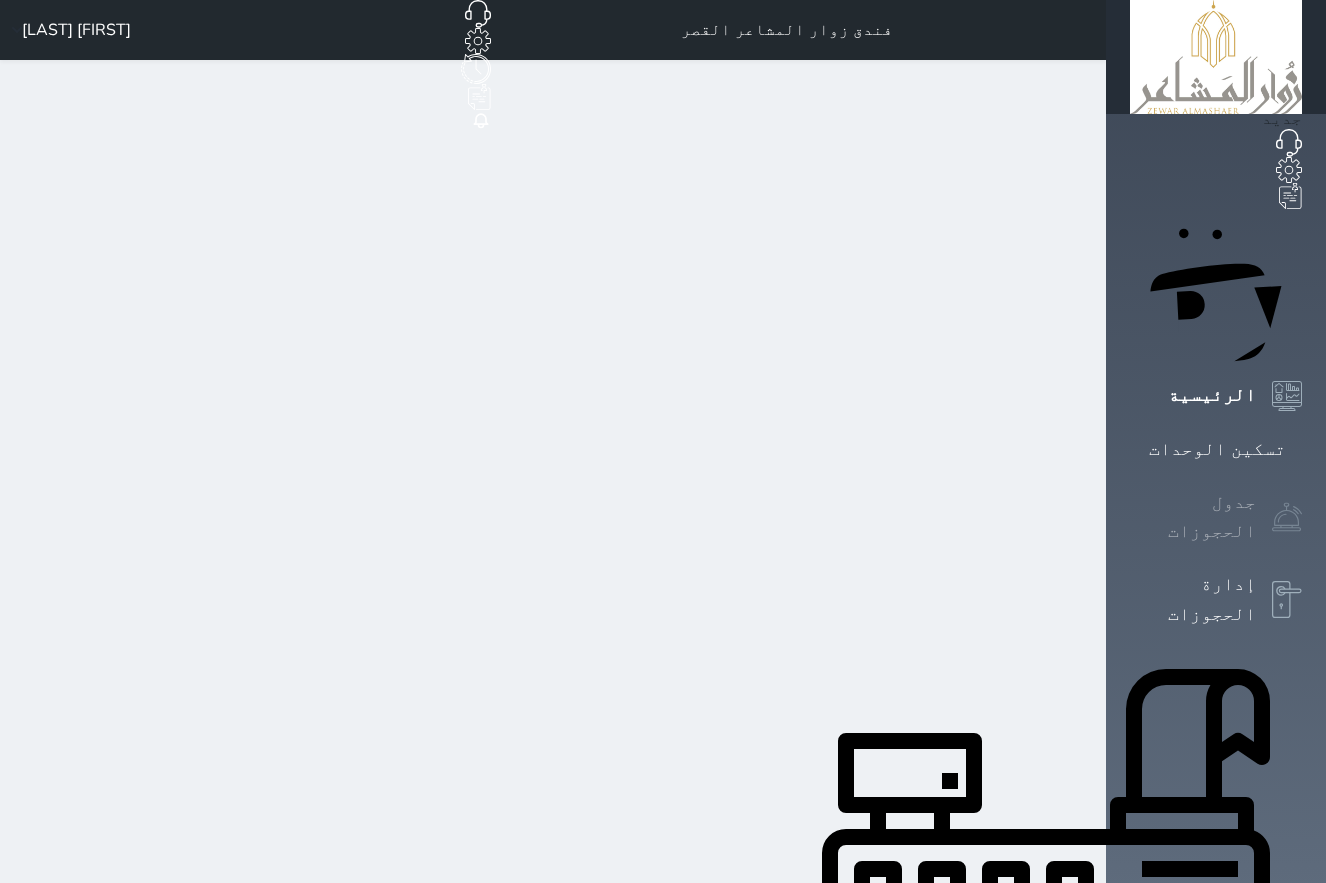 scroll, scrollTop: 0, scrollLeft: 0, axis: both 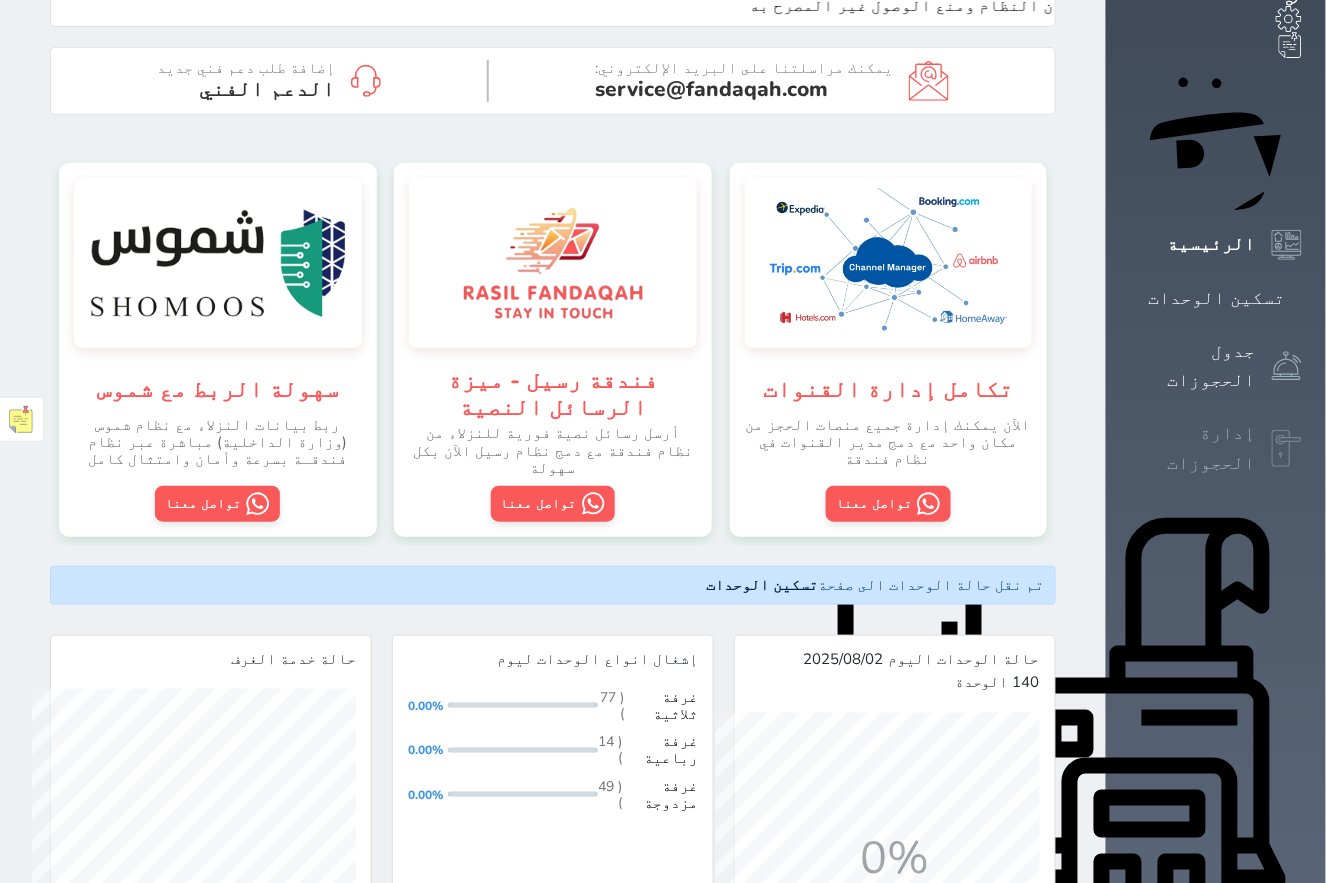 click 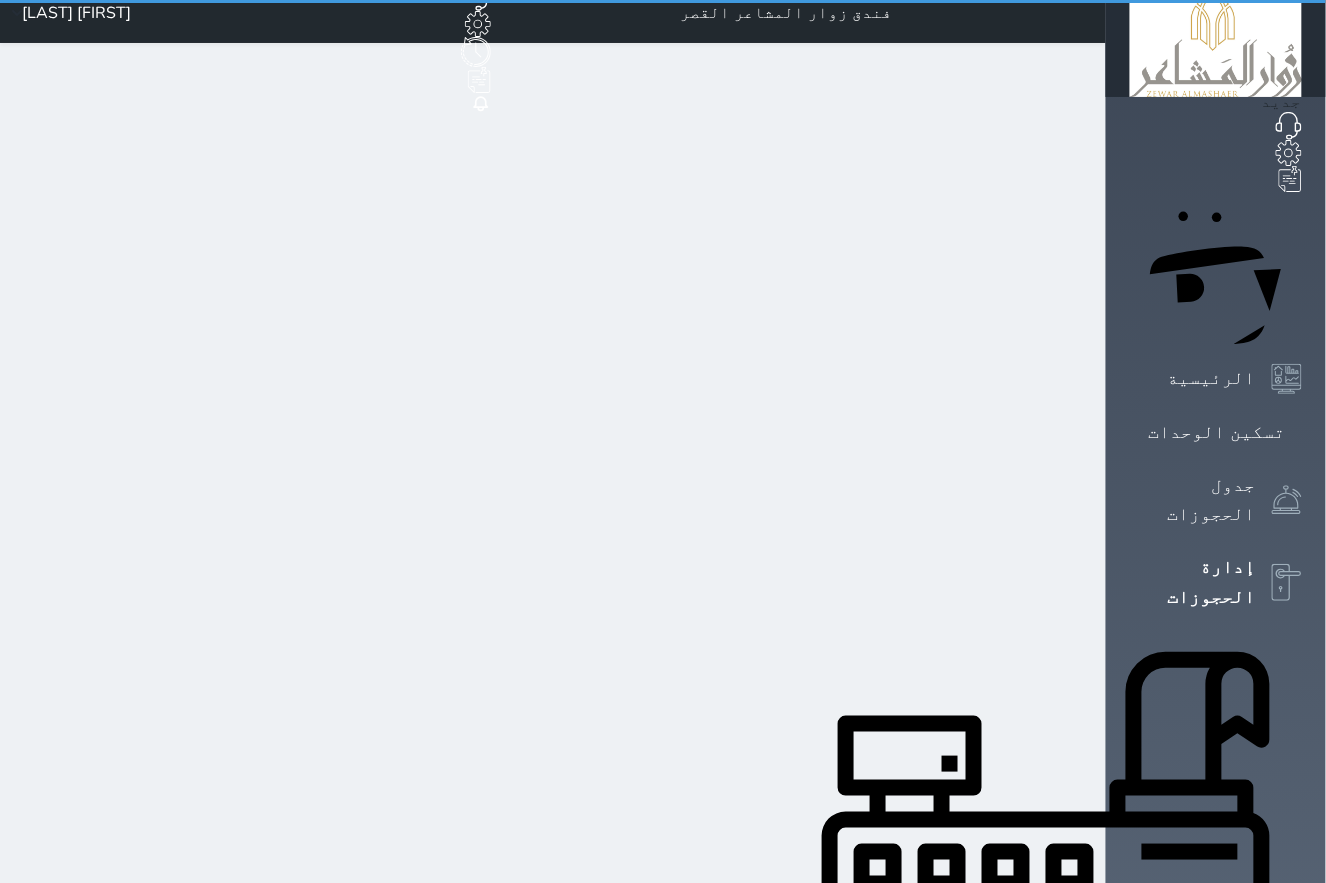 scroll, scrollTop: 0, scrollLeft: 0, axis: both 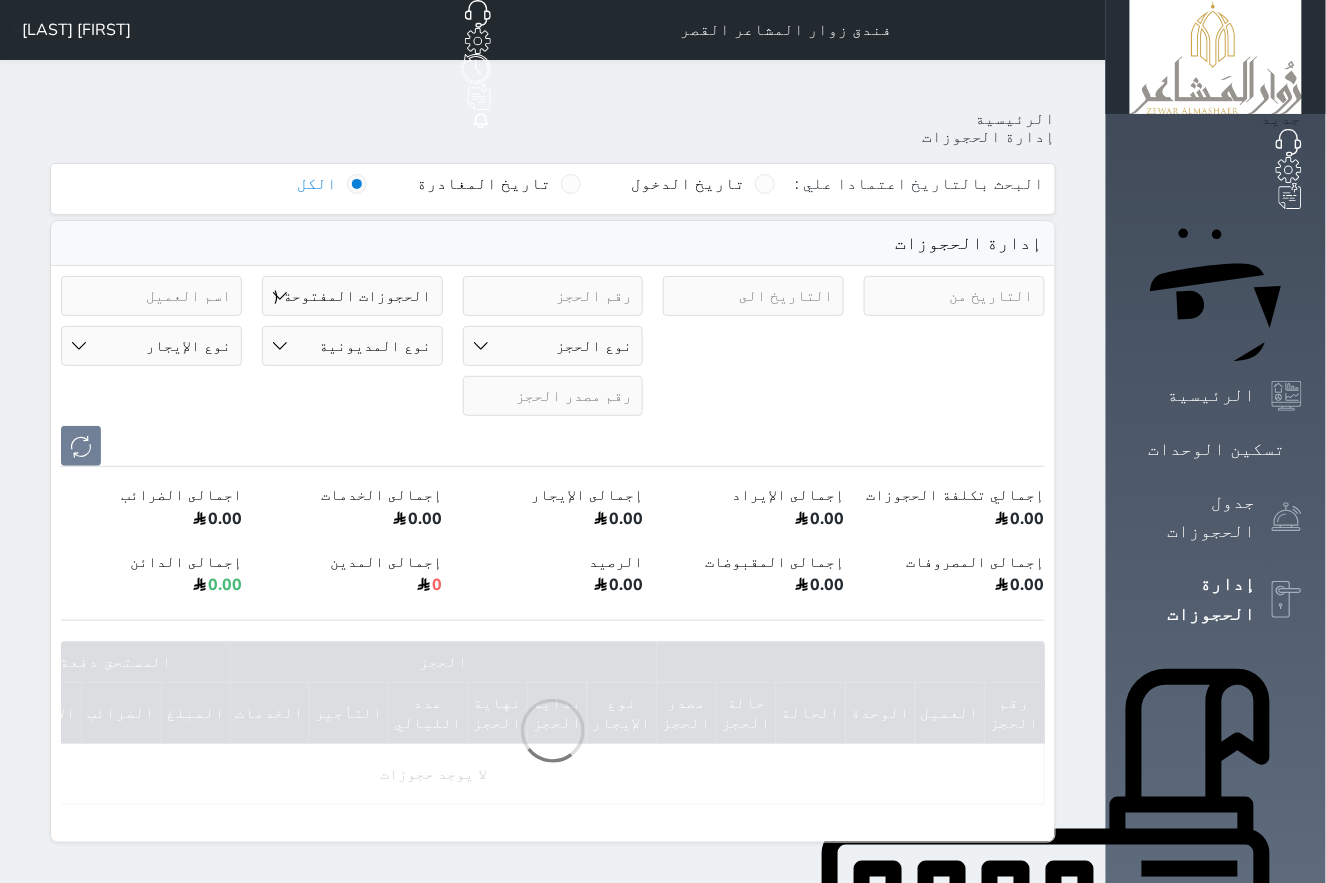 drag, startPoint x: 324, startPoint y: 244, endPoint x: 335, endPoint y: 259, distance: 18.601076 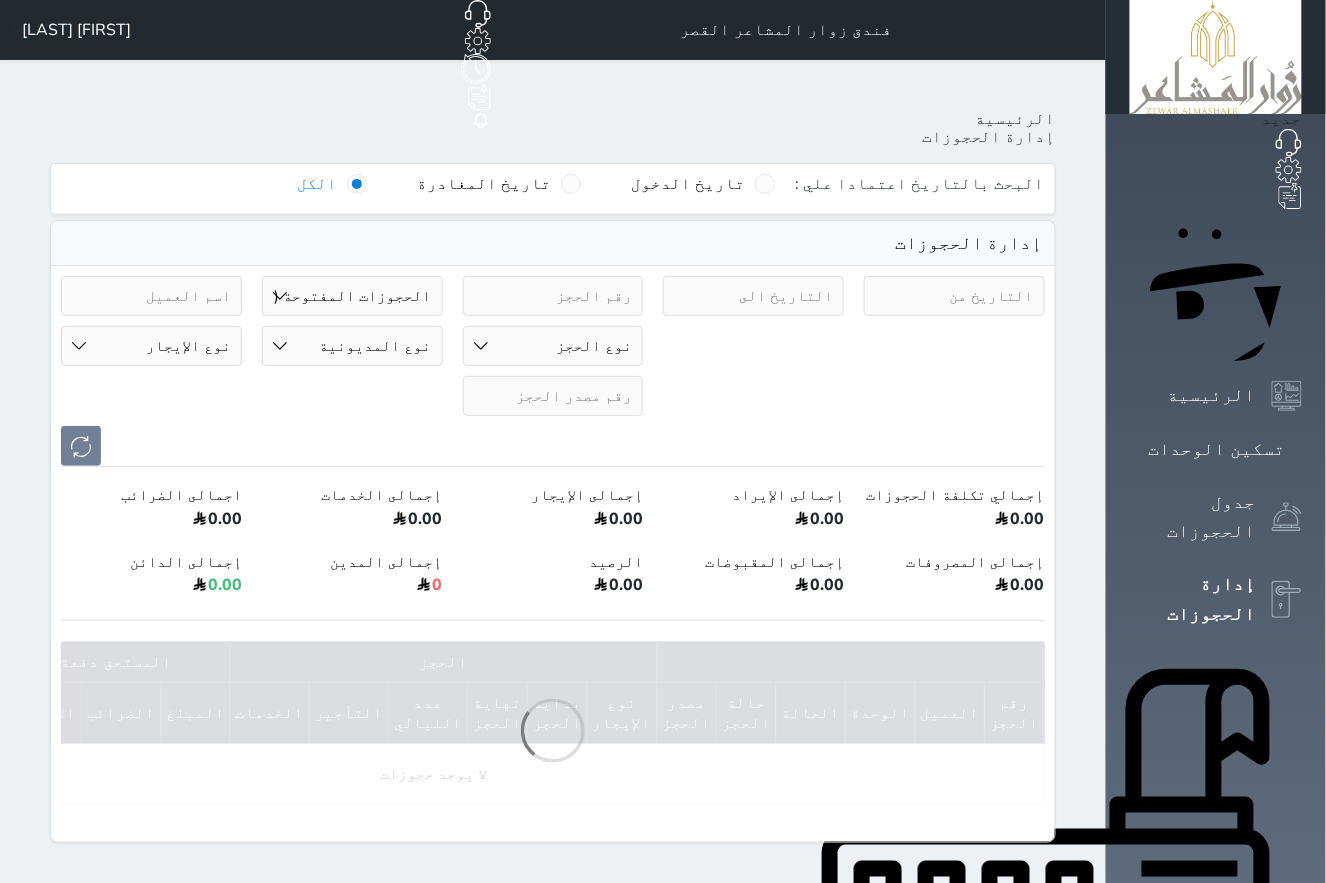 click on "حالة الحجز
الحجوزات المفتوحة (الكل)
الحجوزات المغلقة (الكل)
الحجوزات المفتوحة (مسجل دخول)
الحجوزات المغلقة (تسجيل مغادرة)
الحجوزات لم تسجل دخول
الحجوزات المؤكدة (الكل)
الحجوزات الملغية
الحجوزات المنتهية مهلة دفعها
حجوزات بانتظار الدفع" at bounding box center [352, 296] 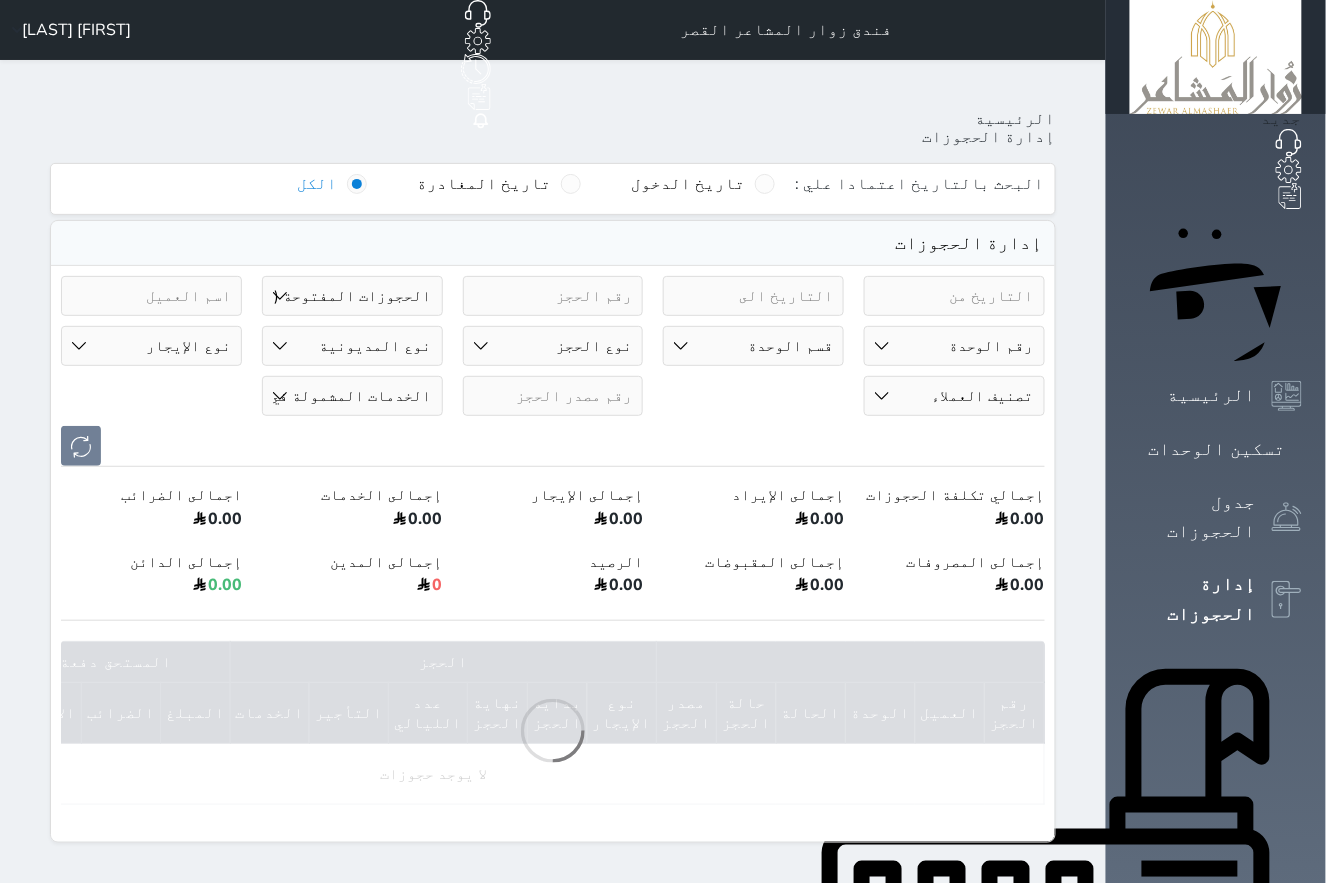 select on "closed_all" 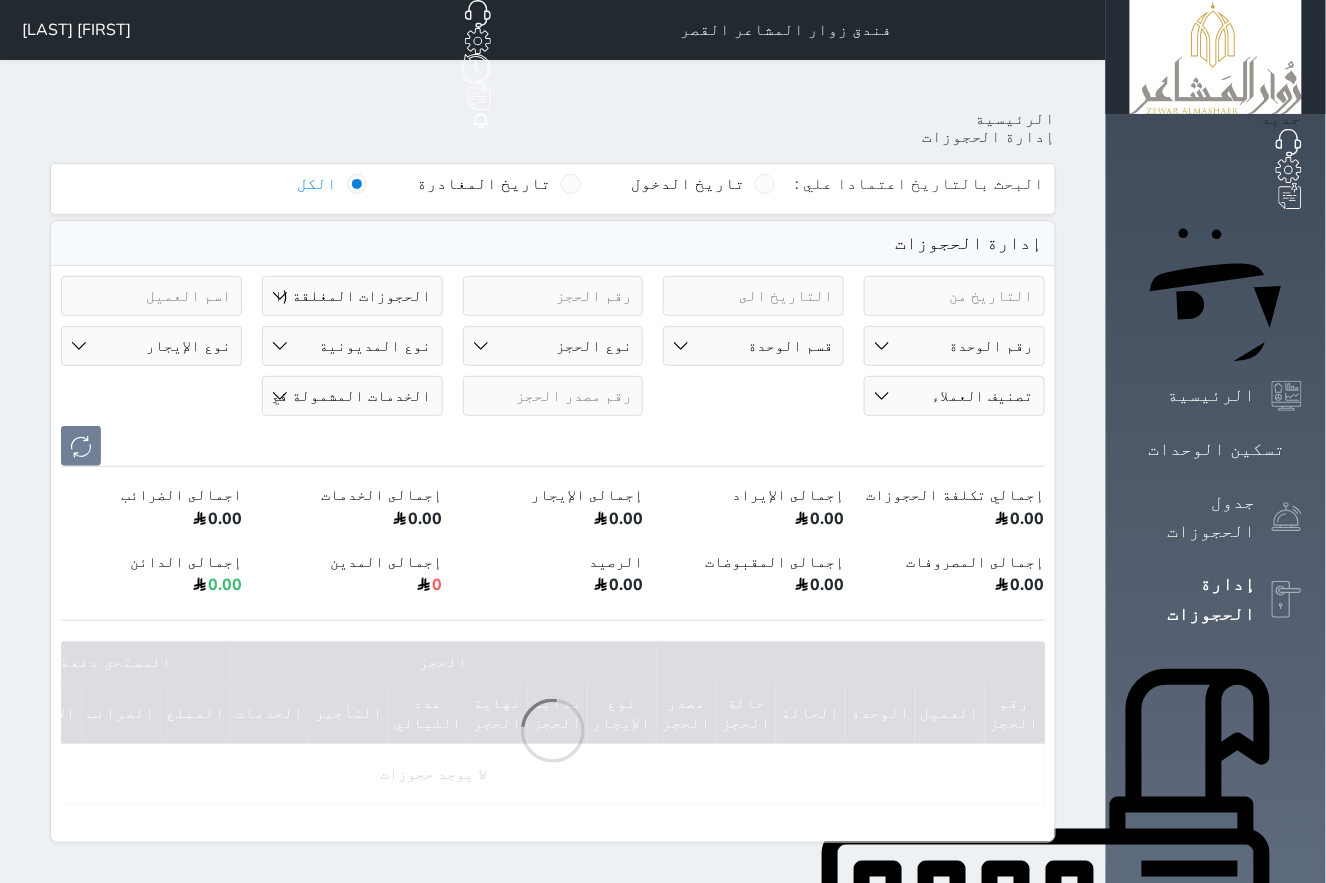 click on "حالة الحجز
الحجوزات المفتوحة (الكل)
الحجوزات المغلقة (الكل)
الحجوزات المفتوحة (مسجل دخول)
الحجوزات المغلقة (تسجيل مغادرة)
الحجوزات لم تسجل دخول
الحجوزات المؤكدة (الكل)
الحجوزات الملغية
الحجوزات المنتهية مهلة دفعها
حجوزات بانتظار الدفع" at bounding box center (352, 296) 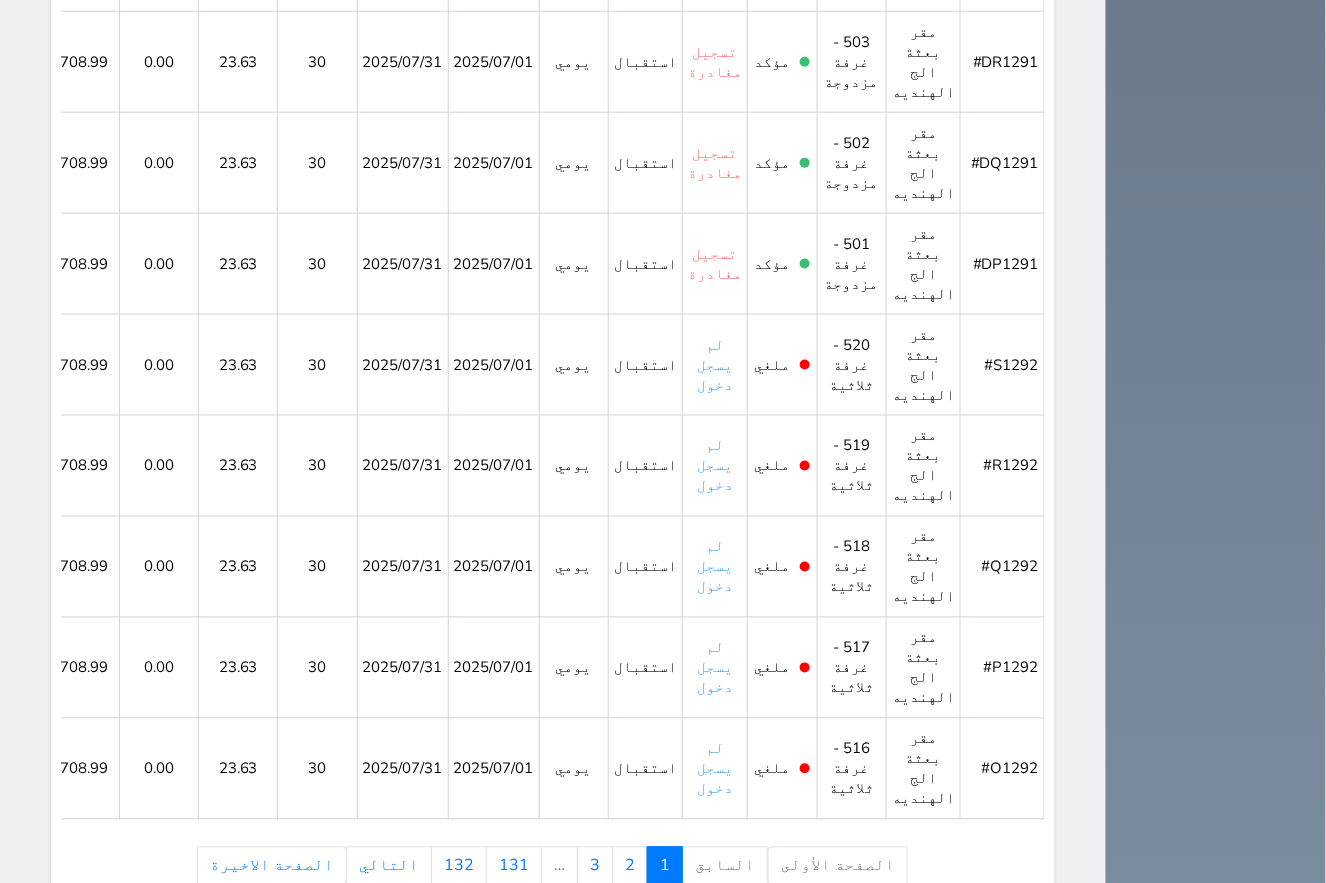 scroll, scrollTop: 2527, scrollLeft: 0, axis: vertical 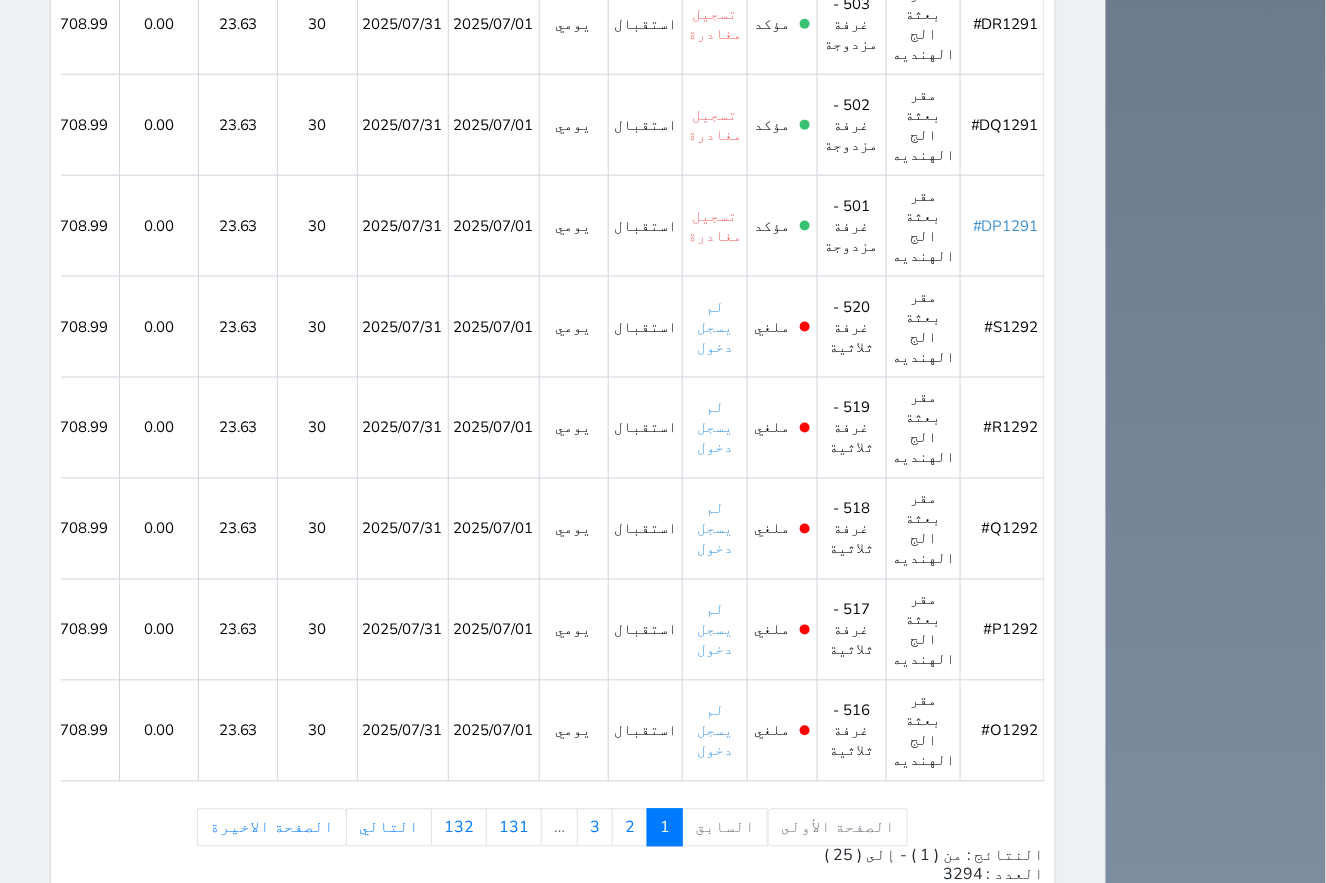 click on "#DP1291" at bounding box center [1006, 226] 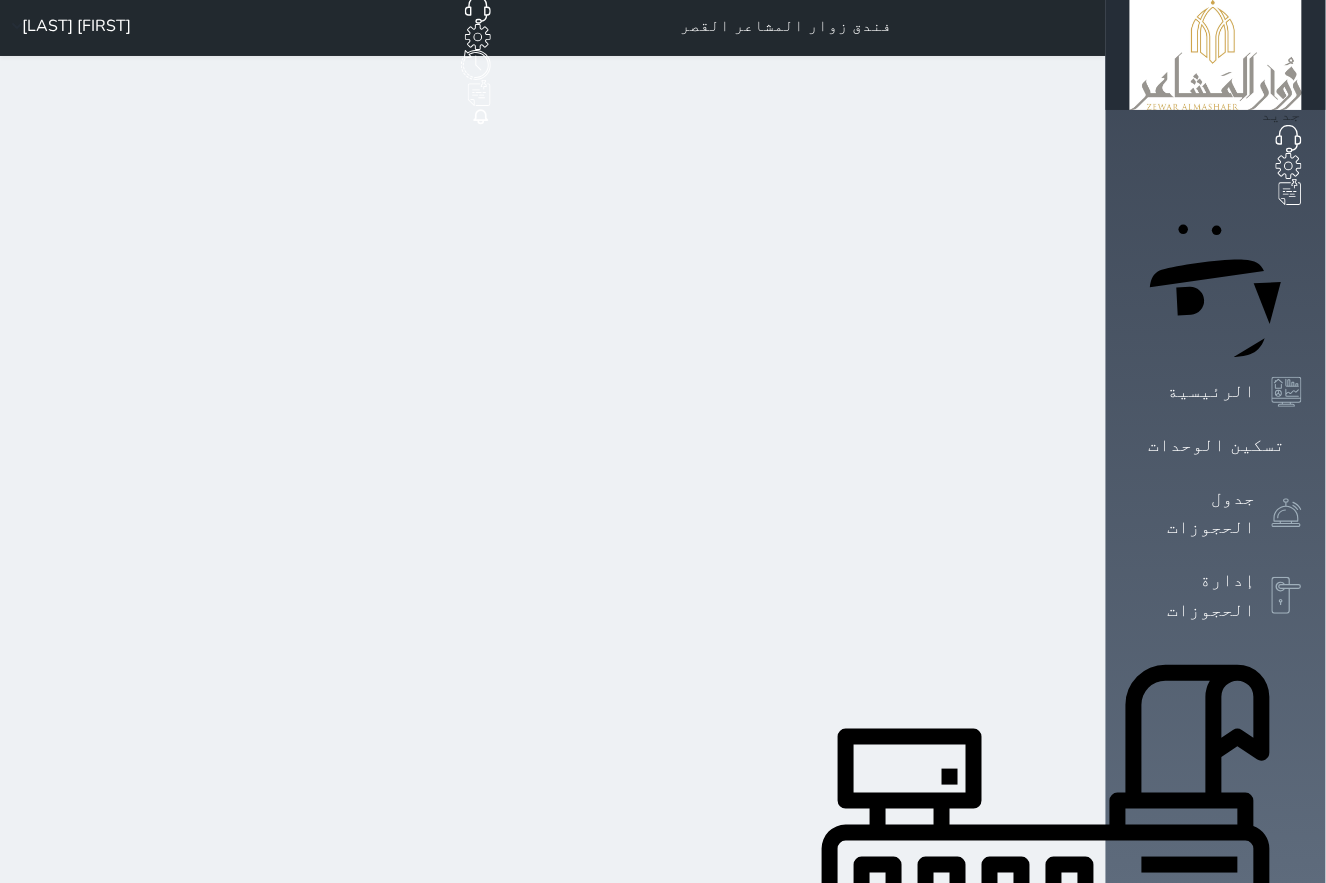 scroll, scrollTop: 0, scrollLeft: 0, axis: both 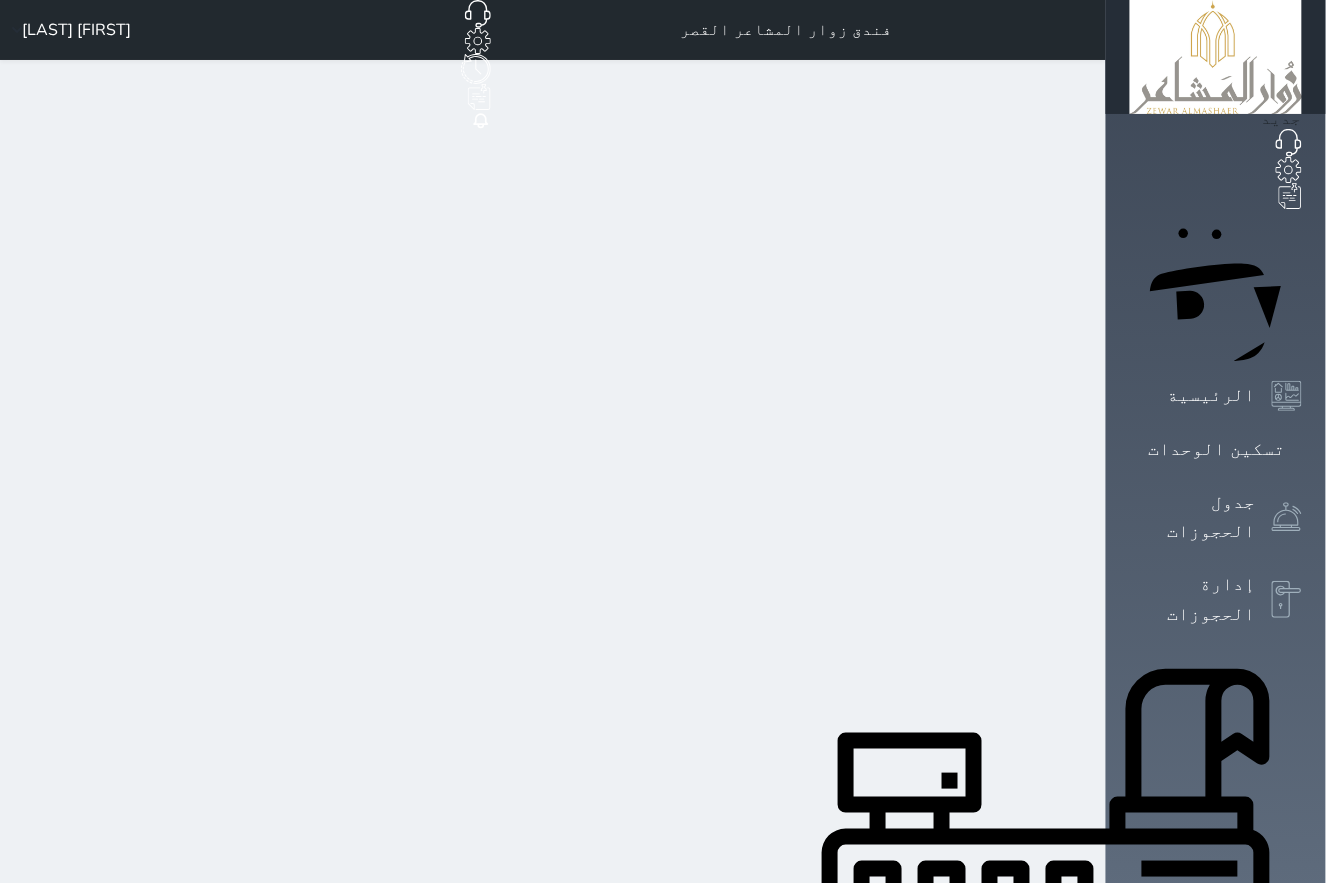 click on "مرتبط مع منصة زاتكا المرحلة الثانية" at bounding box center (321, -46) 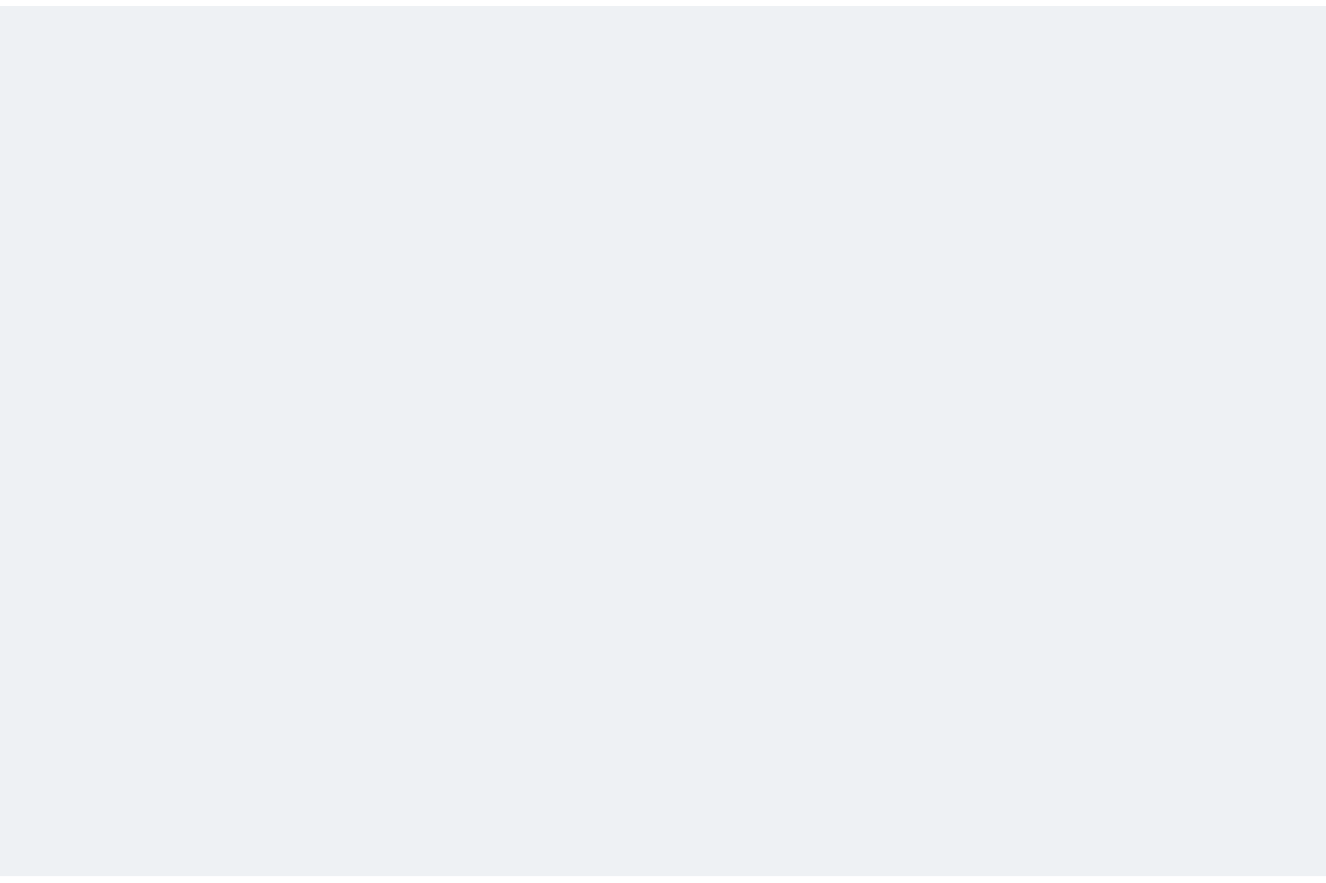 scroll, scrollTop: 0, scrollLeft: 0, axis: both 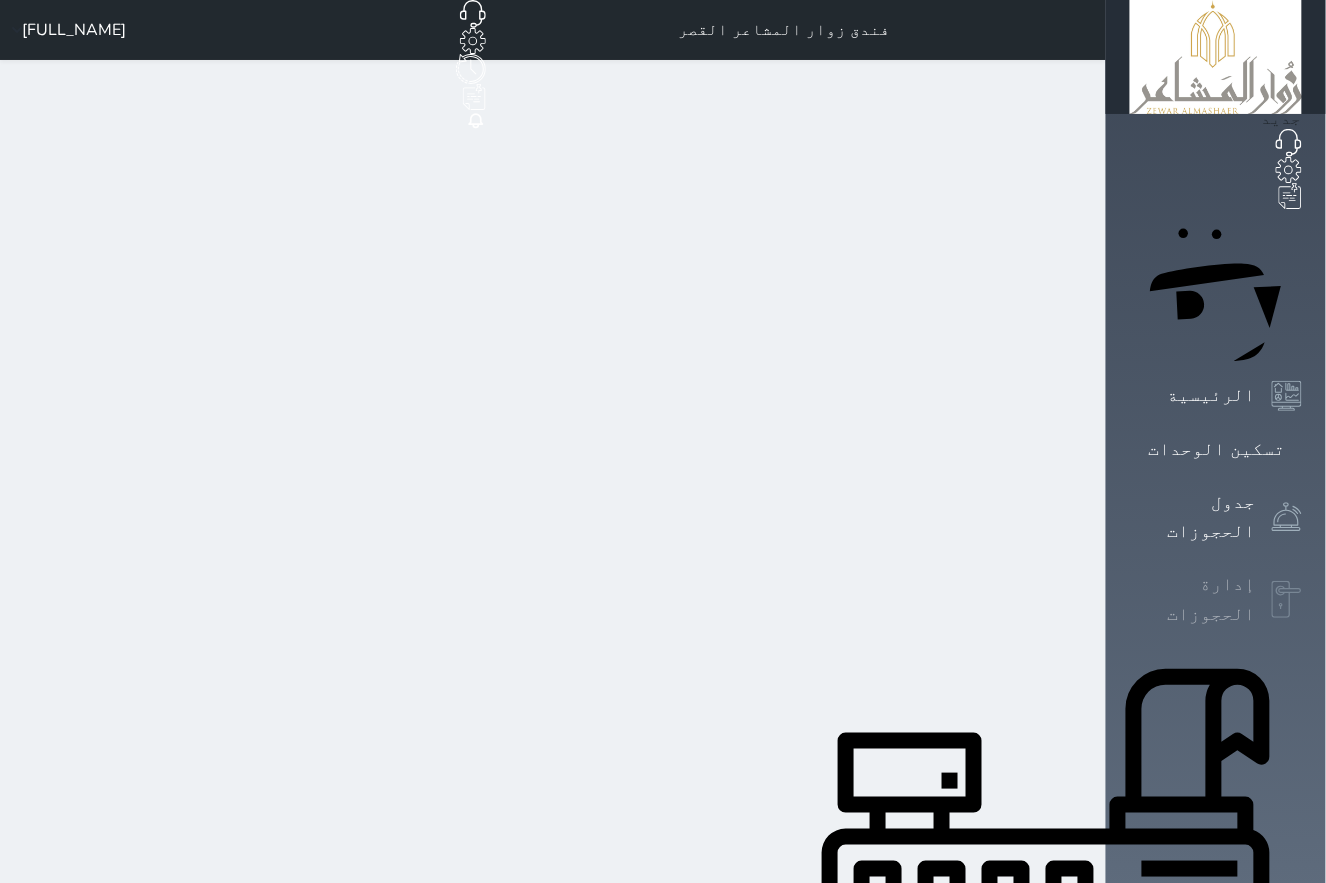 click on "إدارة الحجوزات" at bounding box center (1193, 599) 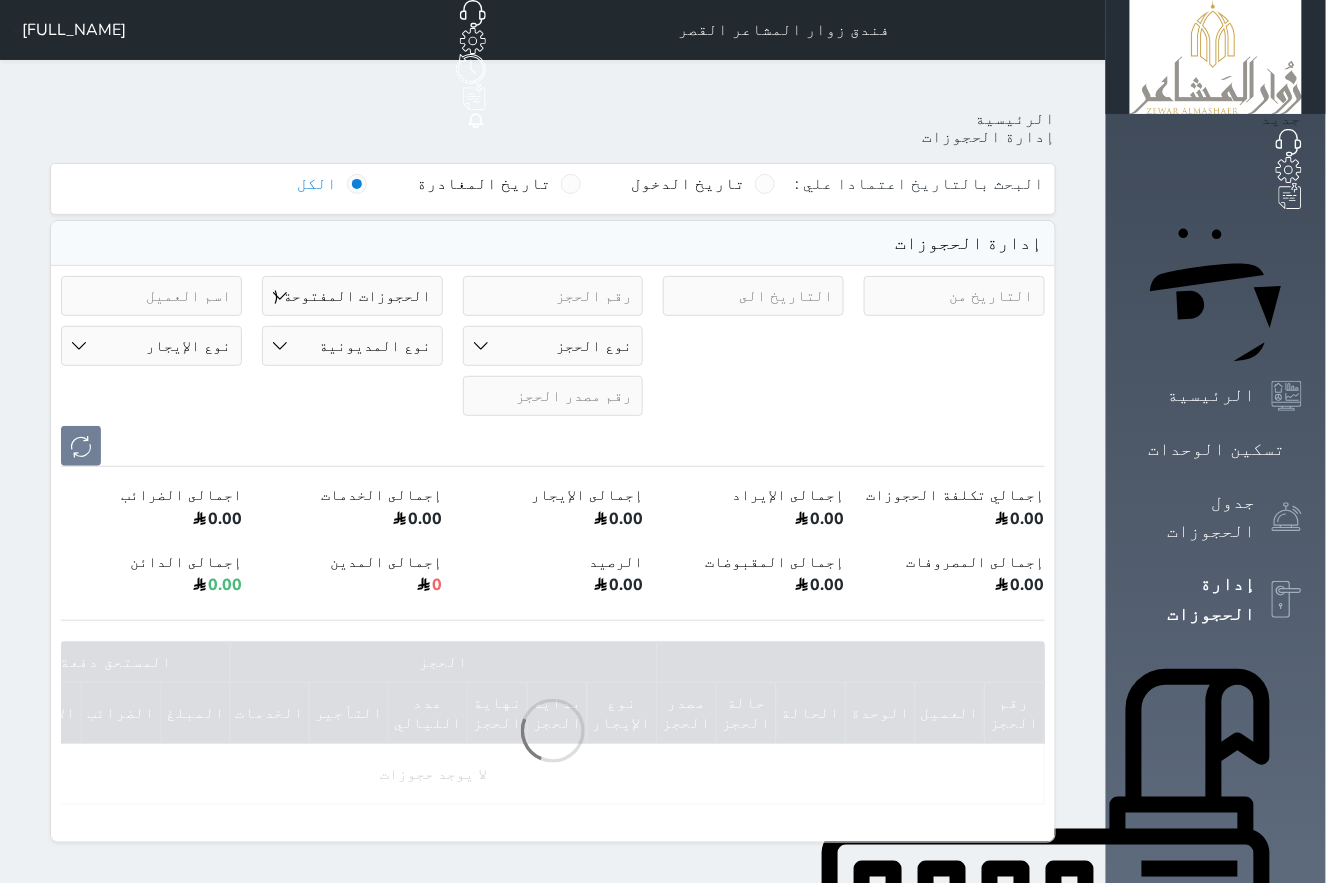 click on "حالة الحجز
الحجوزات المفتوحة (الكل)
الحجوزات المغلقة (الكل)
الحجوزات المفتوحة (مسجل دخول)
الحجوزات المغلقة (تسجيل مغادرة)
الحجوزات لم تسجل دخول
الحجوزات المؤكدة (الكل)
الحجوزات الملغية
الحجوزات المنتهية مهلة دفعها
حجوزات بانتظار الدفع" at bounding box center [352, 296] 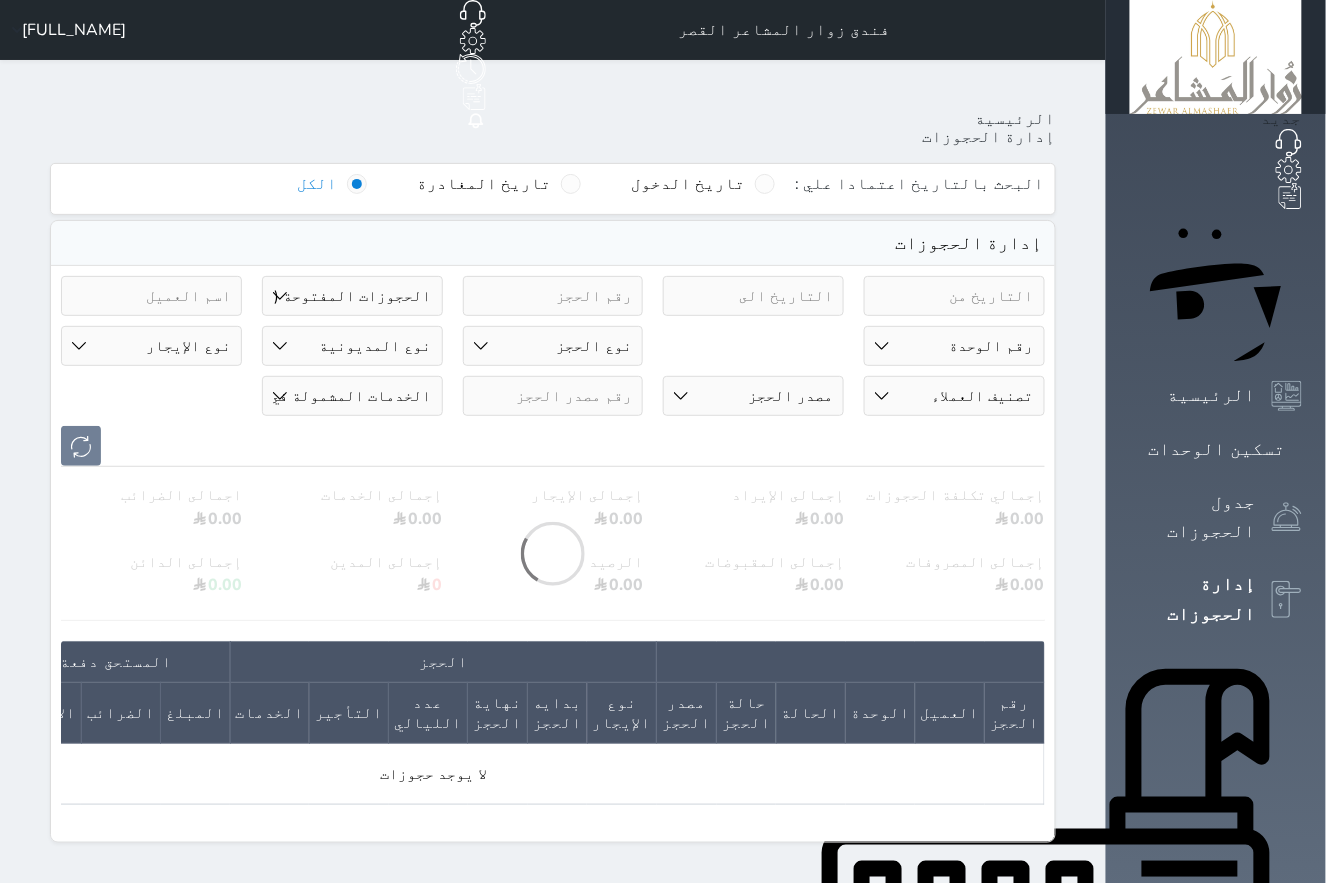 select on "closed_all" 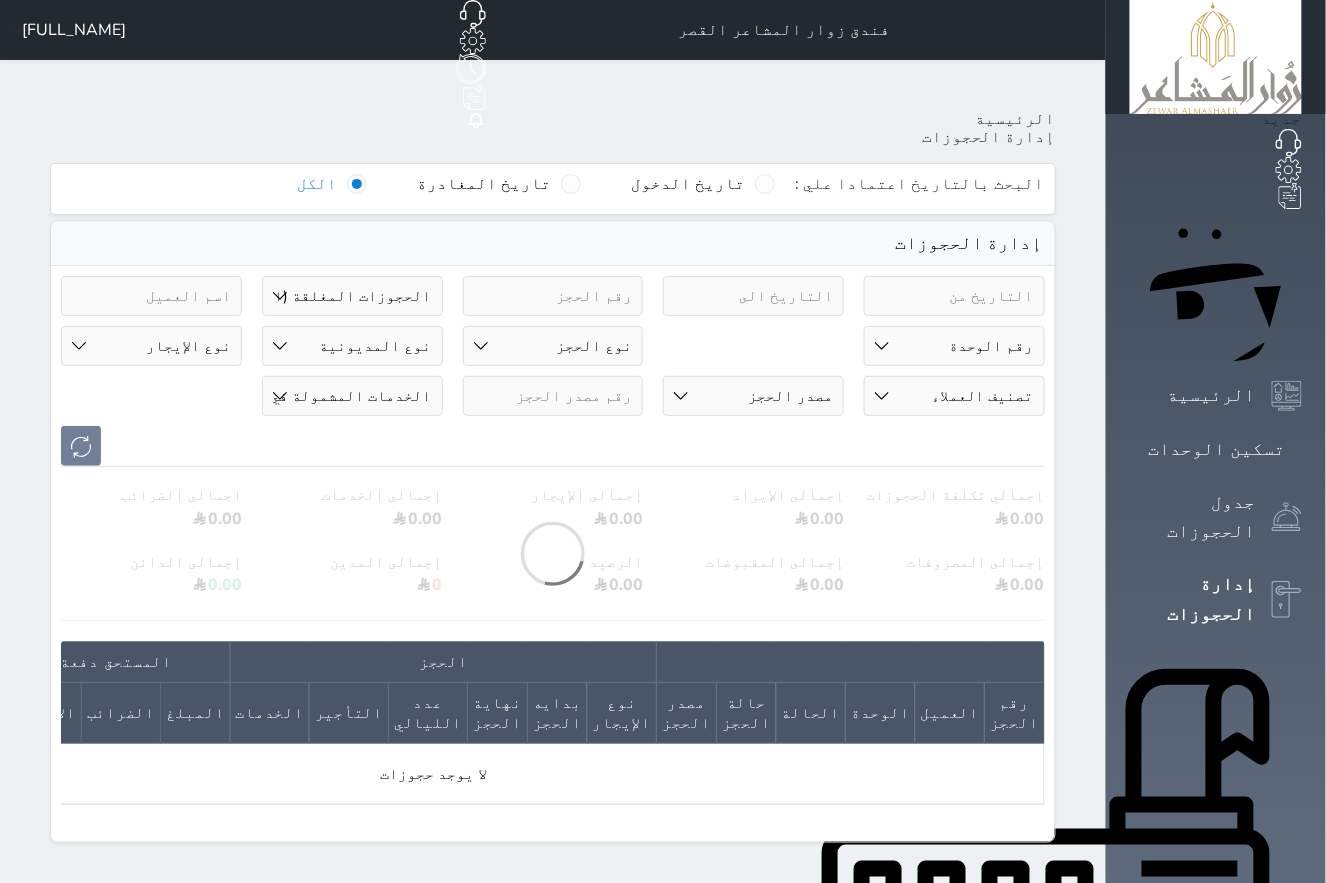 click on "حالة الحجز
الحجوزات المفتوحة (الكل)
الحجوزات المغلقة (الكل)
الحجوزات المفتوحة (مسجل دخول)
الحجوزات المغلقة (تسجيل مغادرة)
الحجوزات لم تسجل دخول
الحجوزات المؤكدة (الكل)
الحجوزات الملغية
الحجوزات المنتهية مهلة دفعها
حجوزات بانتظار الدفع" at bounding box center [352, 296] 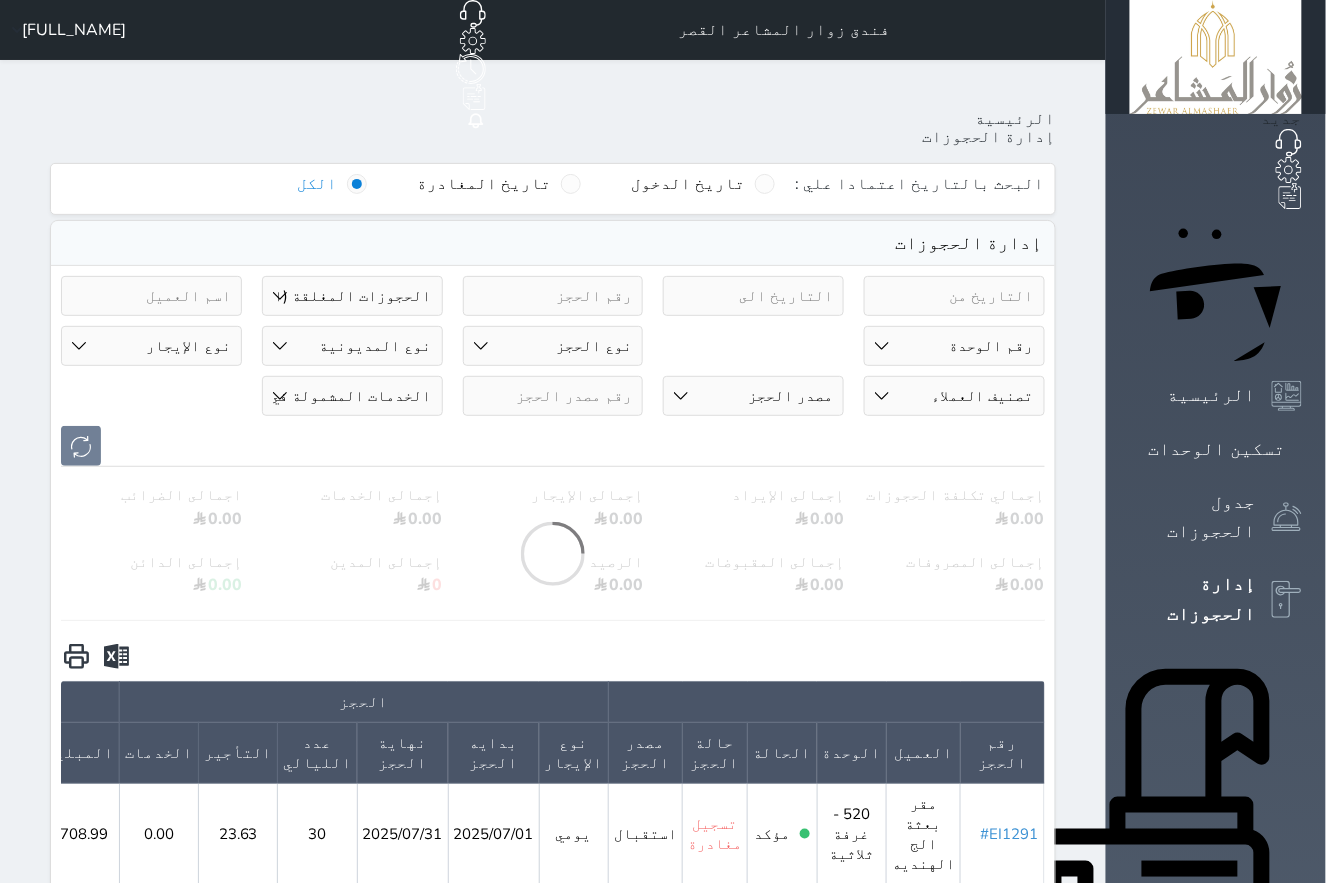 click on "#EI1291" at bounding box center [1010, 834] 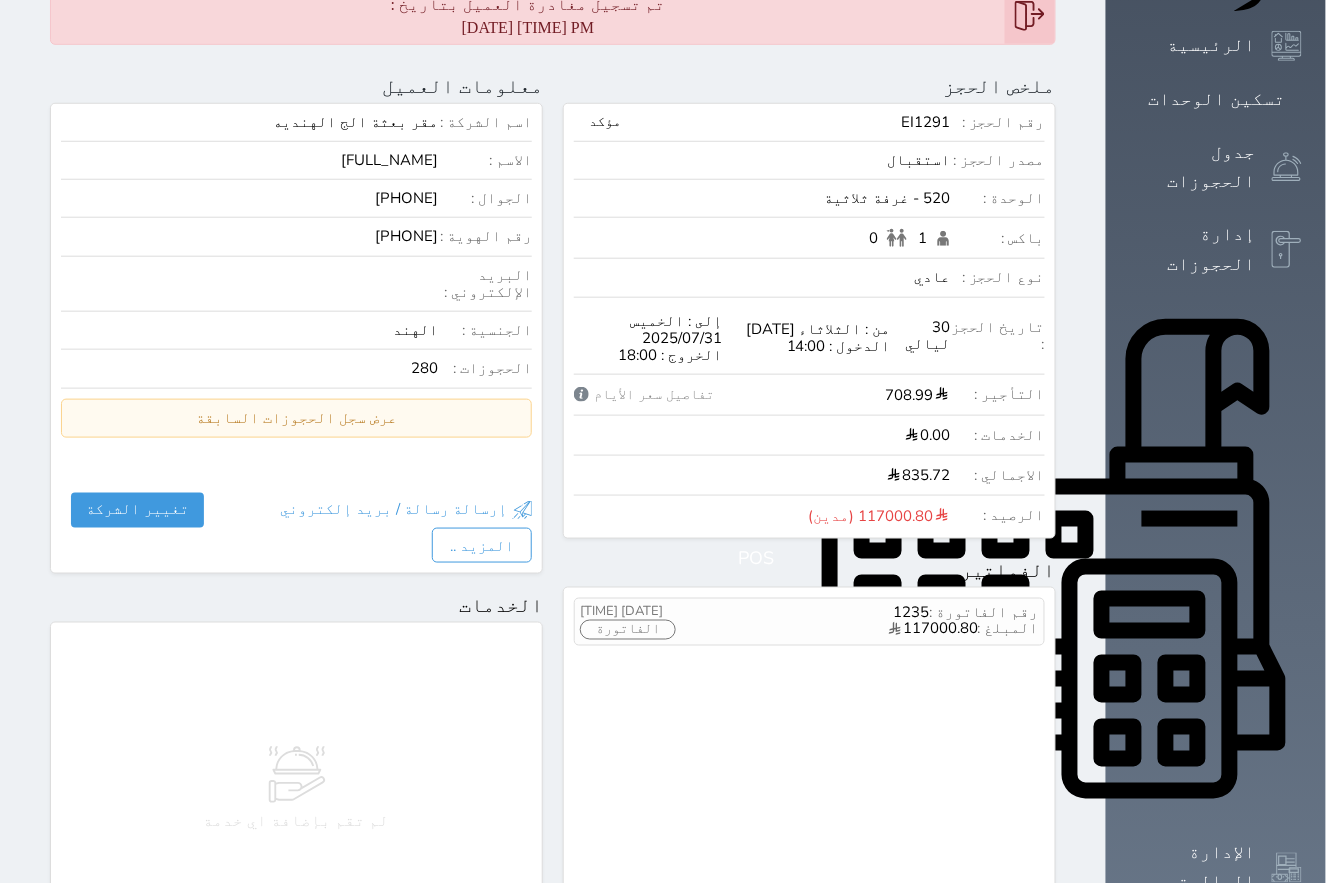 scroll, scrollTop: 374, scrollLeft: 0, axis: vertical 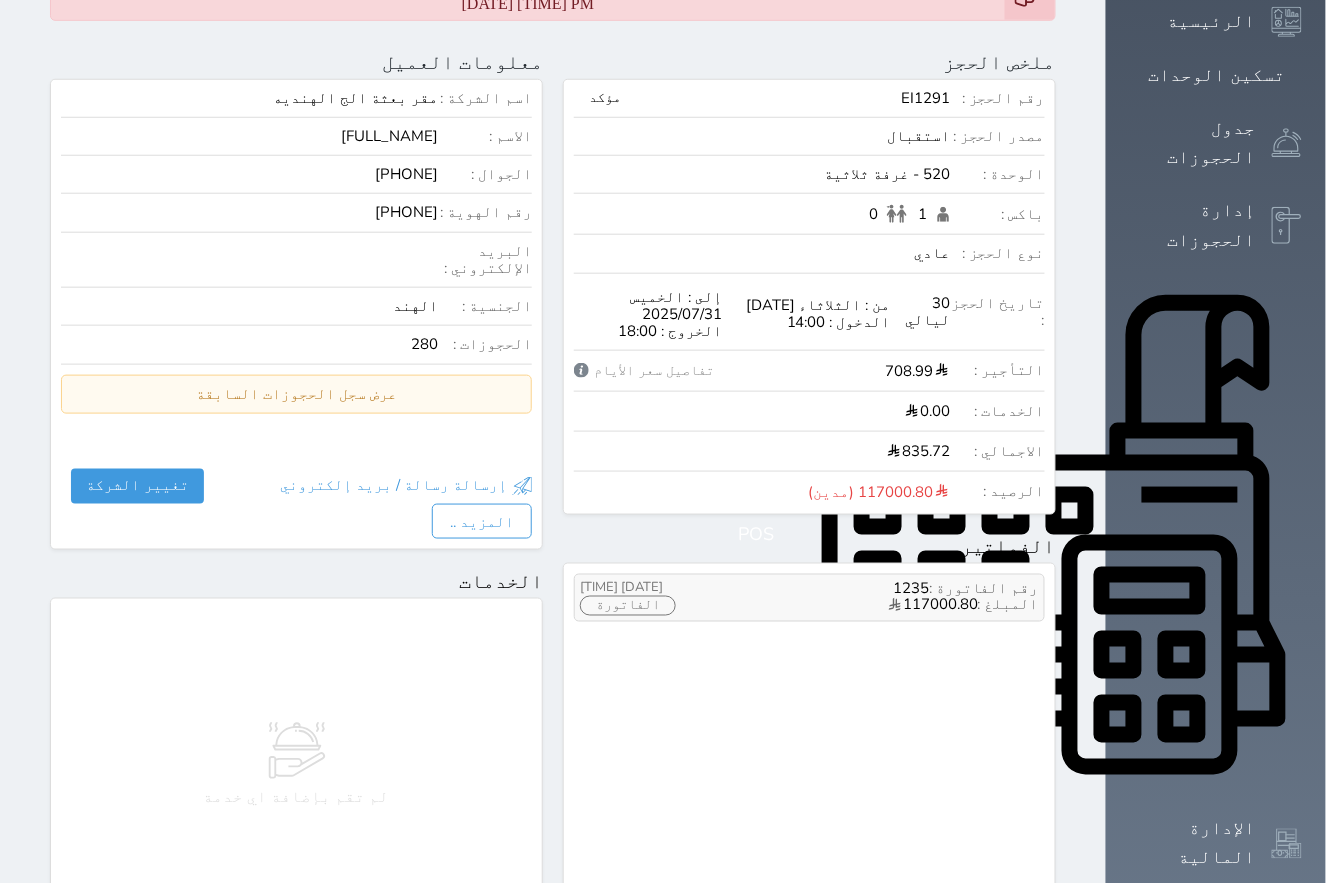 click on "الفاتورة" at bounding box center (628, 606) 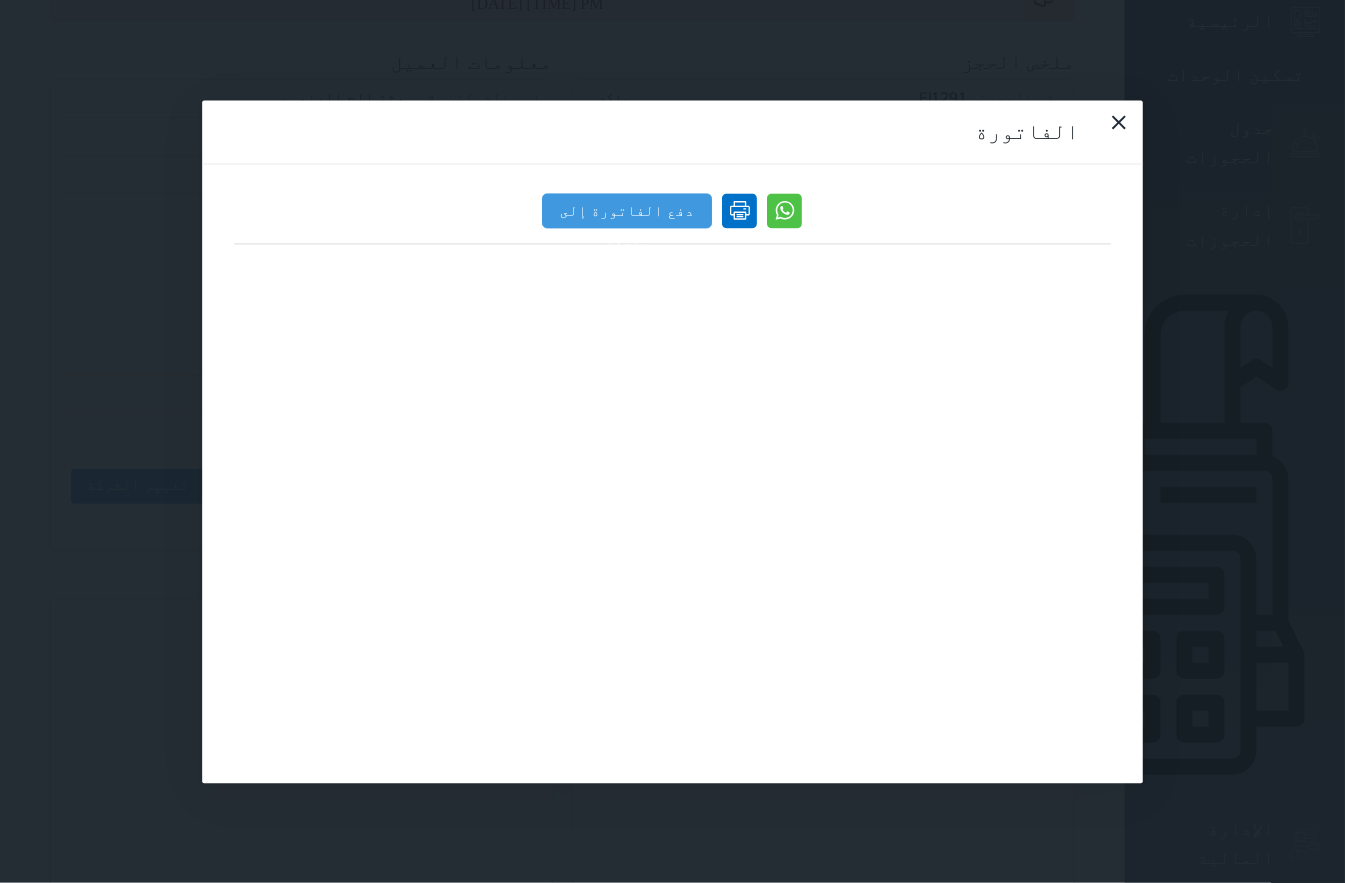 click at bounding box center [740, 210] 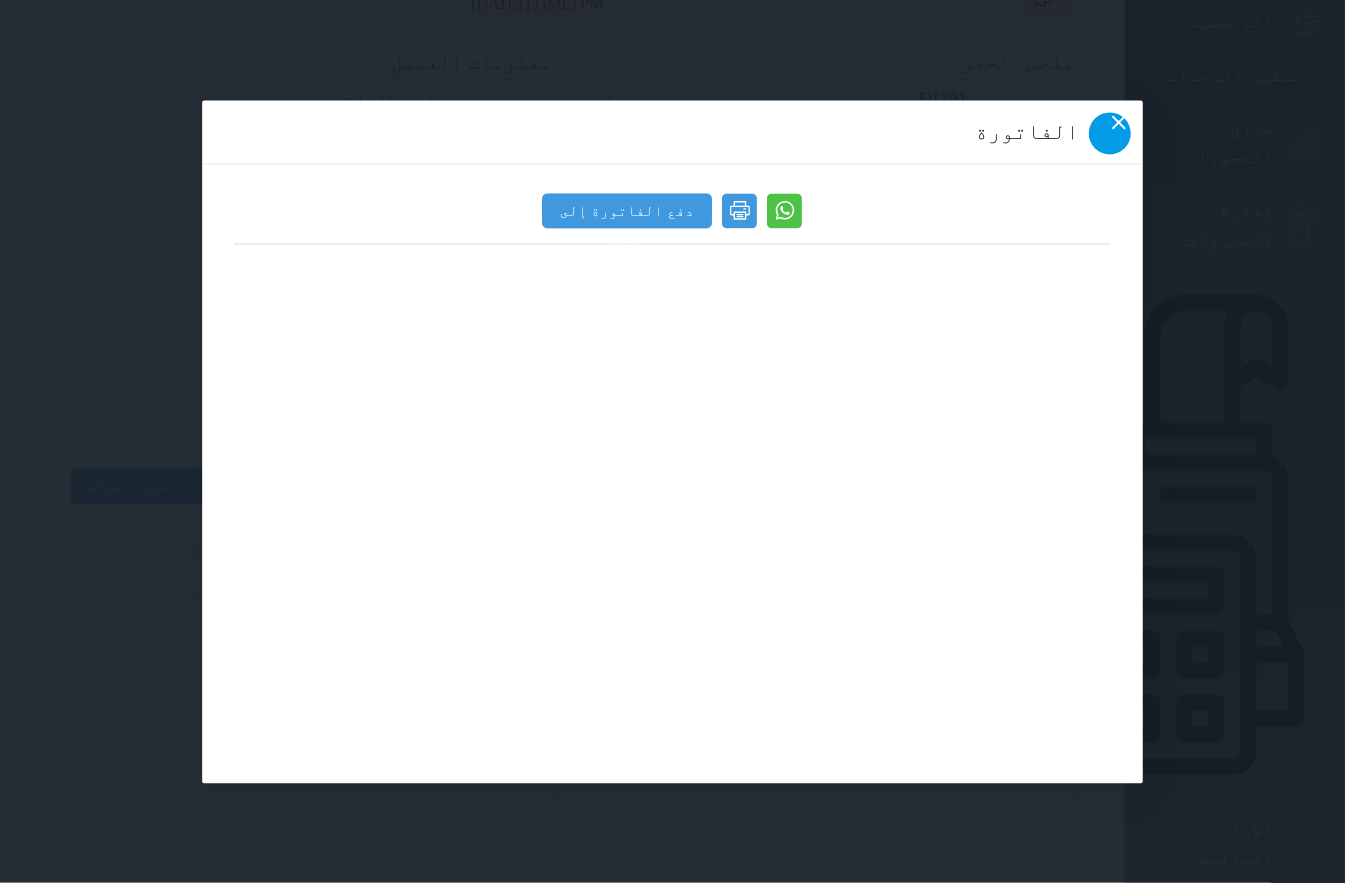 click 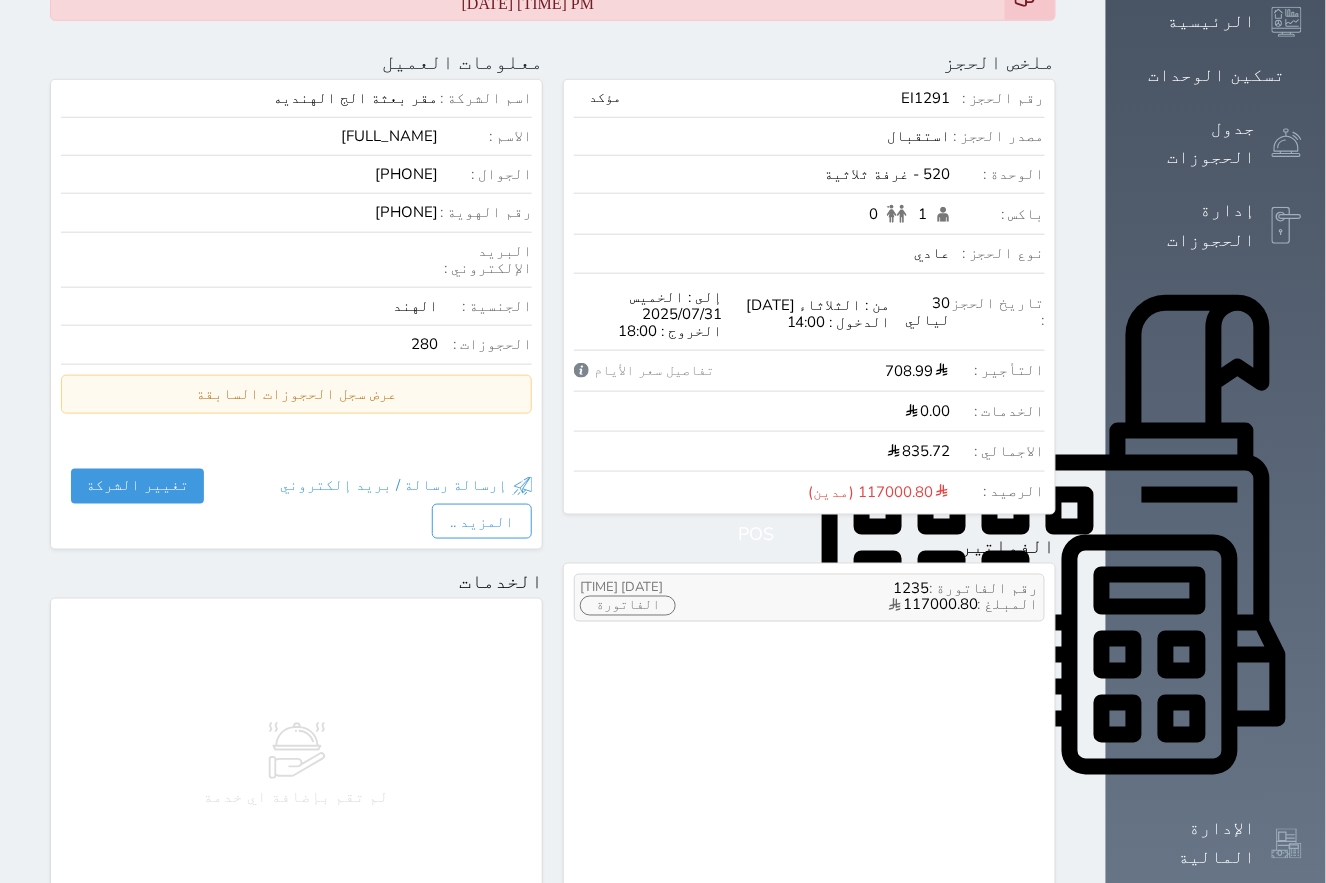 click on "الفاتورة" at bounding box center [628, 606] 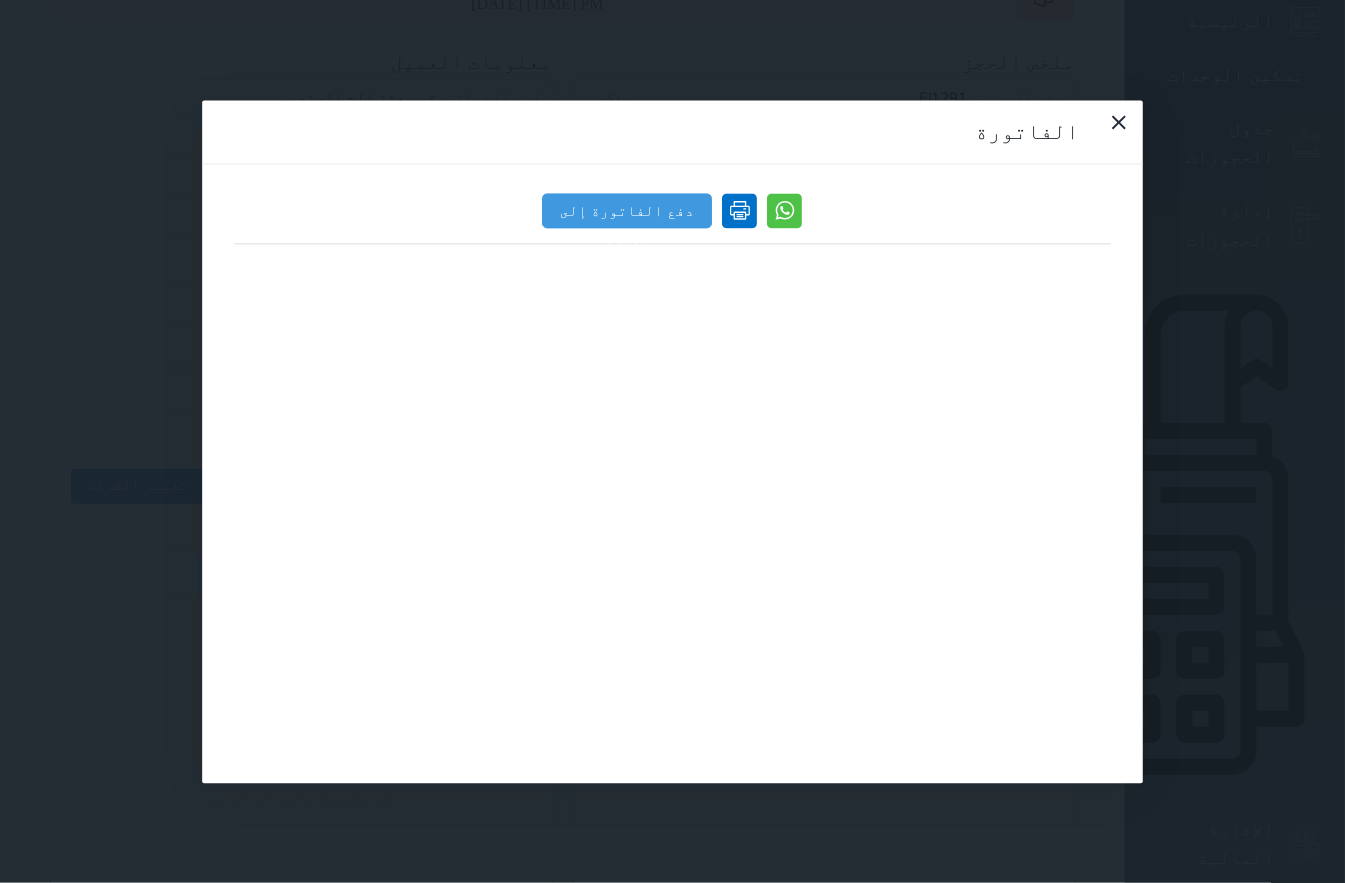 click at bounding box center (740, 210) 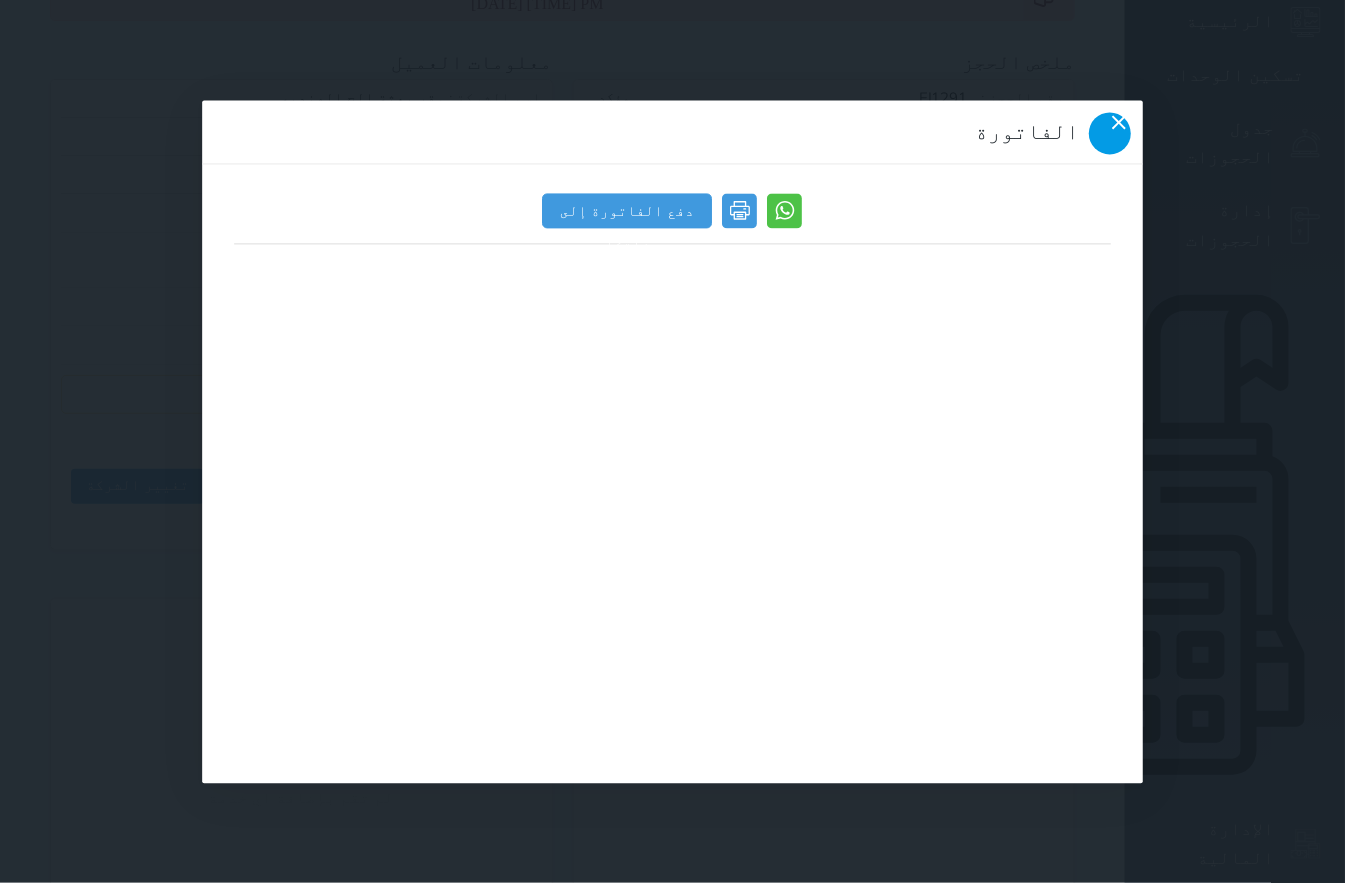 click 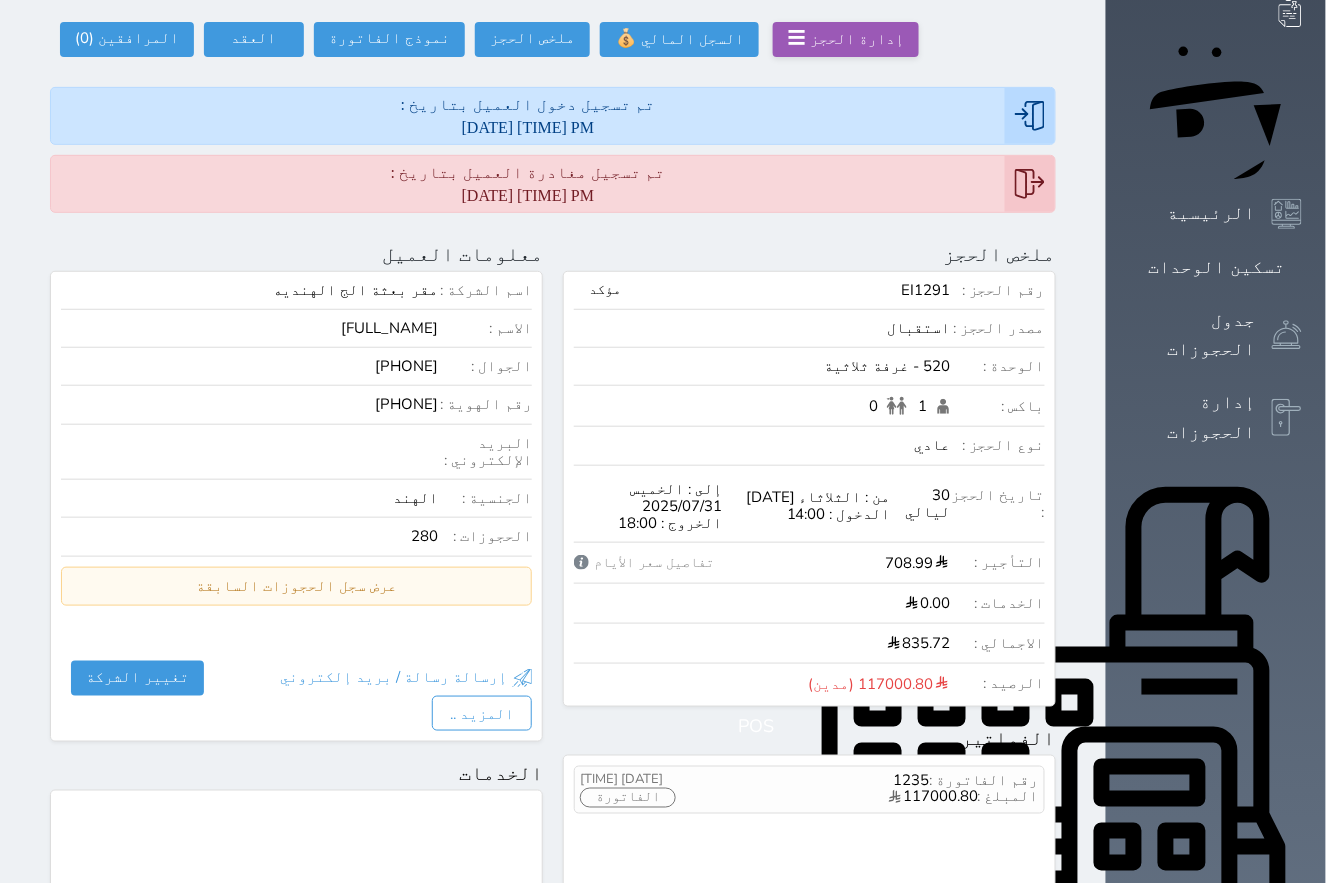 scroll, scrollTop: 178, scrollLeft: 0, axis: vertical 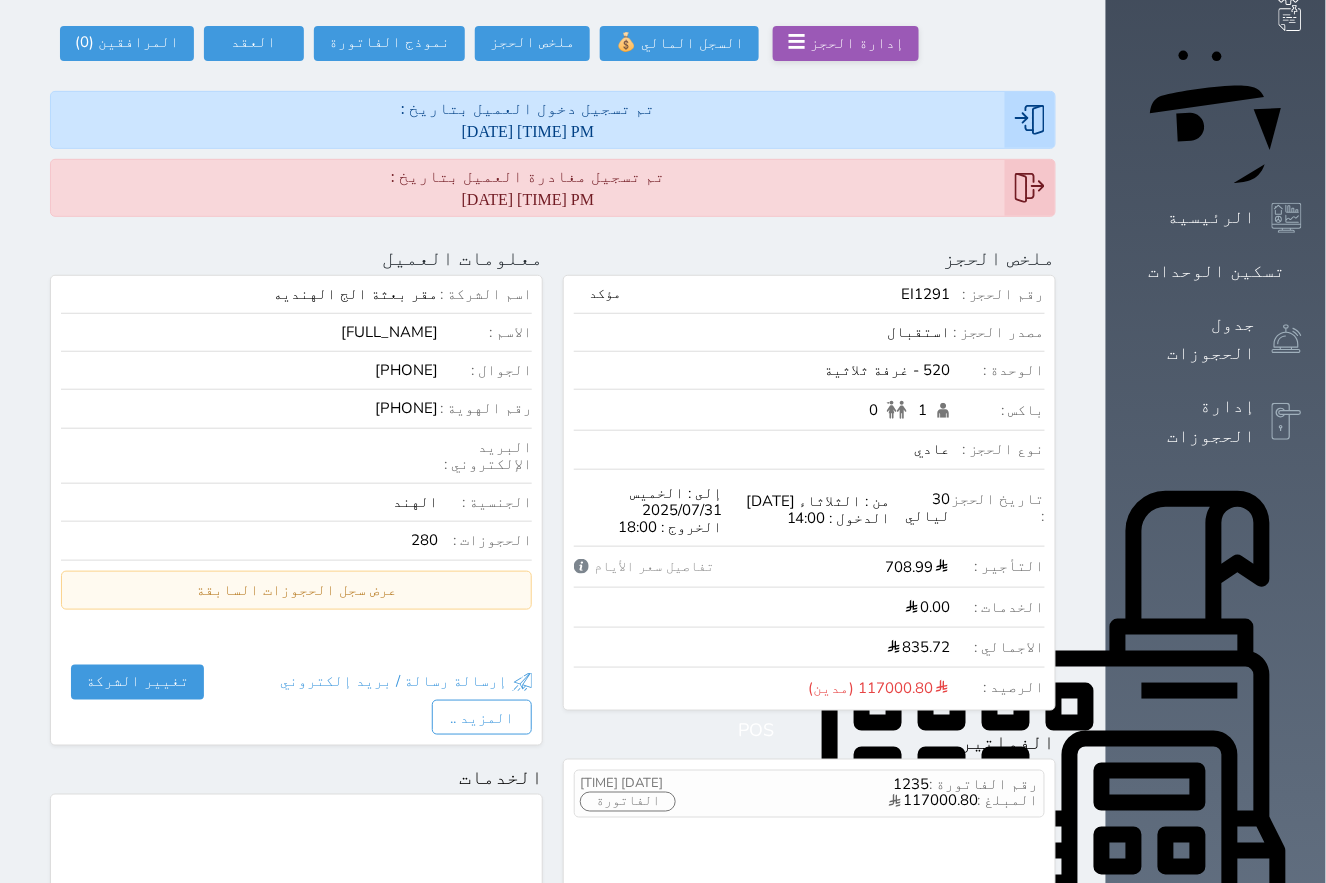 click on "لم تقم بإضافة اي خدمة" at bounding box center [296, 960] 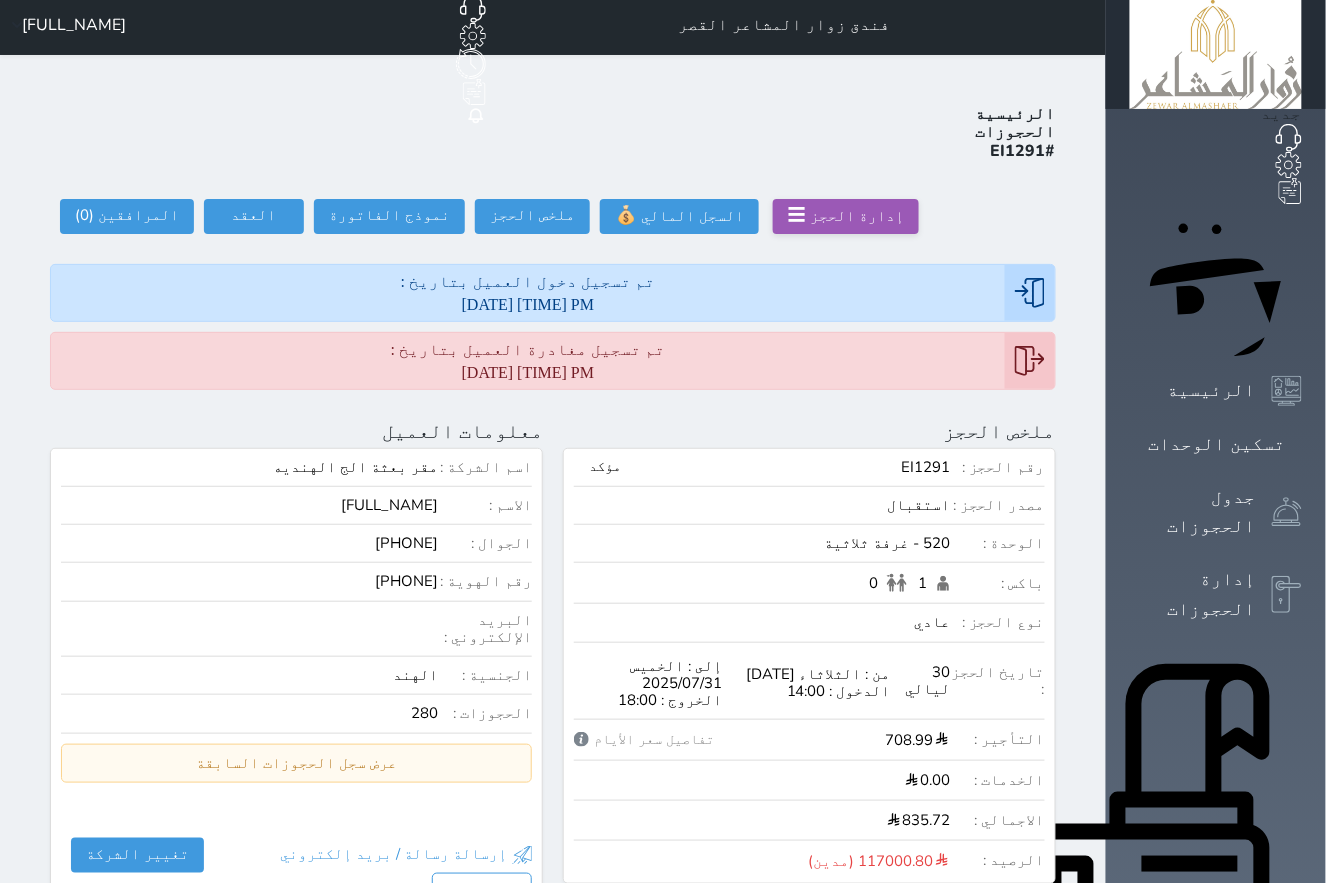 scroll, scrollTop: 0, scrollLeft: 0, axis: both 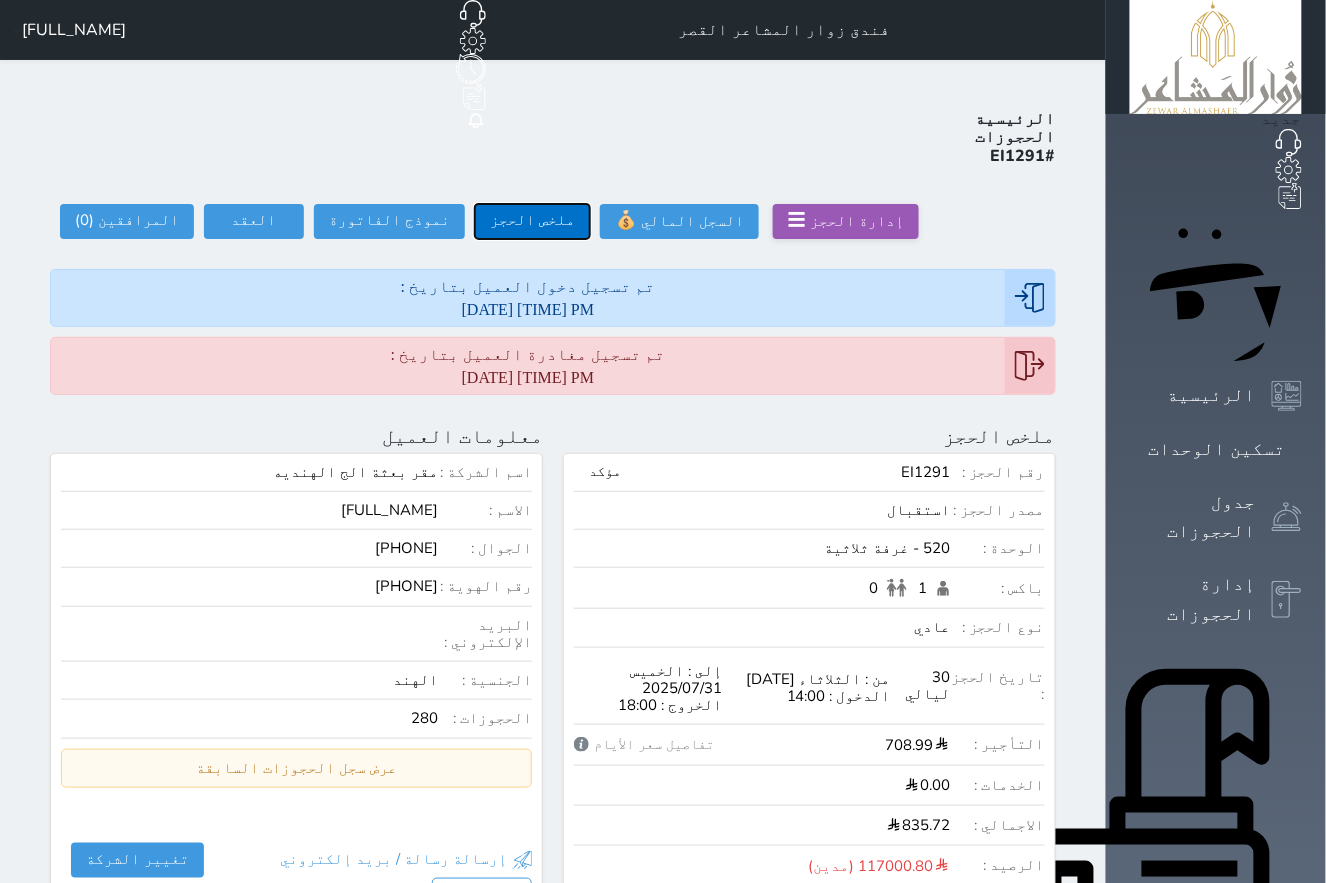 click on "ملخص الحجز" at bounding box center (532, 221) 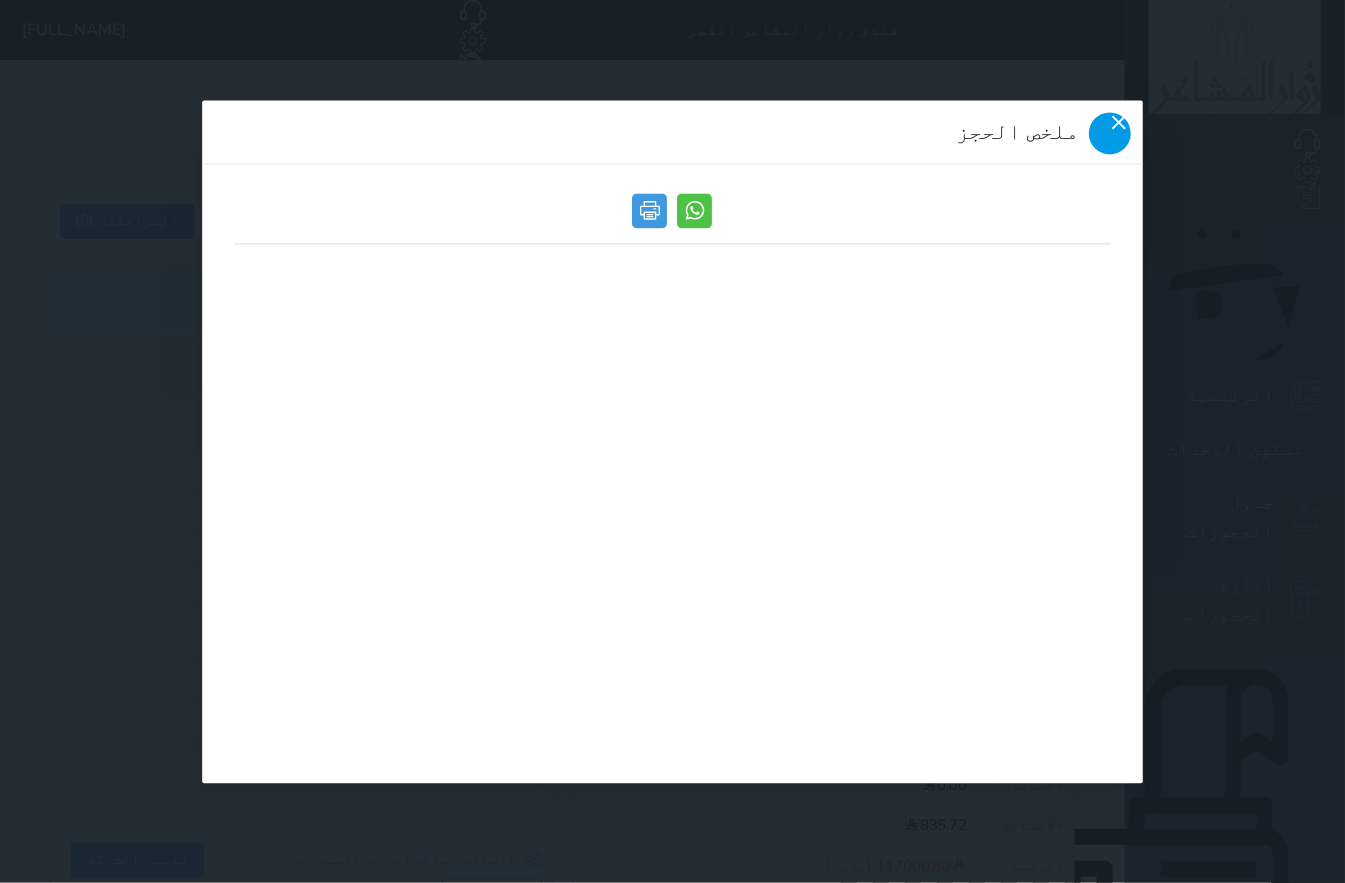 click 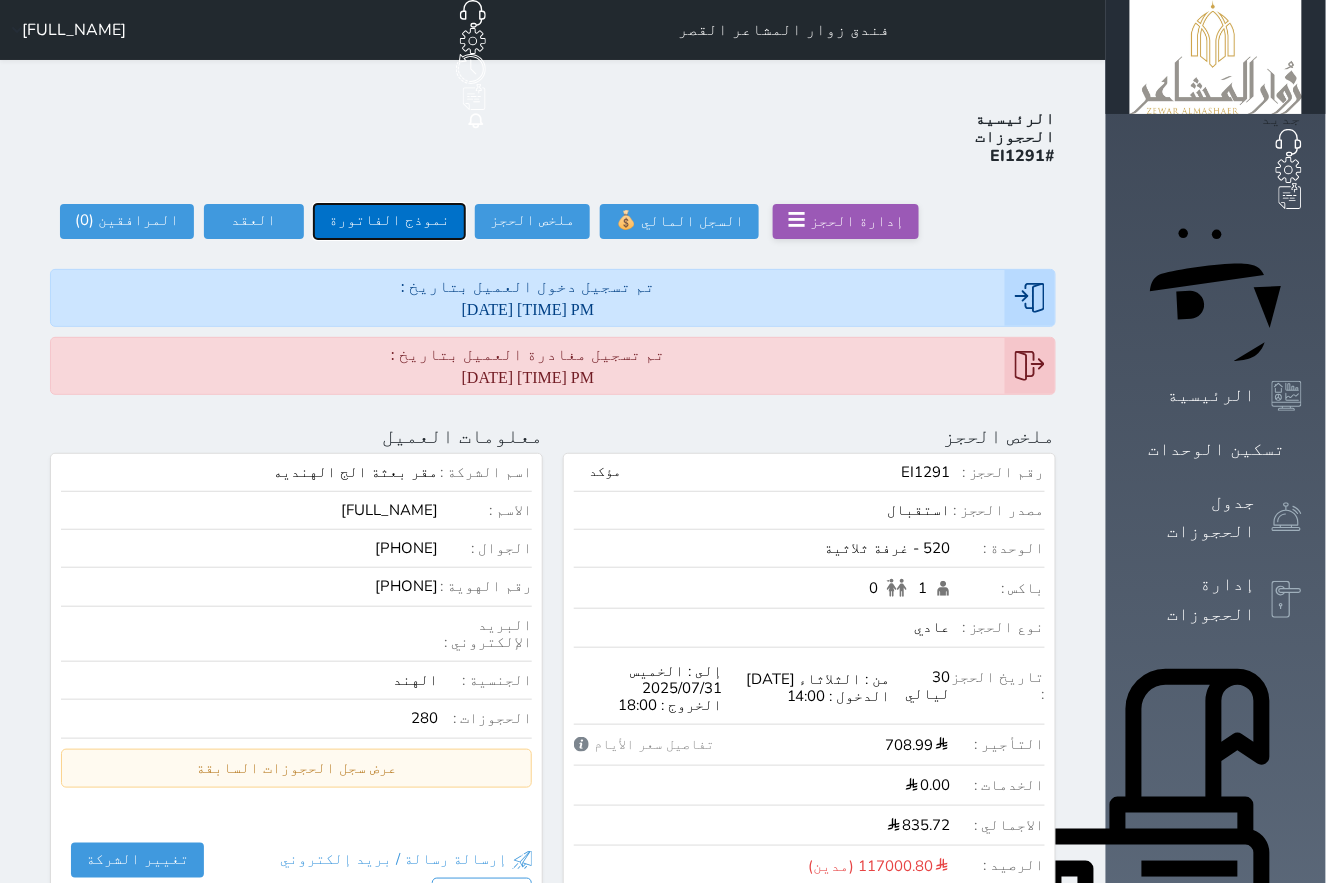click on "نموذج الفاتورة" at bounding box center [389, 221] 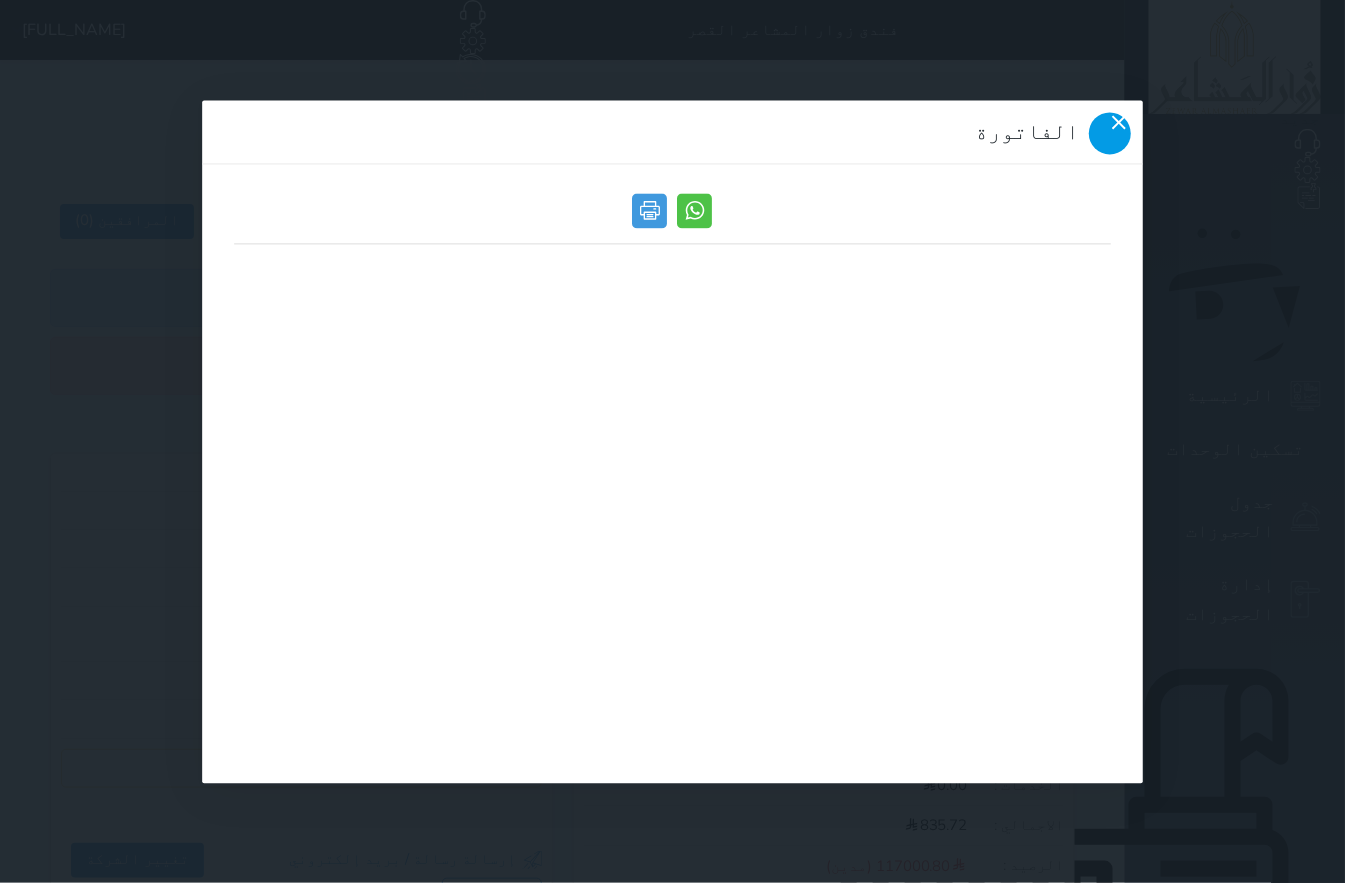 click 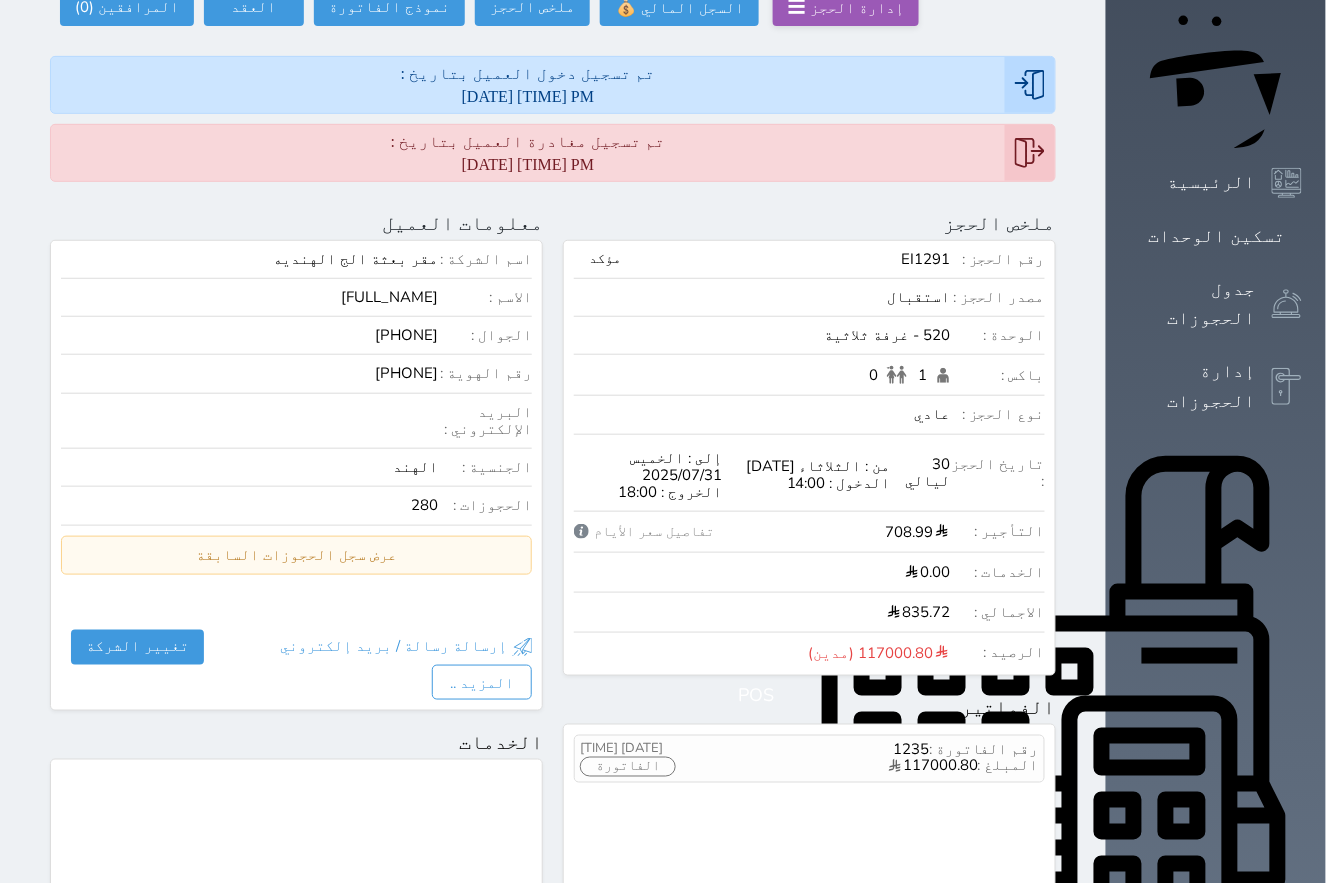 scroll, scrollTop: 0, scrollLeft: 0, axis: both 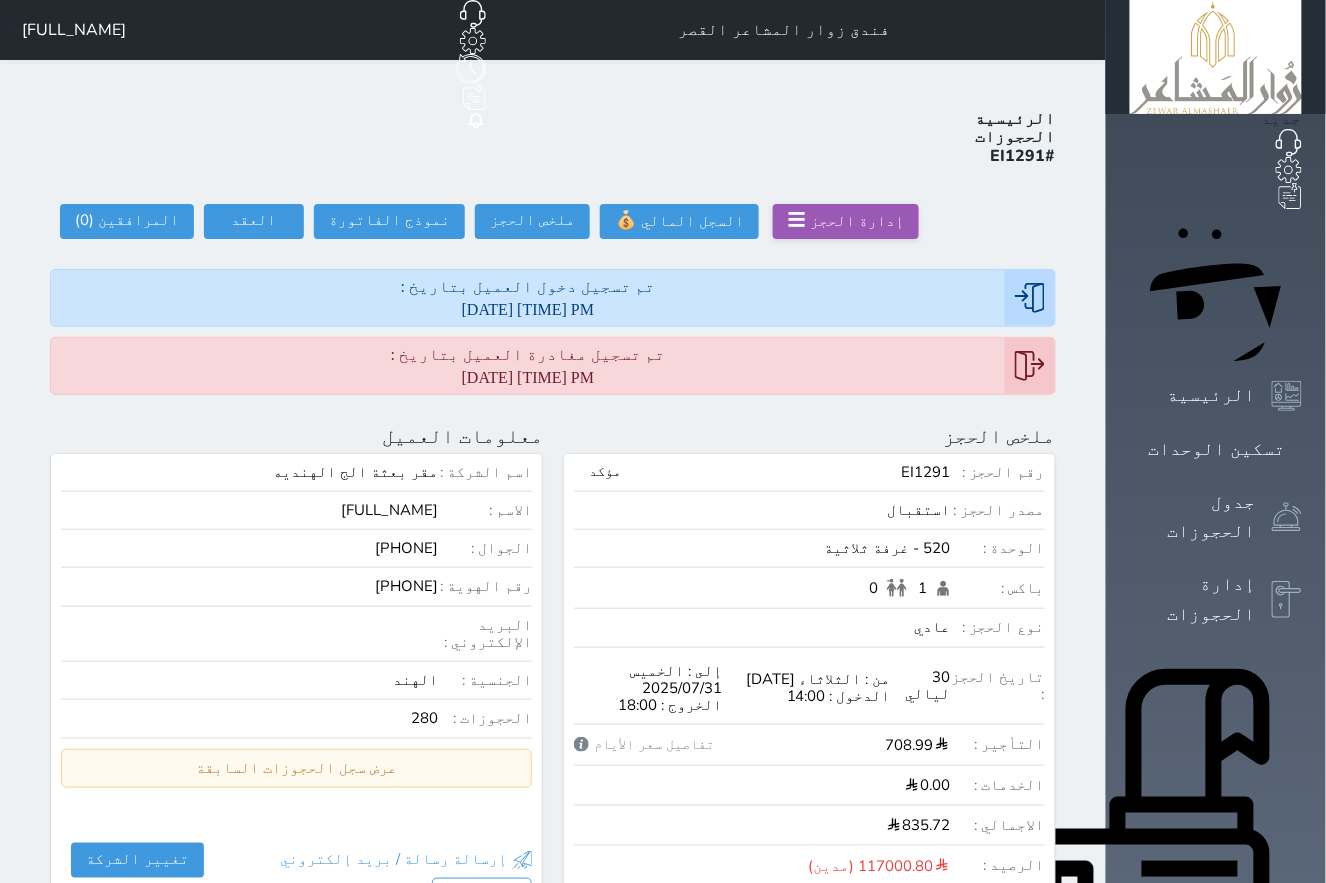 click at bounding box center [894, 825] 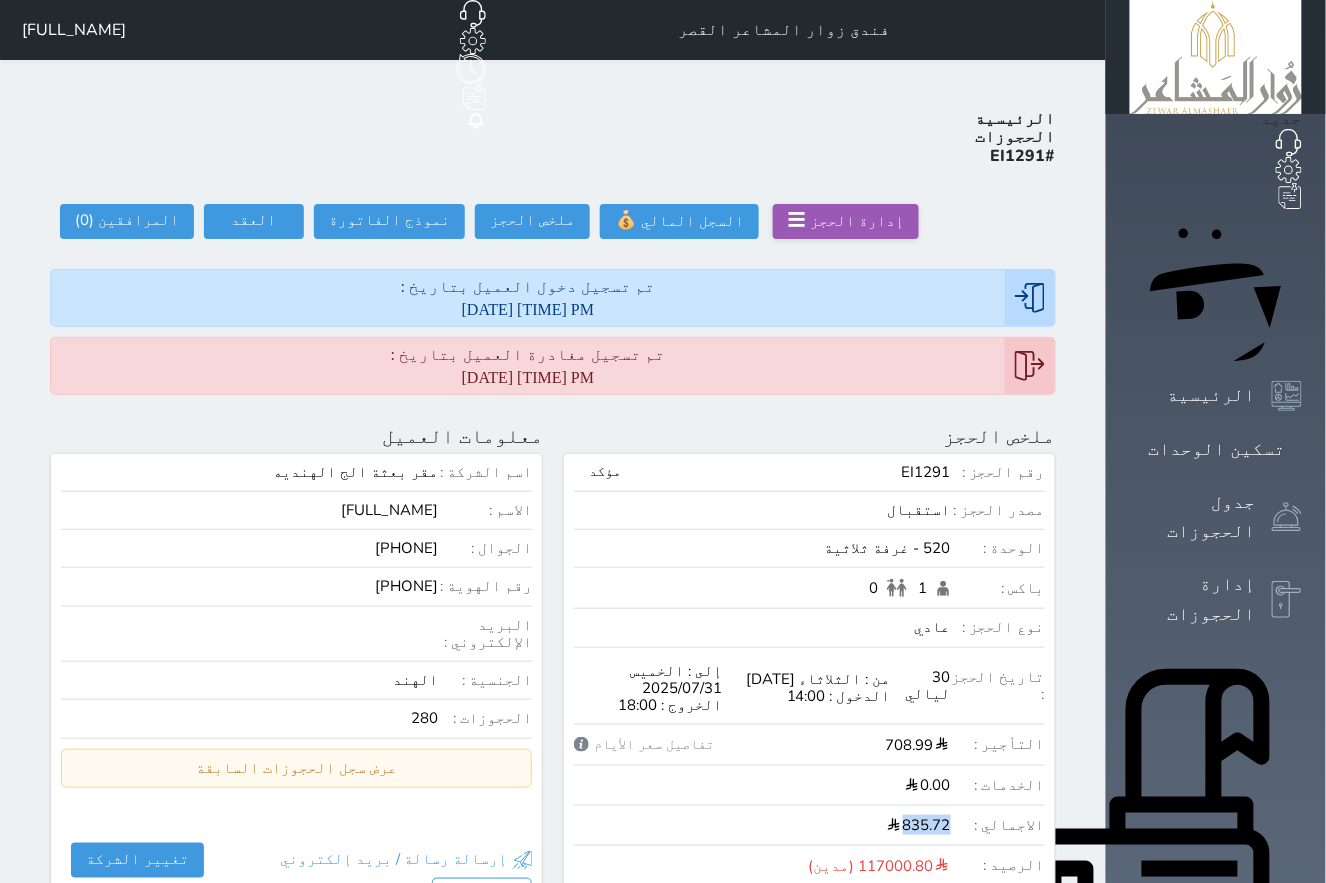 drag, startPoint x: 1057, startPoint y: 729, endPoint x: 939, endPoint y: 734, distance: 118.10589 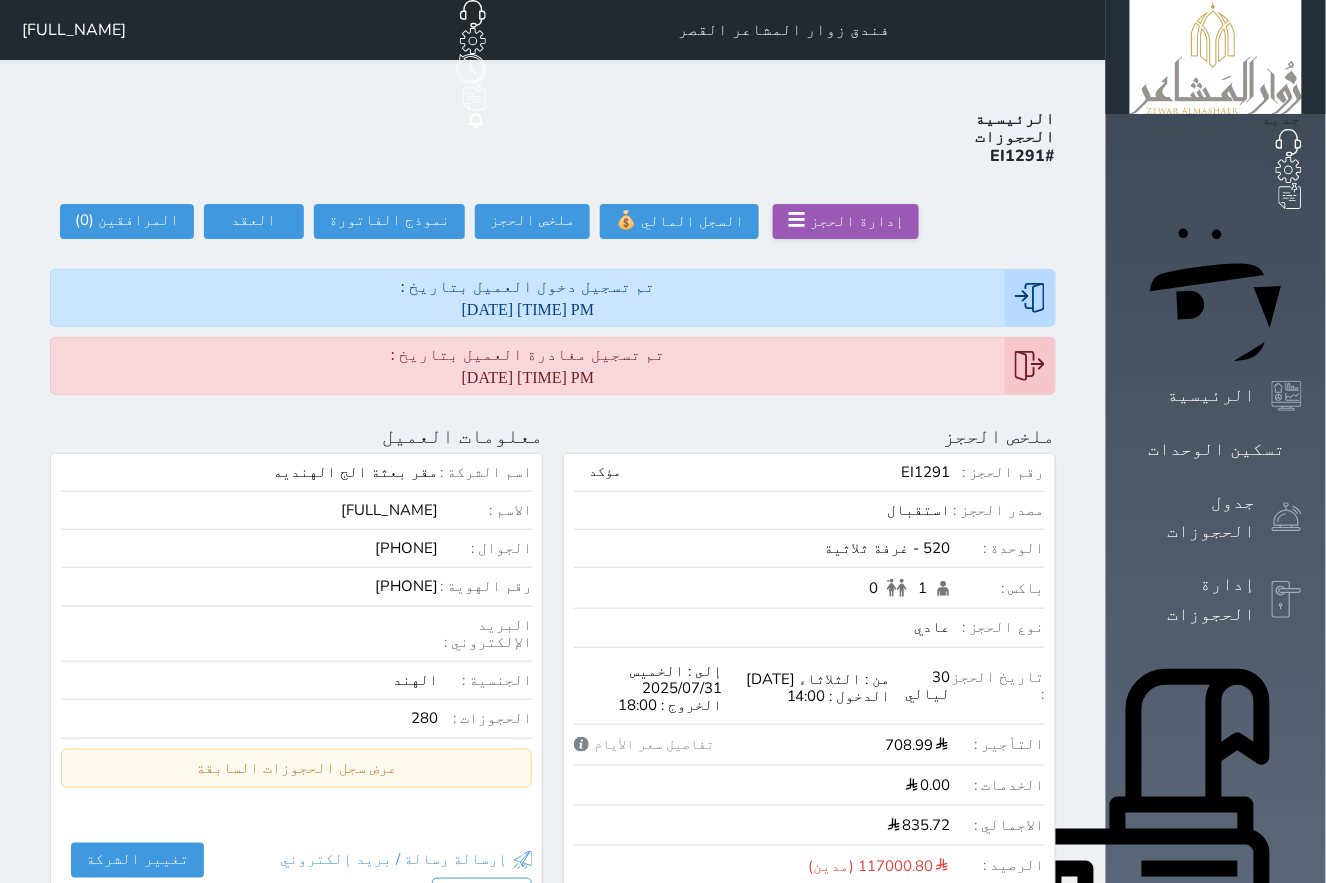 drag, startPoint x: 976, startPoint y: 692, endPoint x: 982, endPoint y: 704, distance: 13.416408 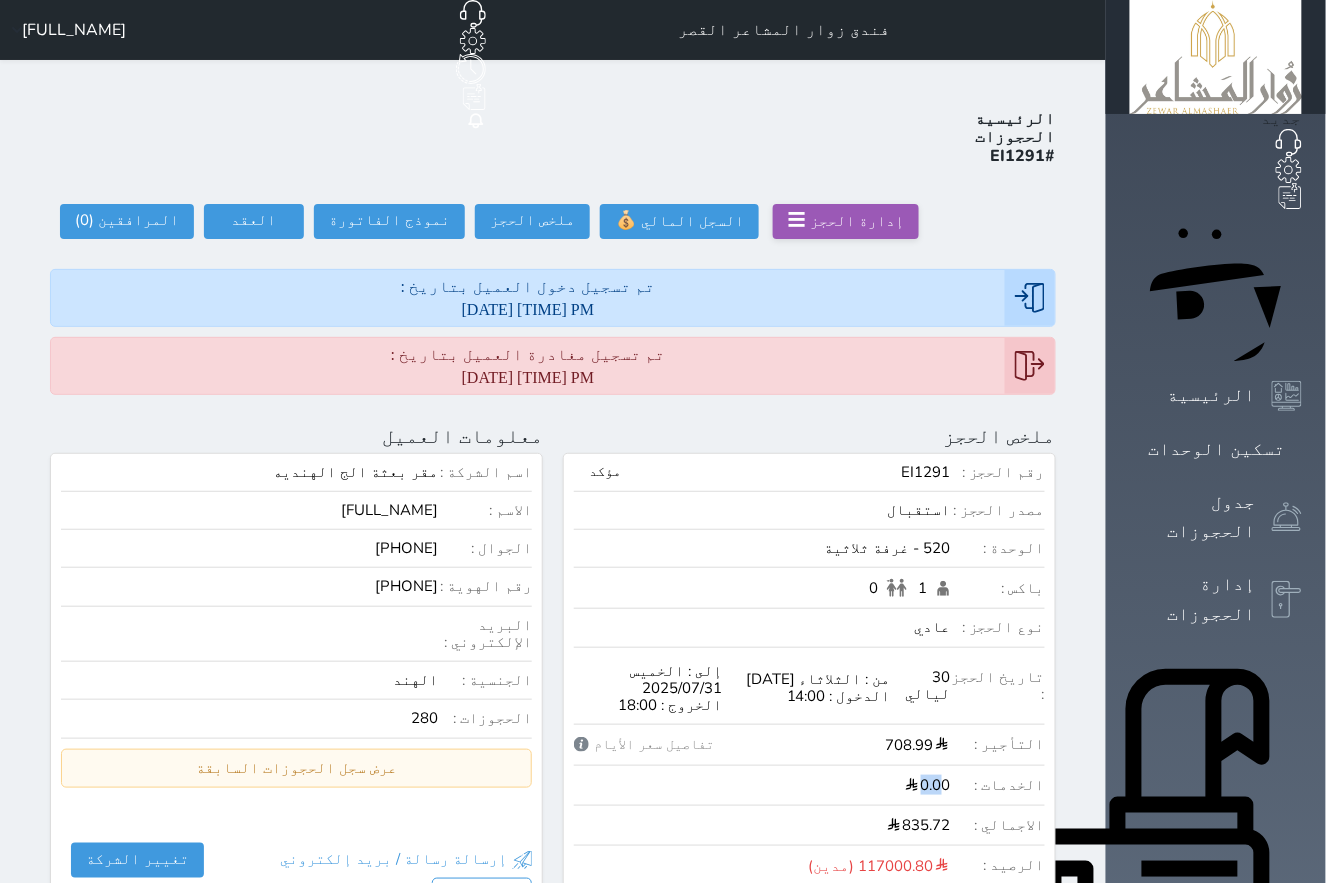 drag, startPoint x: 1022, startPoint y: 696, endPoint x: 969, endPoint y: 701, distance: 53.235325 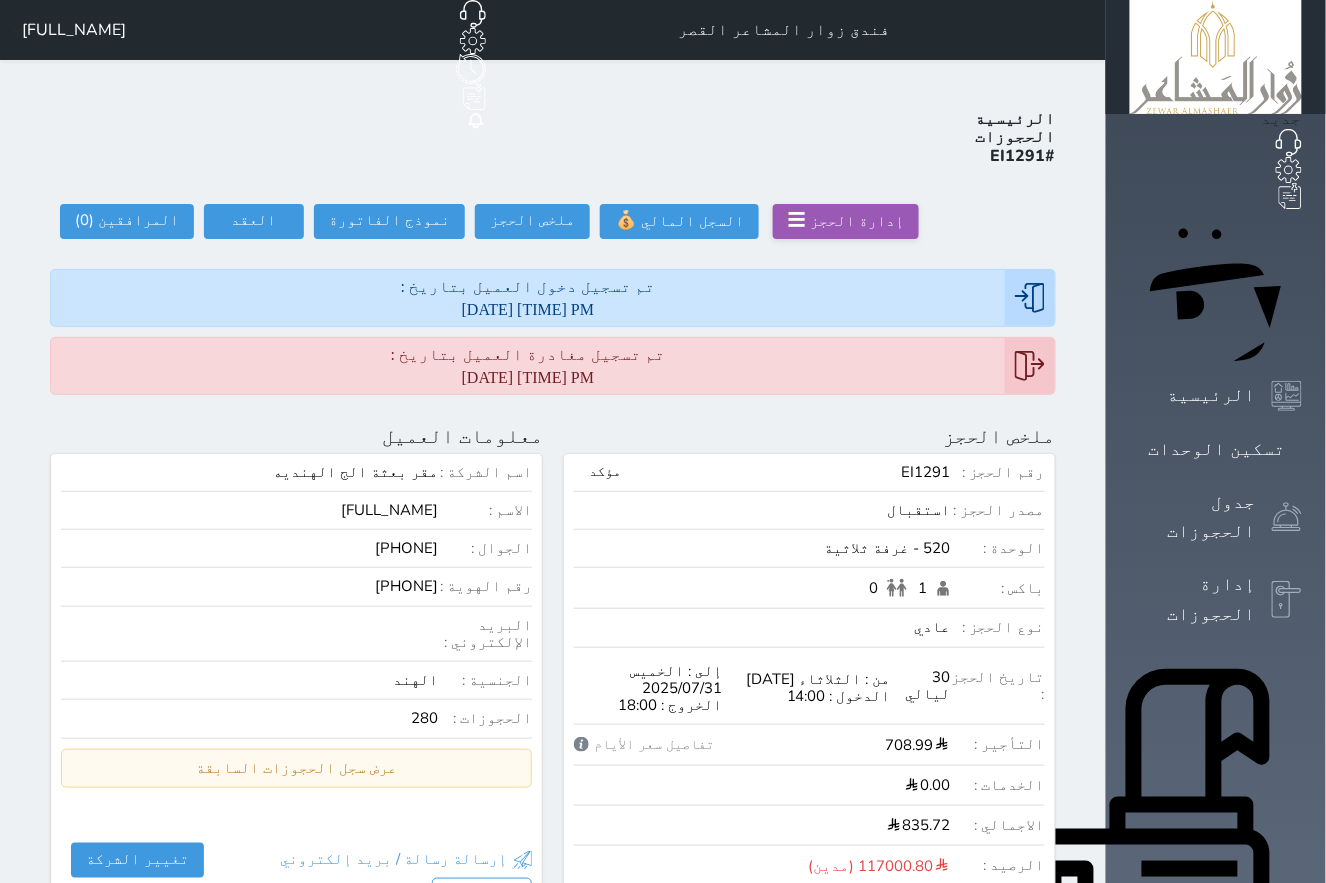 click on "835.72" at bounding box center (762, 825) 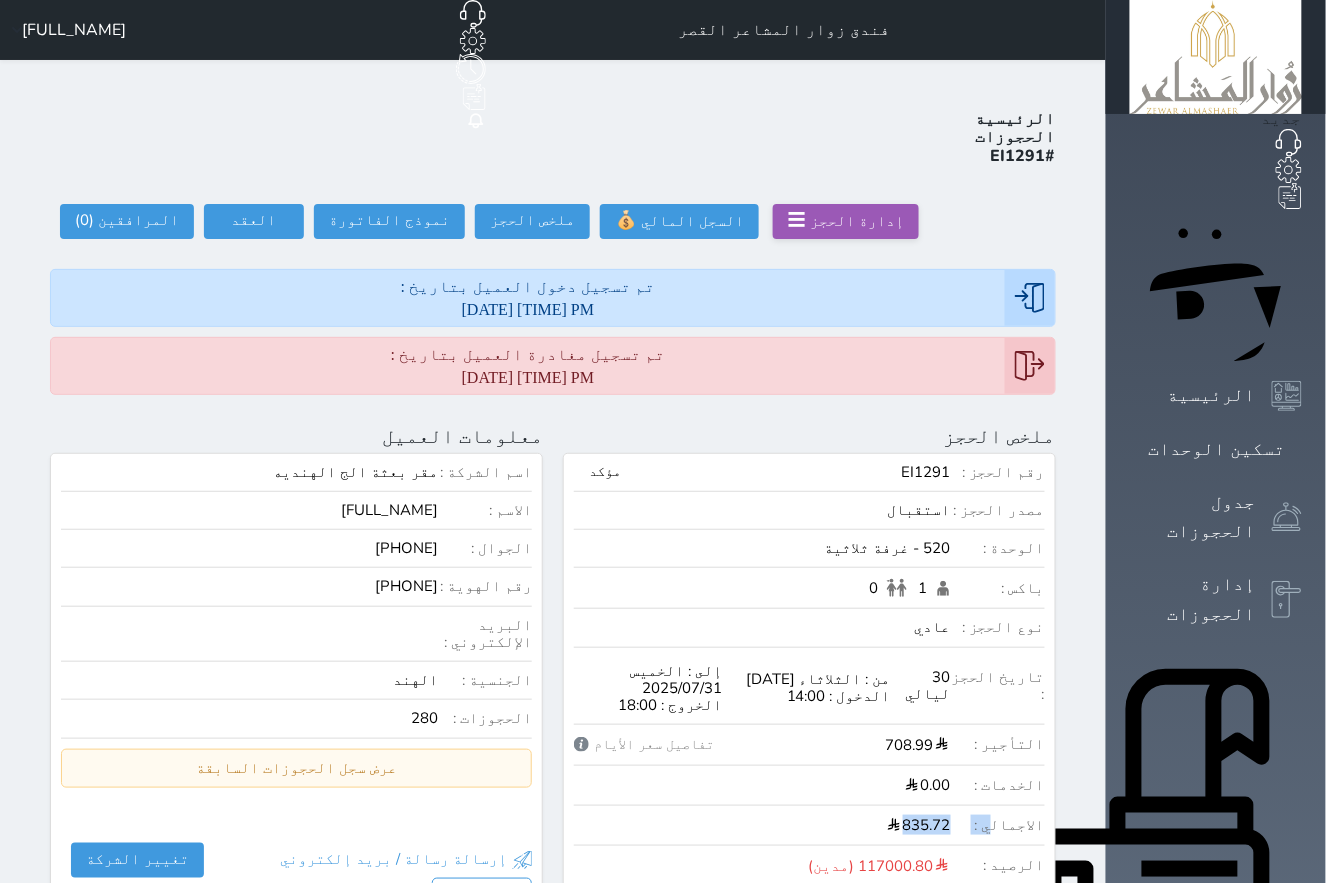 drag, startPoint x: 951, startPoint y: 761, endPoint x: 1129, endPoint y: 754, distance: 178.13759 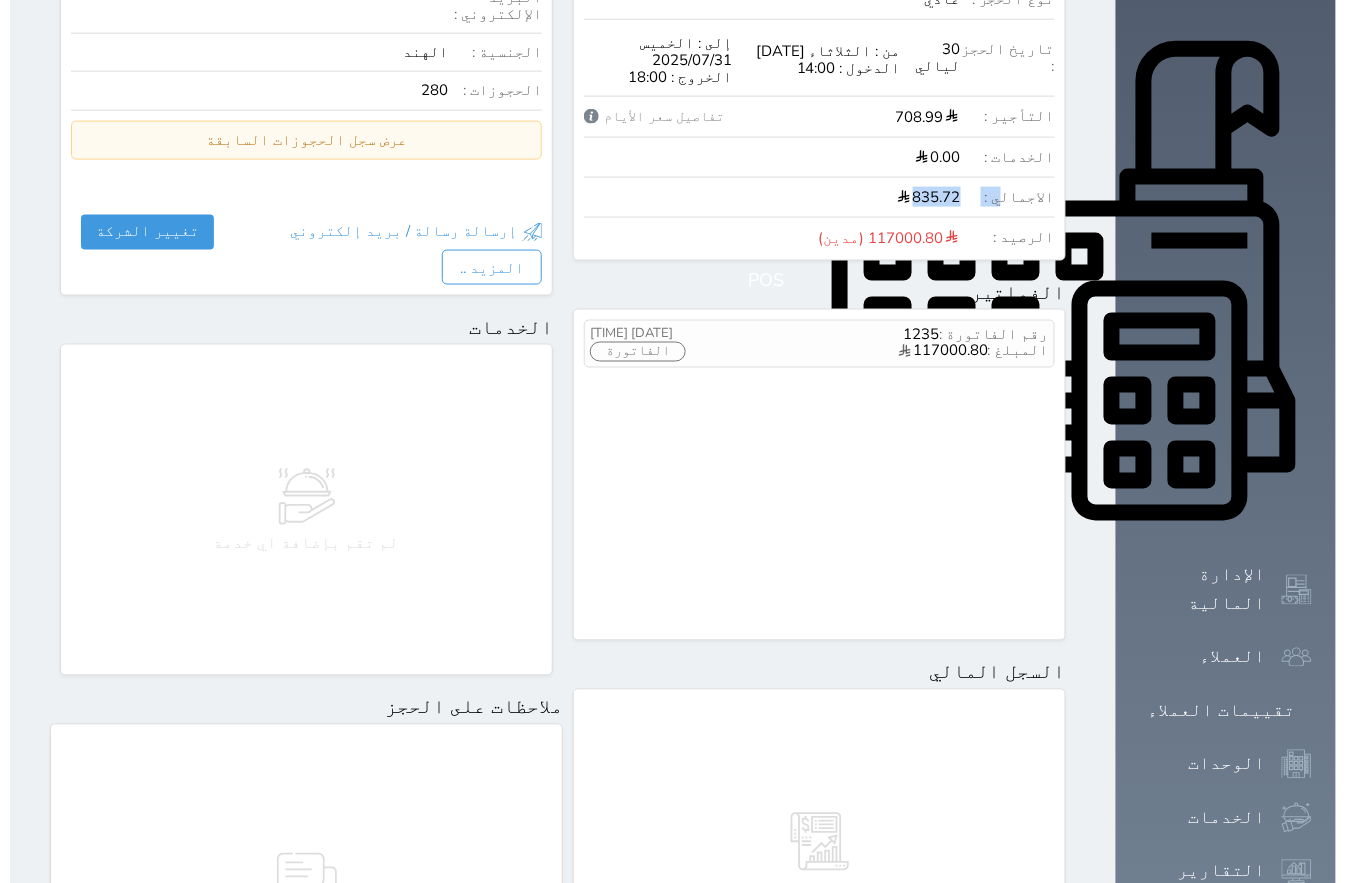 scroll, scrollTop: 624, scrollLeft: 0, axis: vertical 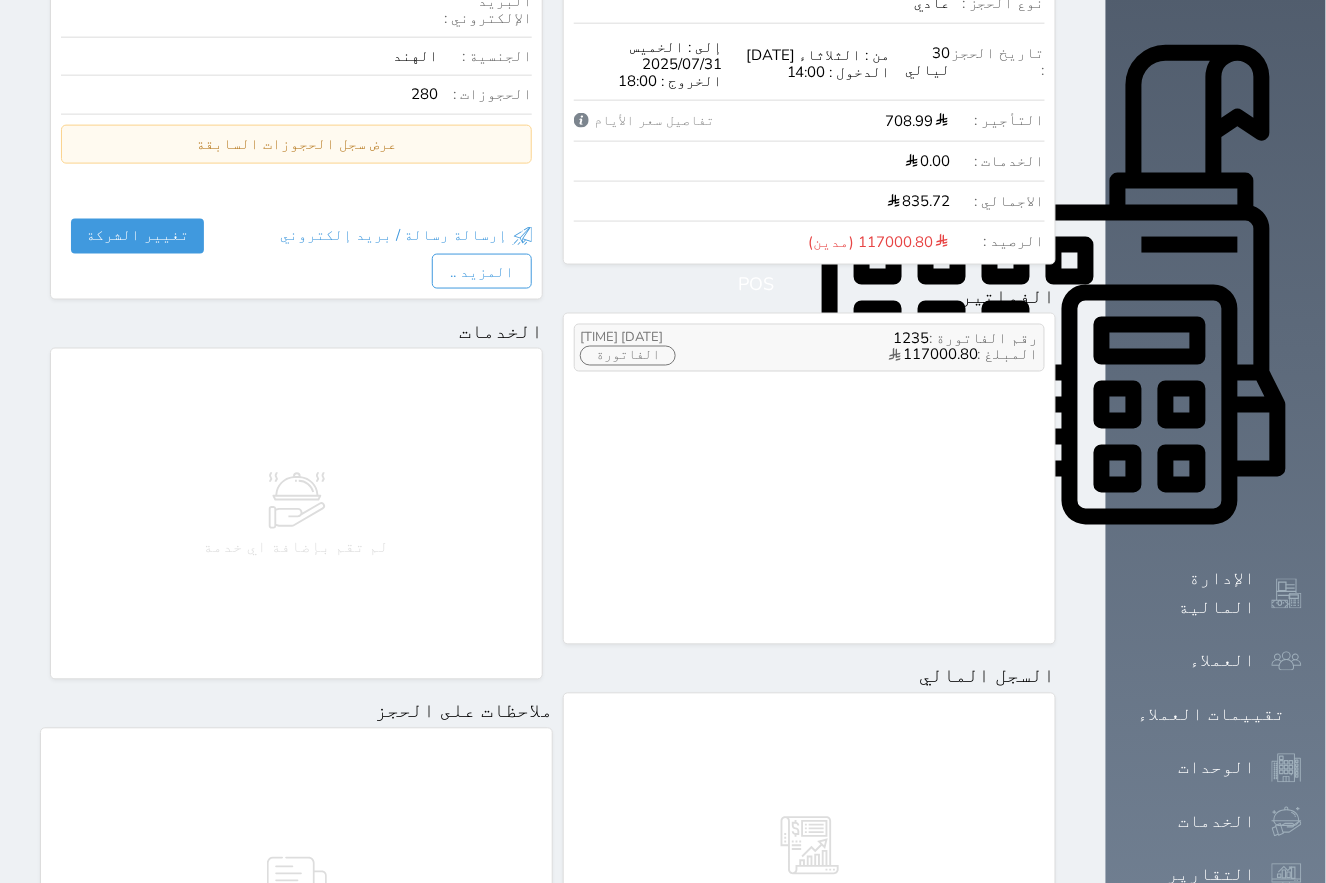 click on "الفاتورة" at bounding box center (628, 356) 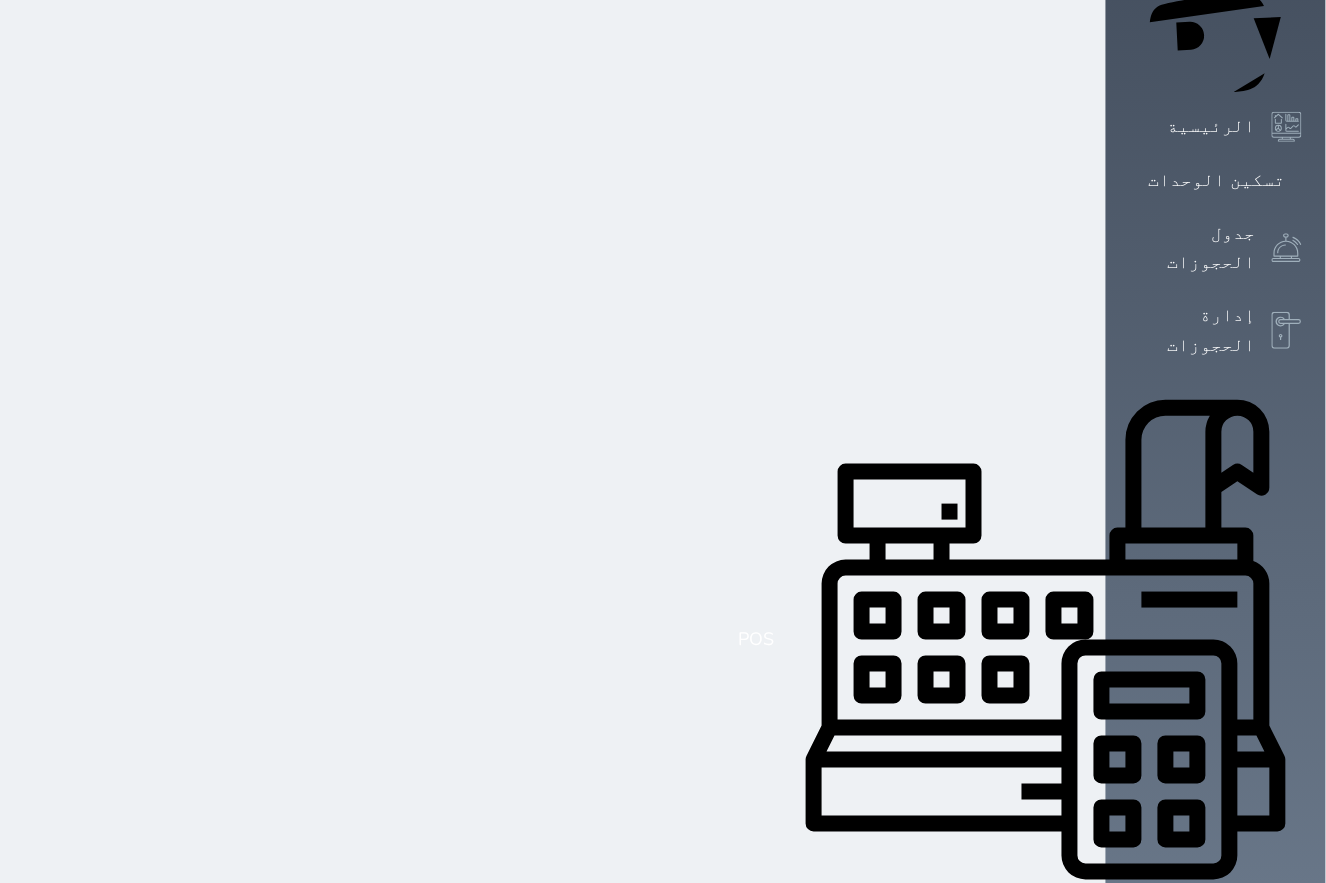 scroll, scrollTop: 50, scrollLeft: 0, axis: vertical 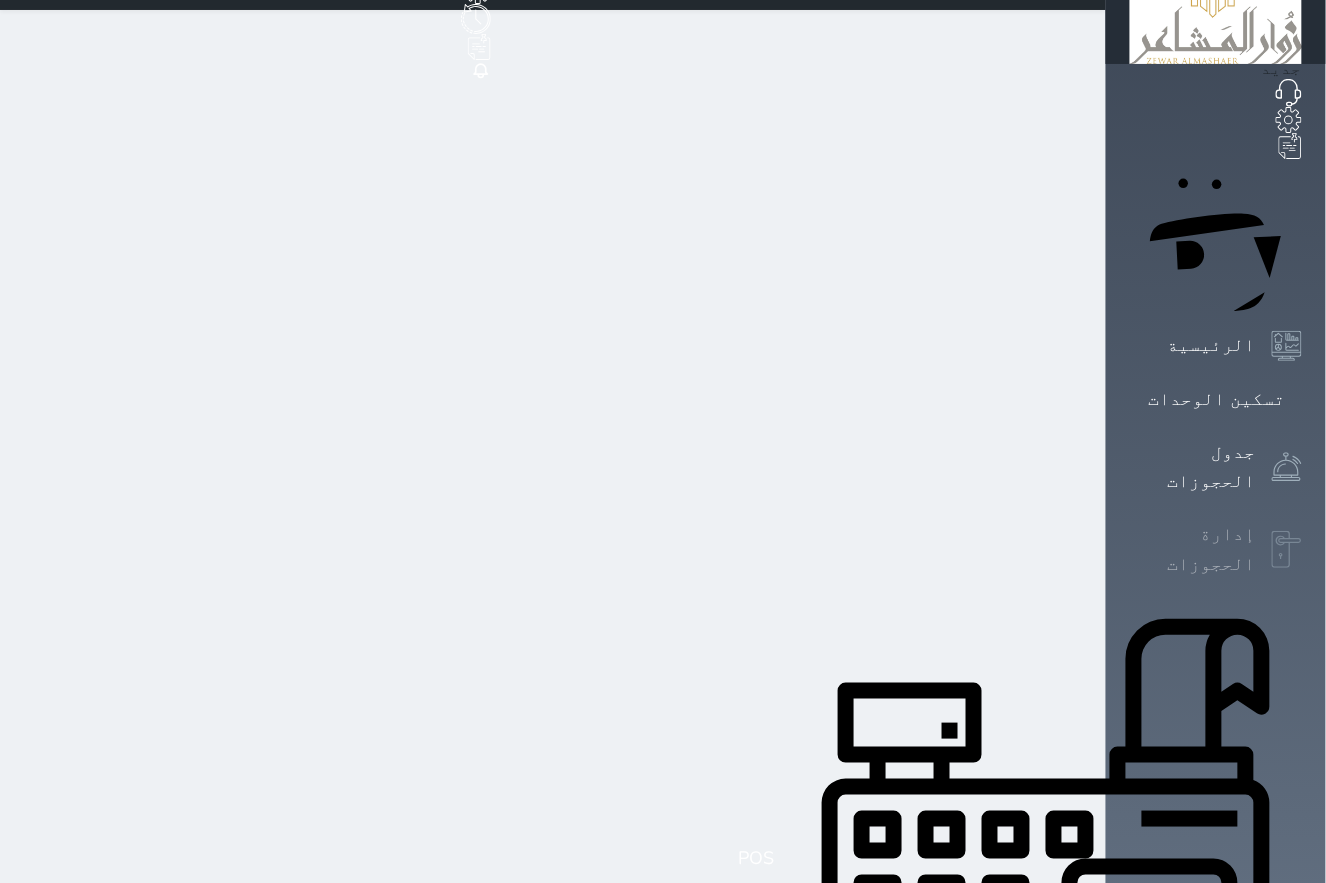 click on "إدارة الحجوزات" at bounding box center [1193, 549] 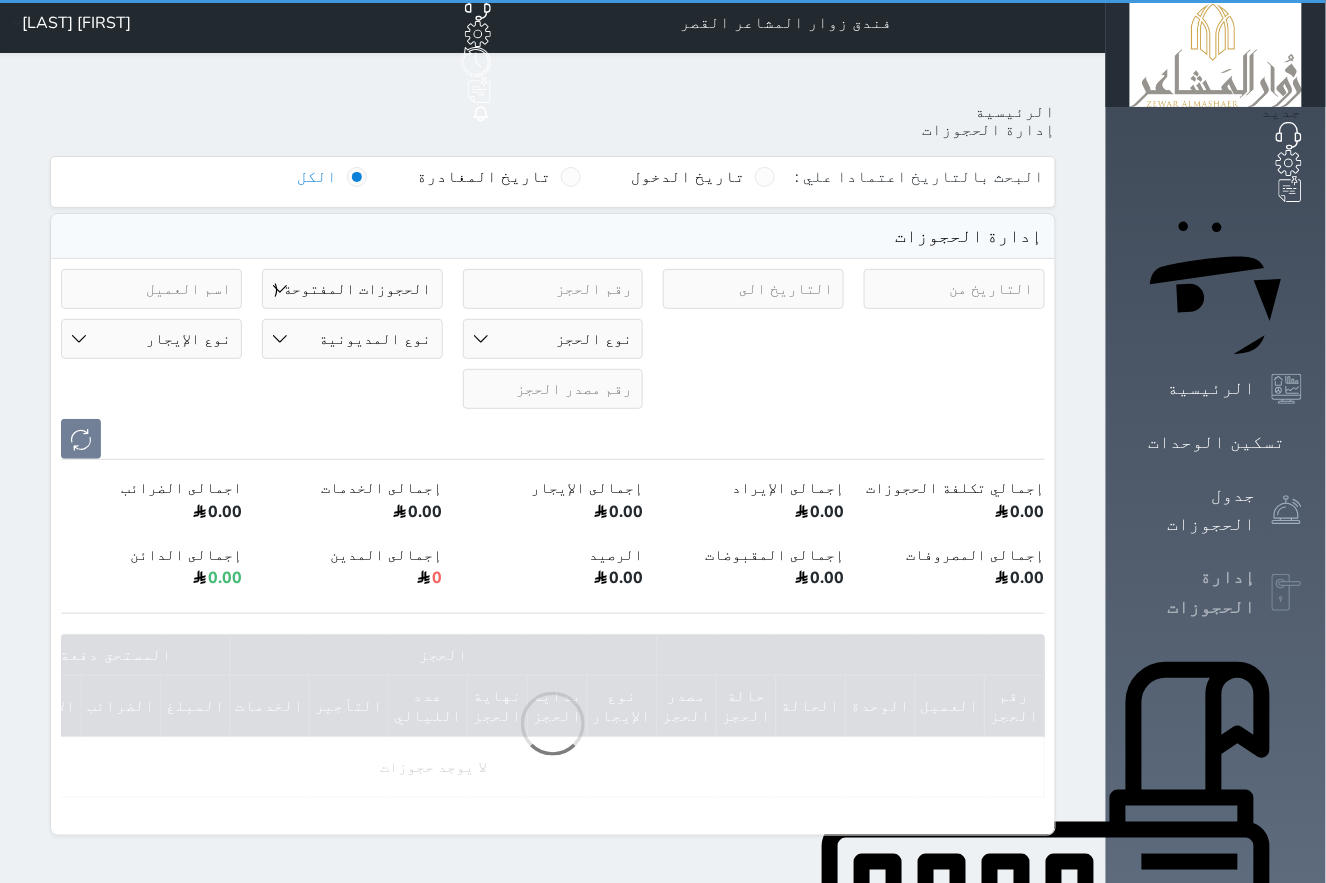 scroll, scrollTop: 0, scrollLeft: 0, axis: both 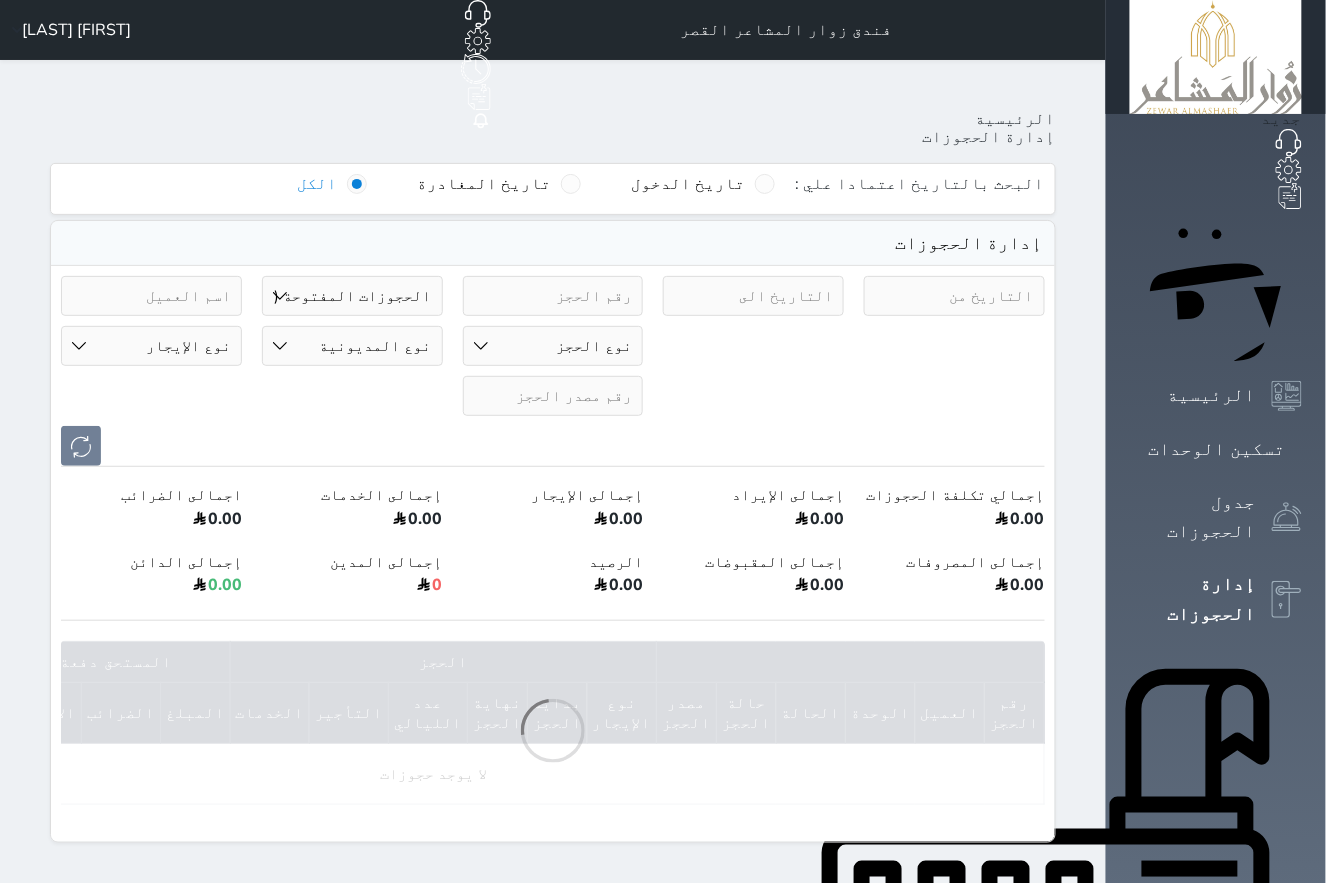 click on "حالة الحجز
الحجوزات المفتوحة (الكل)
الحجوزات المغلقة (الكل)
الحجوزات المفتوحة (مسجل دخول)
الحجوزات المغلقة (تسجيل مغادرة)
الحجوزات لم تسجل دخول
الحجوزات المؤكدة (الكل)
الحجوزات الملغية
الحجوزات المنتهية مهلة دفعها
حجوزات بانتظار الدفع" at bounding box center [352, 296] 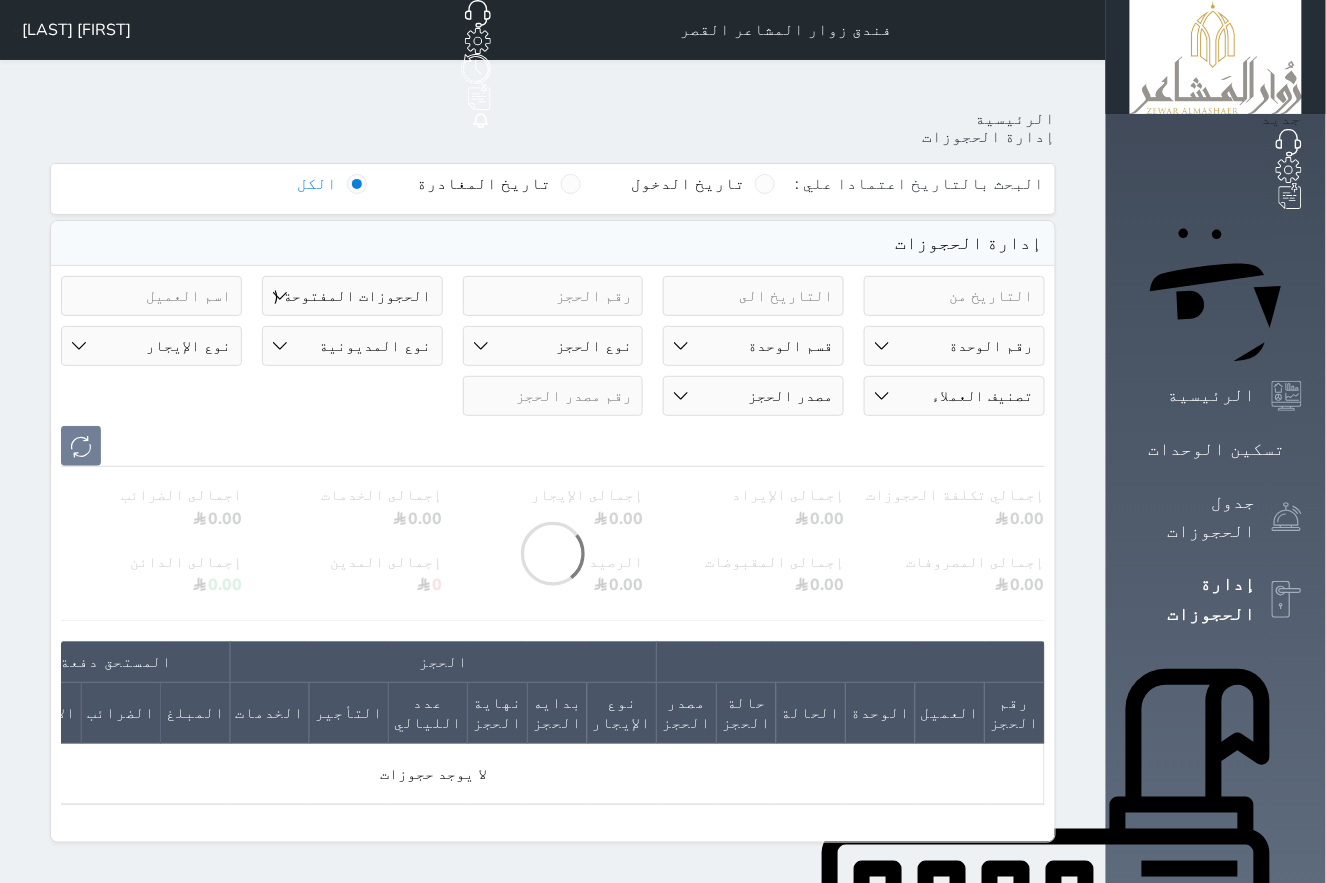 select on "closed_all" 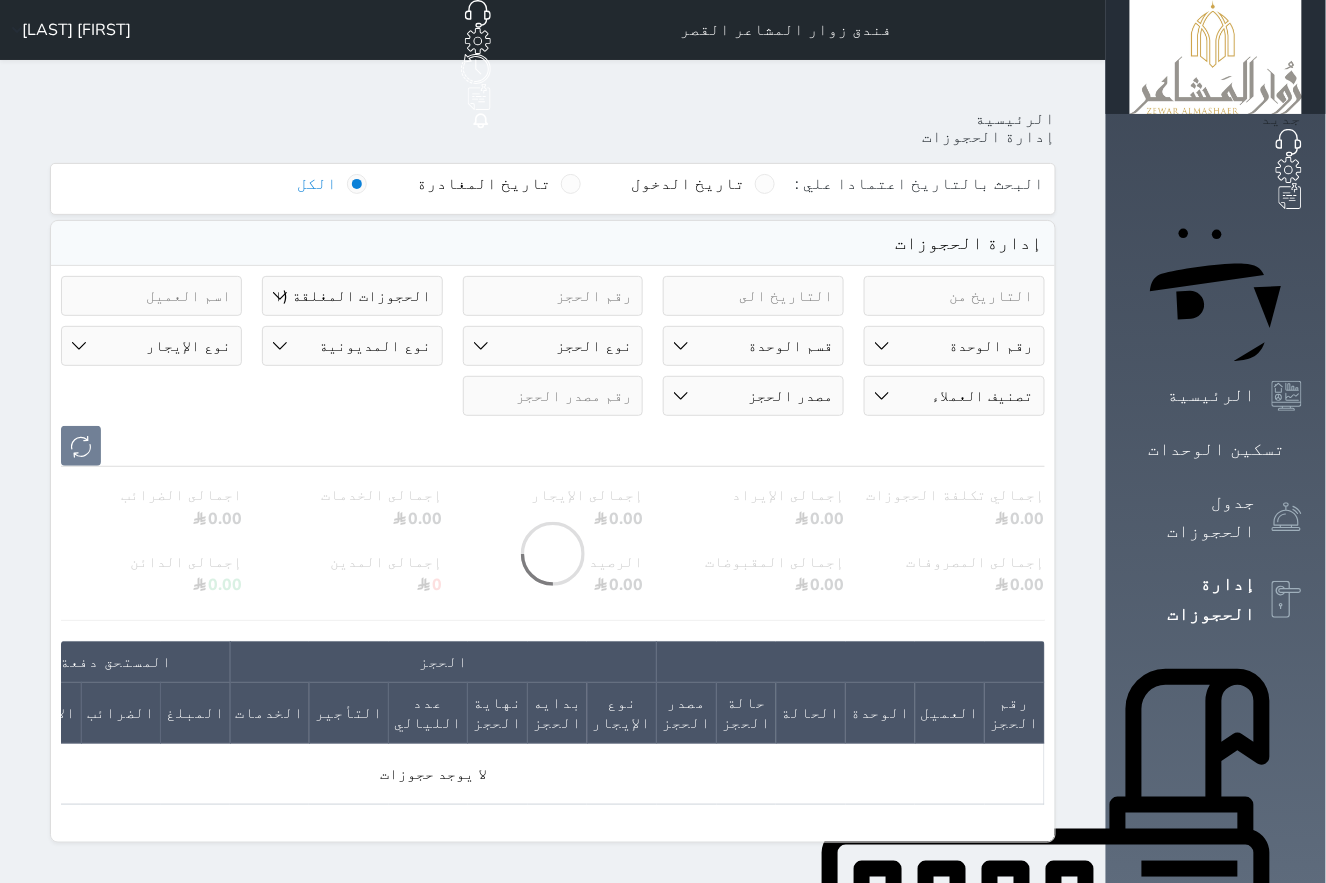 click on "حالة الحجز
الحجوزات المفتوحة (الكل)
الحجوزات المغلقة (الكل)
الحجوزات المفتوحة (مسجل دخول)
الحجوزات المغلقة (تسجيل مغادرة)
الحجوزات لم تسجل دخول
الحجوزات المؤكدة (الكل)
الحجوزات الملغية
الحجوزات المنتهية مهلة دفعها
حجوزات بانتظار الدفع" at bounding box center (352, 296) 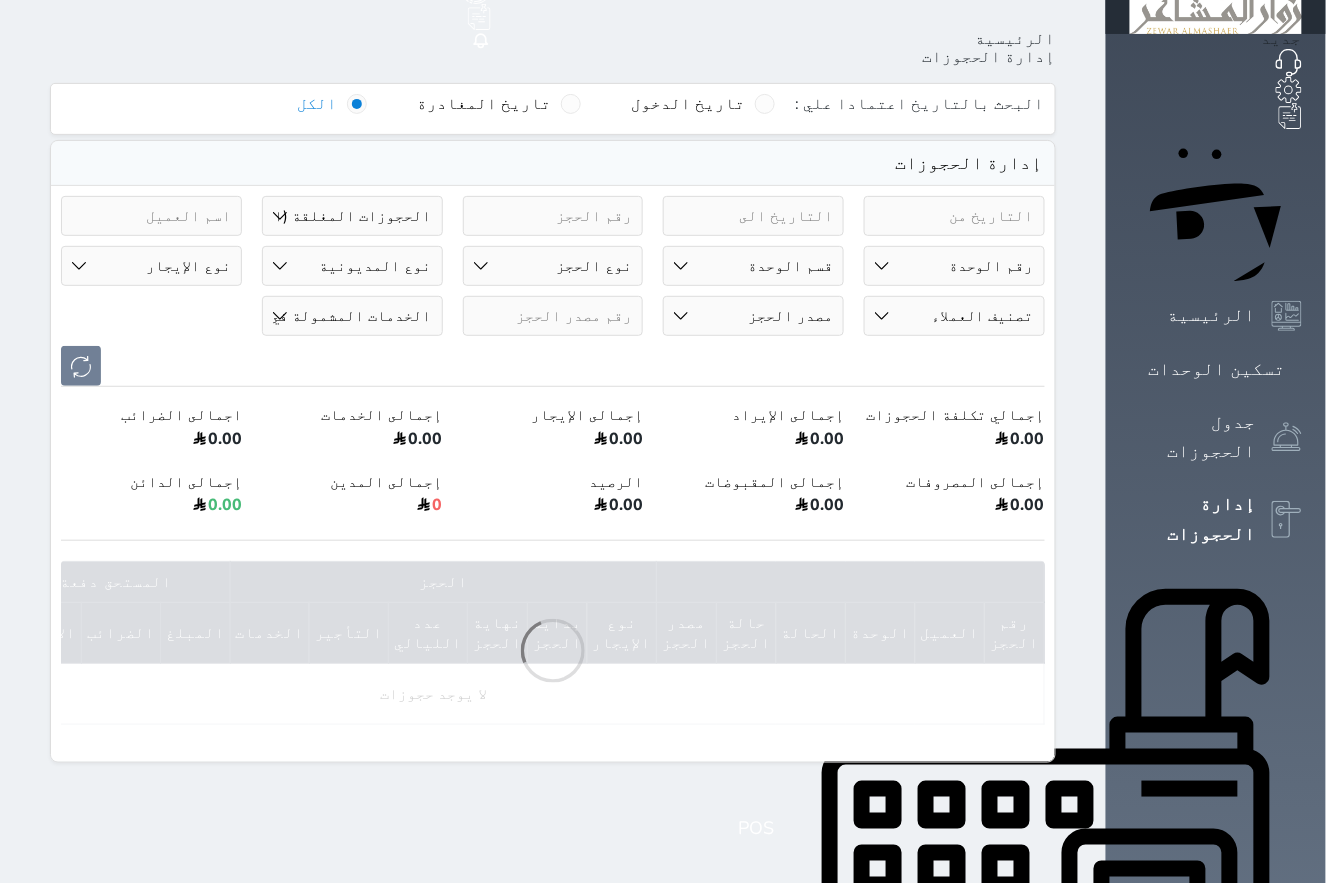 scroll, scrollTop: 124, scrollLeft: 0, axis: vertical 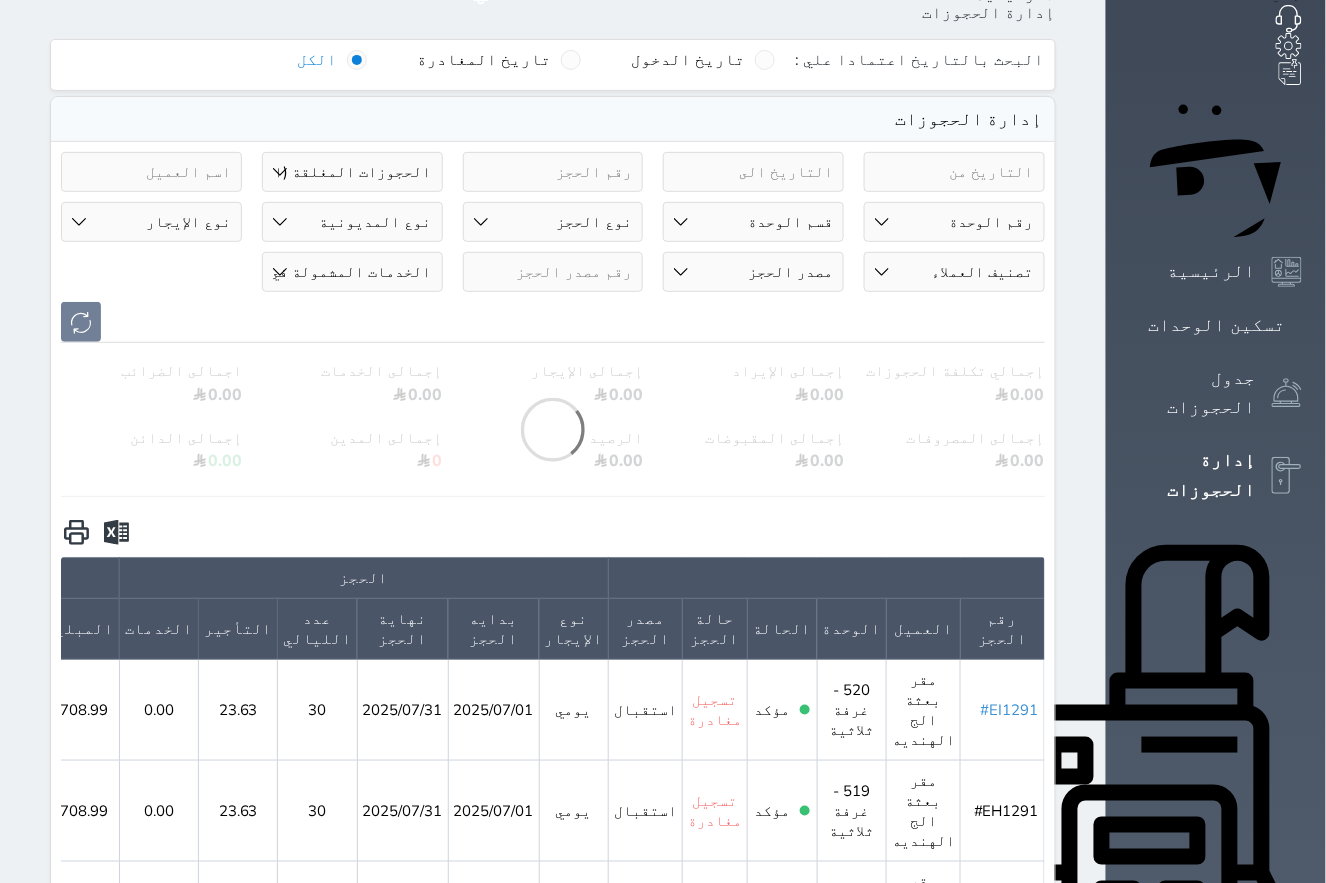 click on "#EI1291" at bounding box center [1010, 710] 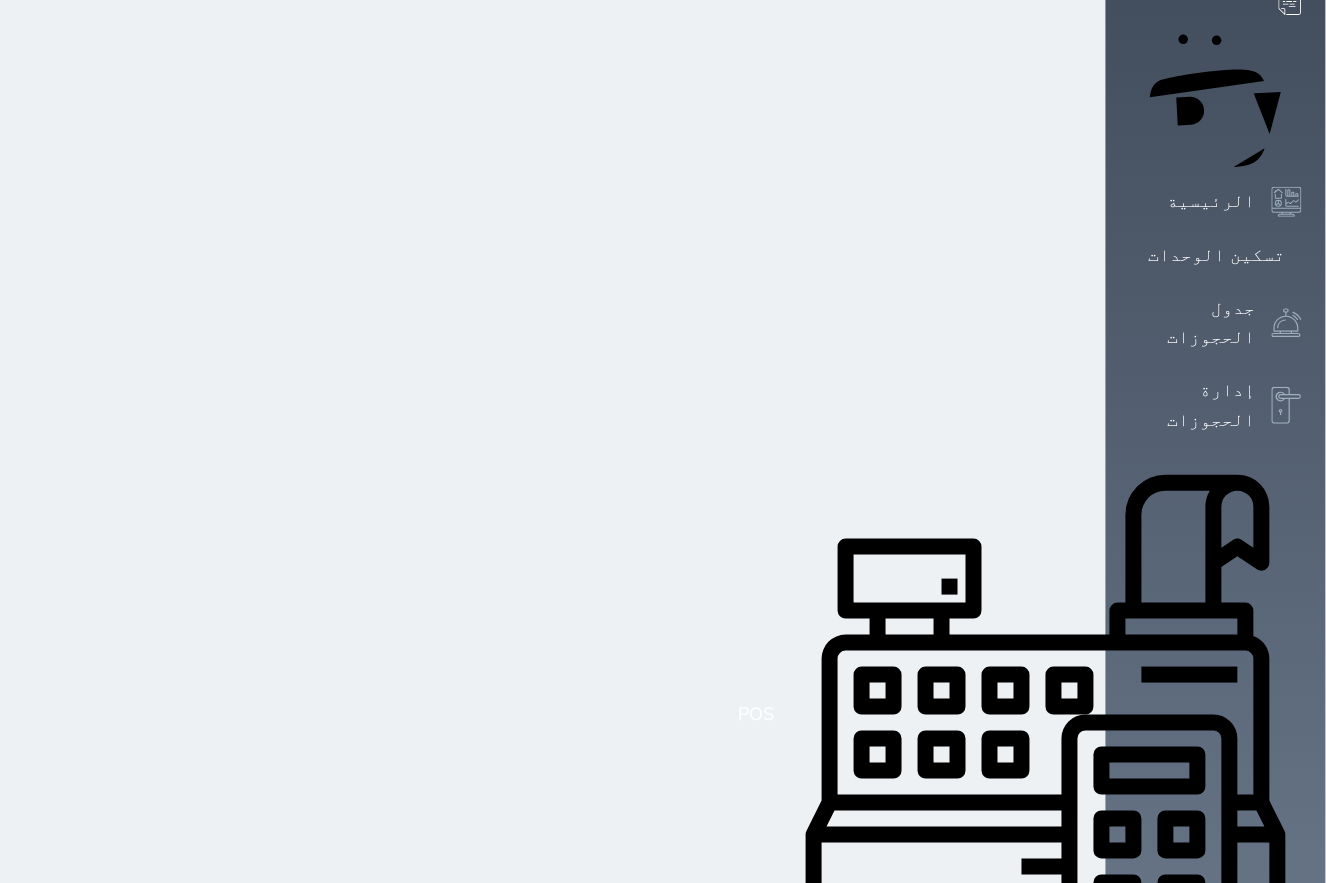 scroll, scrollTop: 425, scrollLeft: 0, axis: vertical 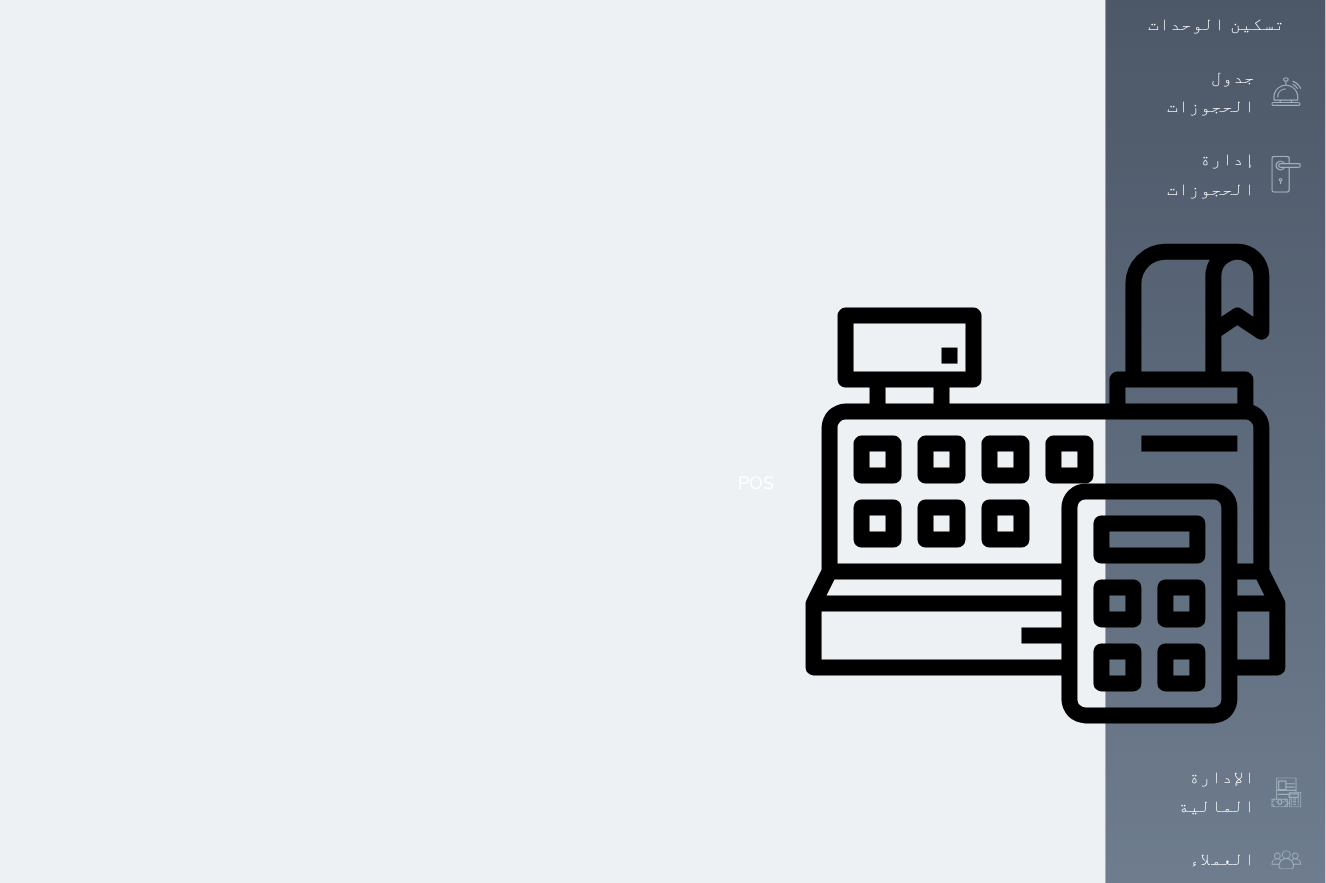drag, startPoint x: 661, startPoint y: 510, endPoint x: 647, endPoint y: 558, distance: 50 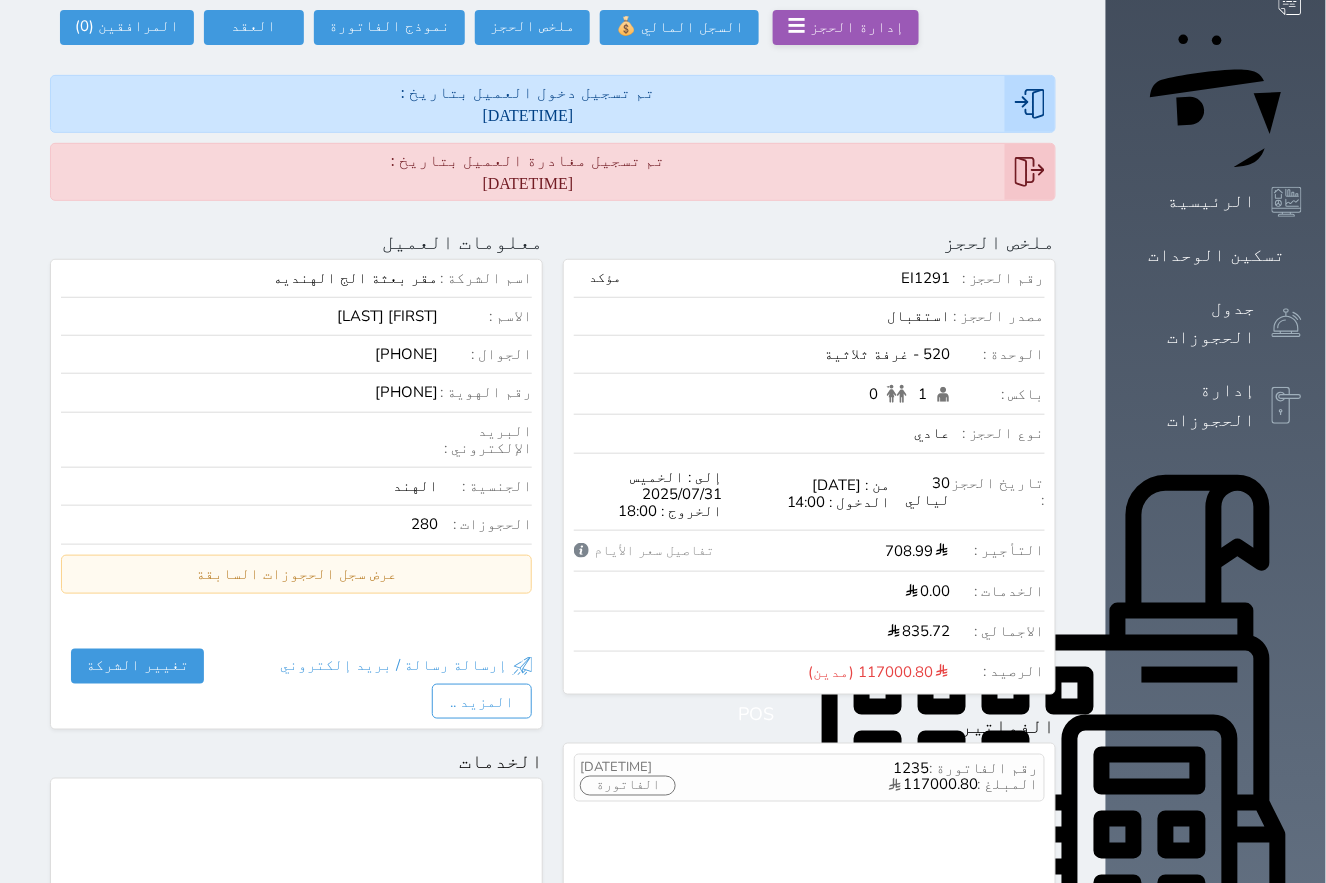 scroll, scrollTop: 499, scrollLeft: 0, axis: vertical 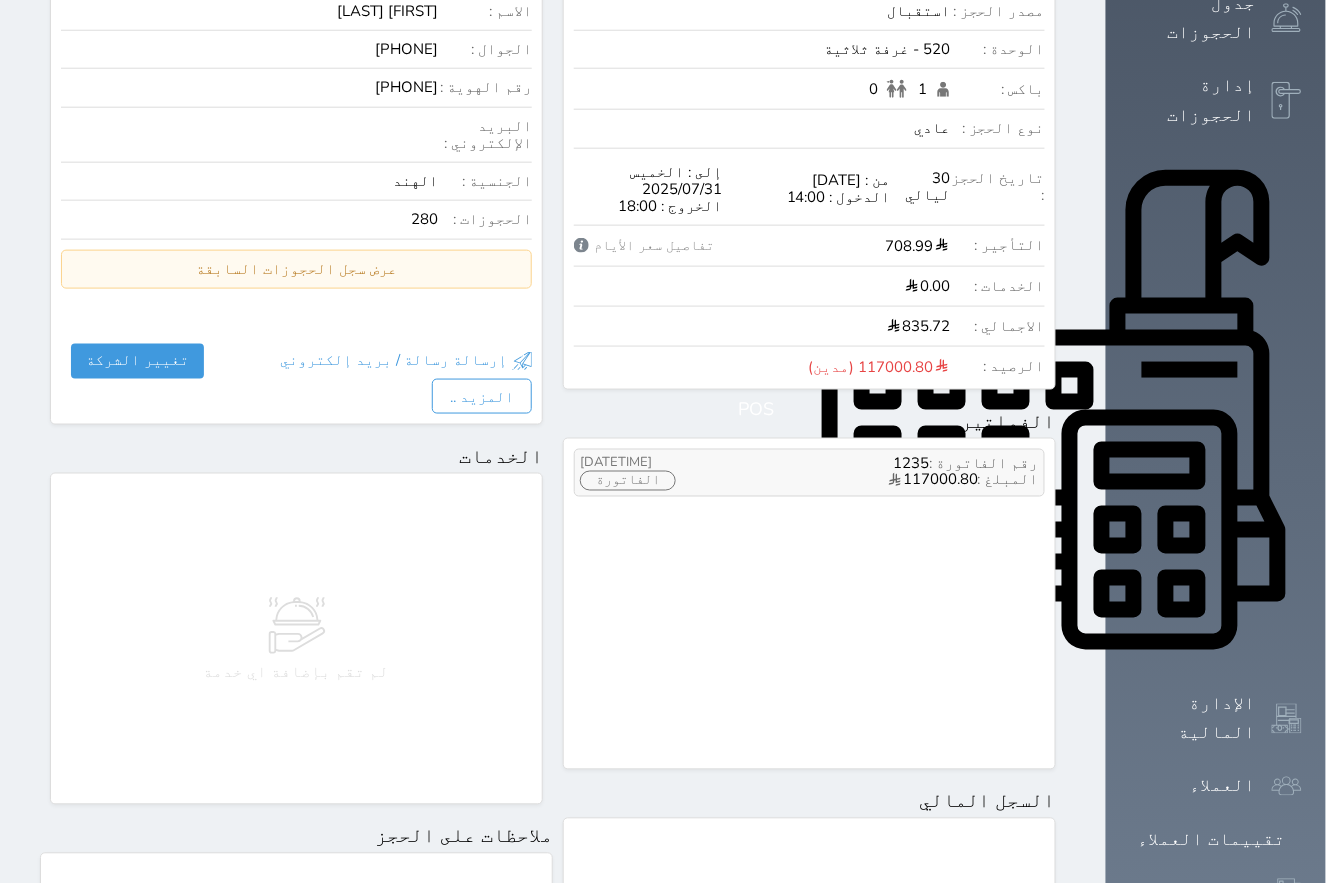 click on "الفاتورة" at bounding box center (628, 481) 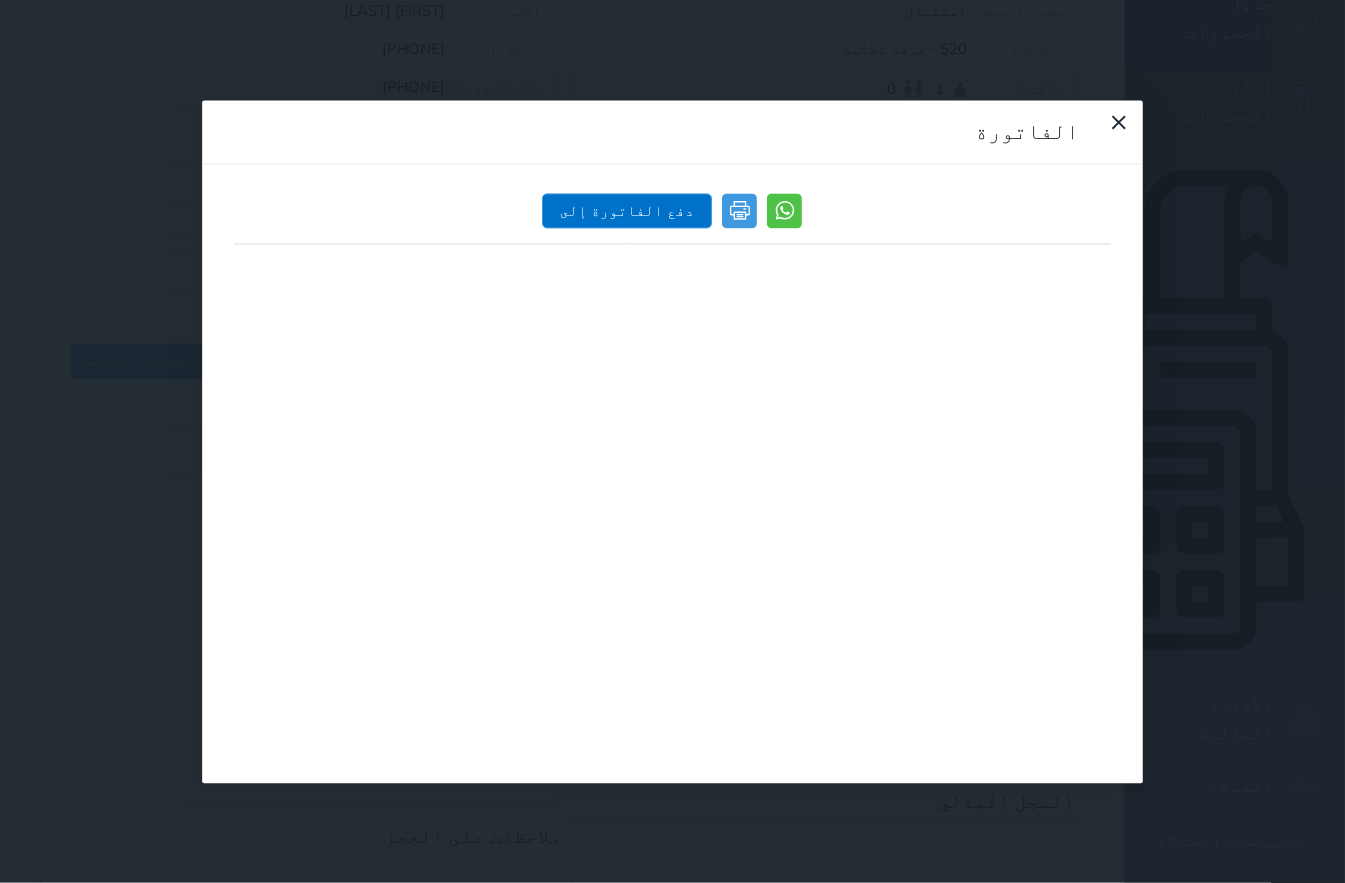 click on "دفع الفاتورة إلى زاتكا" at bounding box center (628, 210) 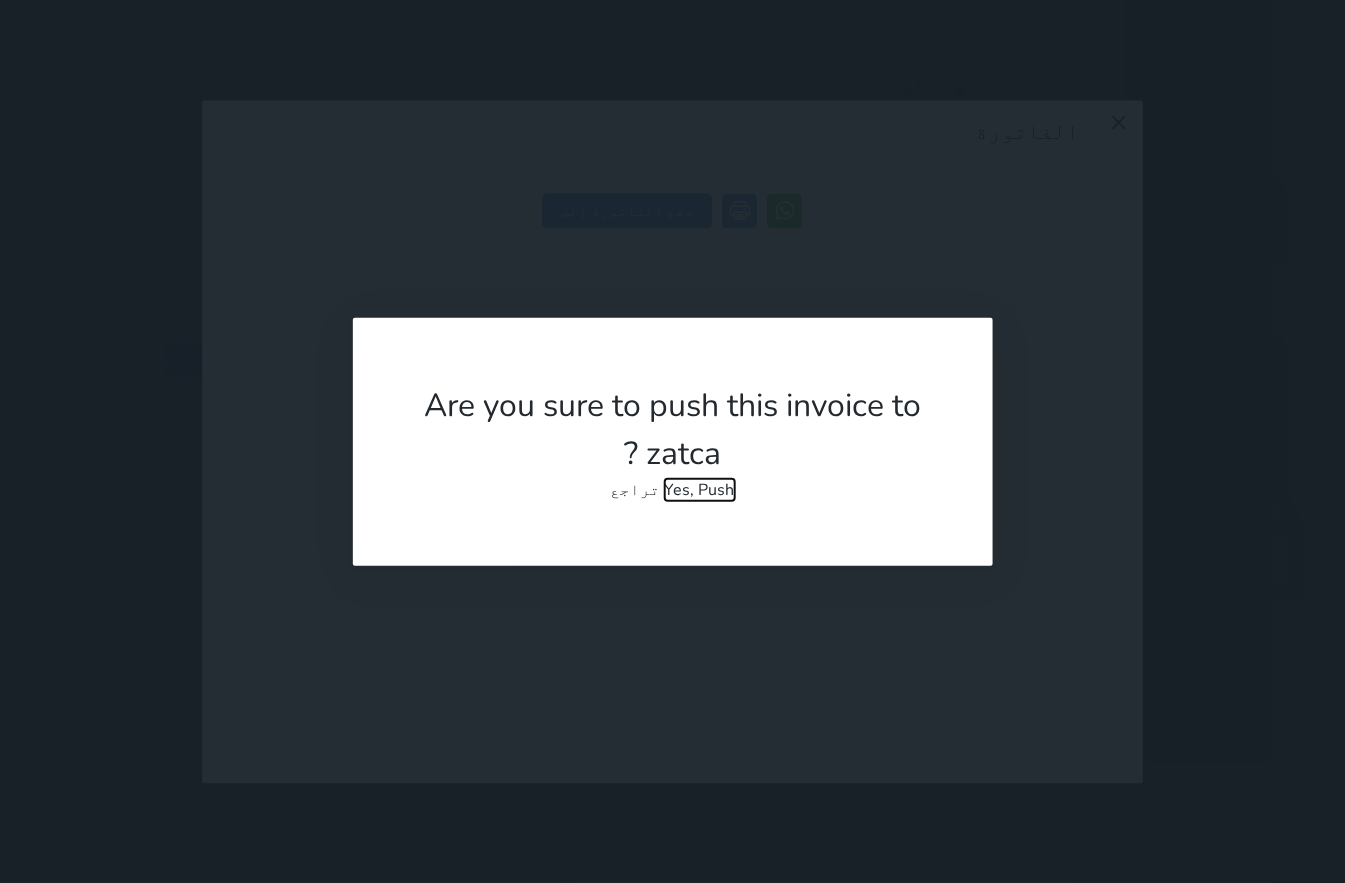 click on "Yes, Push" at bounding box center (700, 490) 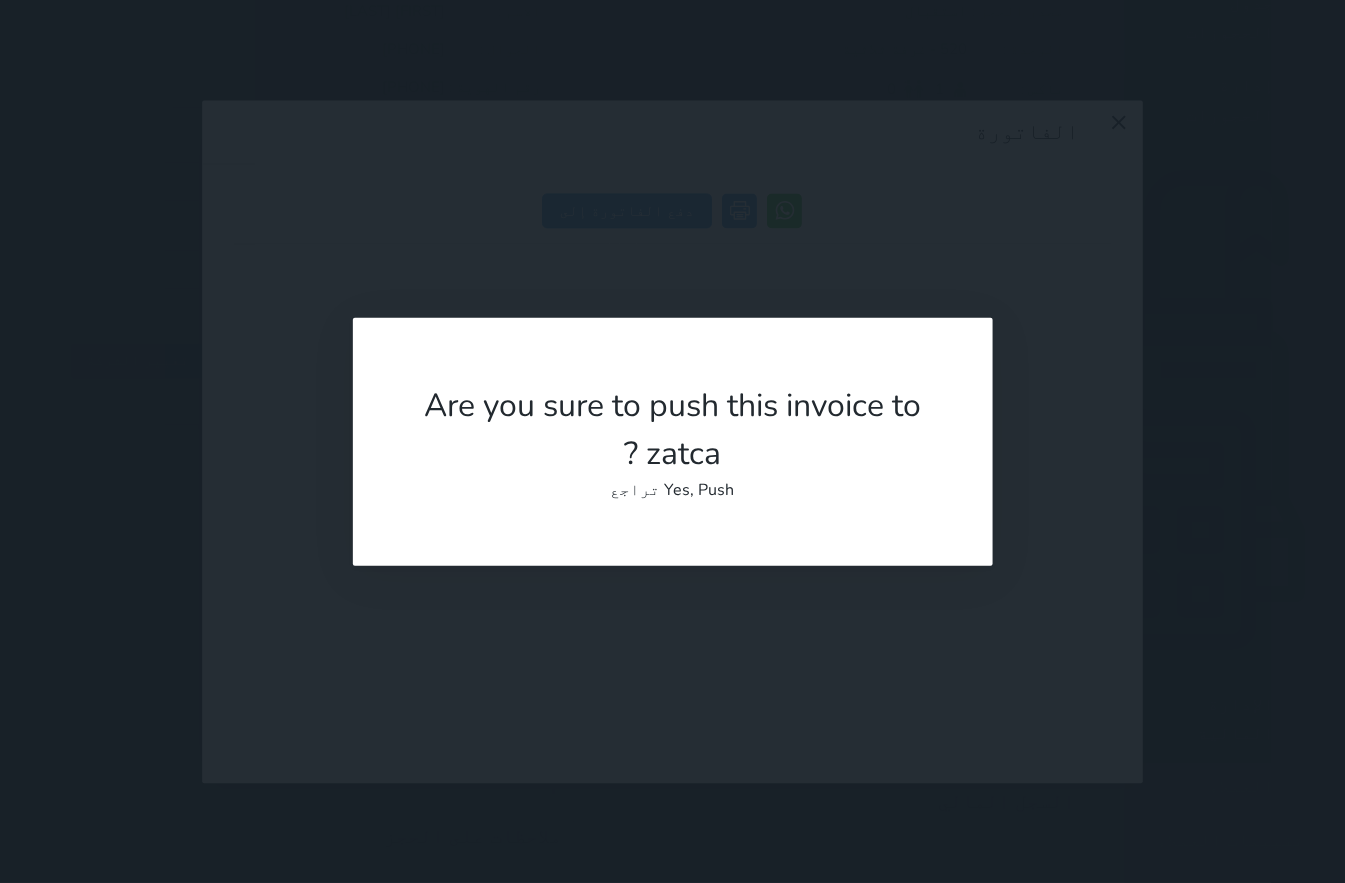 drag, startPoint x: 1022, startPoint y: 804, endPoint x: 992, endPoint y: 764, distance: 50 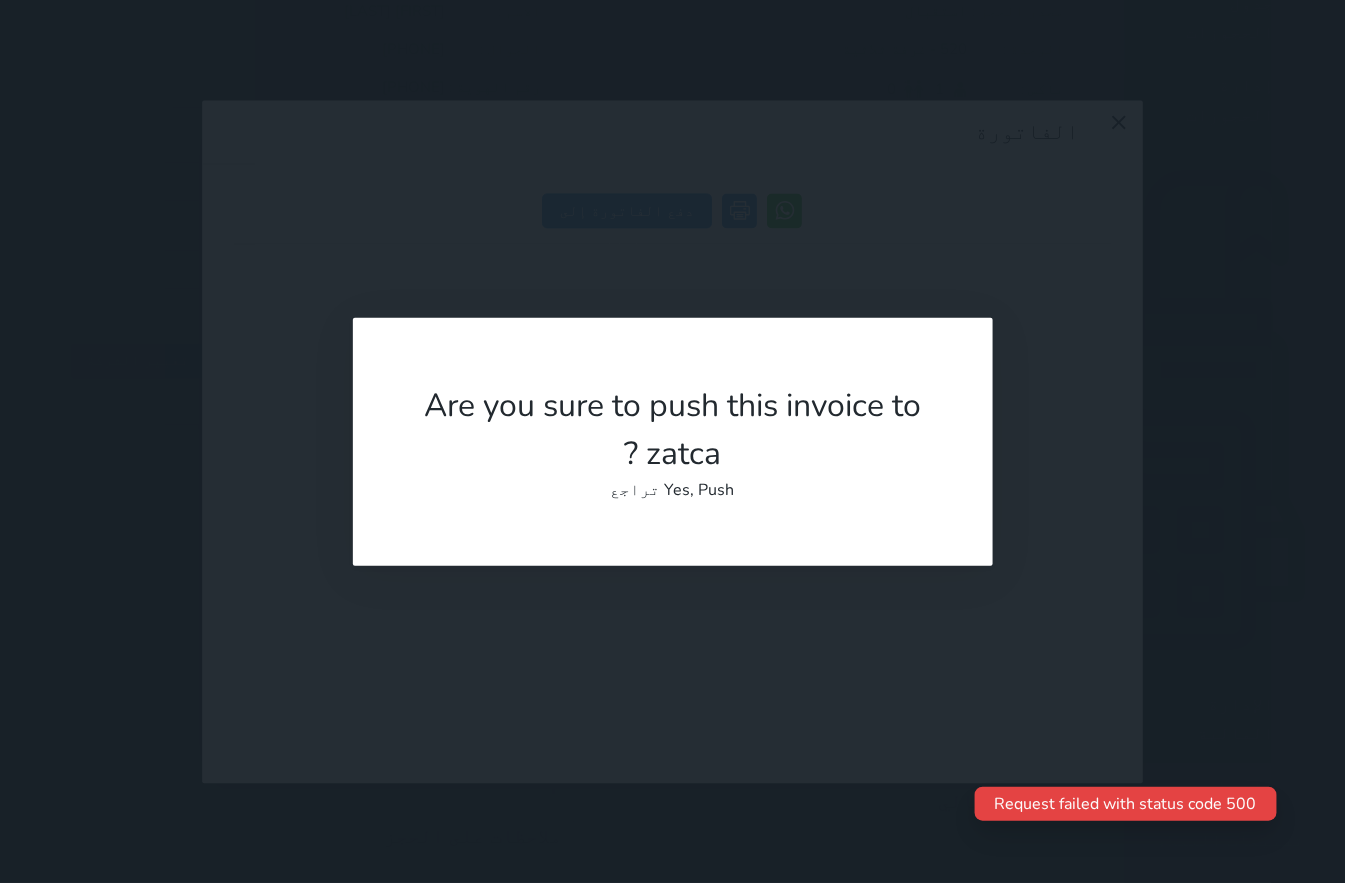drag, startPoint x: 1057, startPoint y: 803, endPoint x: 1056, endPoint y: 722, distance: 81.00617 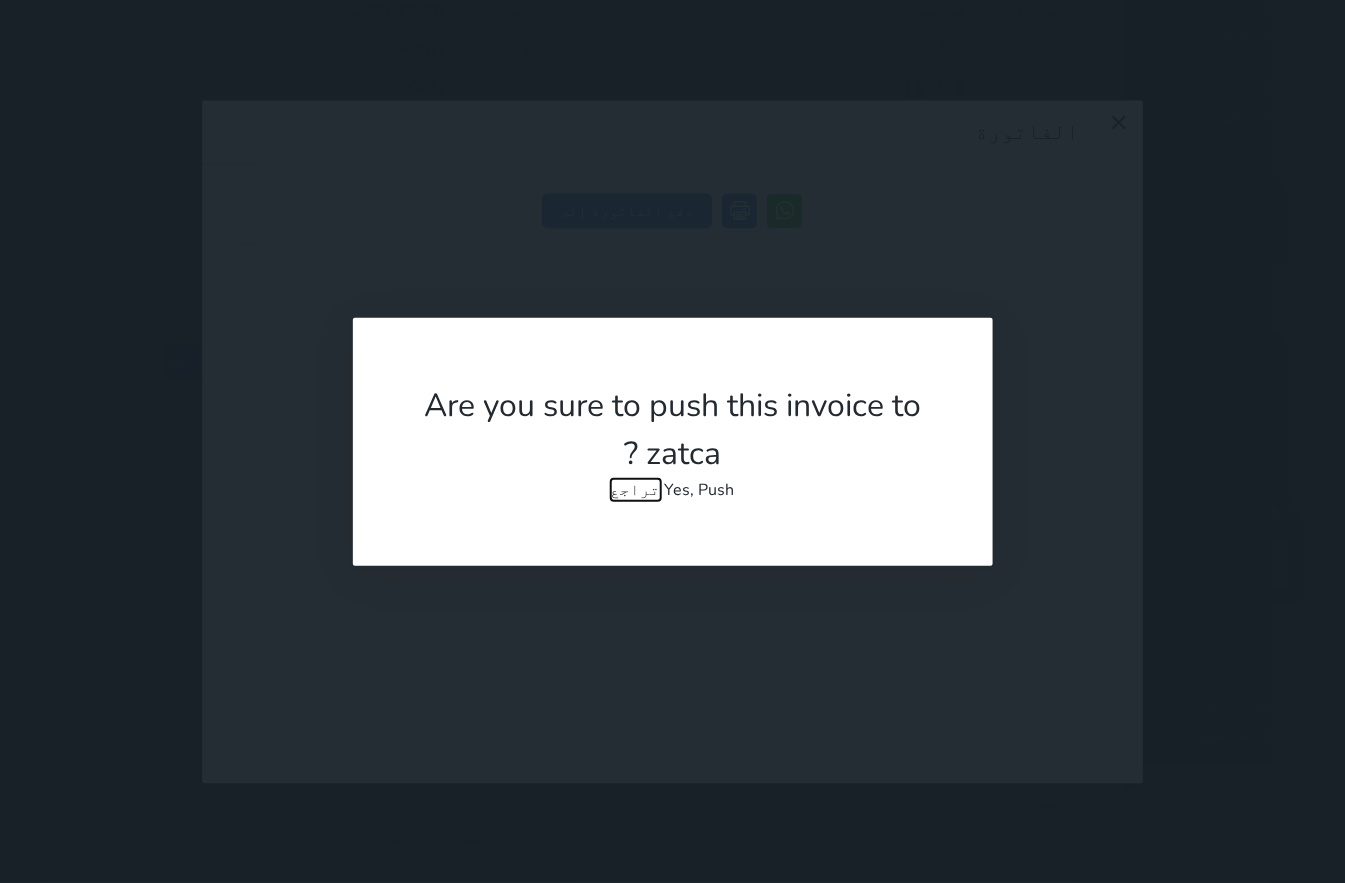 click on "تراجع" at bounding box center [636, 490] 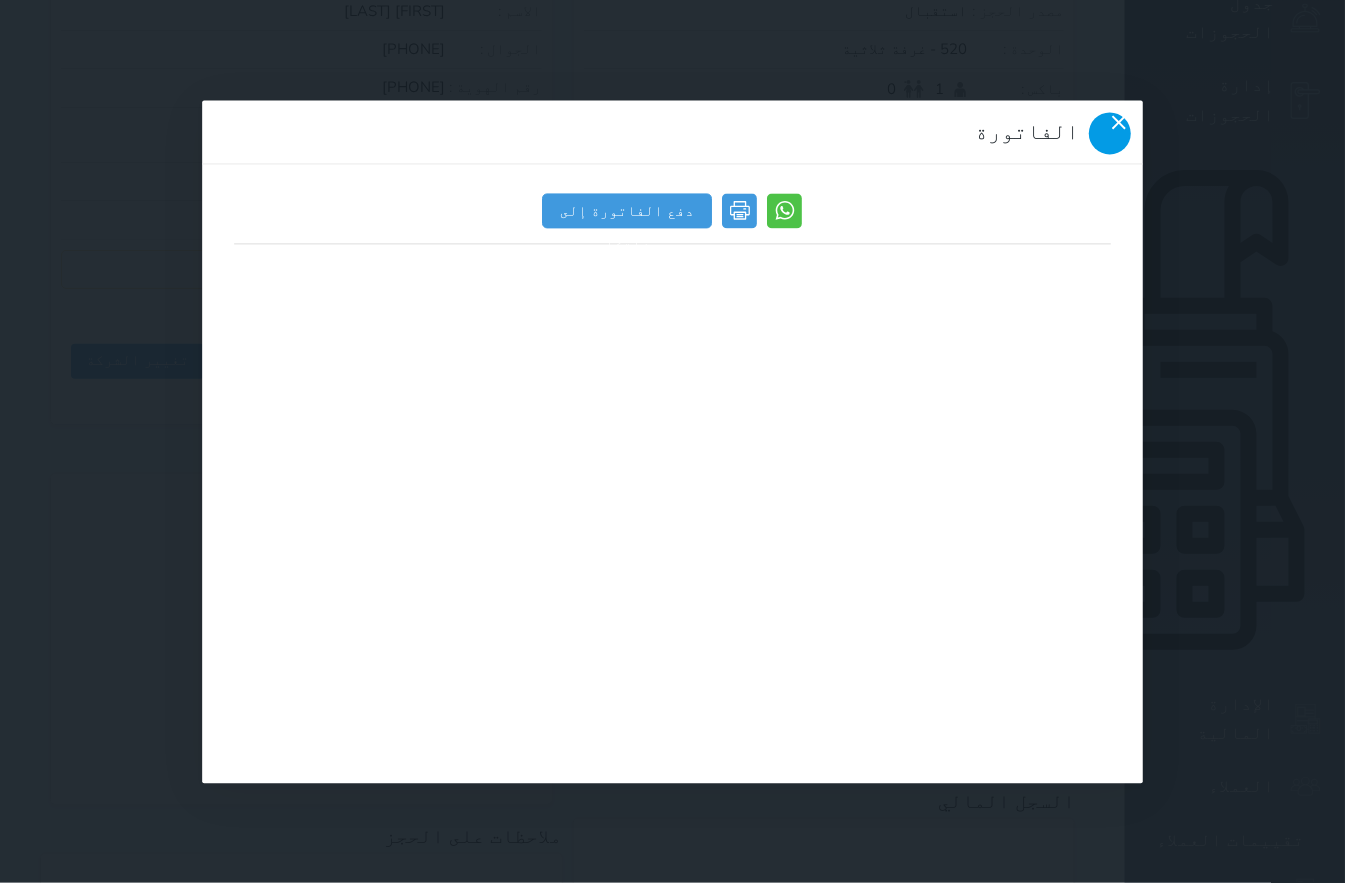 drag, startPoint x: 240, startPoint y: 35, endPoint x: 252, endPoint y: 37, distance: 12.165525 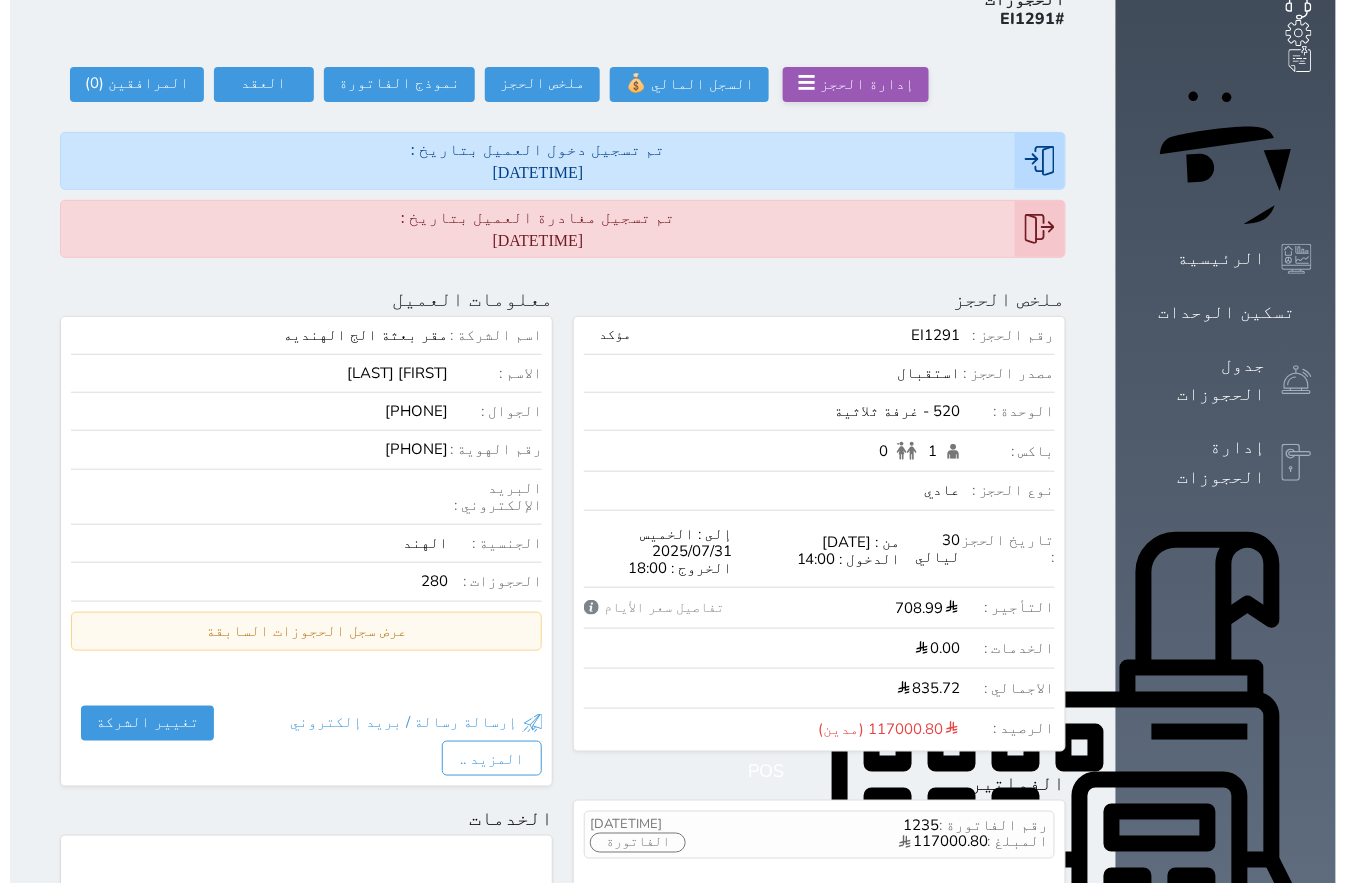 scroll, scrollTop: 124, scrollLeft: 0, axis: vertical 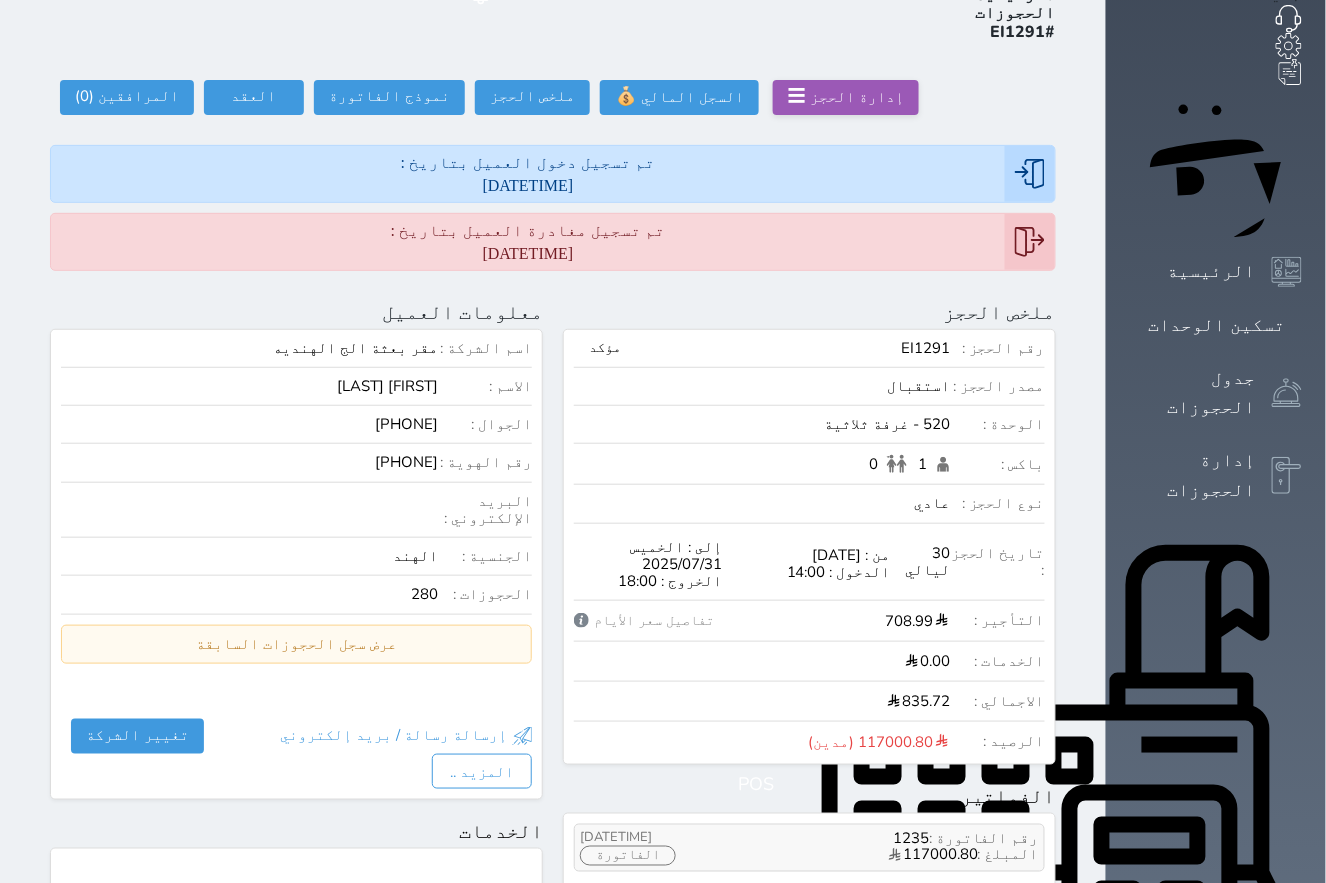 click on "117000.80" at bounding box center (932, 856) 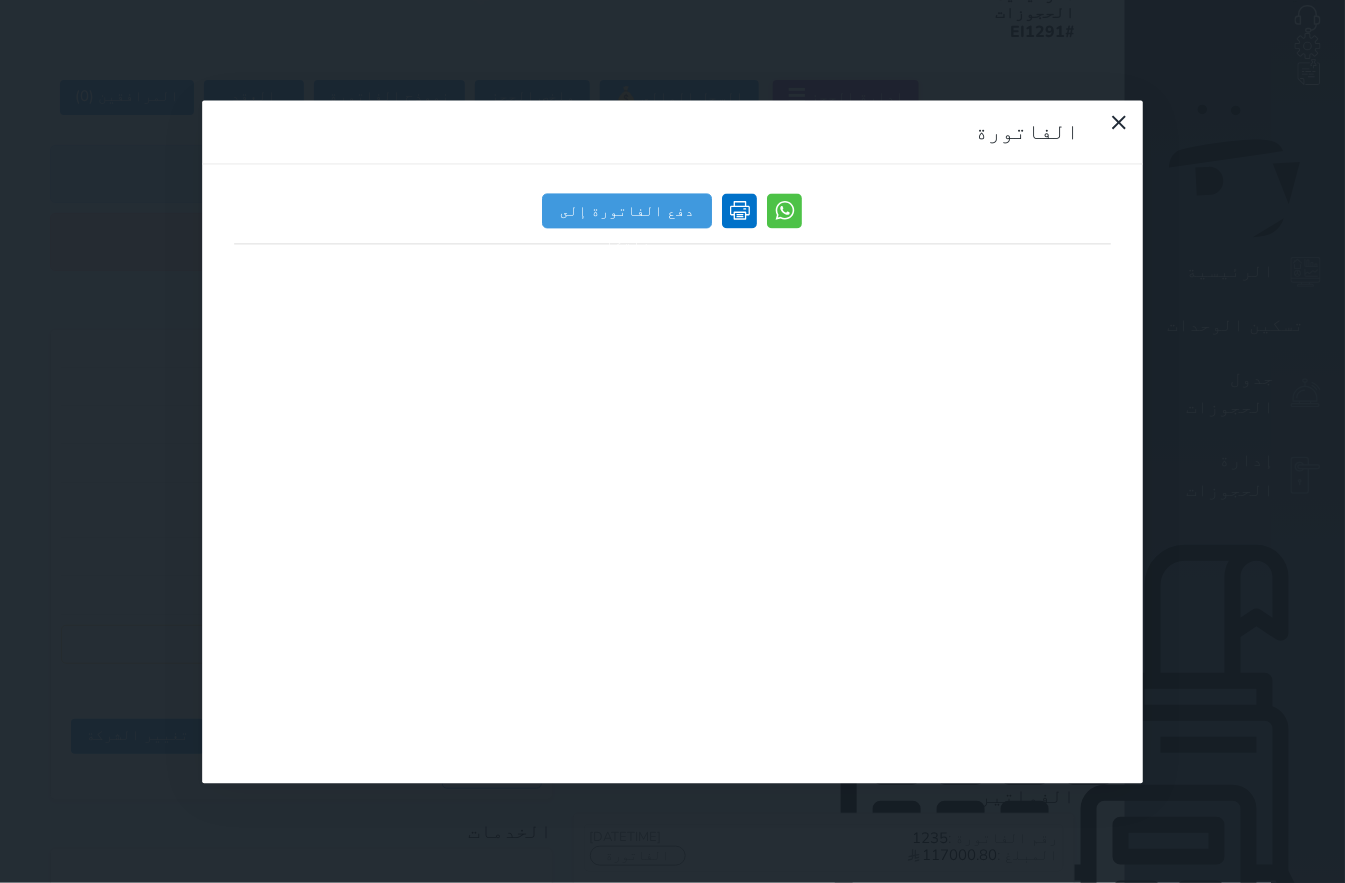 click at bounding box center [740, 210] 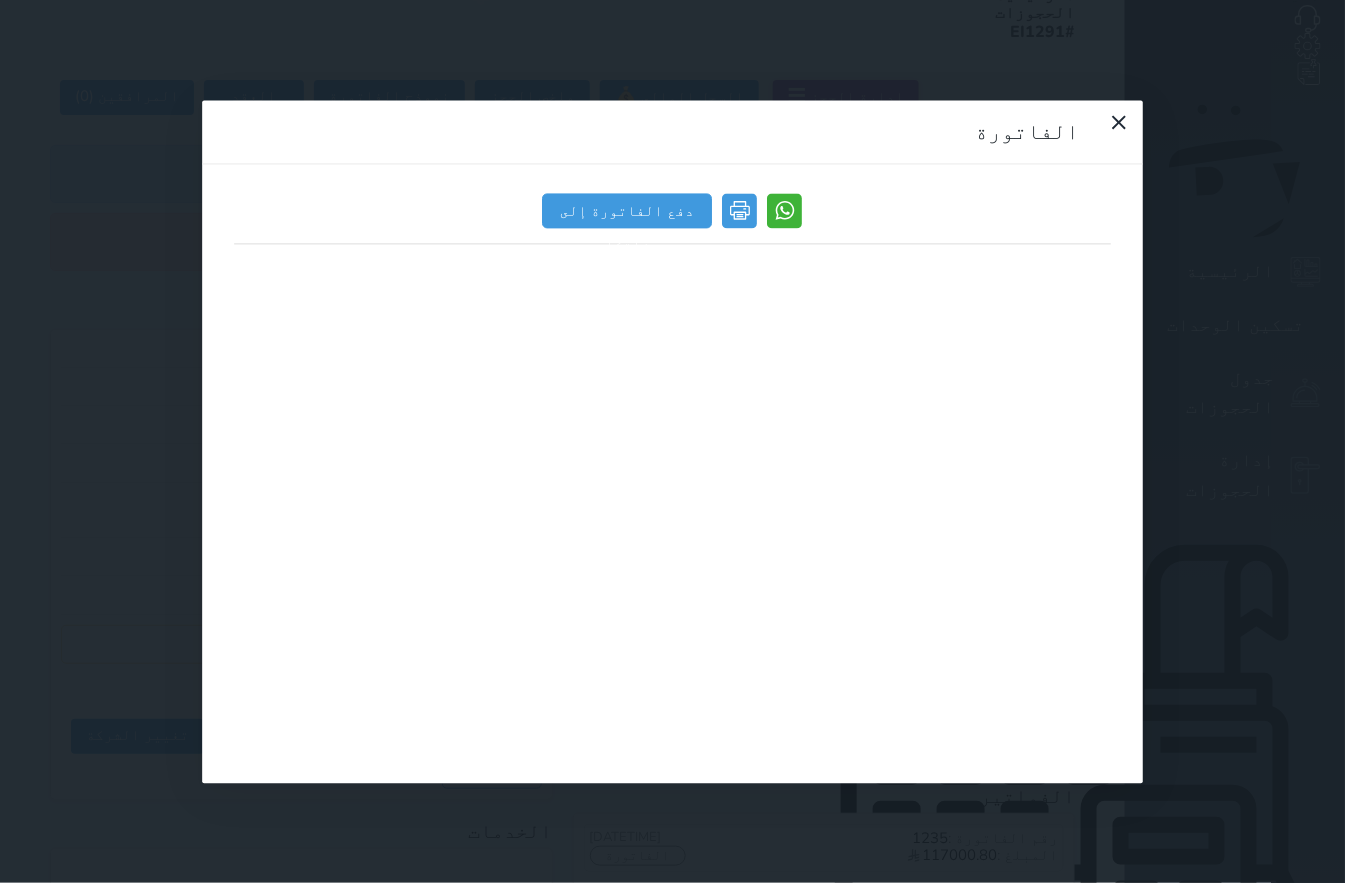click at bounding box center (785, 210) 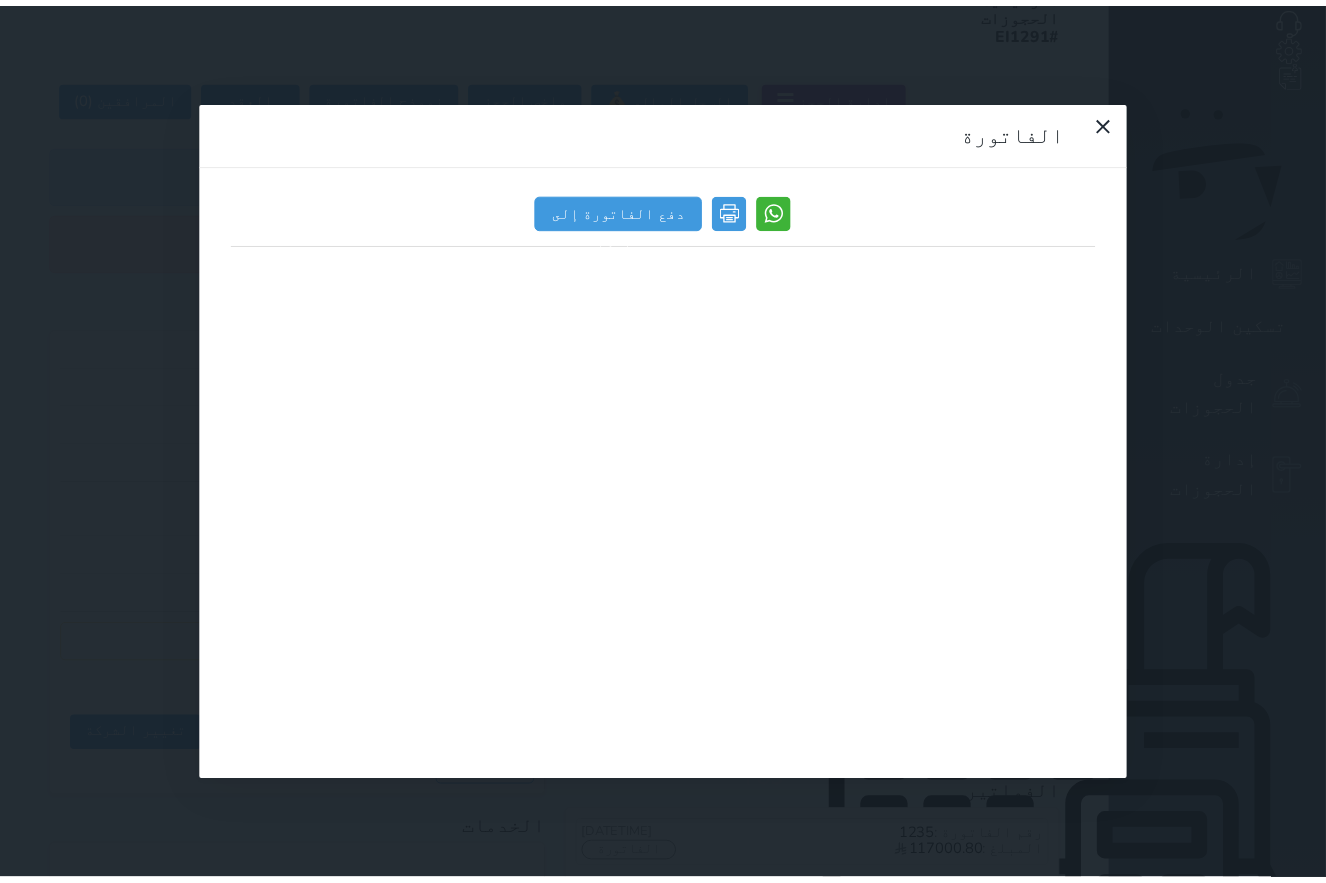 scroll, scrollTop: 0, scrollLeft: 0, axis: both 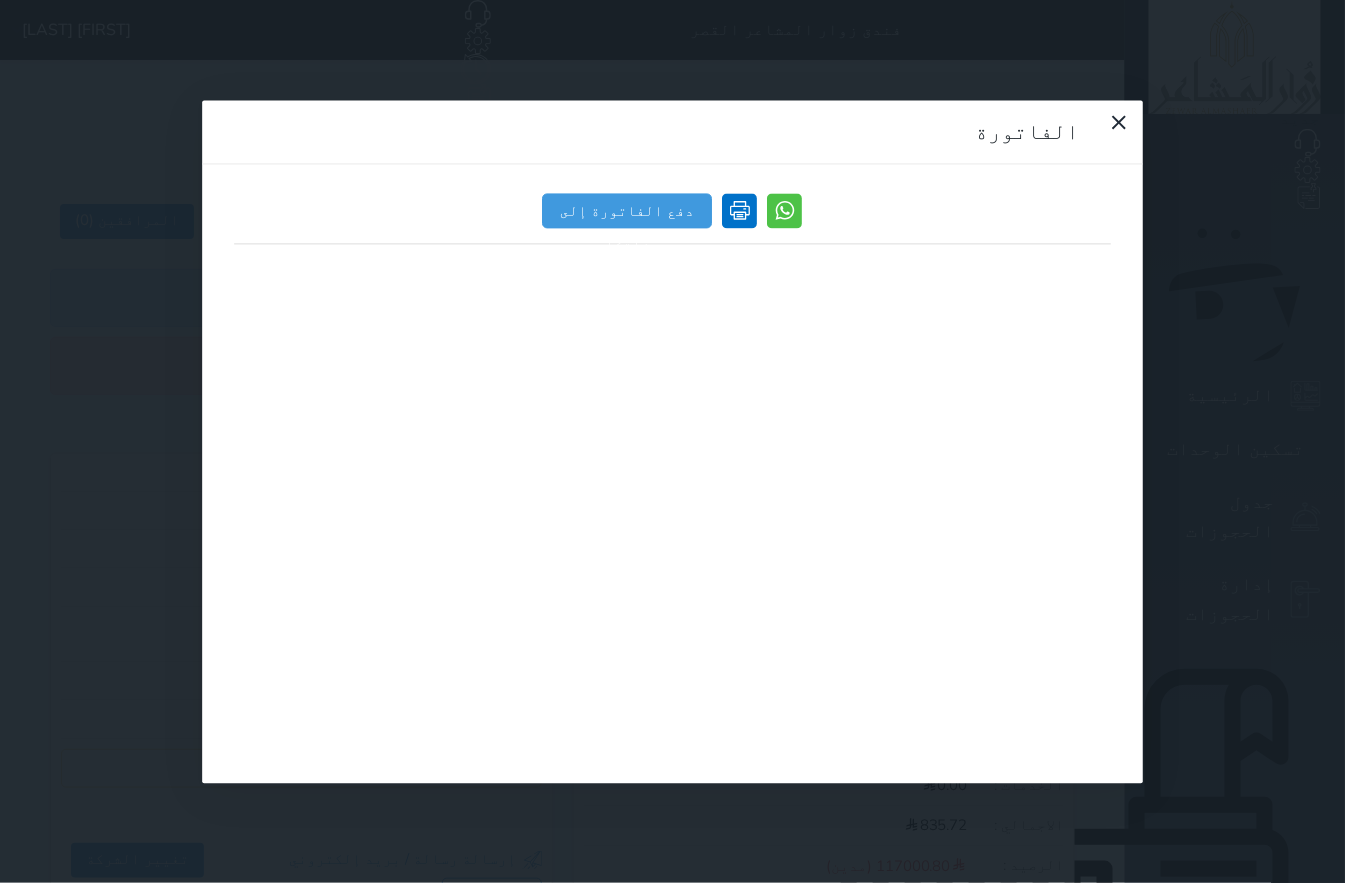 click at bounding box center (740, 210) 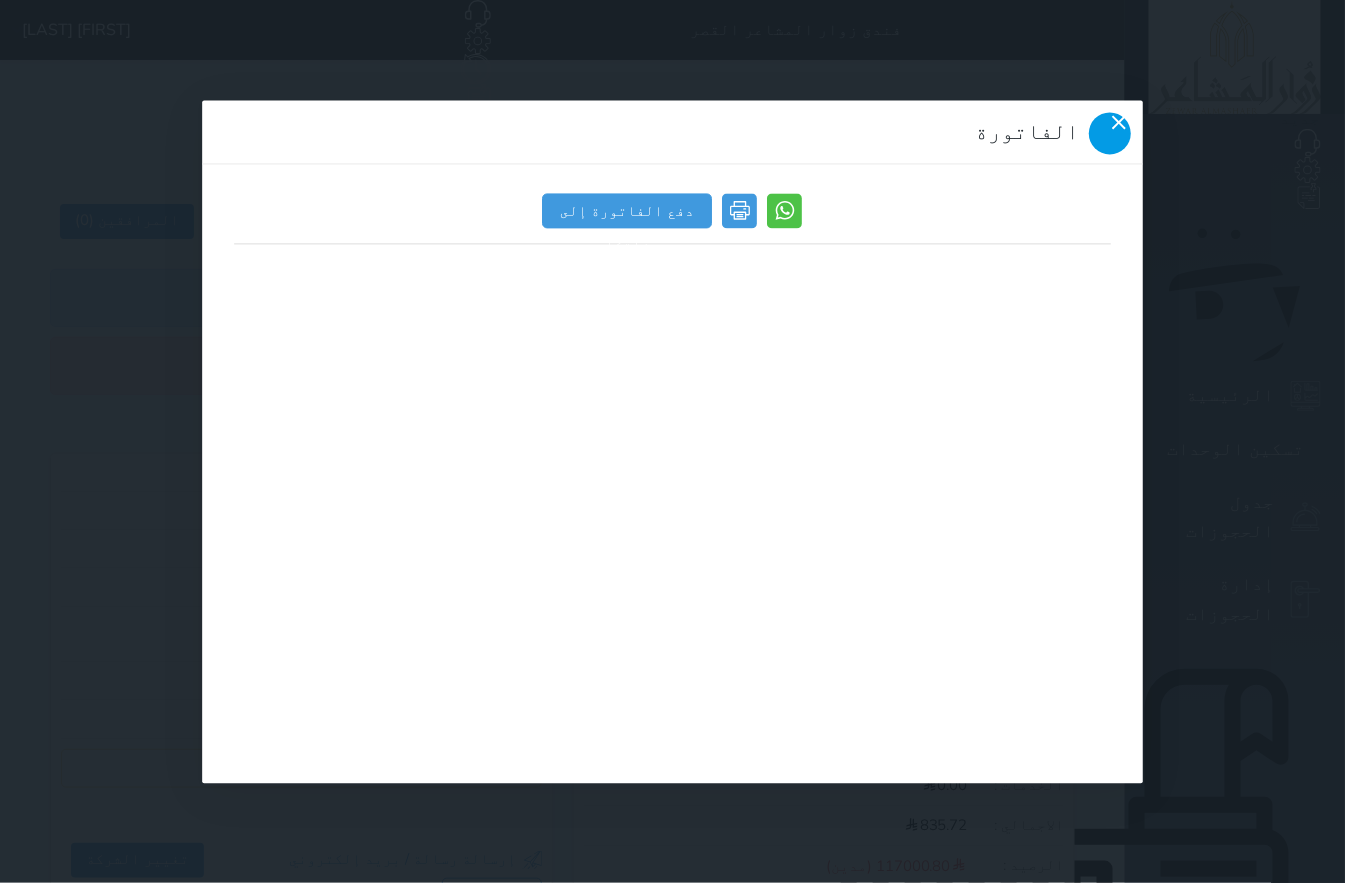 click 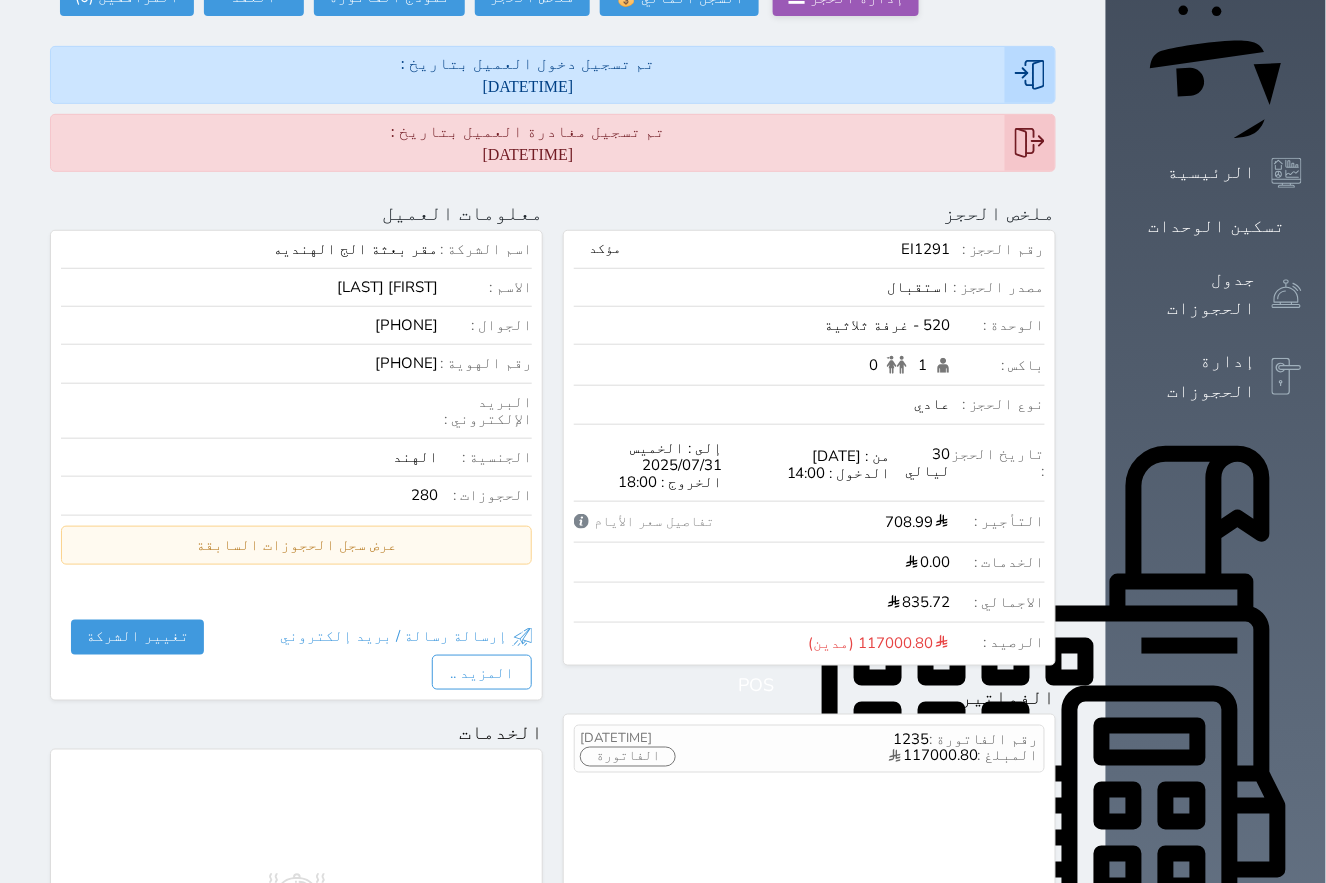 scroll, scrollTop: 0, scrollLeft: 0, axis: both 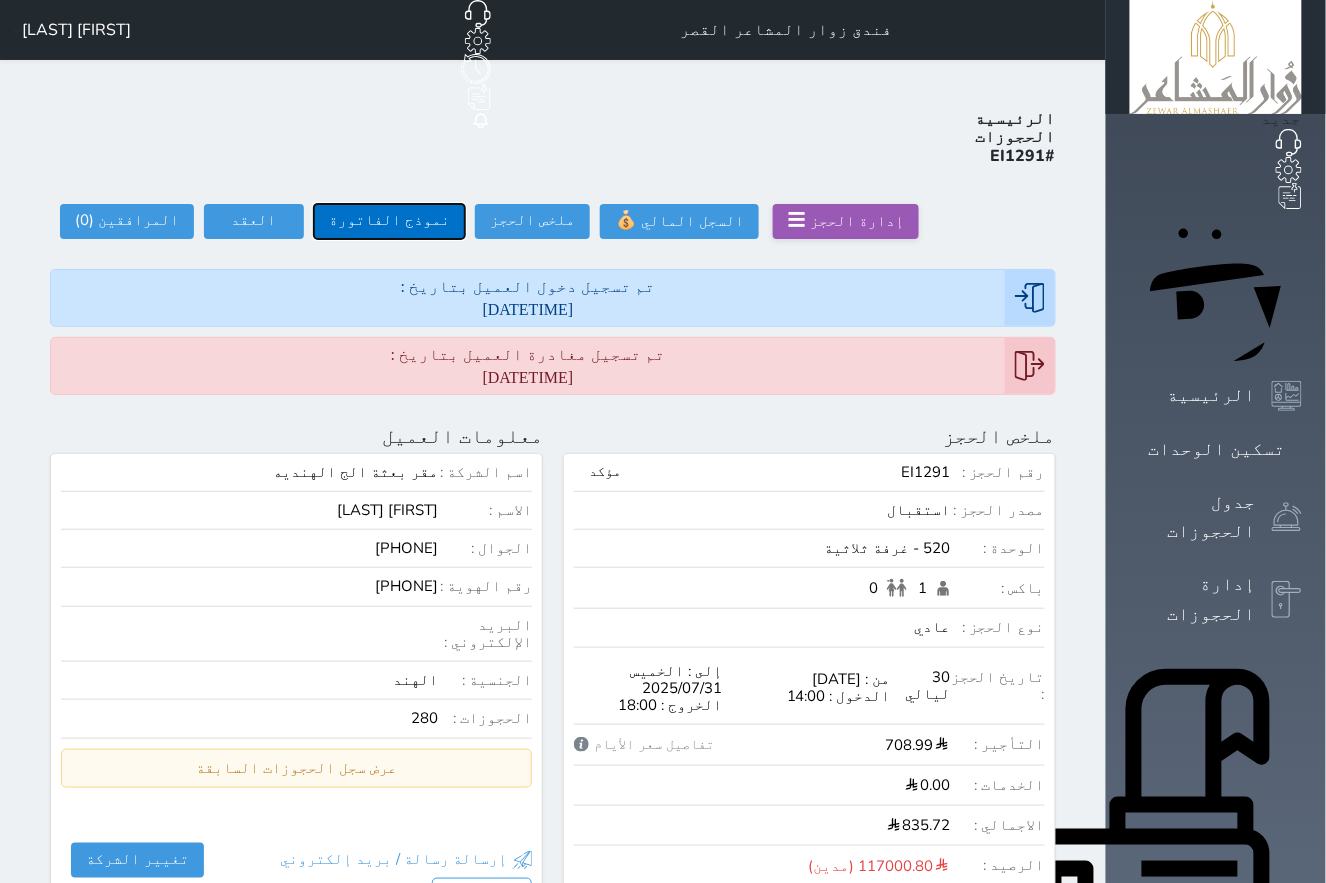 click on "نموذج الفاتورة" at bounding box center [389, 221] 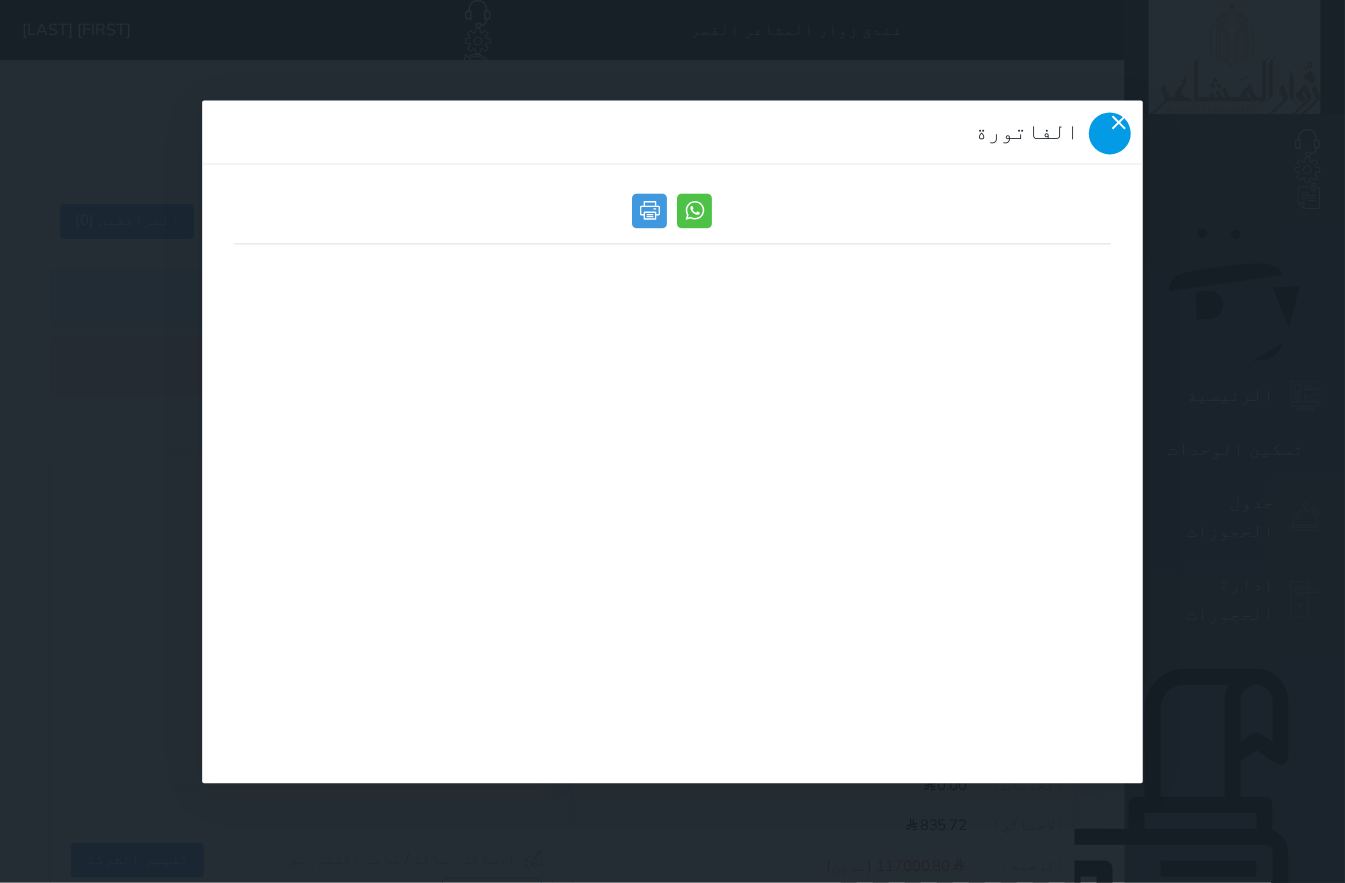 click 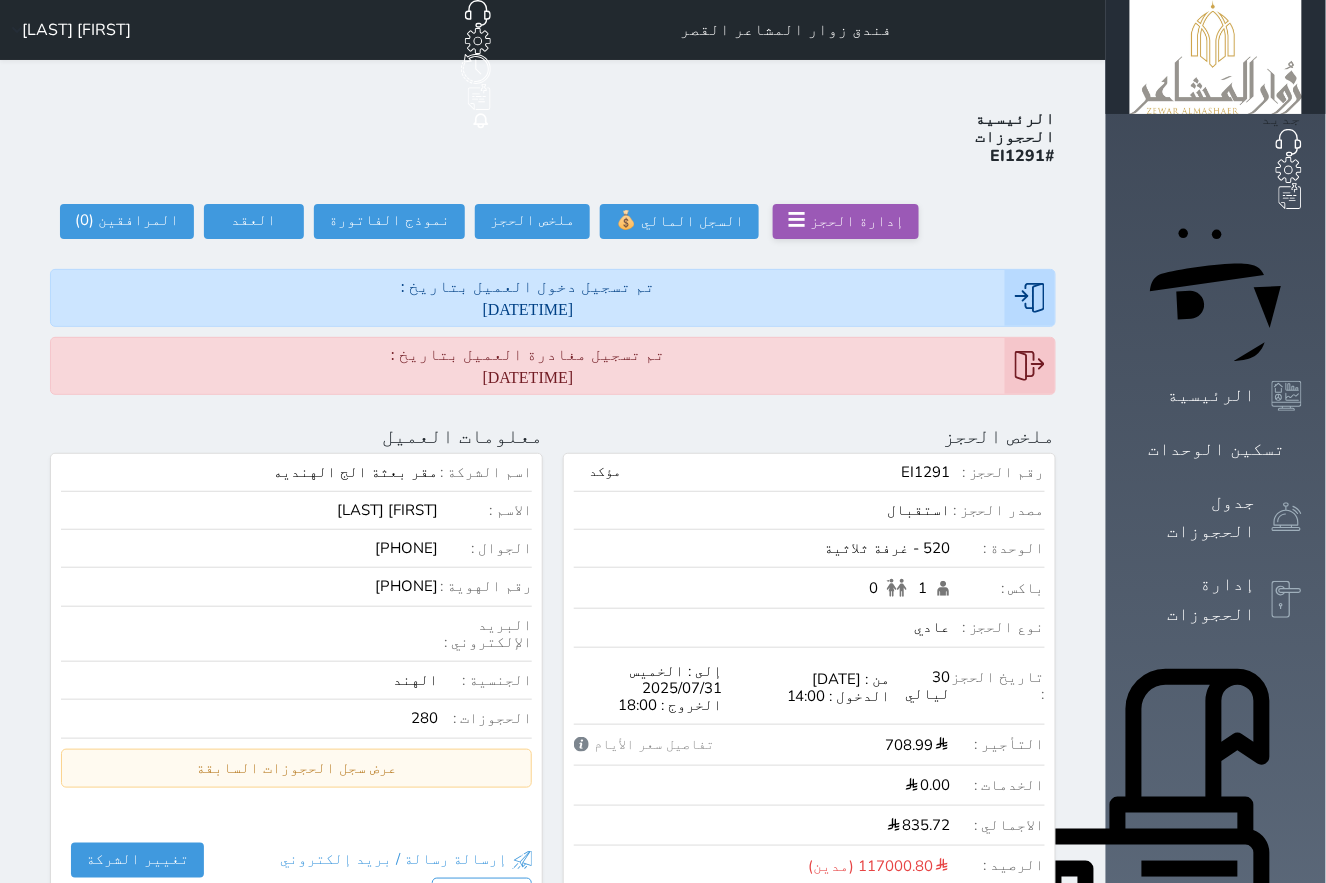 click on "رقم الحجز :
EI1291
مؤكد     مصدر الحجز :   استقبال
الوحدة :   520 - غرفة ثلاثية   باكس :           1                 0   نوع الحجز :
عادي
تاريخ الحجز :   30 ليالي      من : الثلاثاء 2025/07/01   الدخول : 14:00   إلى : الخميس 2025/07/31   الخروج : 18:00   التأجير :   708.99    تفاصيل سعر الأيام         تفاصيل سعر الأيام                   الثلاثاء   2025/07/01   Old Price (Ewa + Vat)   27.86   السعر   23.63   Price (Ewa + Vat)   27.86   الاربعاء   2025/07/02   Old Price (Ewa + Vat)   27.86   السعر   23.63   Price (Ewa + Vat)   27.86   الخميس   2025/07/03   Old Price (Ewa + Vat)   27.86   السعر   23.63   Price (Ewa + Vat)   27.86   الجمعة   2025/07/04   Old Price (Ewa + Vat)   27.86   السعر   23.63" at bounding box center (809, 670) 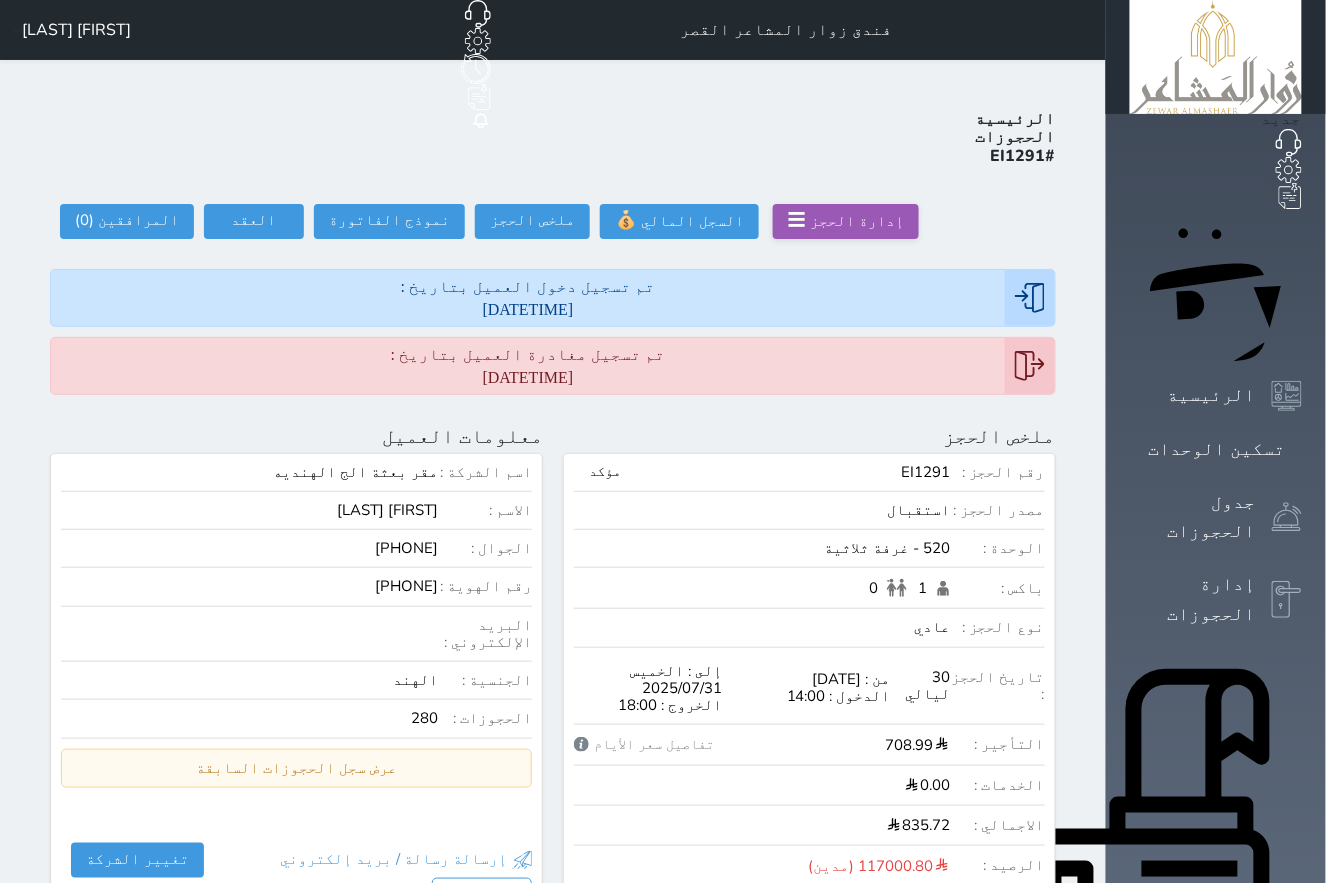 drag, startPoint x: 1054, startPoint y: 407, endPoint x: 722, endPoint y: 798, distance: 512.9376 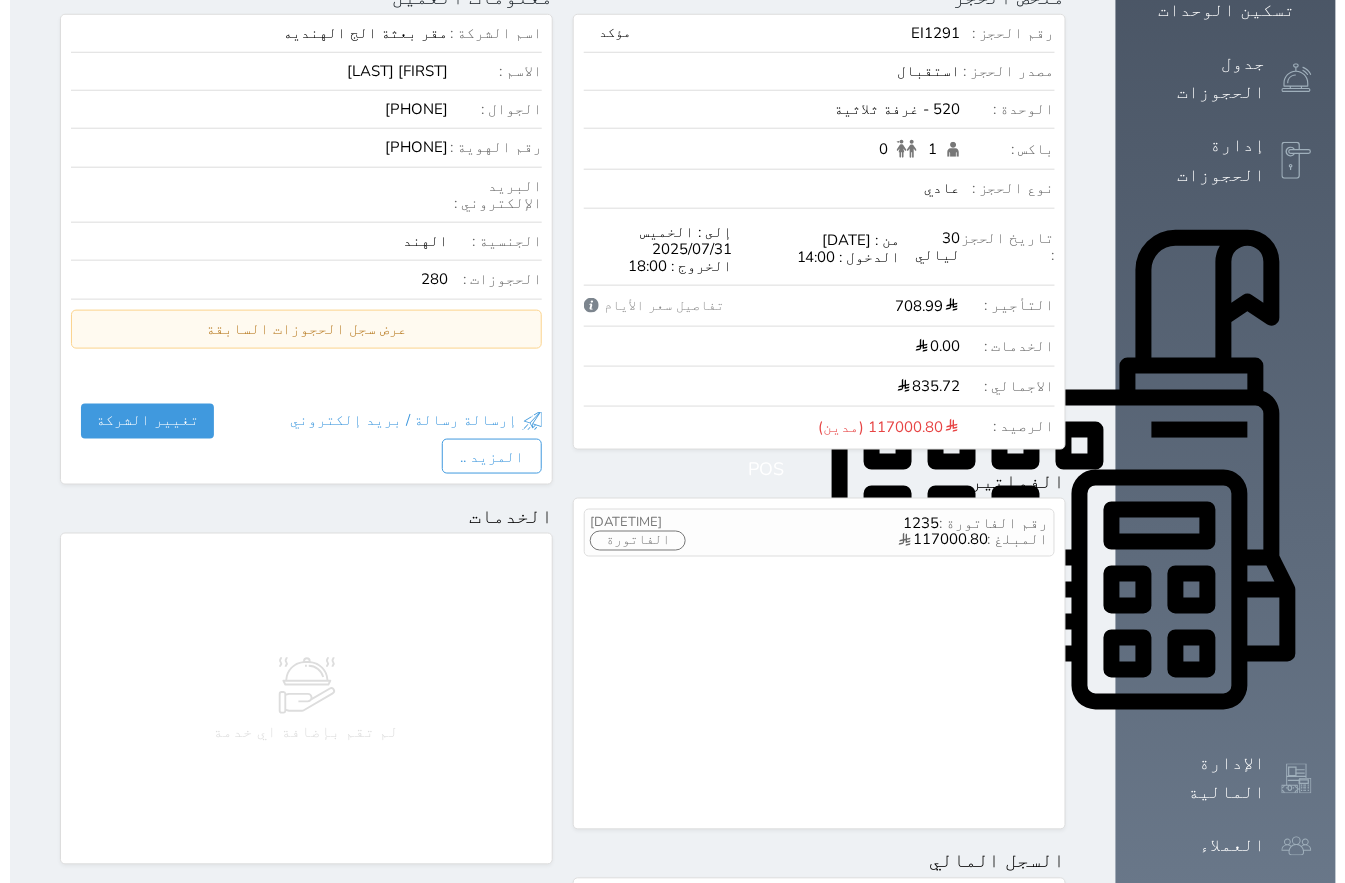scroll, scrollTop: 499, scrollLeft: 0, axis: vertical 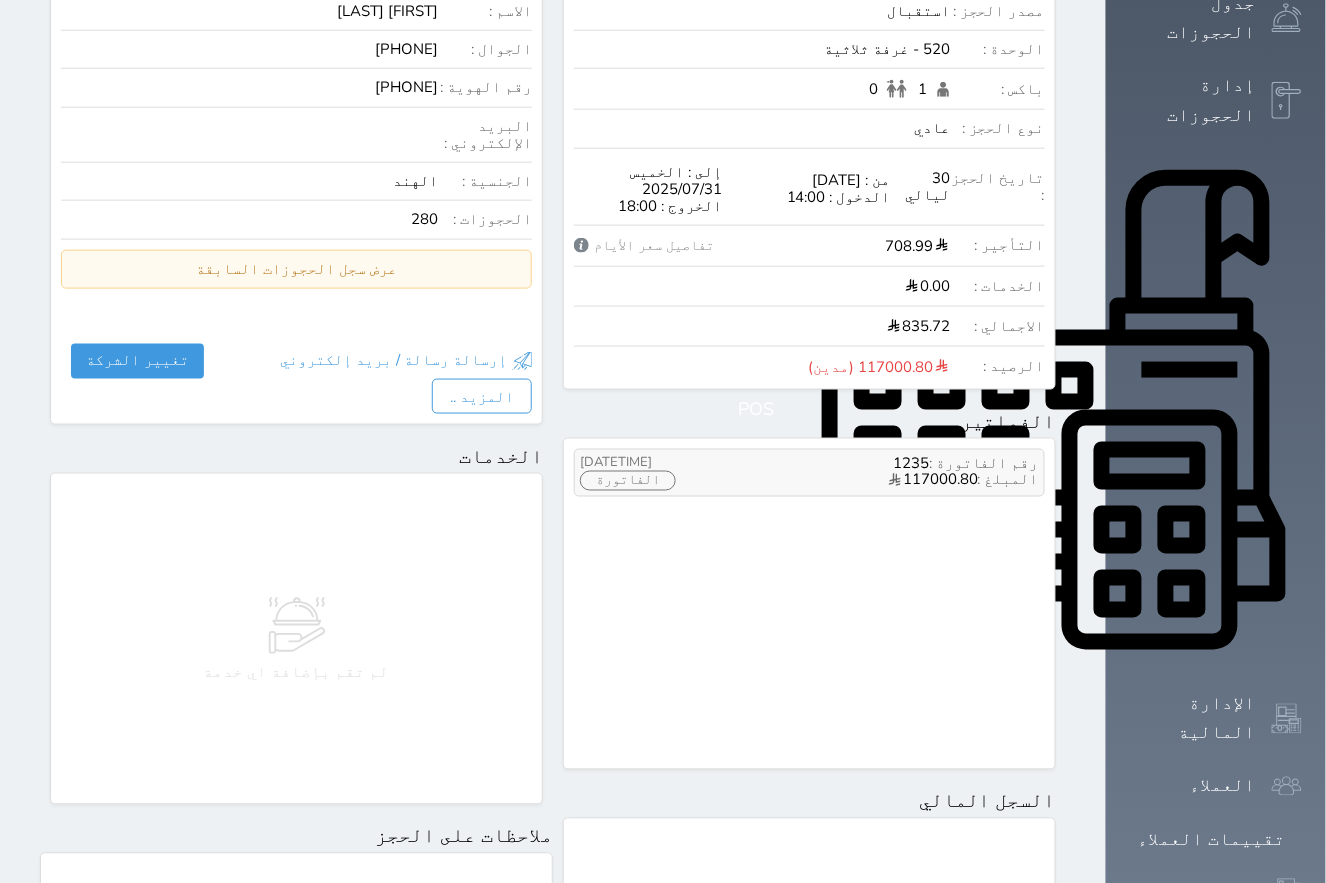 click on "المبلغ :
117000.80" at bounding box center (878, 481) 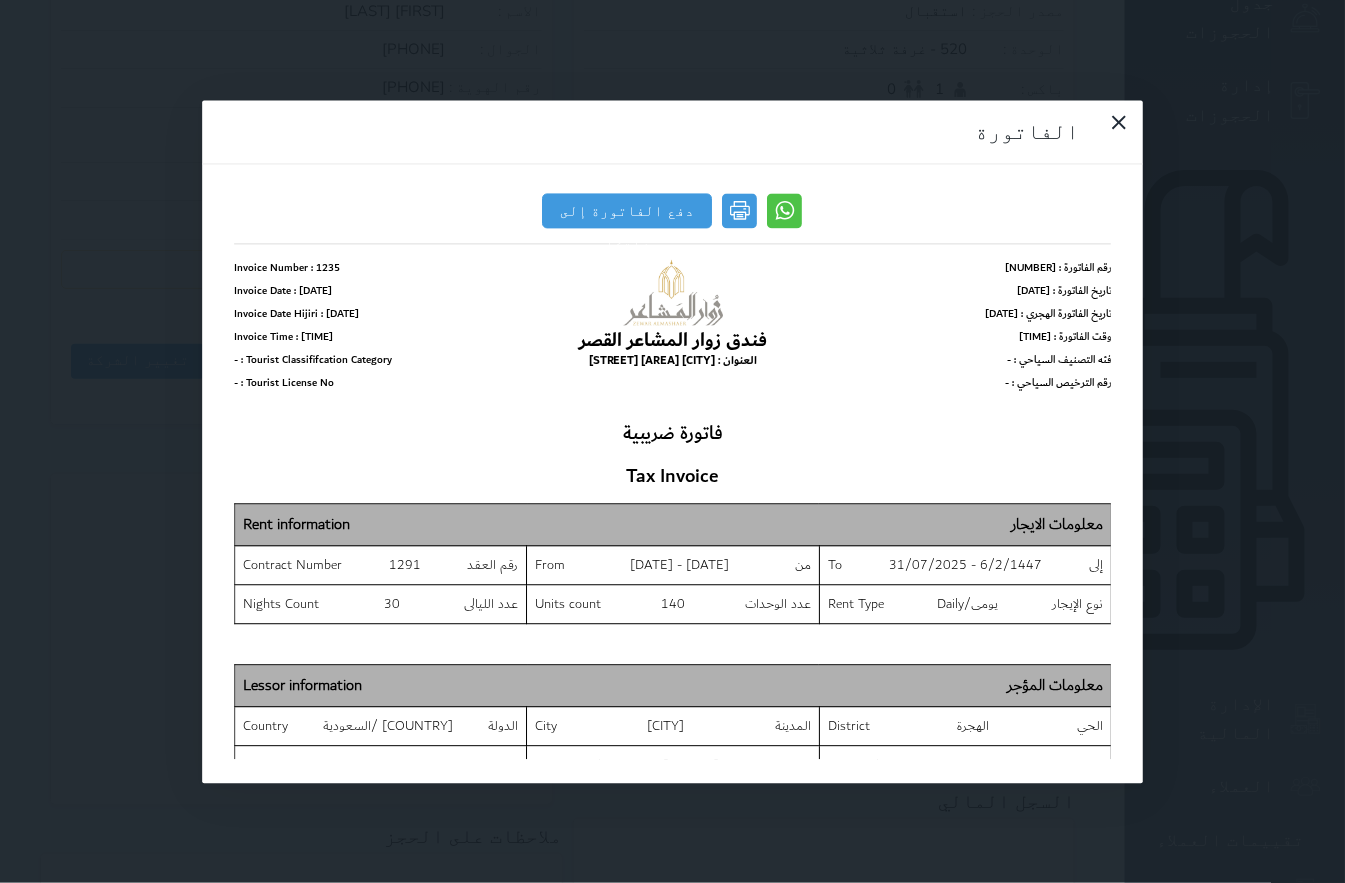 click on "دفع الفاتورة إلى زاتكا" at bounding box center [628, 210] 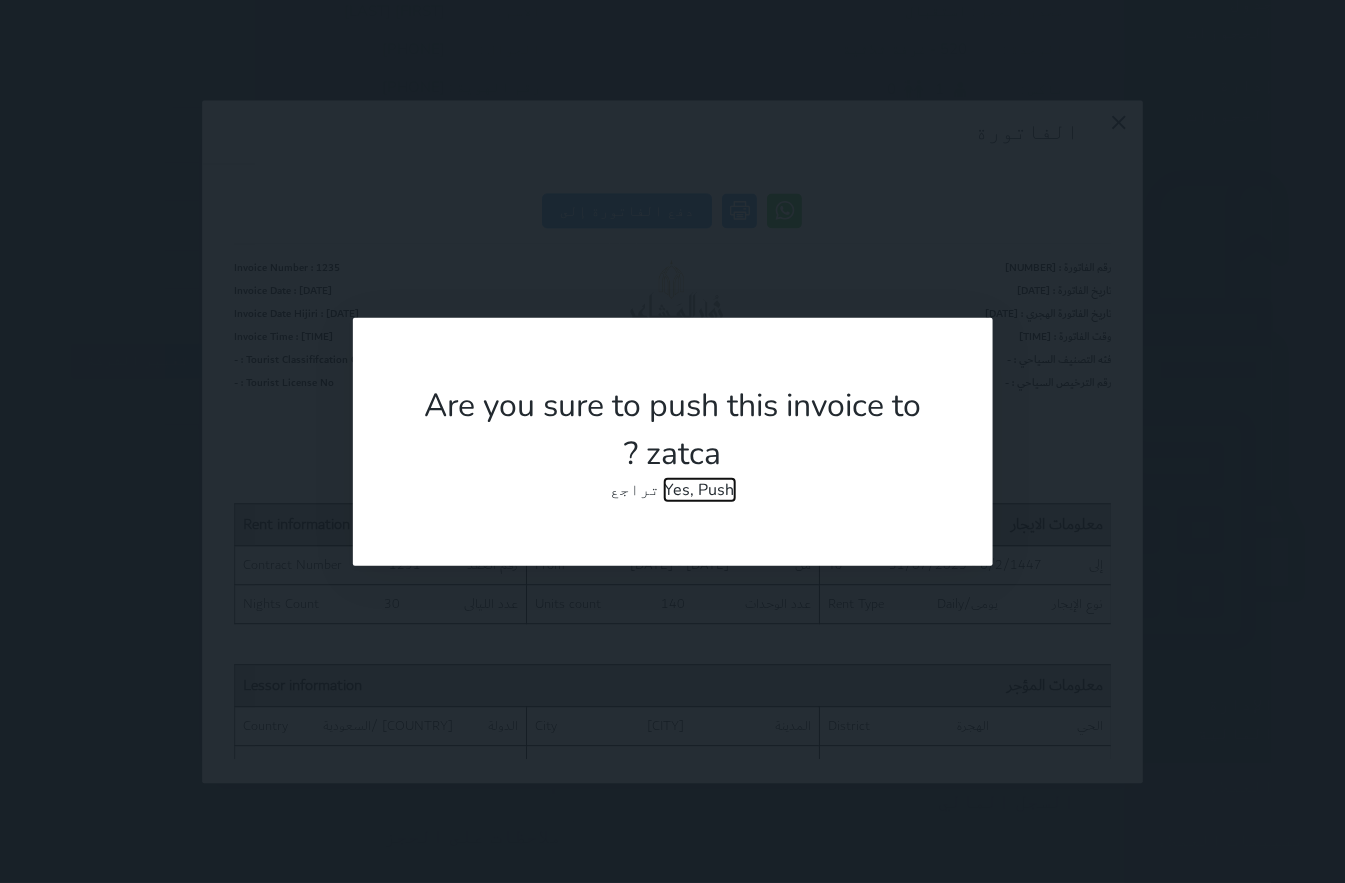 click on "Yes, Push" at bounding box center (700, 490) 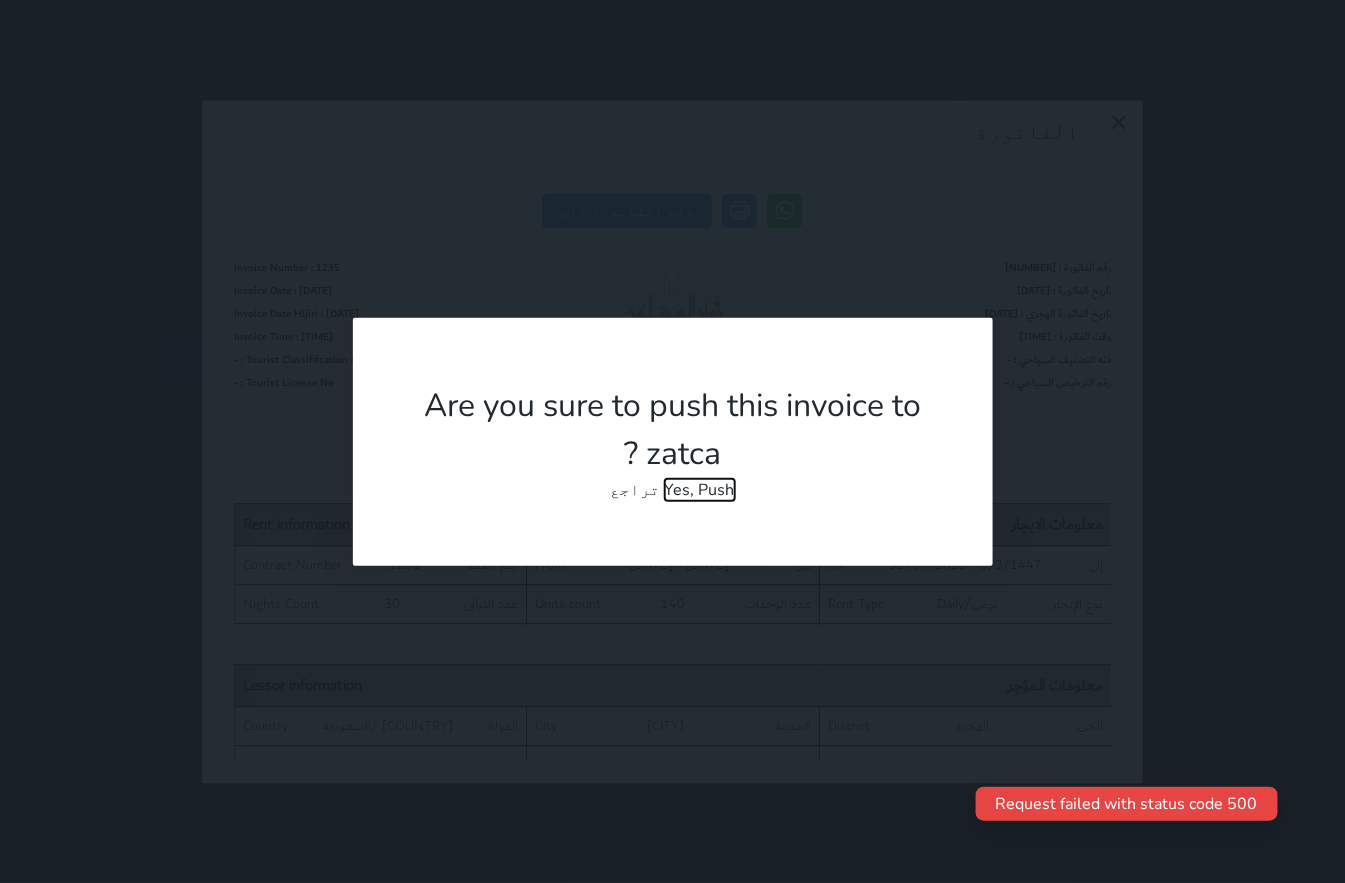 click on "Yes, Push" at bounding box center [700, 490] 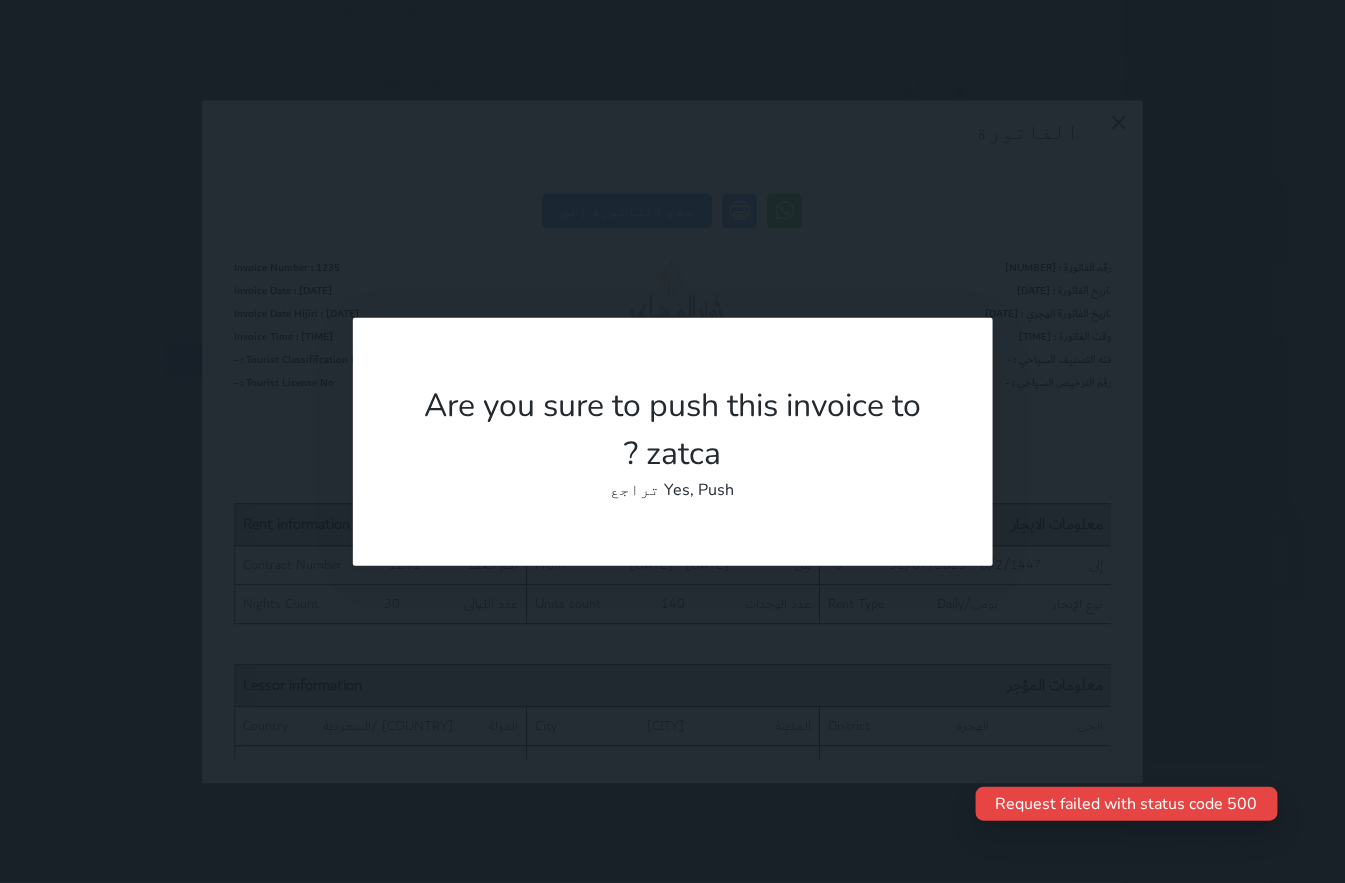 click on "Are you sure to push this invoice to zatca ?
Yes, Push
تراجع" at bounding box center [673, 442] 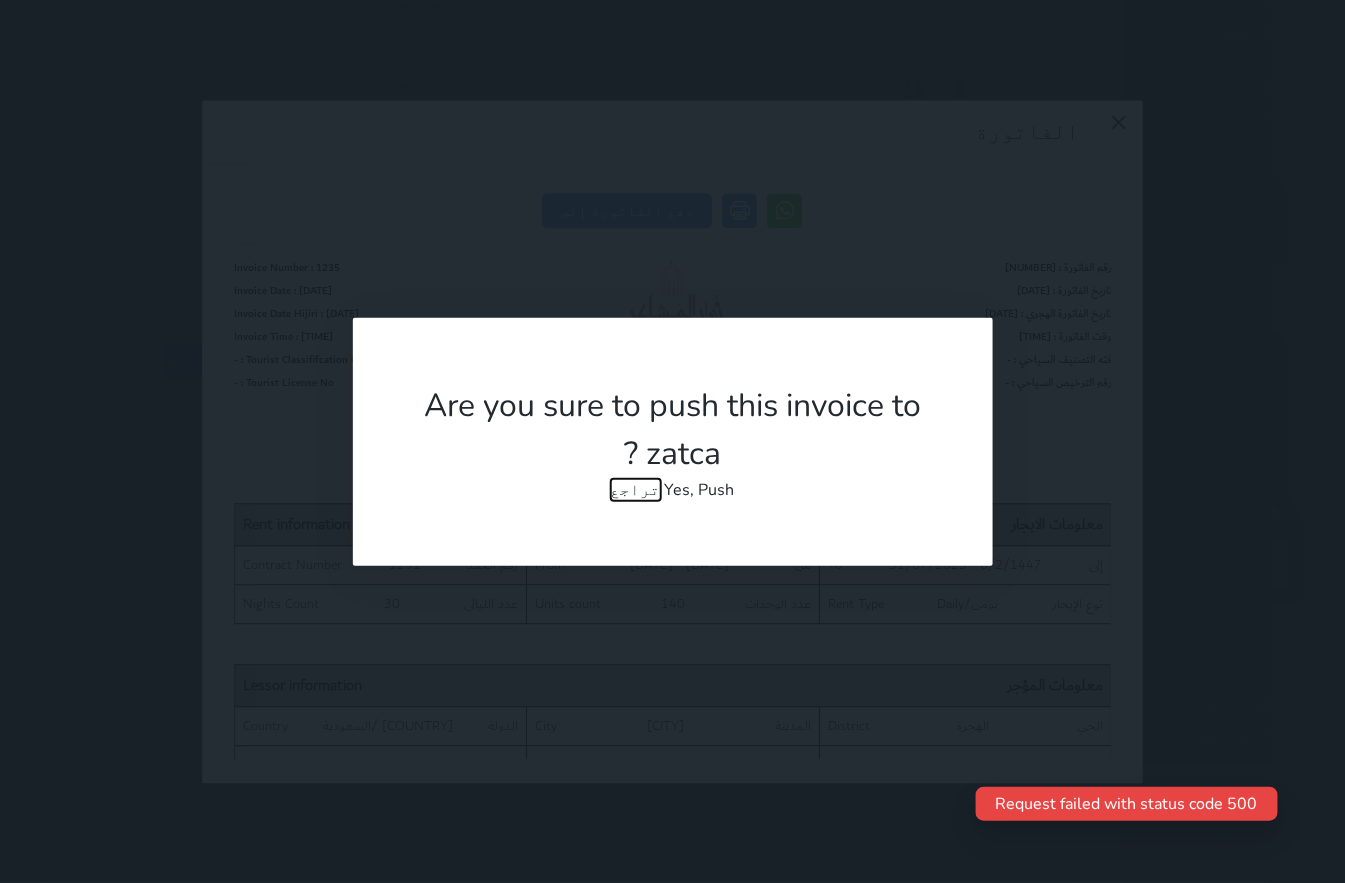 click on "تراجع" at bounding box center [636, 490] 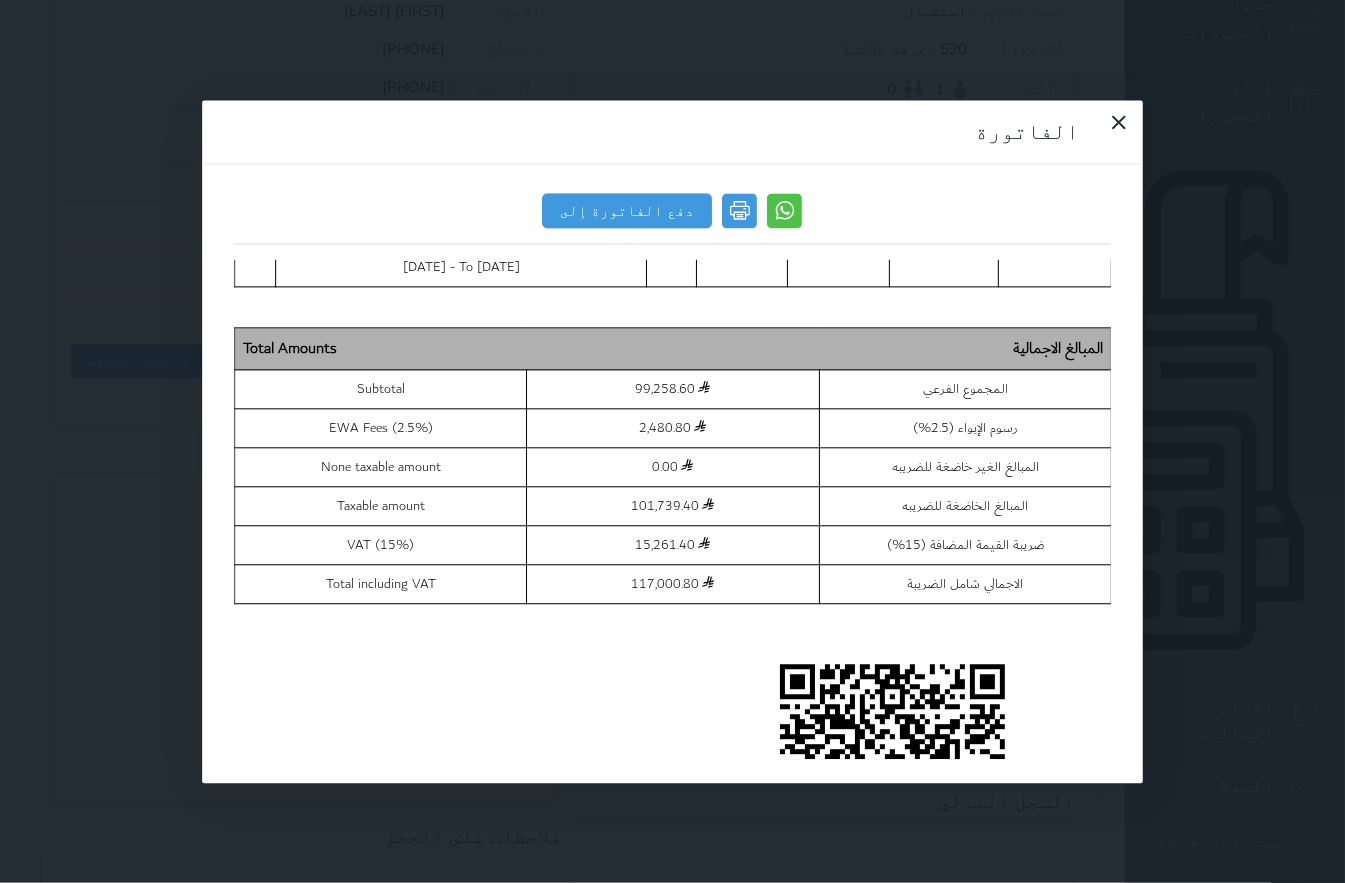 scroll, scrollTop: 12387, scrollLeft: 0, axis: vertical 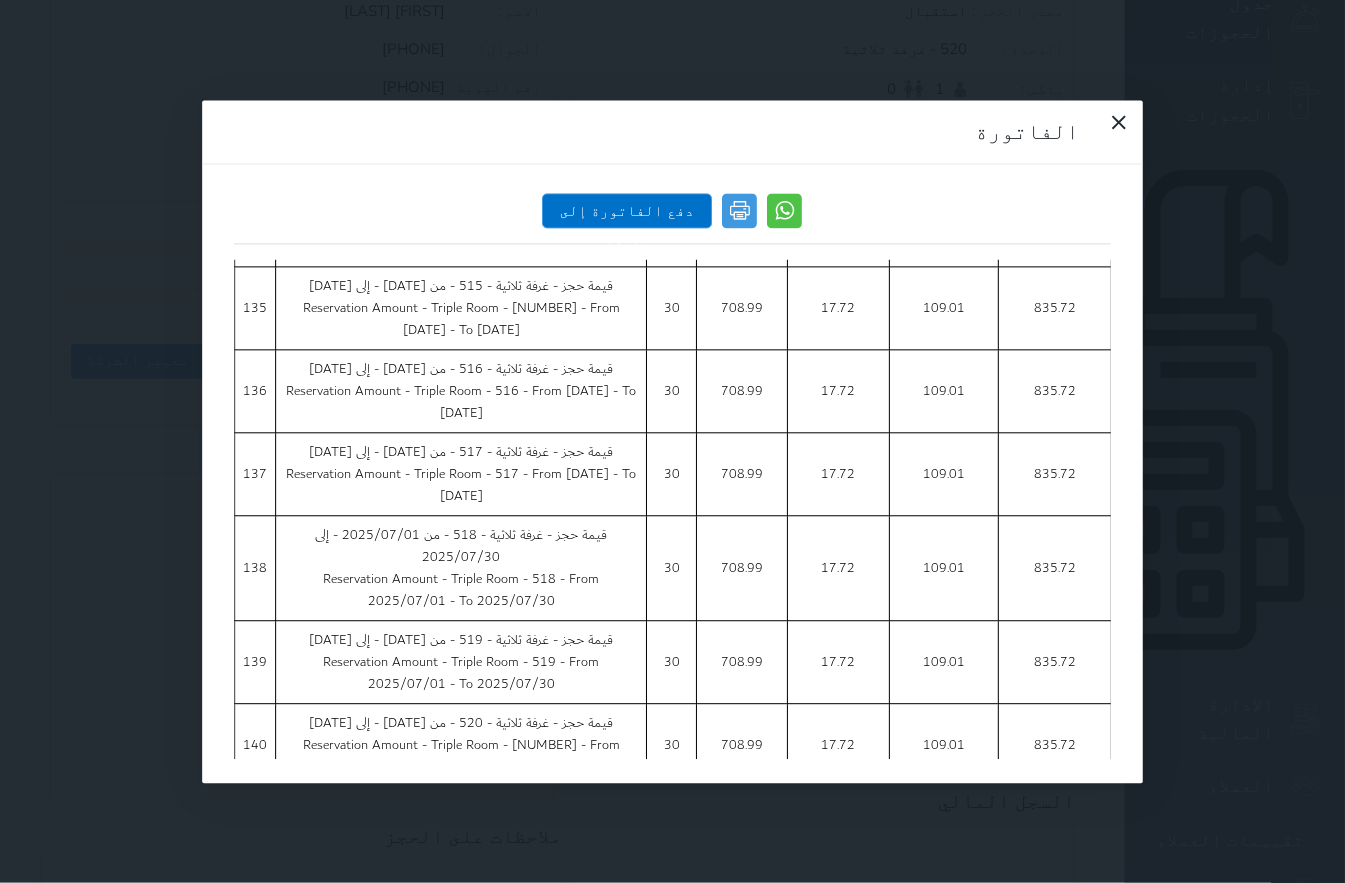 click on "دفع الفاتورة إلى زاتكا" at bounding box center [628, 210] 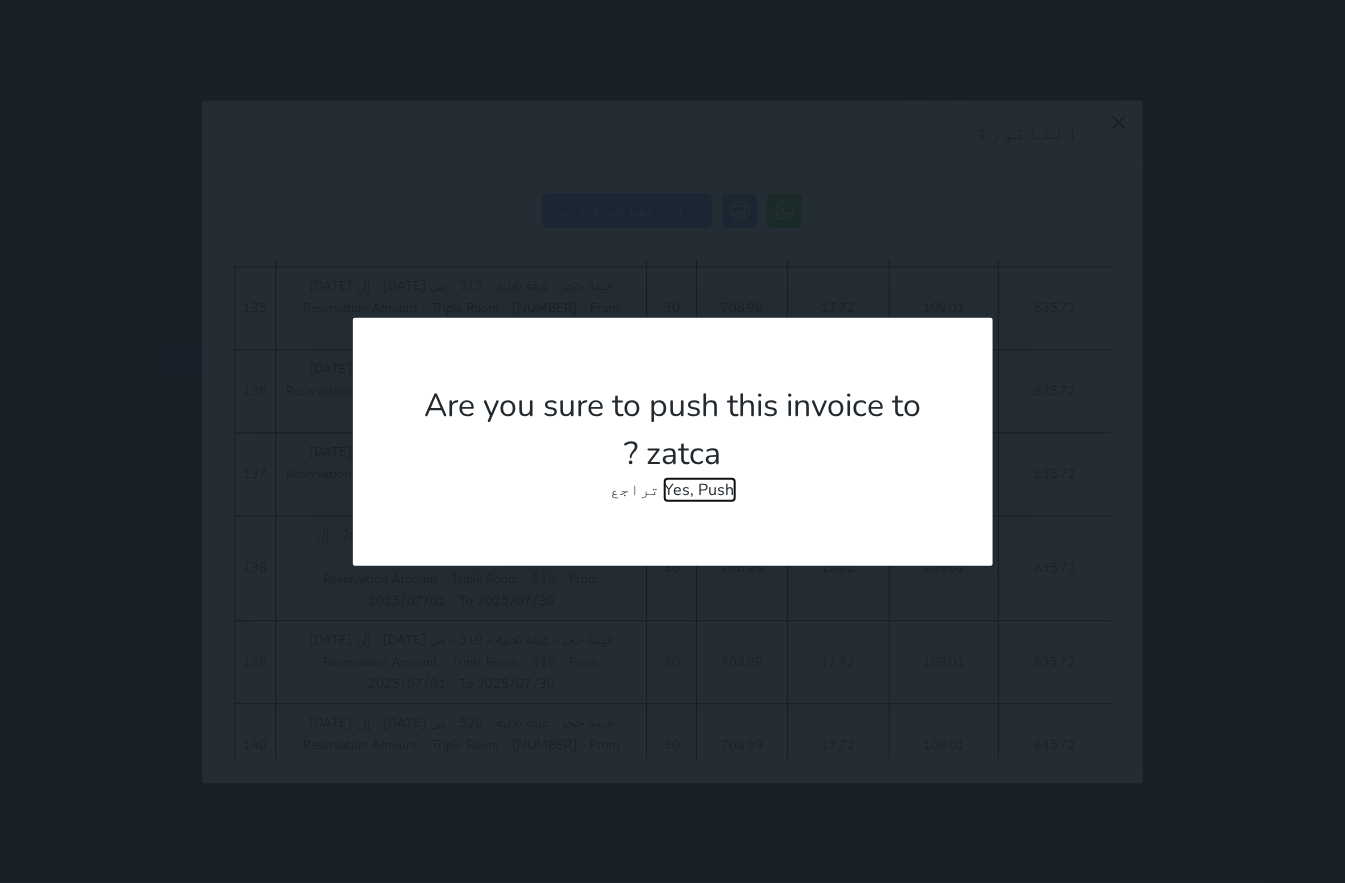 click on "Yes, Push" at bounding box center (700, 490) 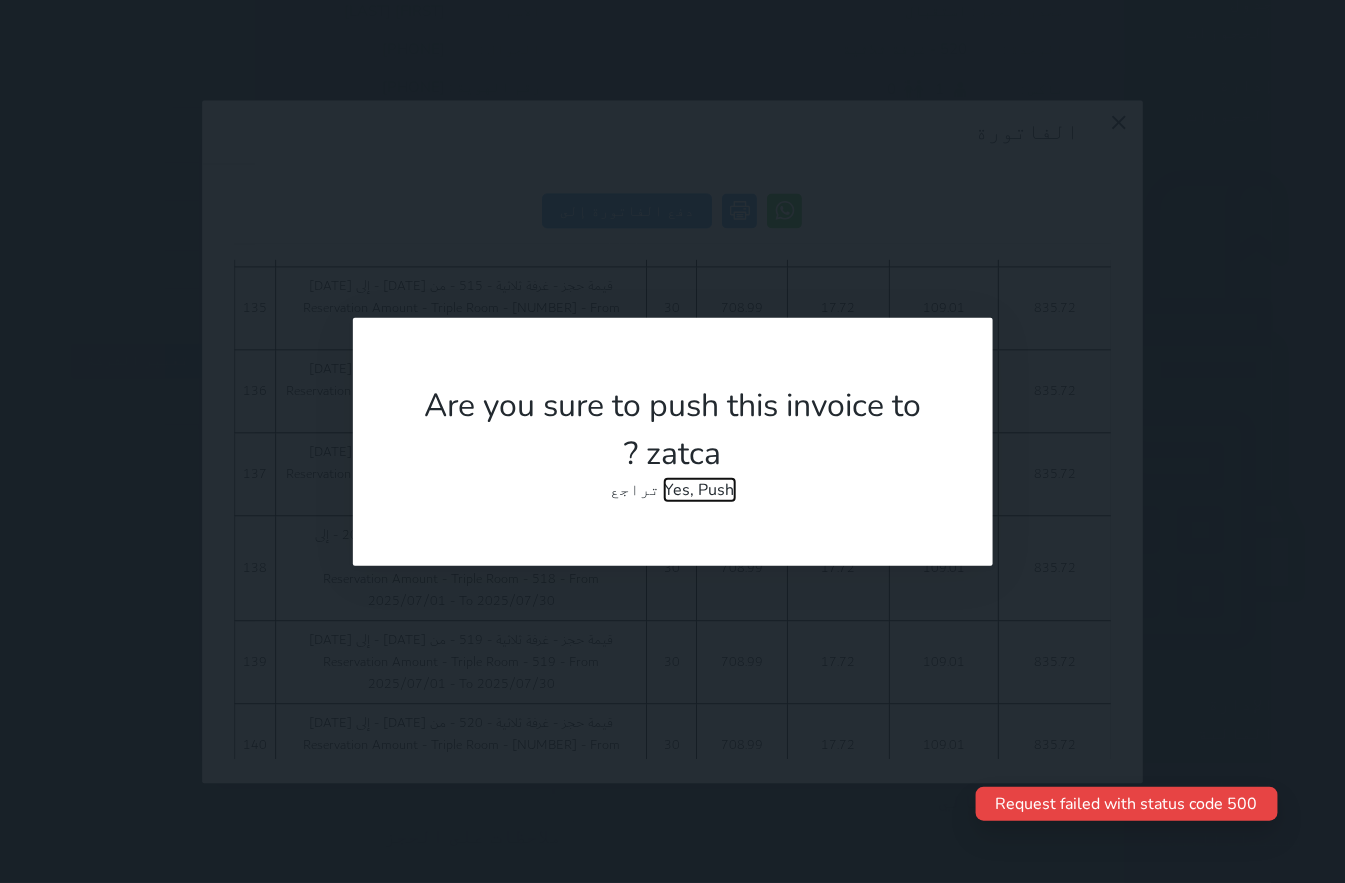 click on "Yes, Push" at bounding box center [700, 490] 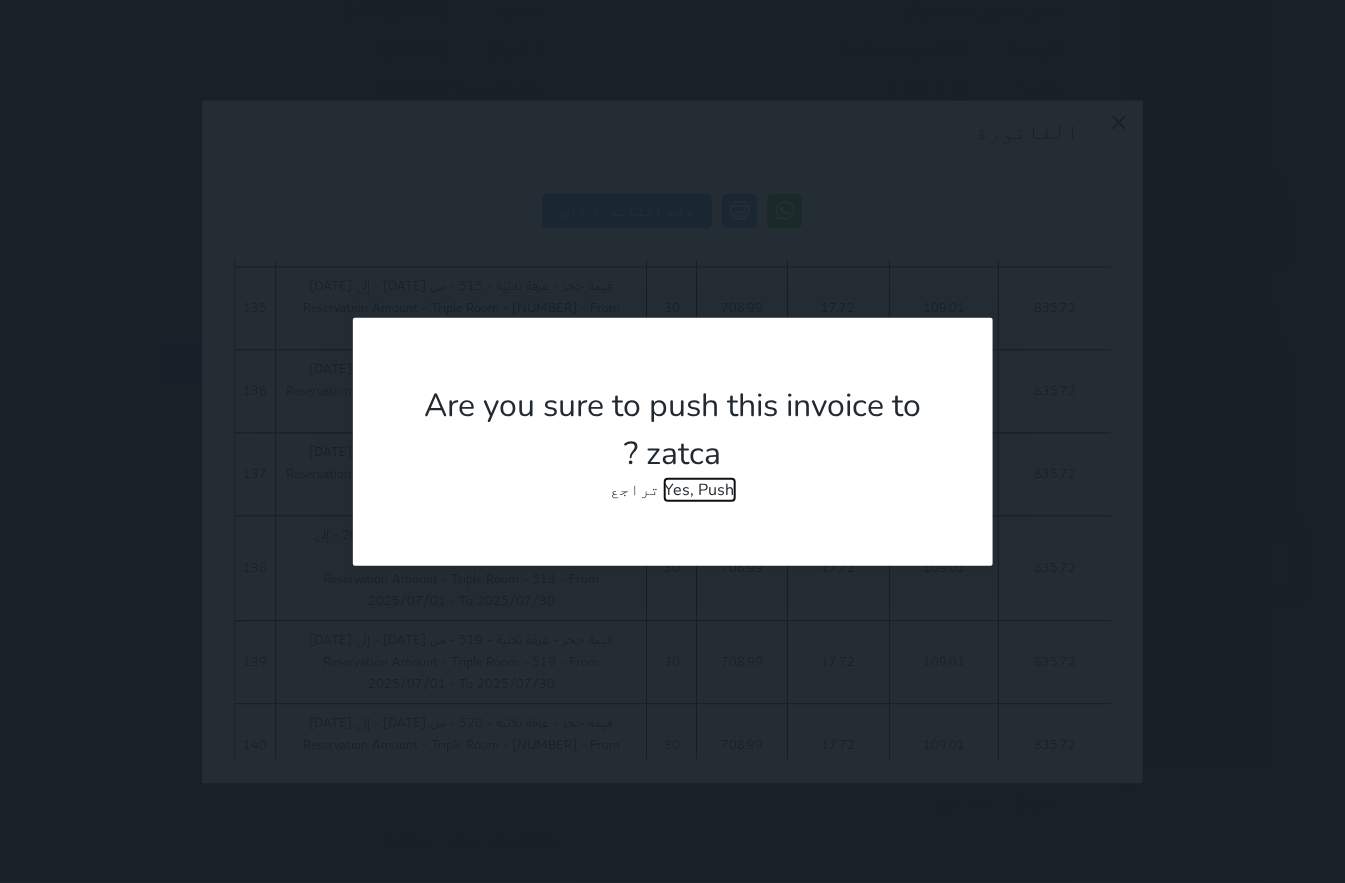 click on "Yes, Push" at bounding box center [700, 490] 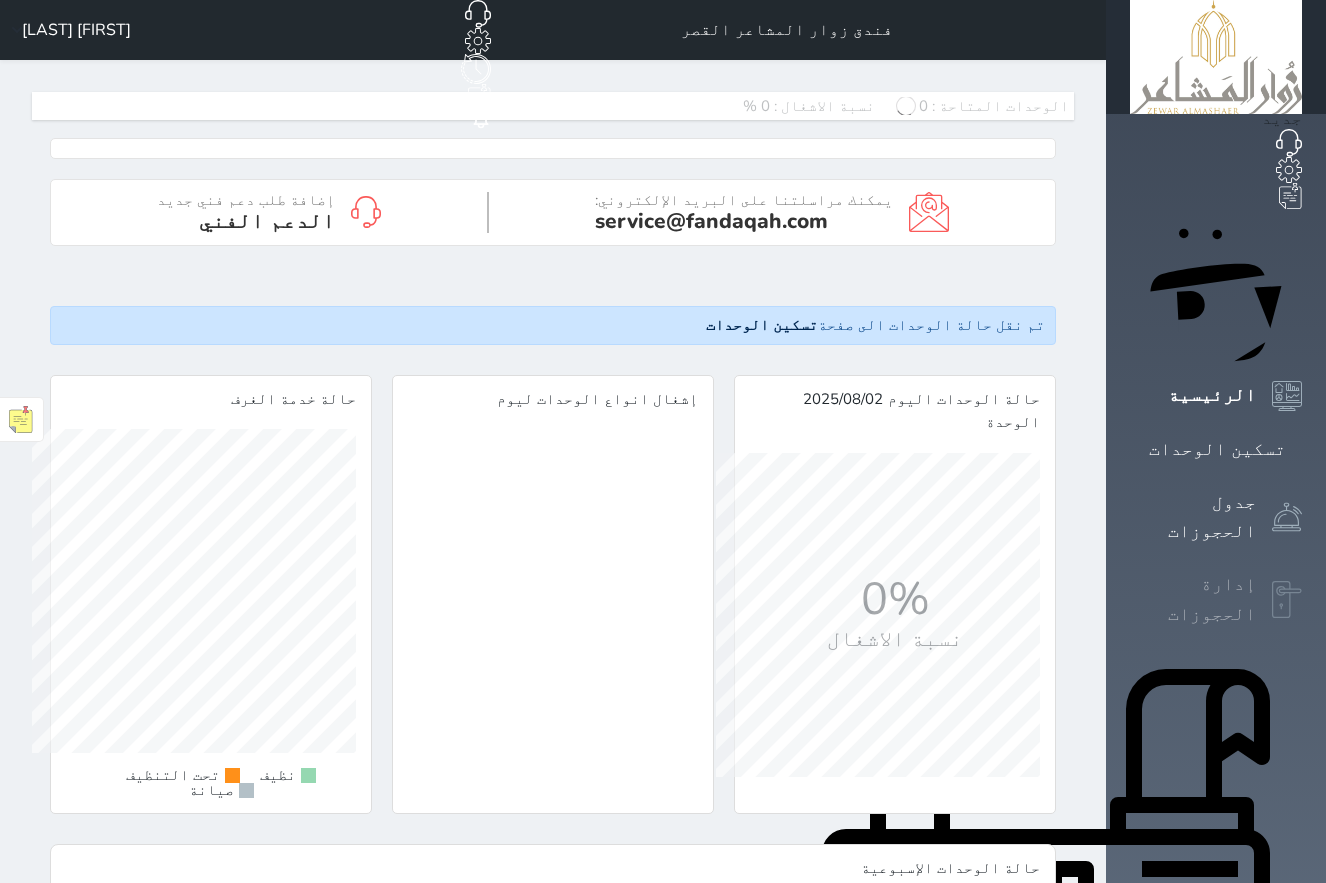 scroll, scrollTop: 0, scrollLeft: 0, axis: both 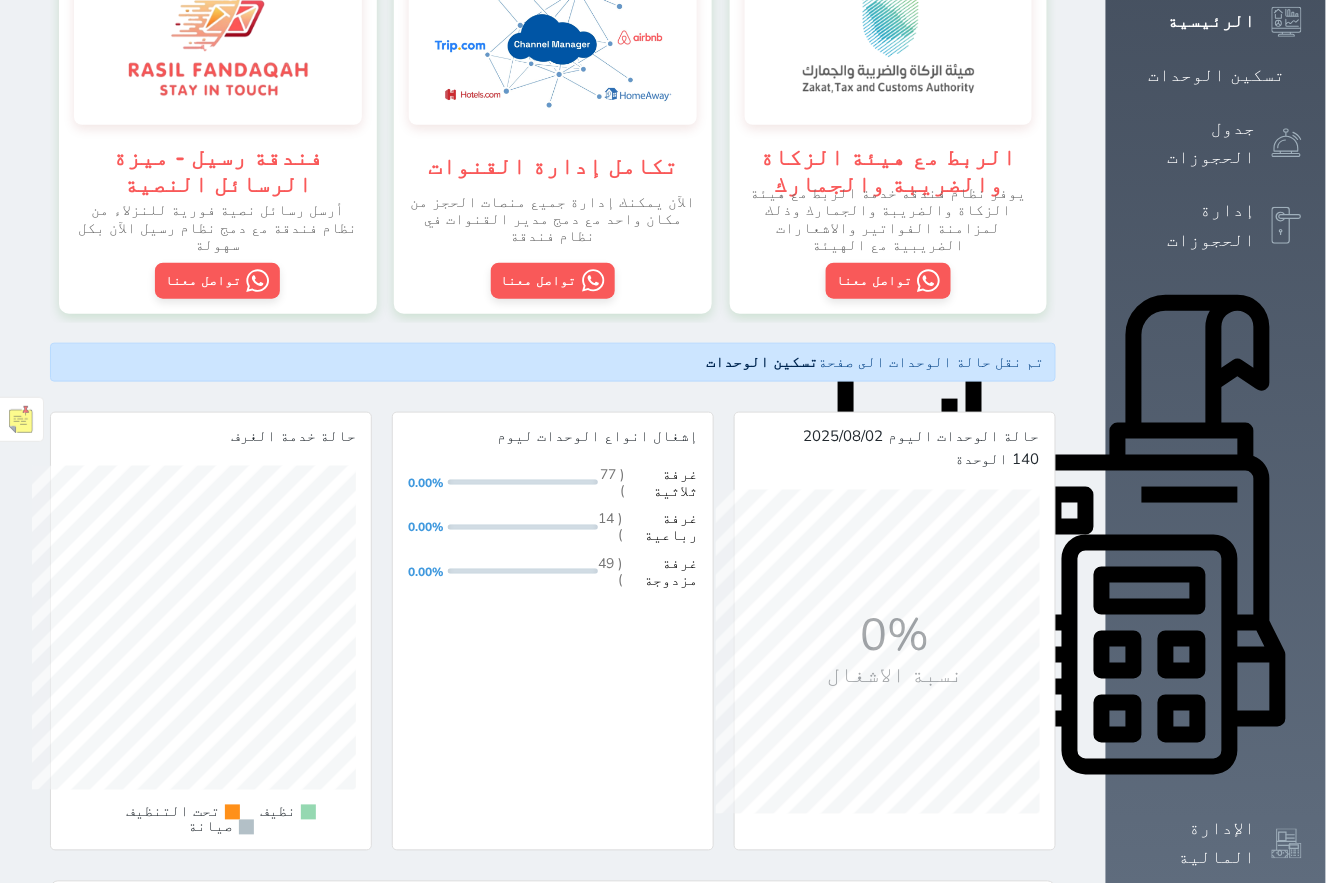 click 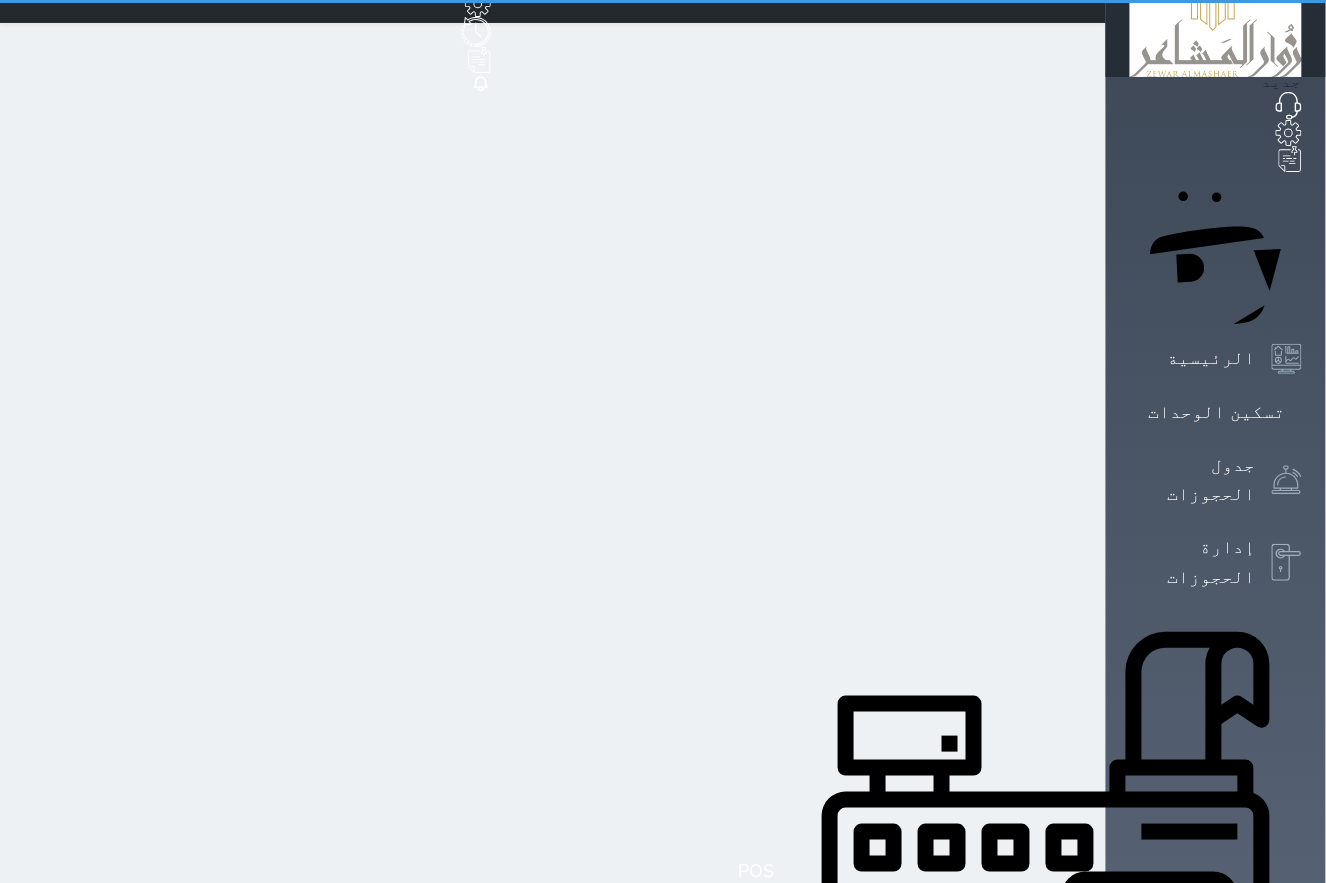 scroll, scrollTop: 0, scrollLeft: 0, axis: both 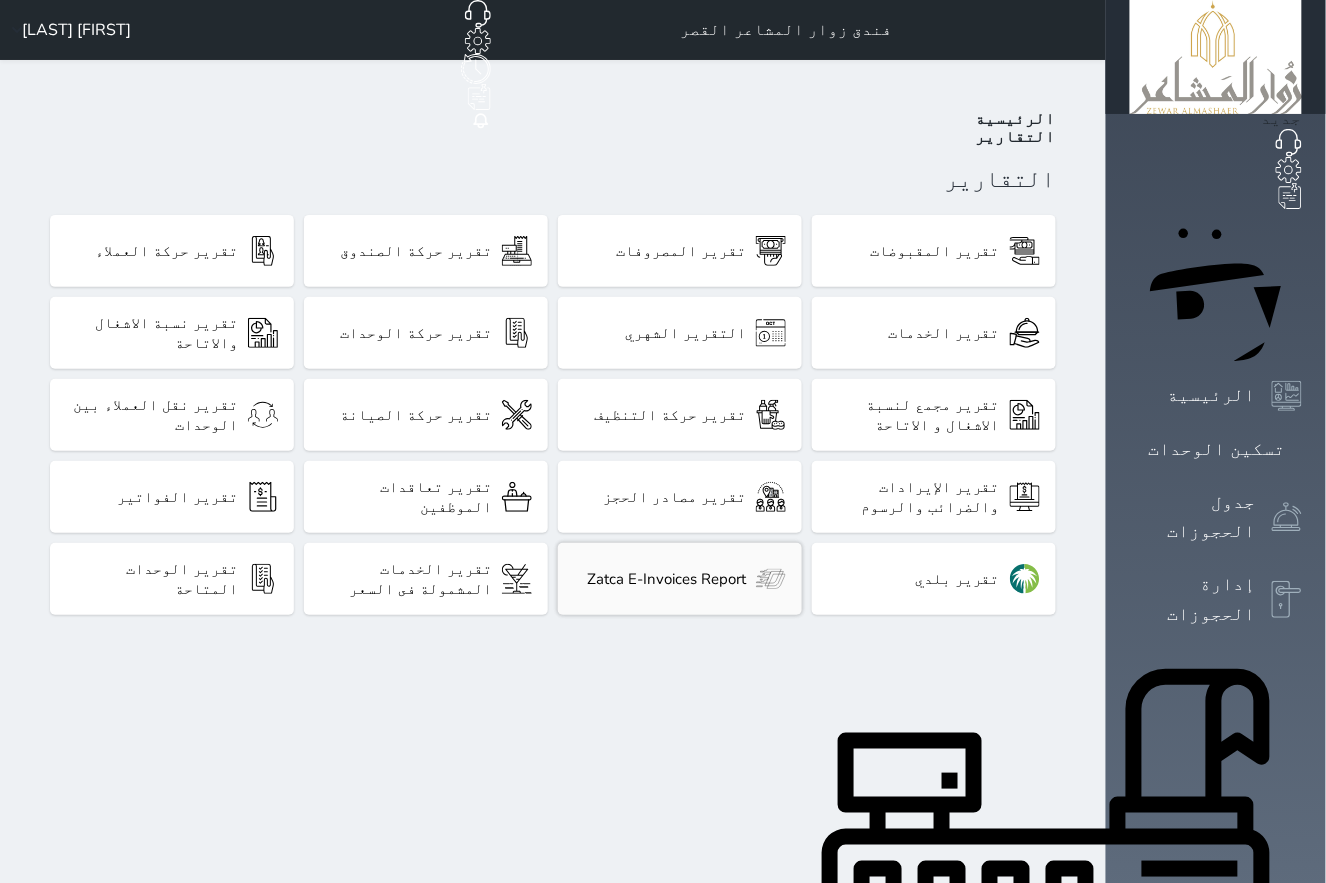 click on "Zatca E-Invoices Report" at bounding box center [666, 579] 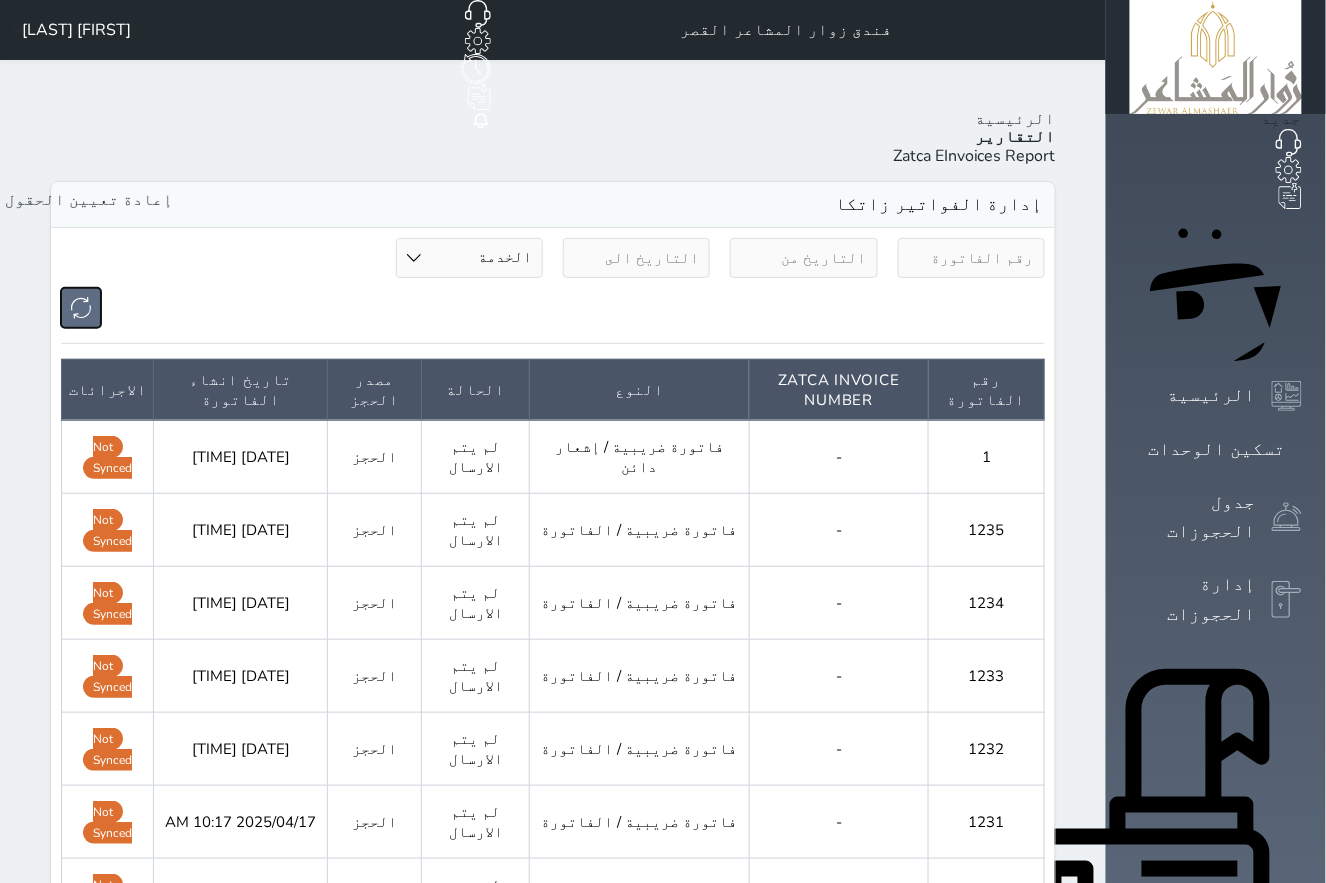 click at bounding box center (81, 308) 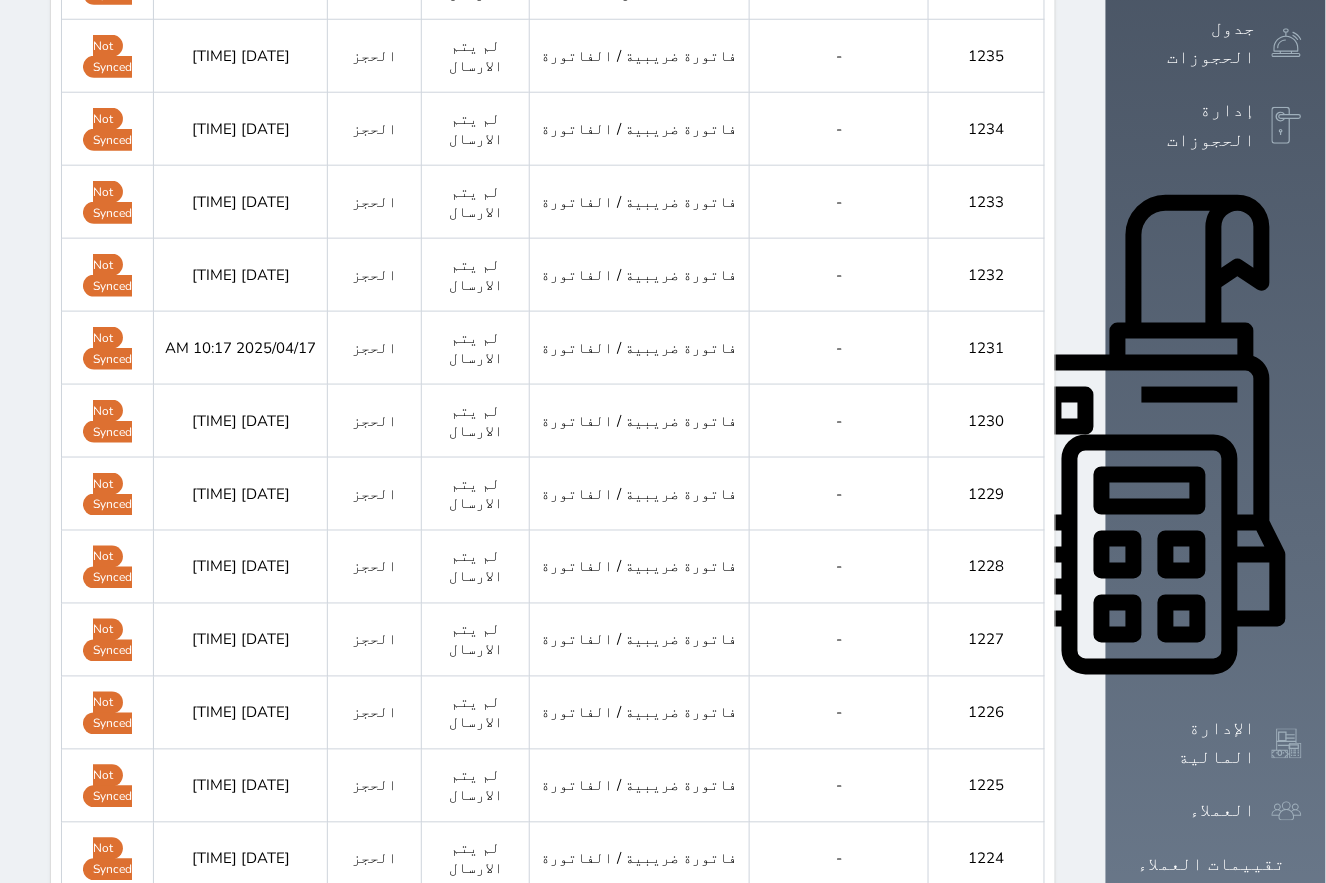 scroll, scrollTop: 584, scrollLeft: 0, axis: vertical 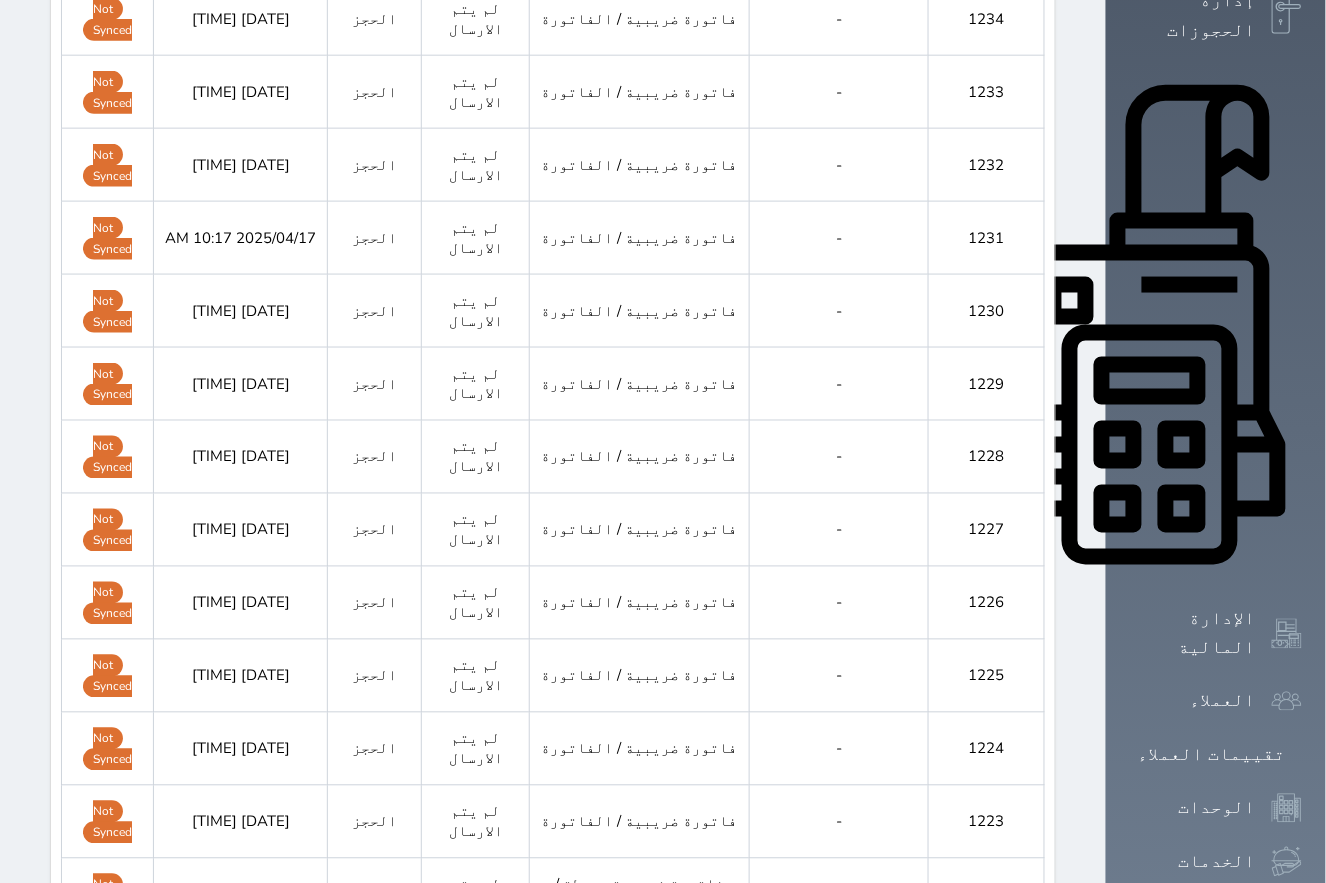 click on "التالي" at bounding box center [405, 1336] 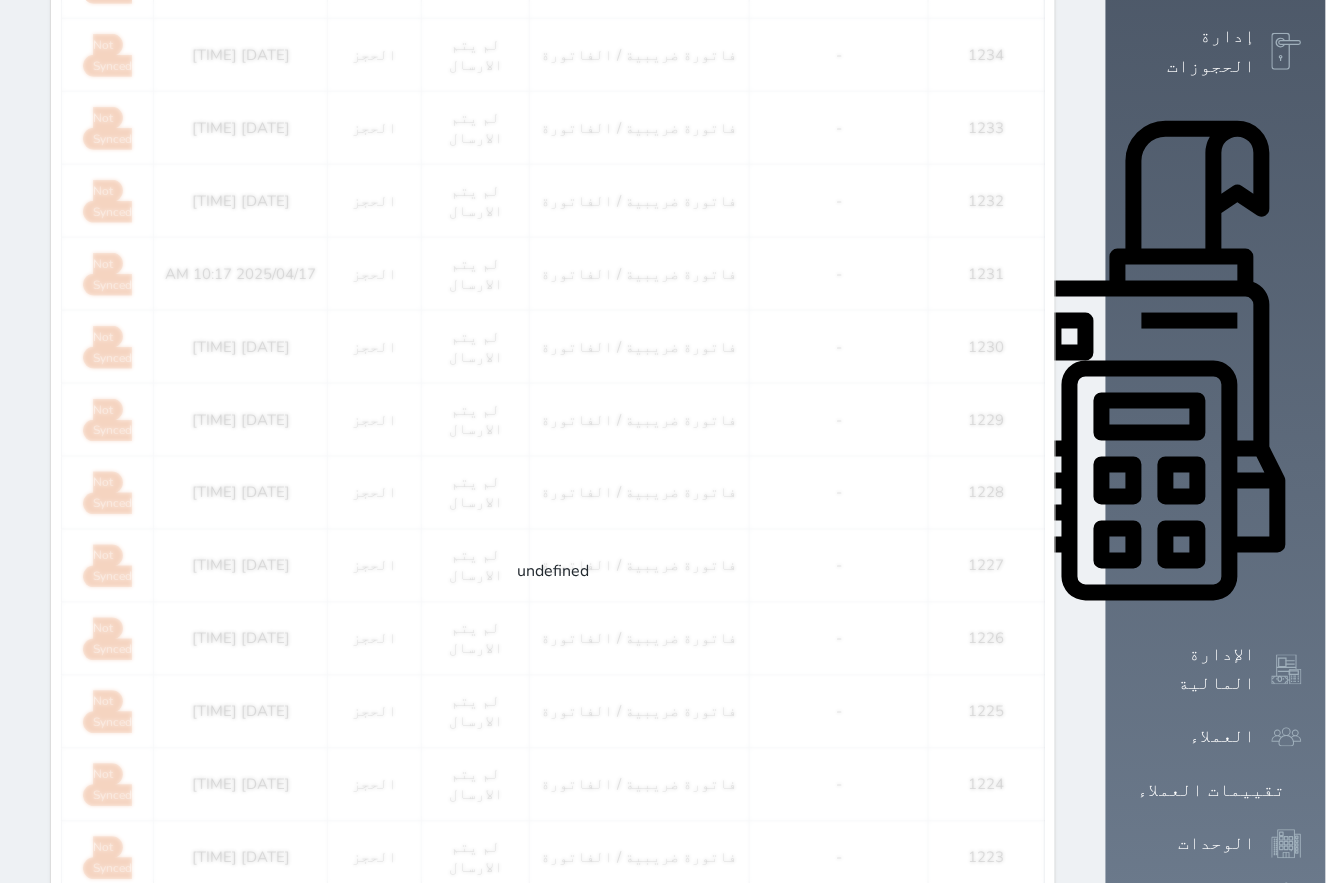 scroll, scrollTop: 584, scrollLeft: 0, axis: vertical 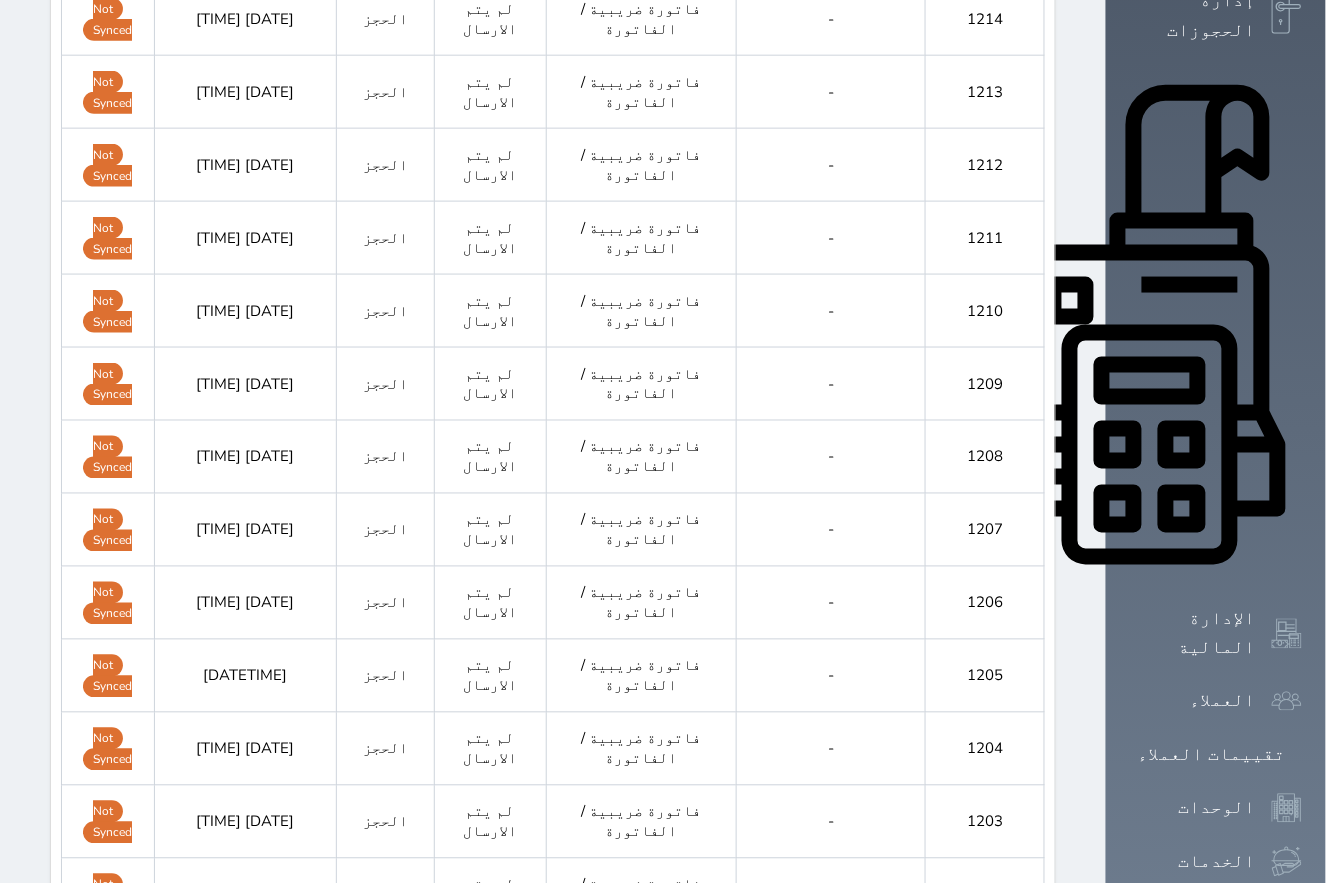 click on "الصفحة الاخيرة" at bounding box center [288, 1336] 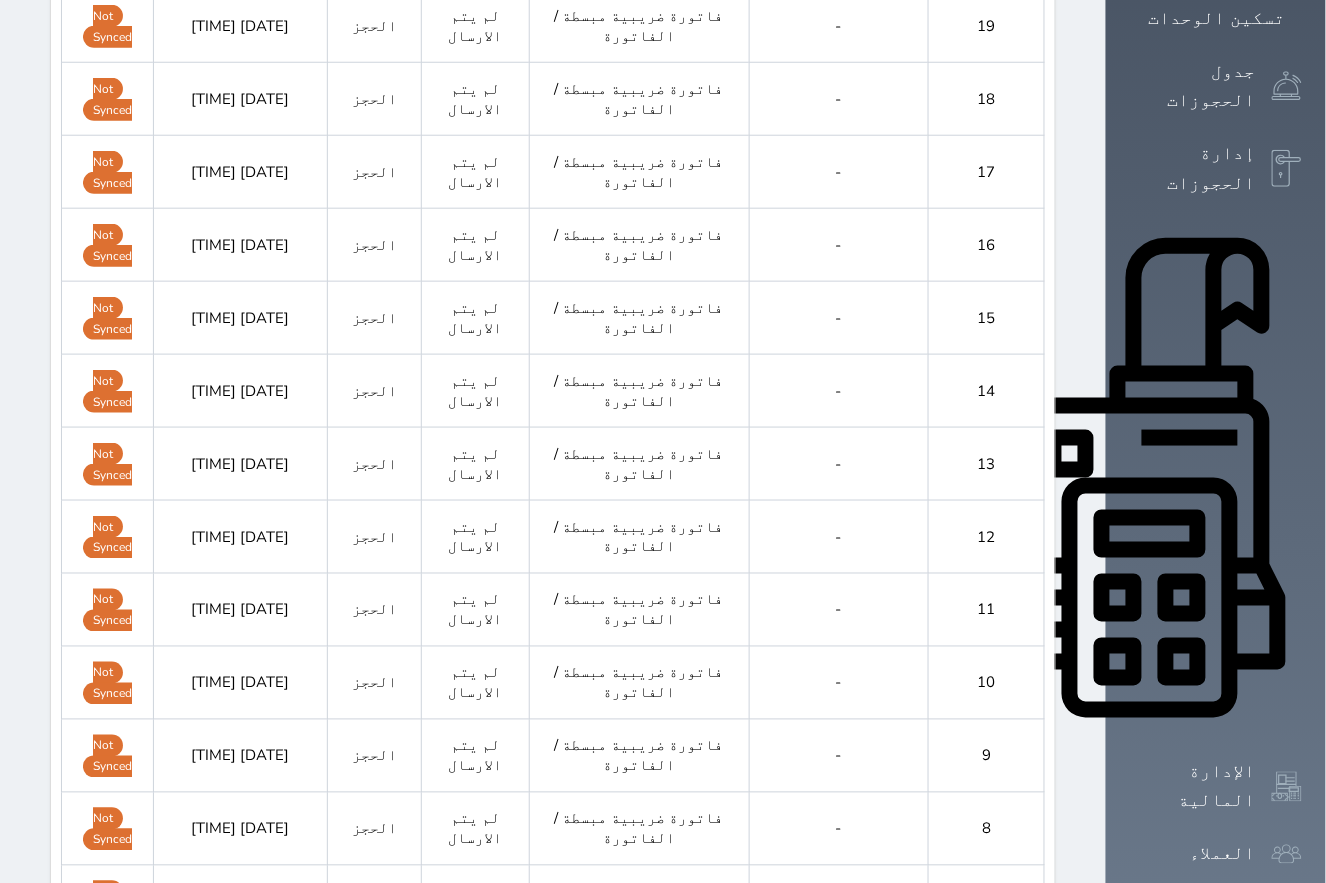 scroll, scrollTop: 532, scrollLeft: 0, axis: vertical 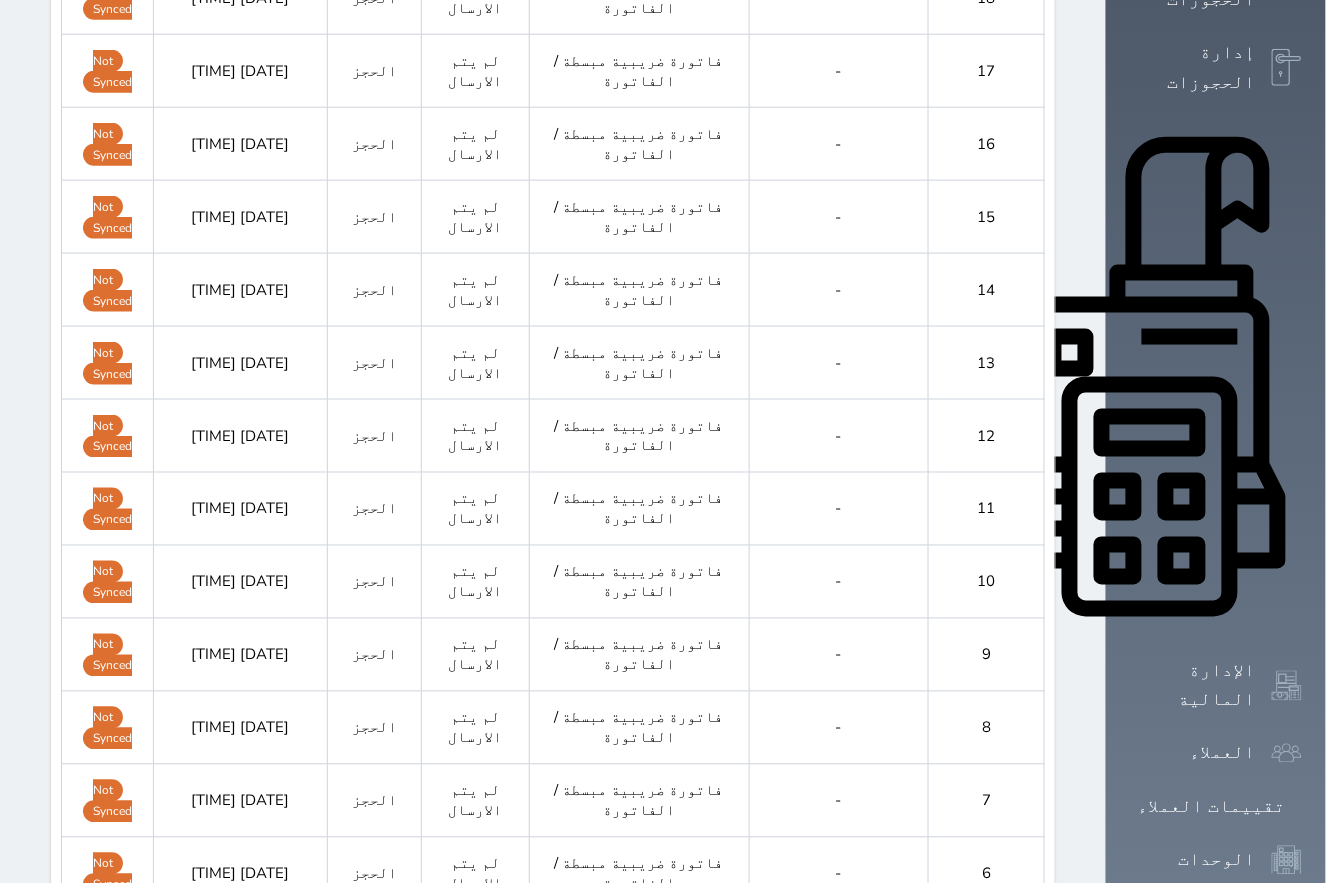 click on "التالي" at bounding box center [400, 1315] 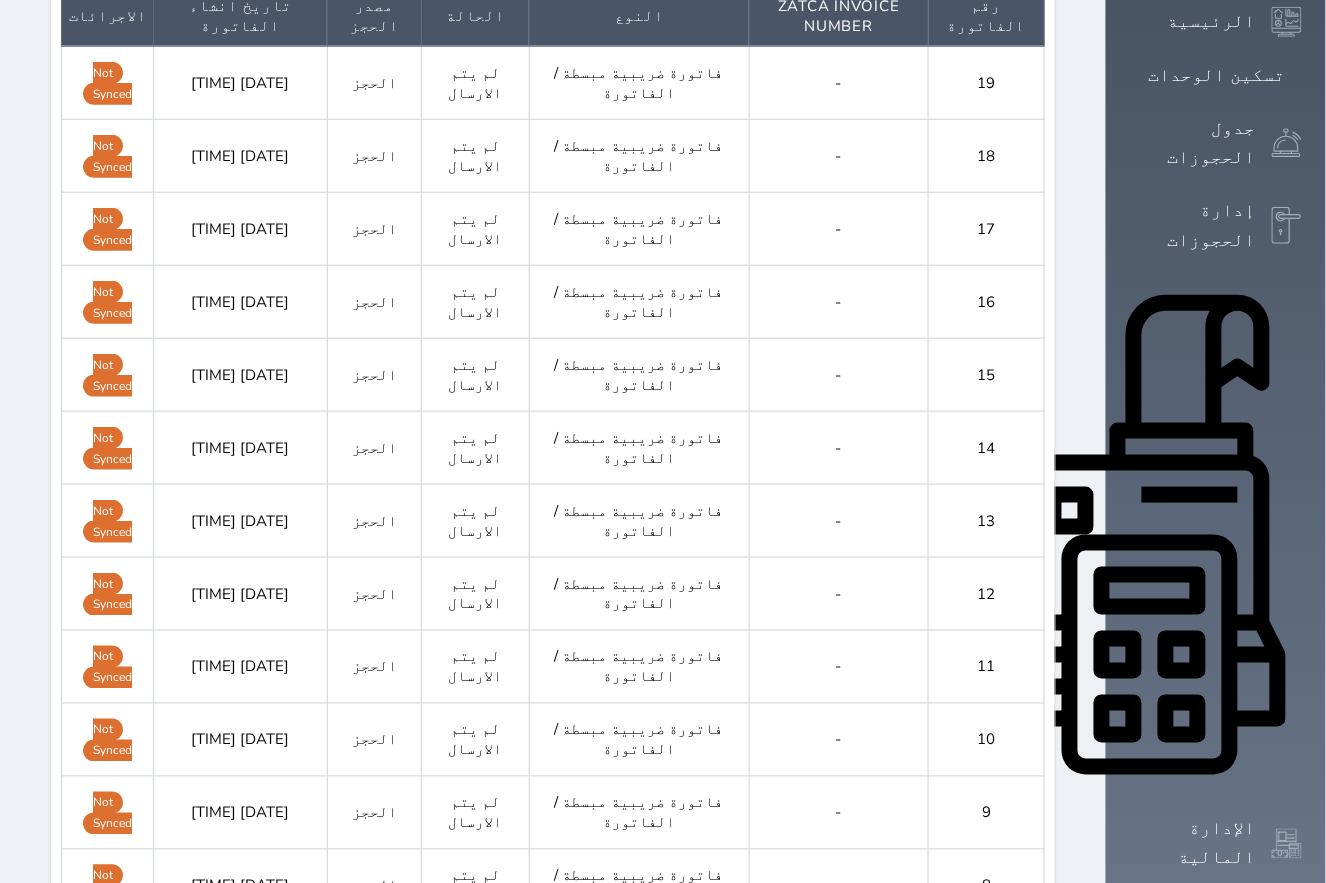 scroll, scrollTop: 181, scrollLeft: 0, axis: vertical 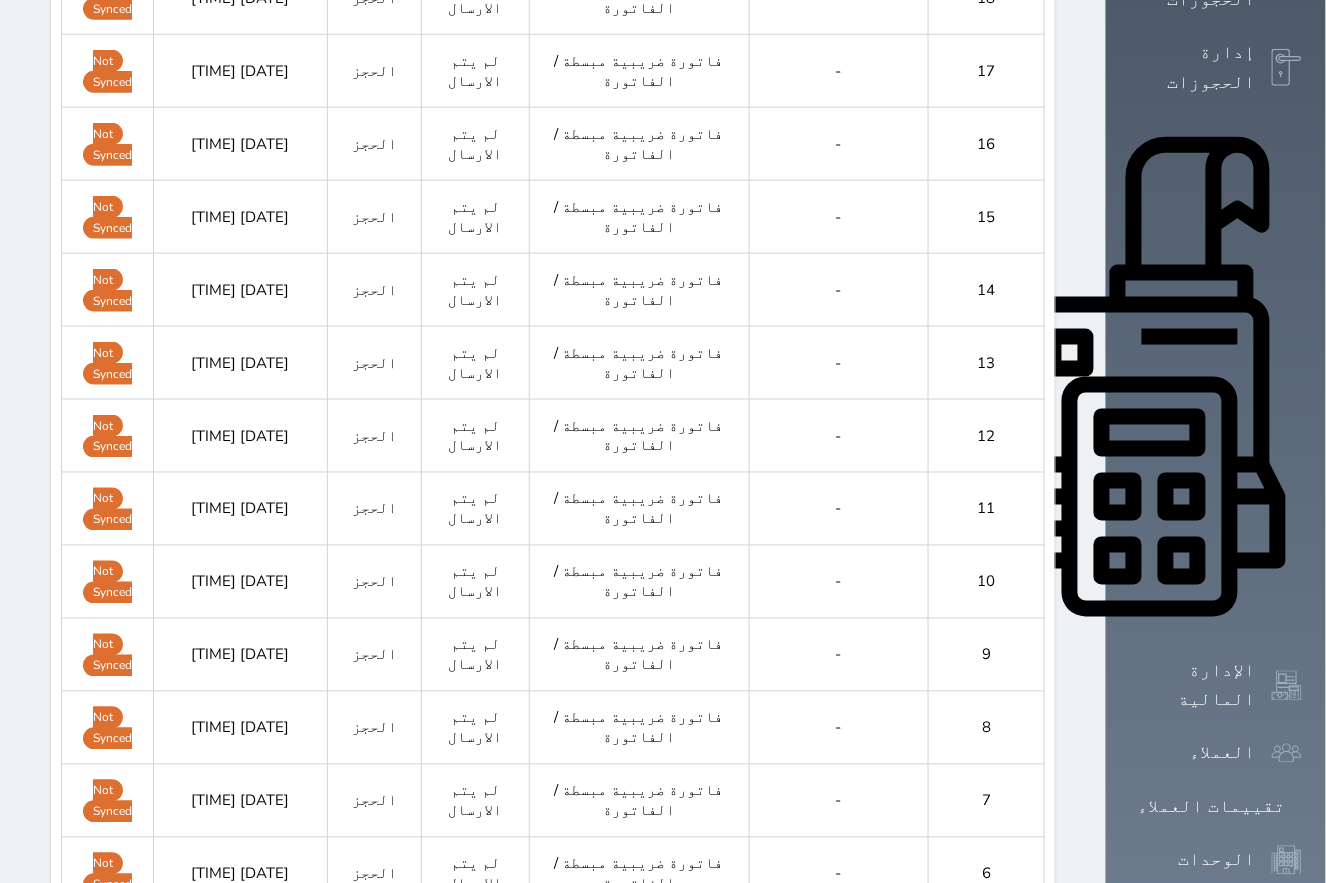 click on "الصفحة الأولى" at bounding box center [828, 1315] 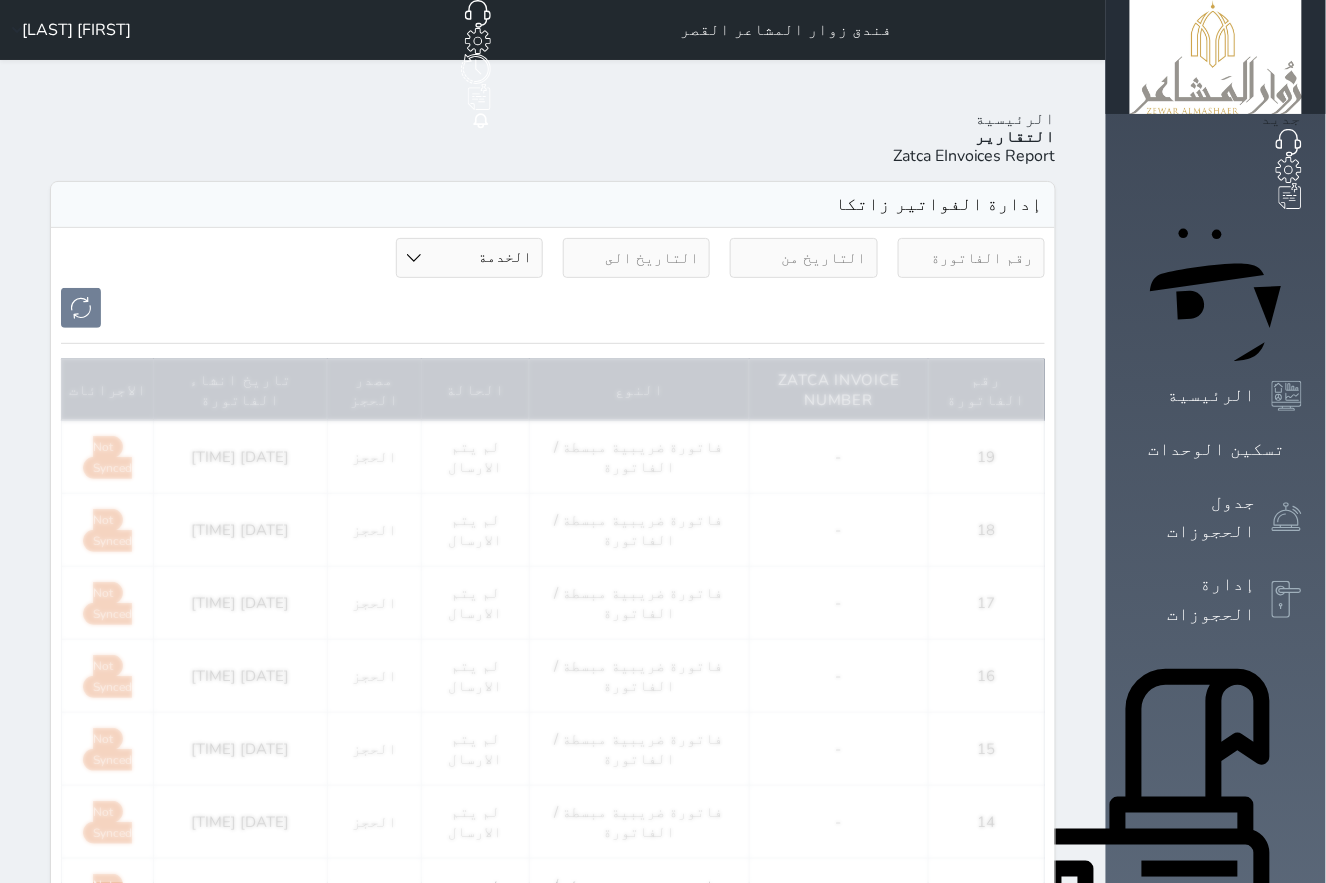 select 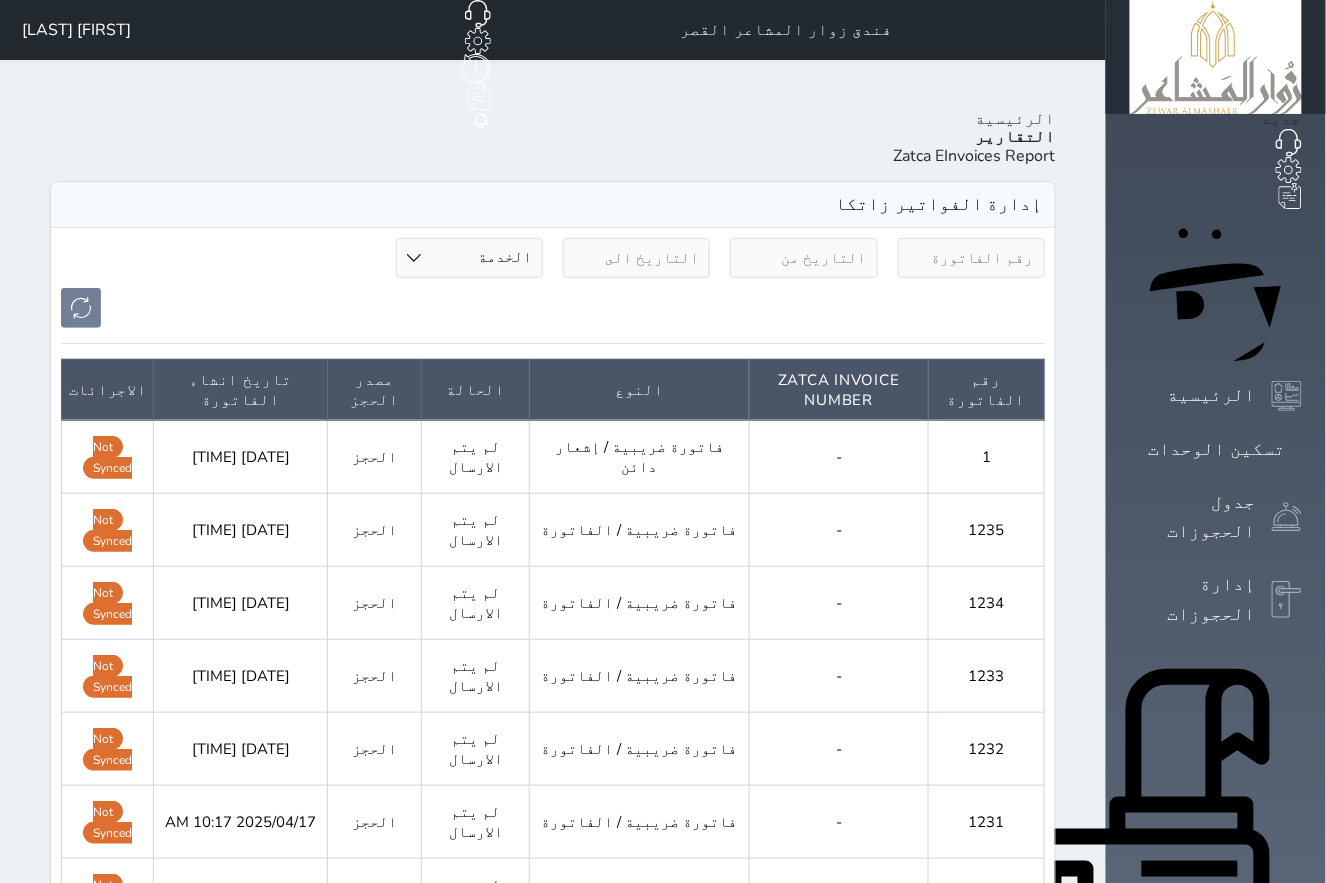 click on "Not Synced" at bounding box center (107, 530) 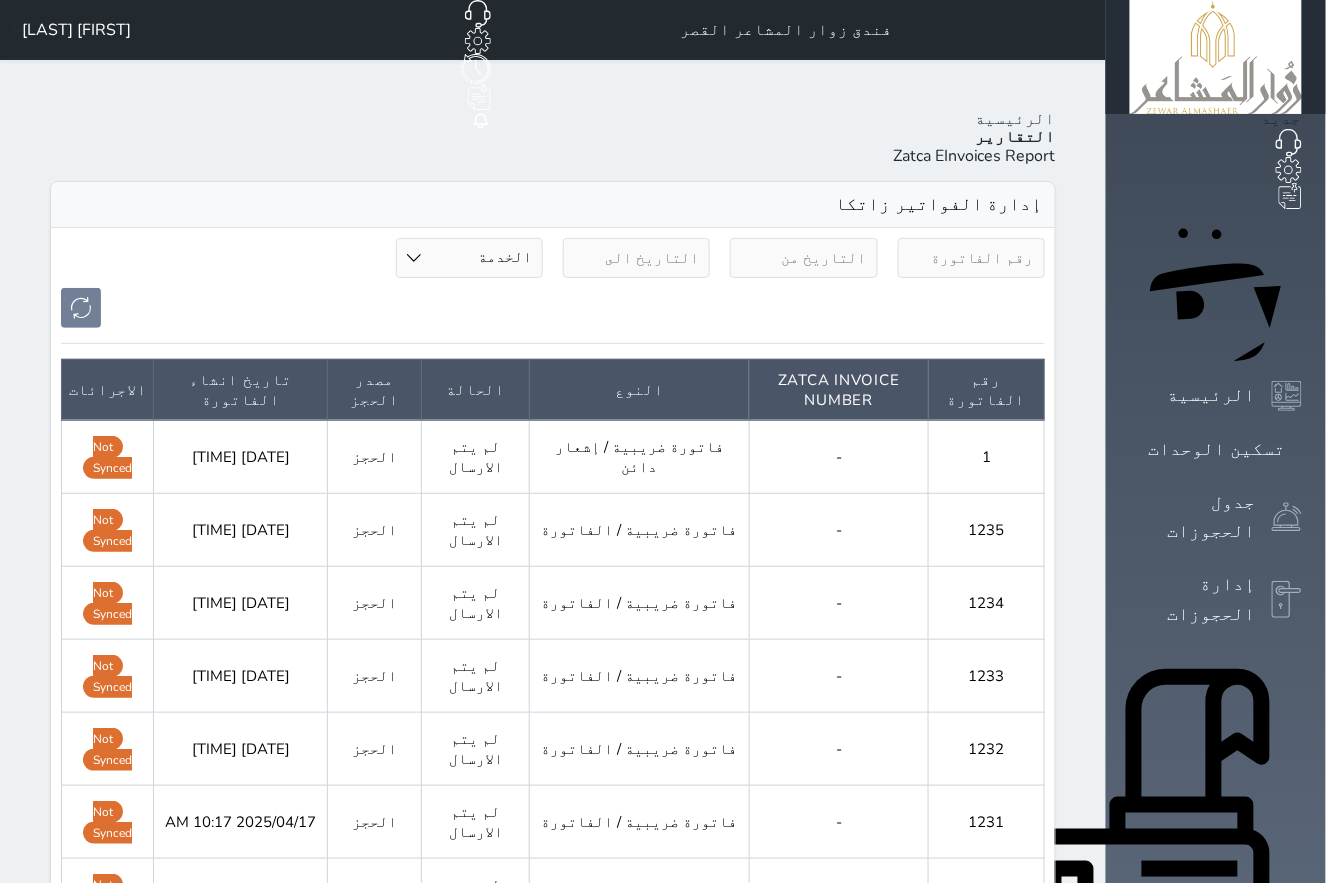 click on "فاتورة ضريبية / إشعار دائن" at bounding box center (640, 456) 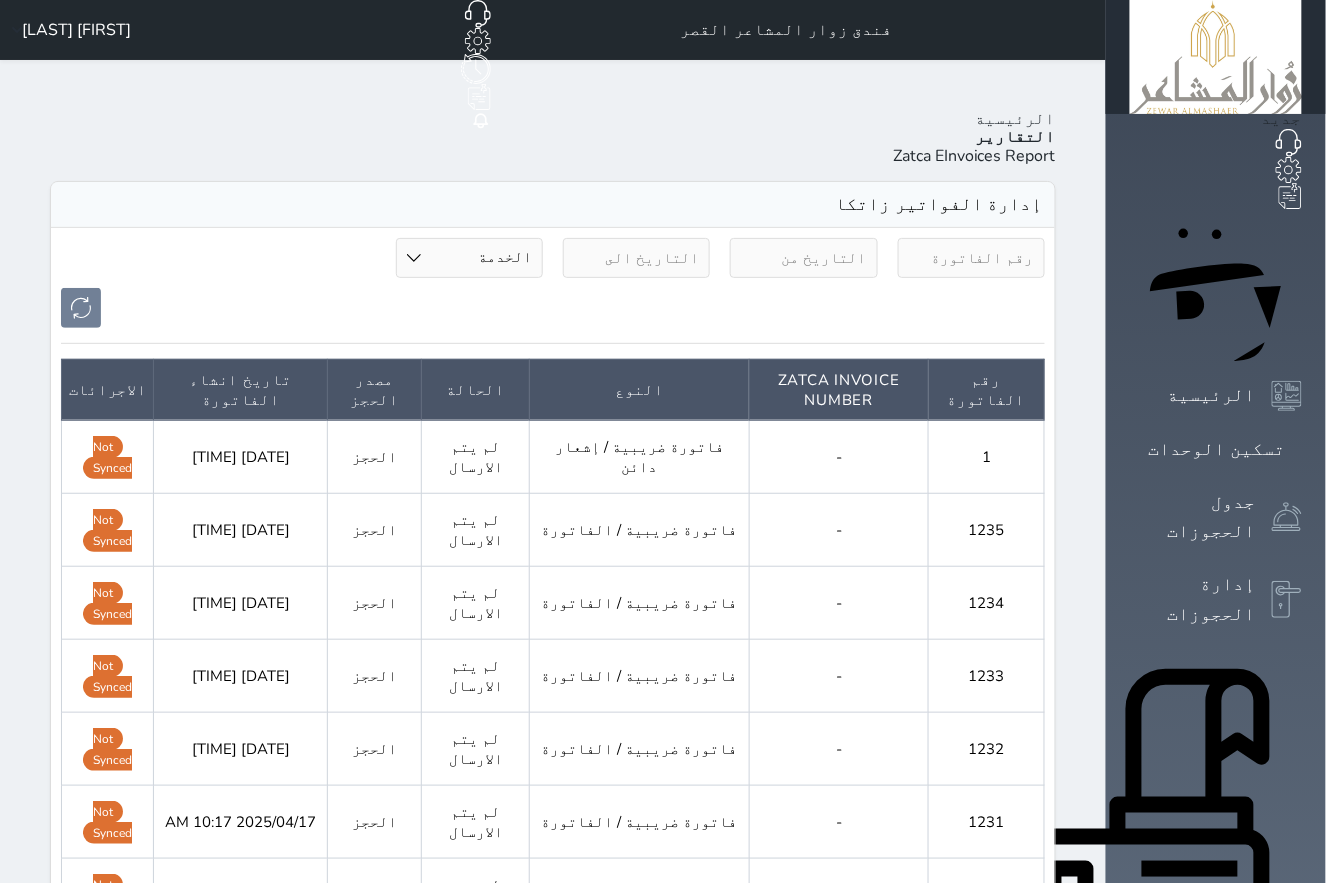 click on "فاتورة ضريبية / إشعار دائن" at bounding box center (640, 456) 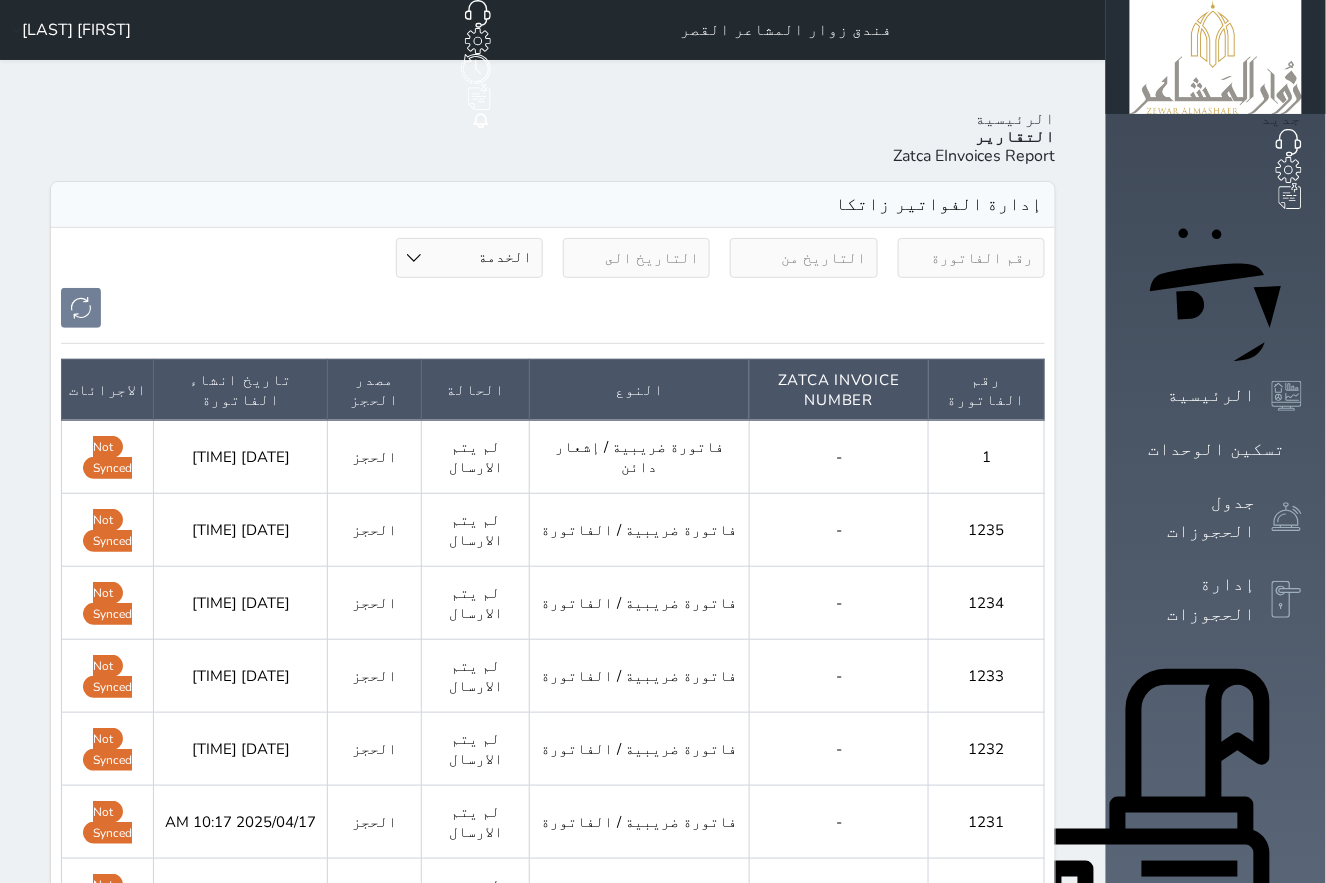 click on "Not Synced" at bounding box center (107, 457) 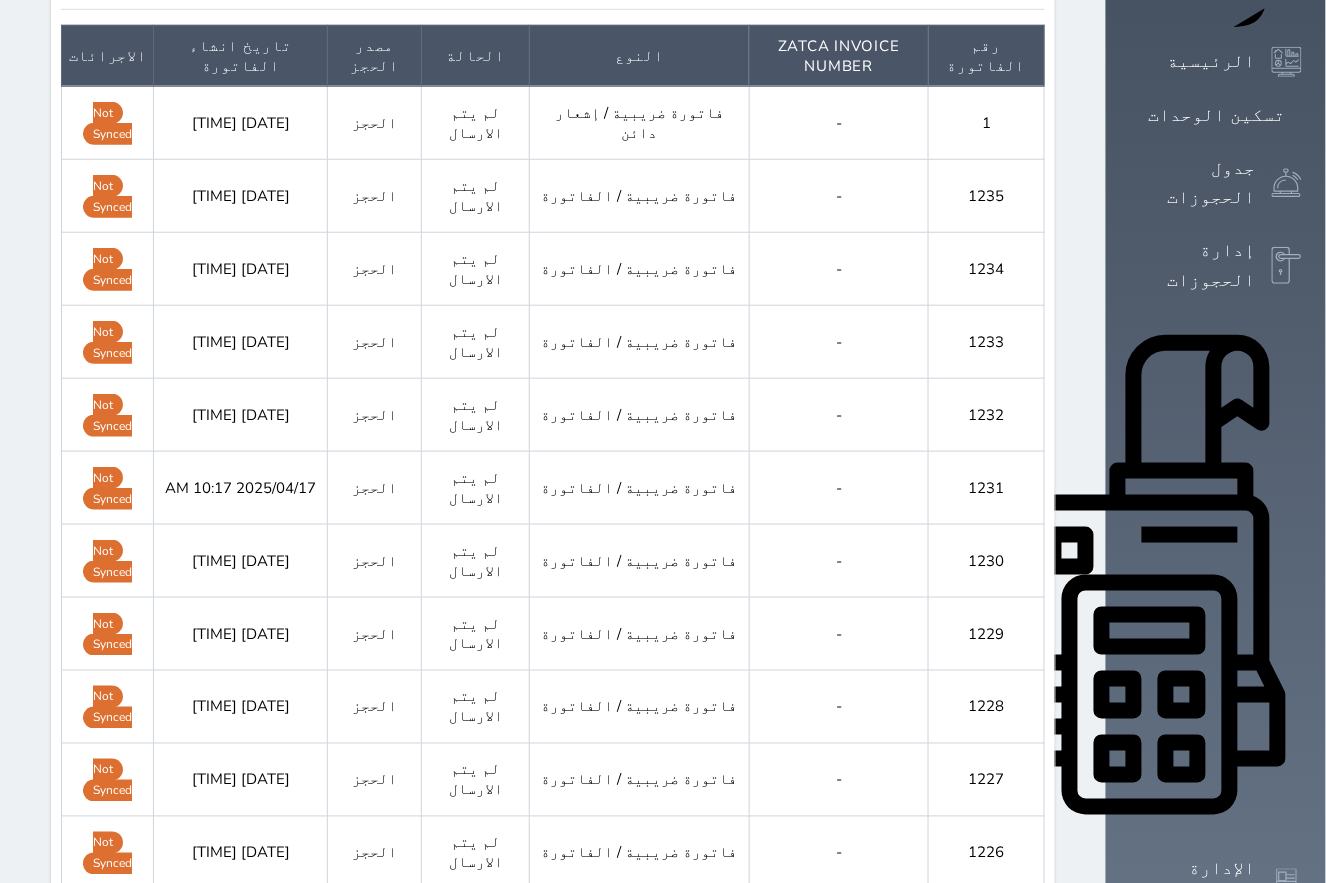 scroll, scrollTop: 0, scrollLeft: 0, axis: both 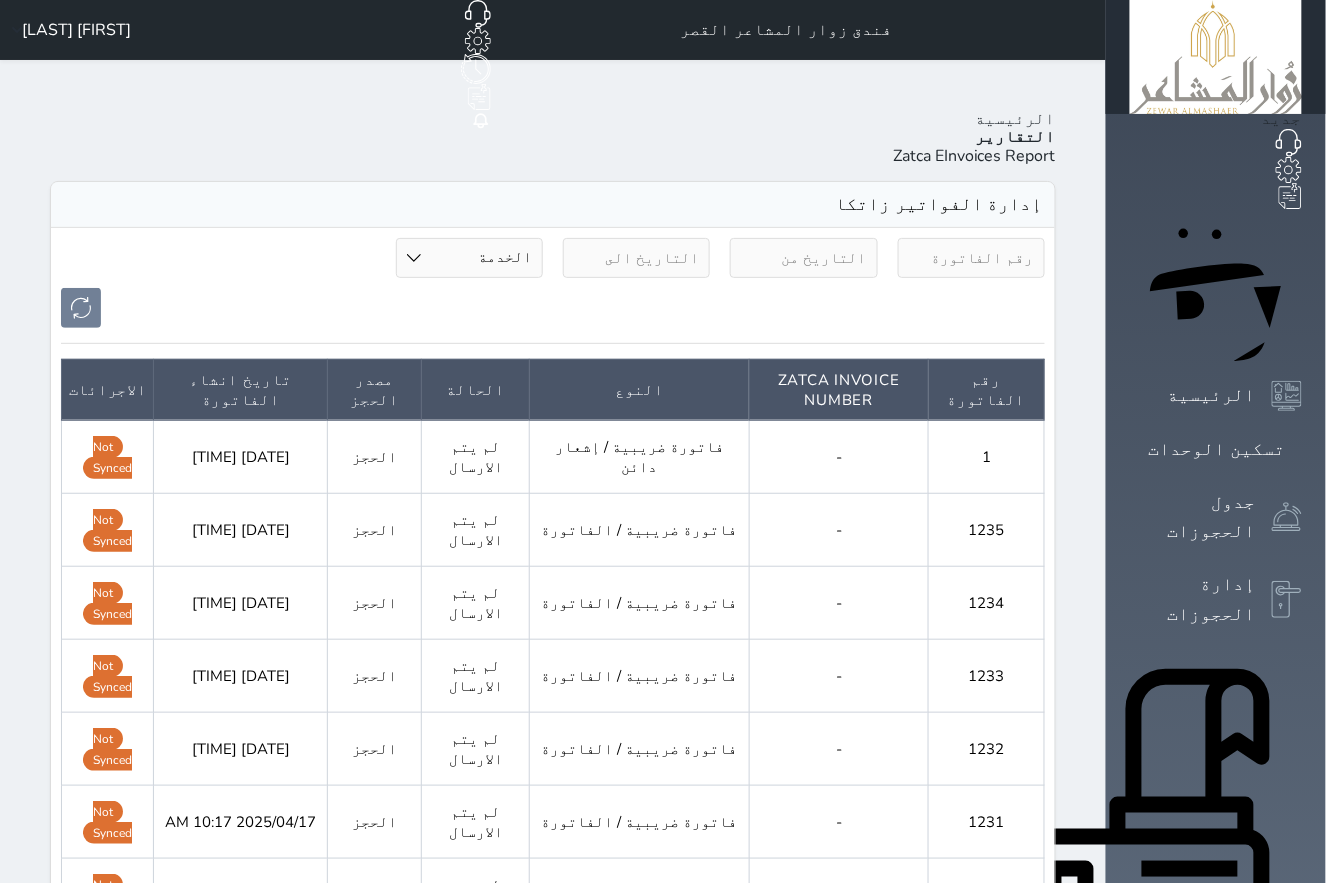 click 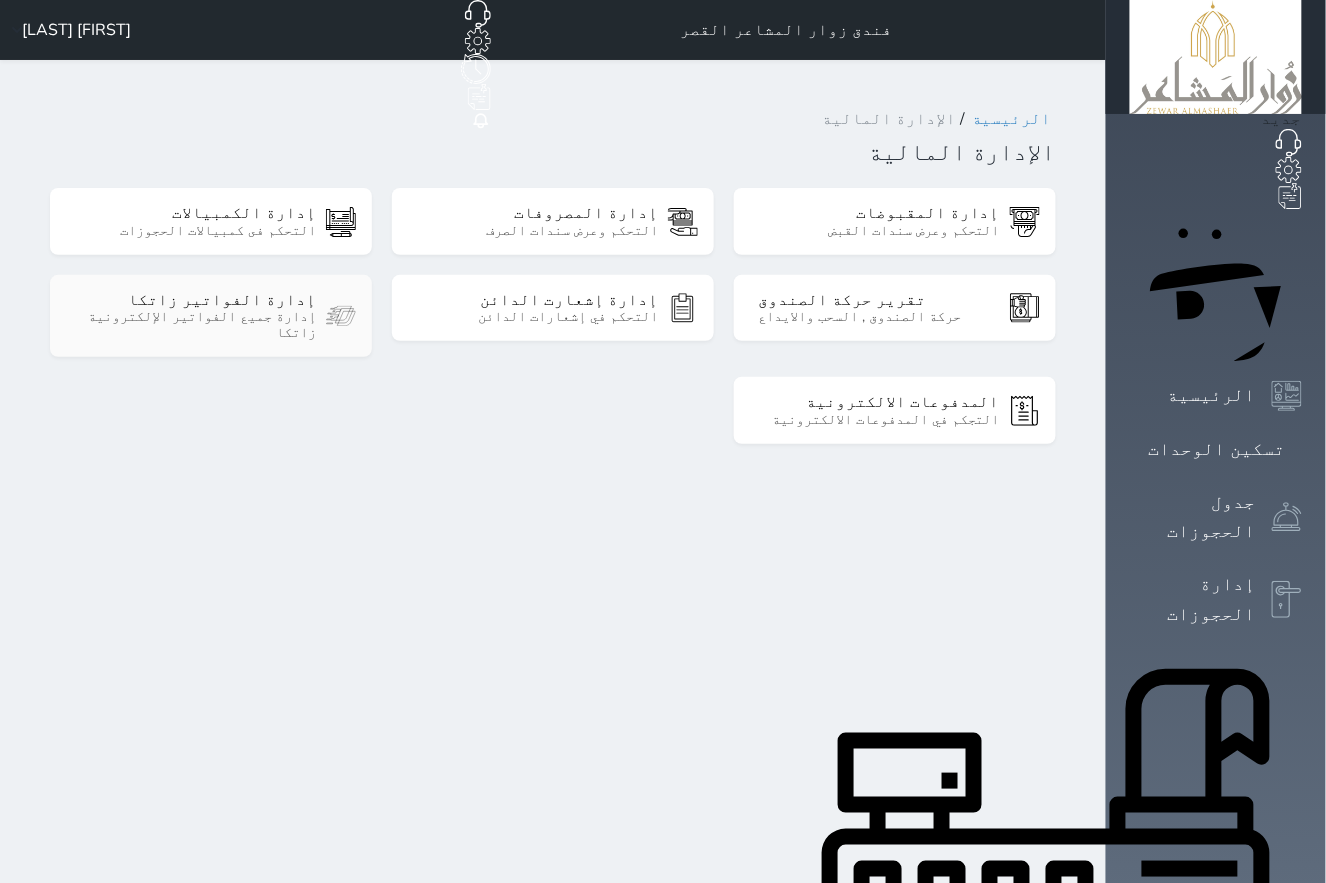 click on "إدارة جميع الفواتير الإلكترونية زاتكا" at bounding box center [195, 325] 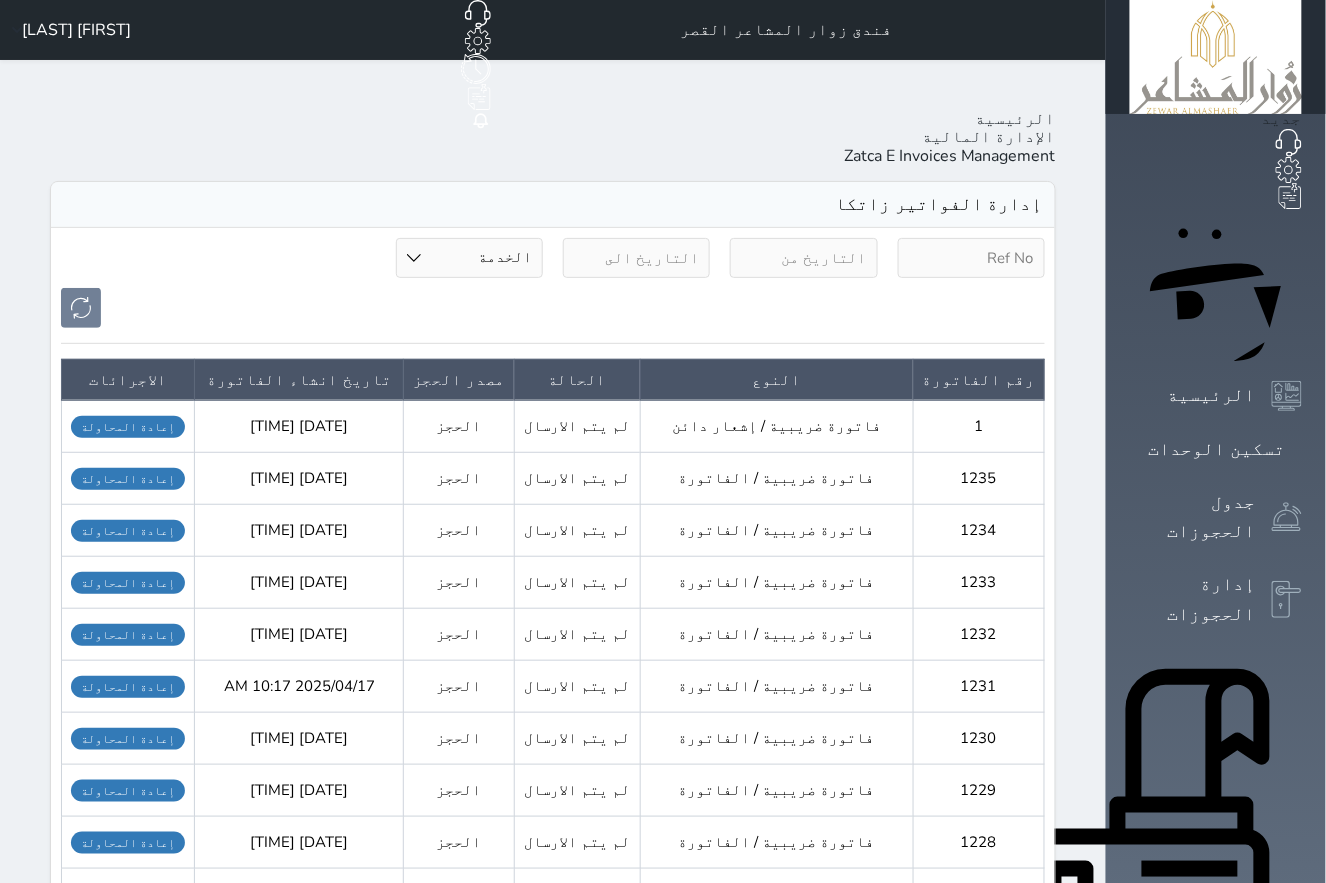 click on "إعادة المحاولة" at bounding box center (128, 479) 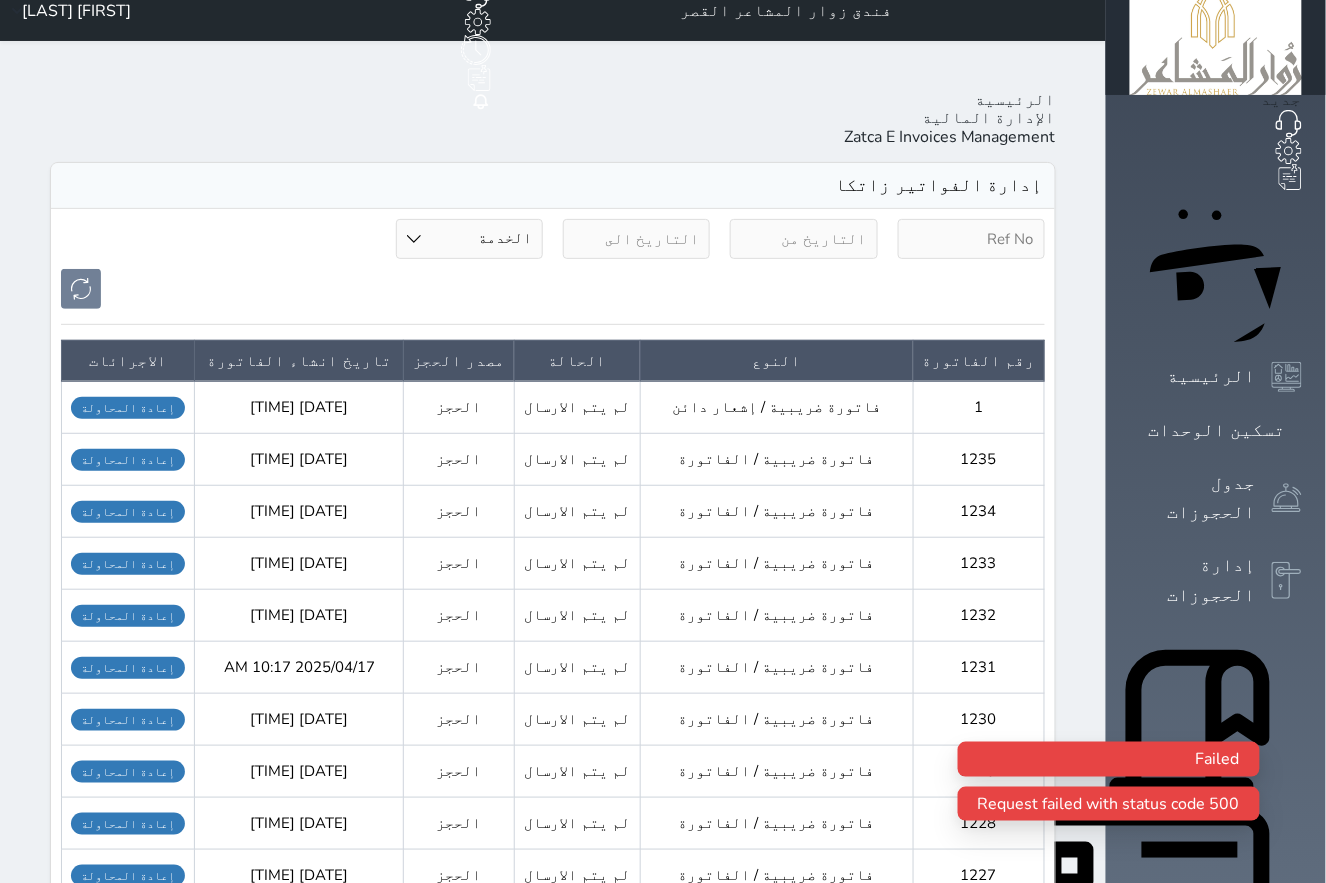 scroll, scrollTop: 584, scrollLeft: 0, axis: vertical 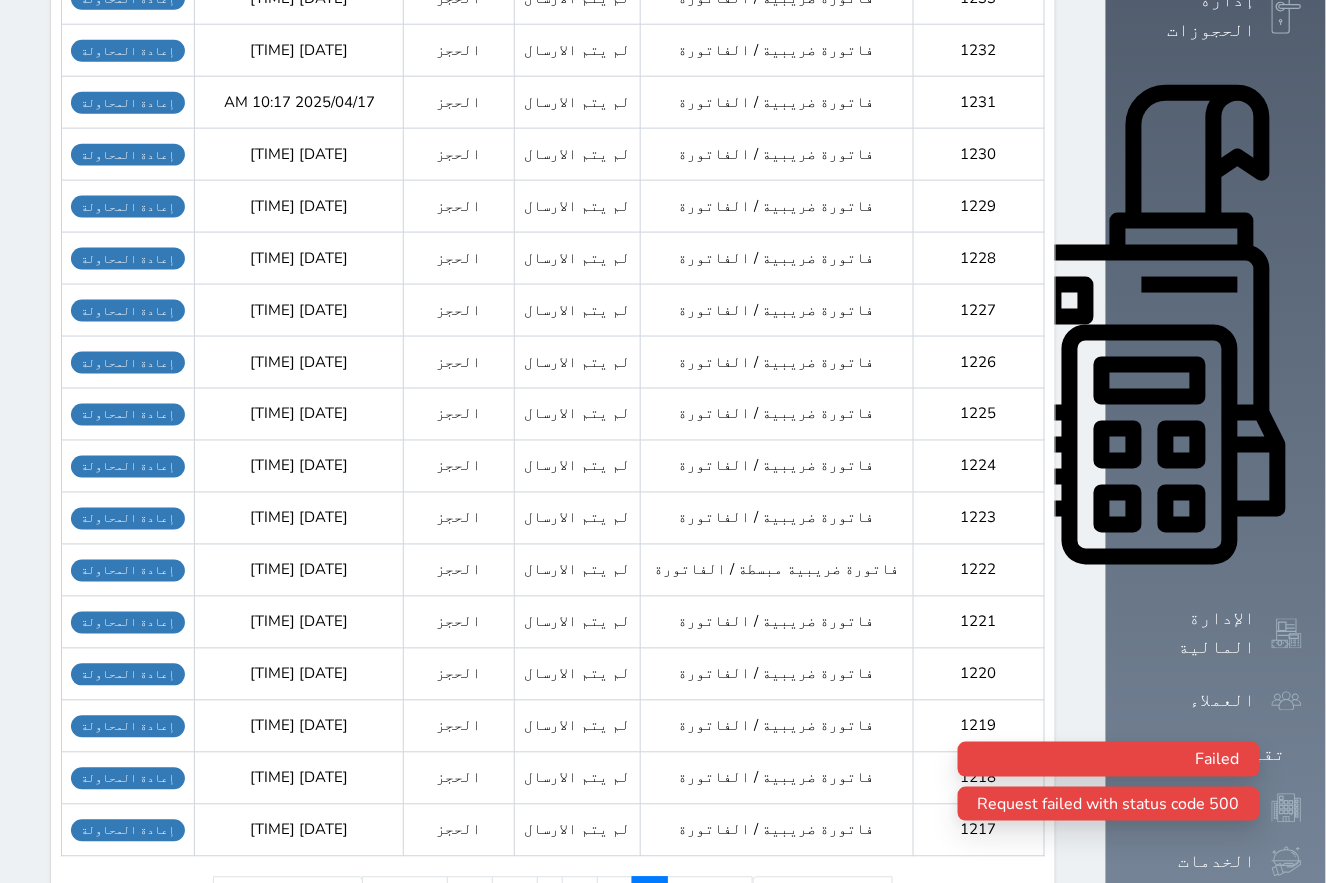 click on "الدعم الفني" at bounding box center (1198, 1107) 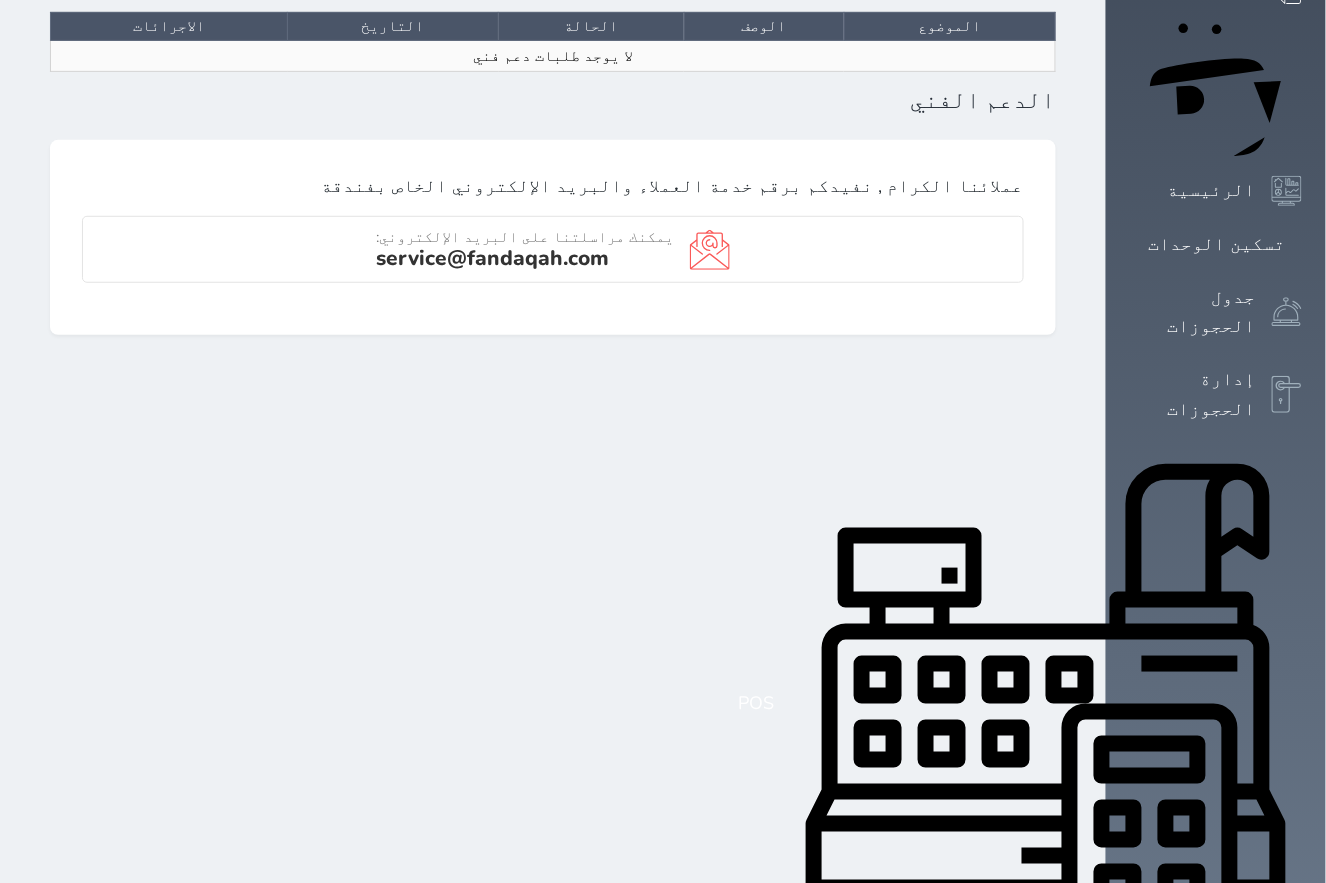 scroll, scrollTop: 0, scrollLeft: 0, axis: both 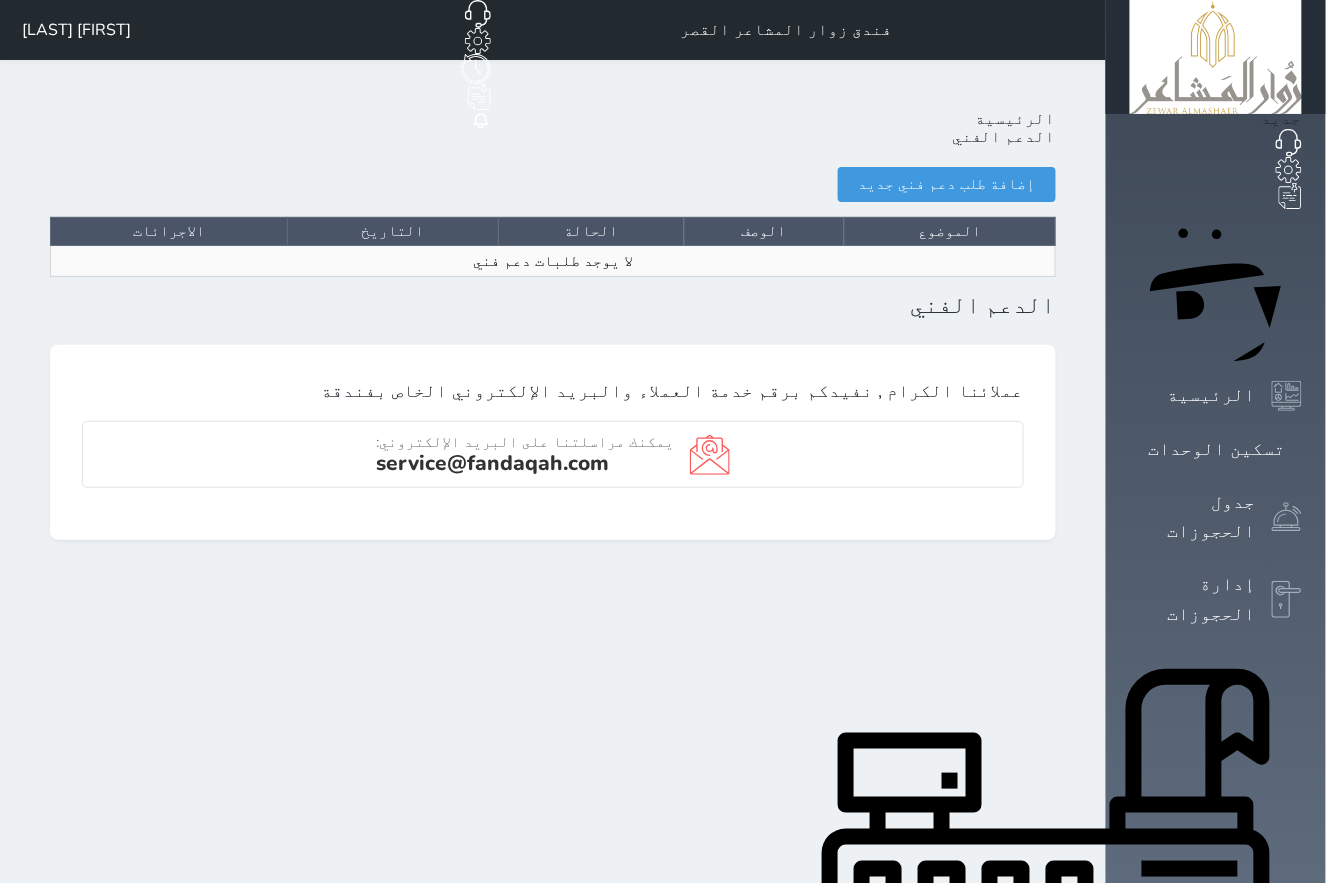 click on "إضافة طلب دعم فني جديد" at bounding box center [947, 184] 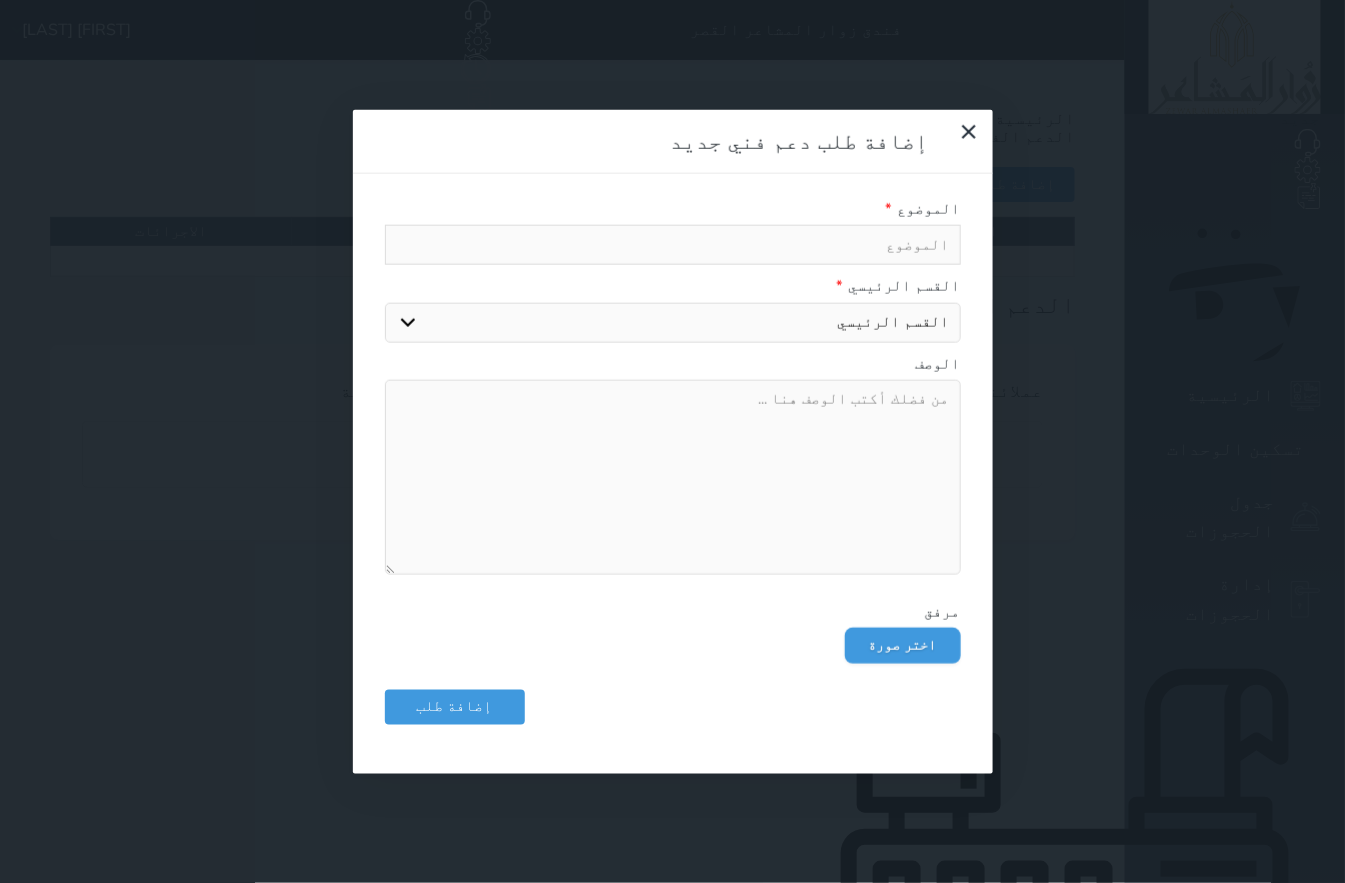 click at bounding box center (673, 245) 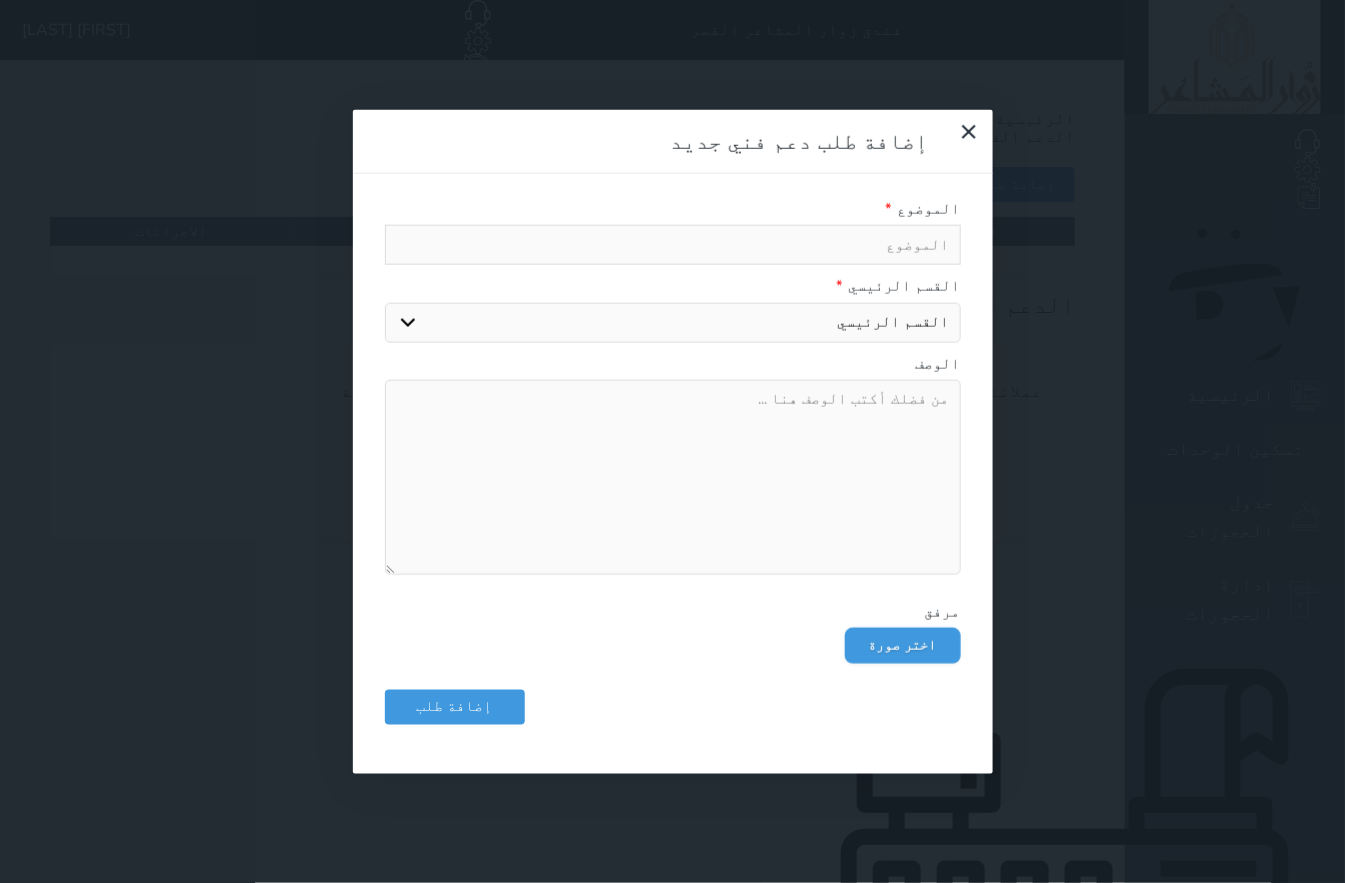 type on "ز" 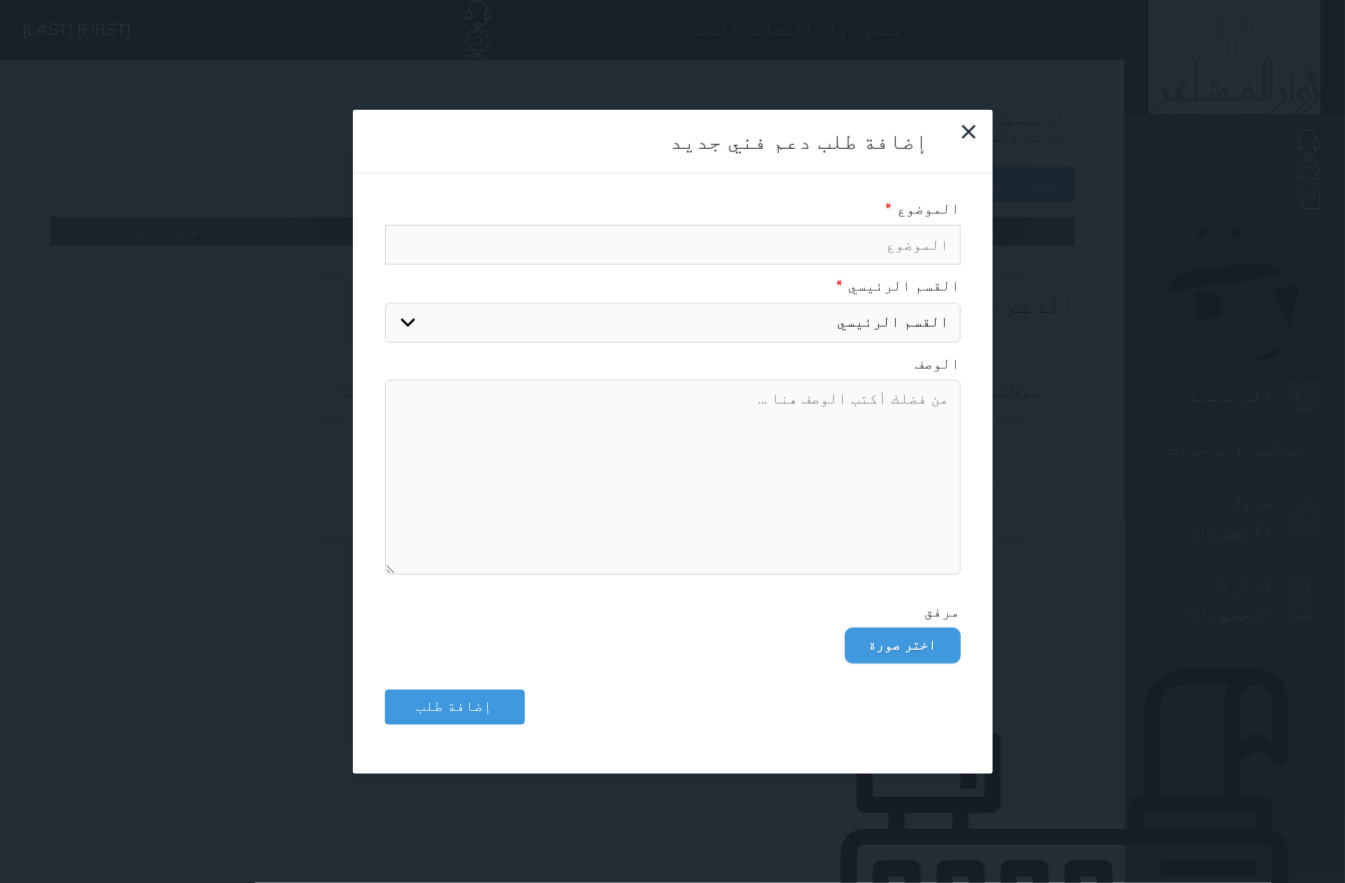 select 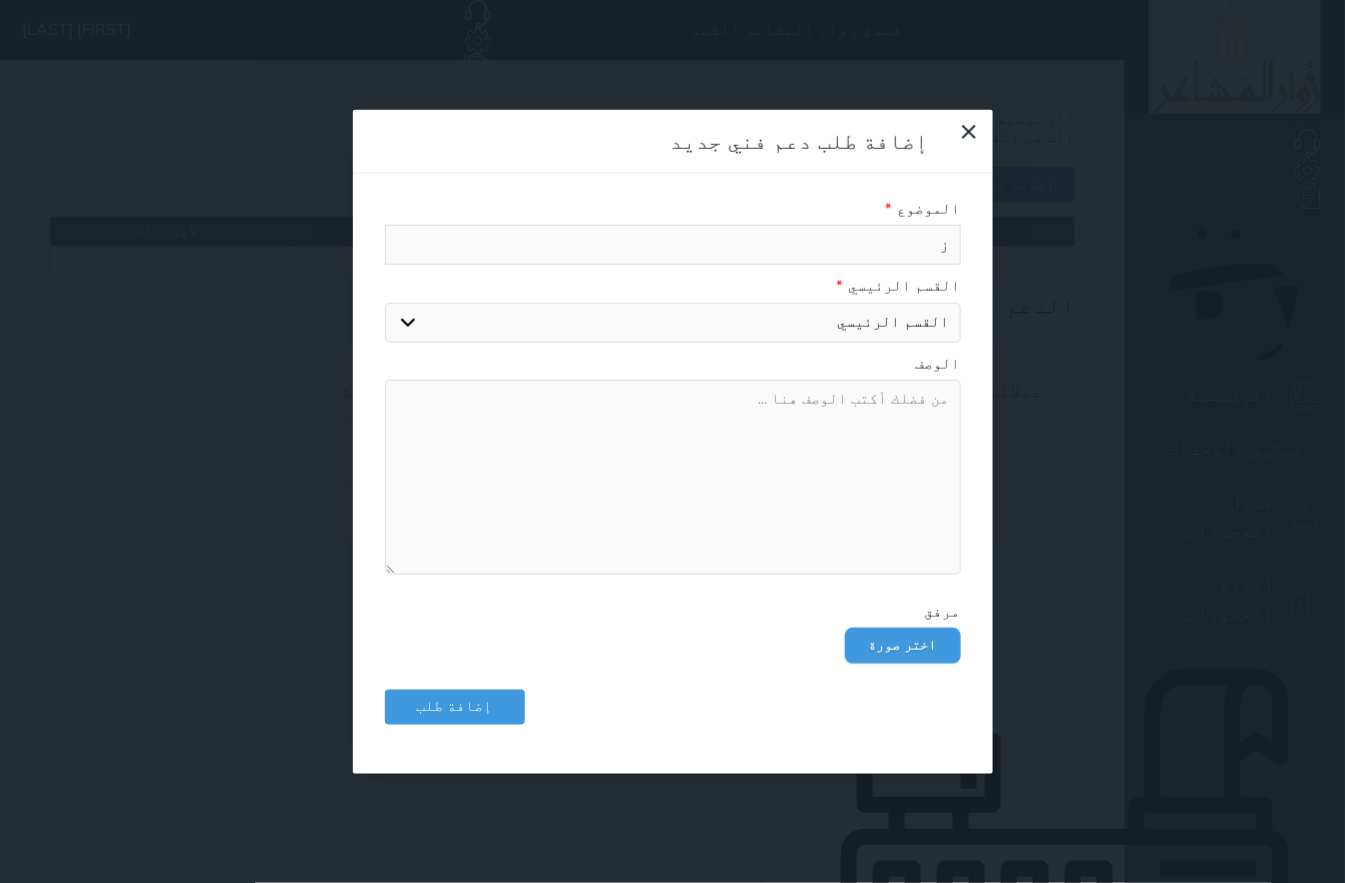 type on "زا" 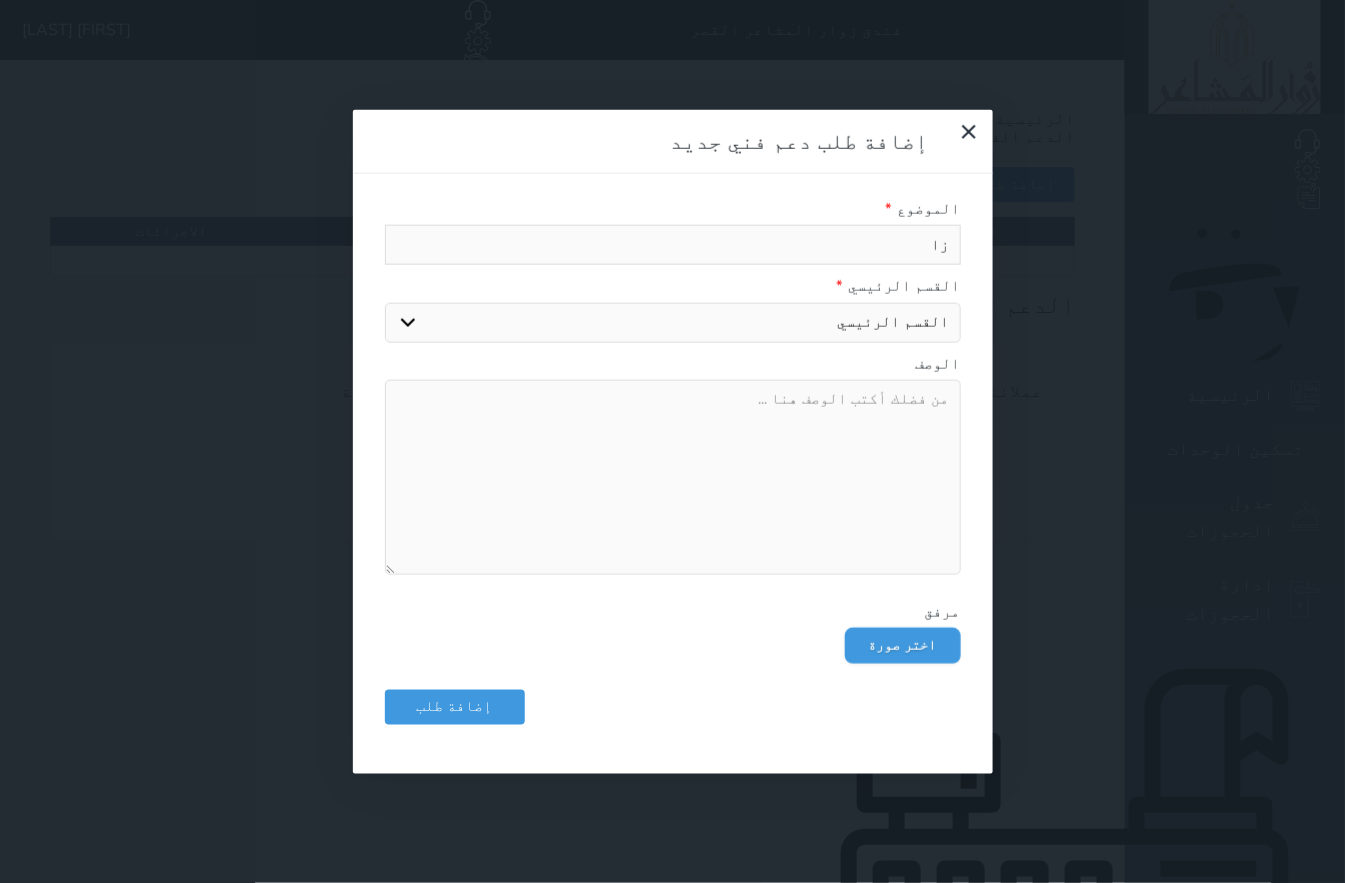 type on "زات" 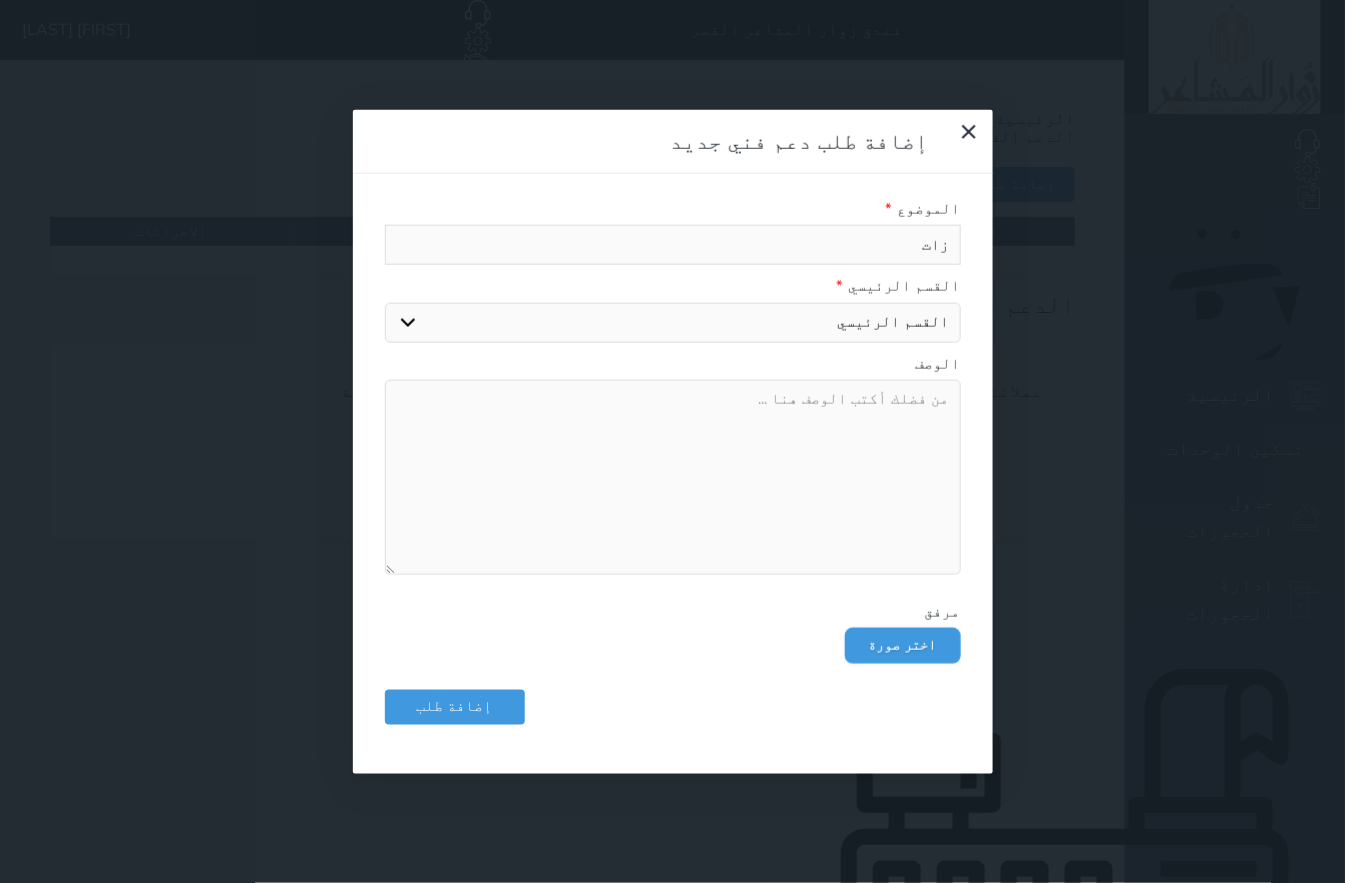 type on "زاتك" 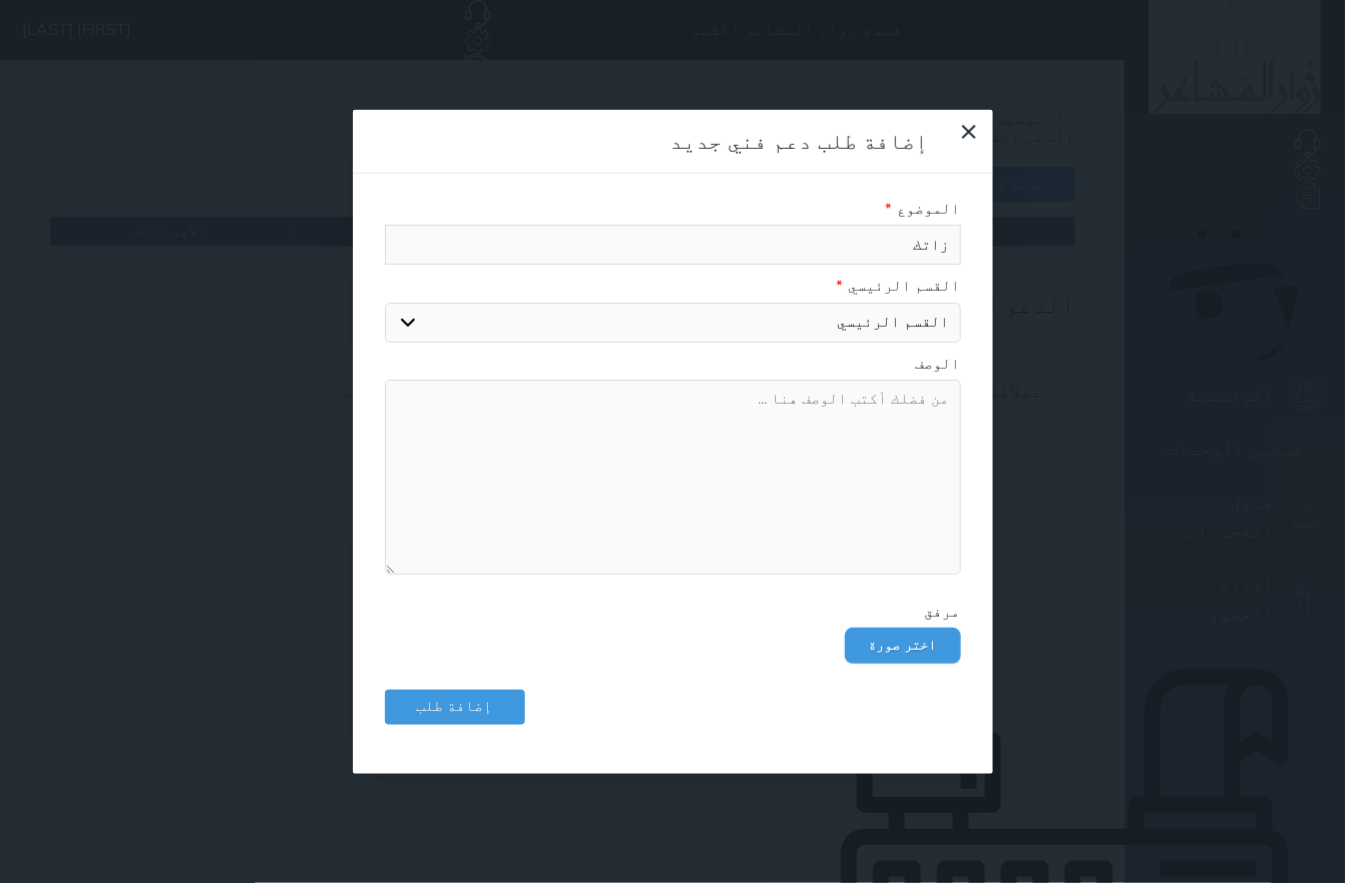 type on "زاتكا" 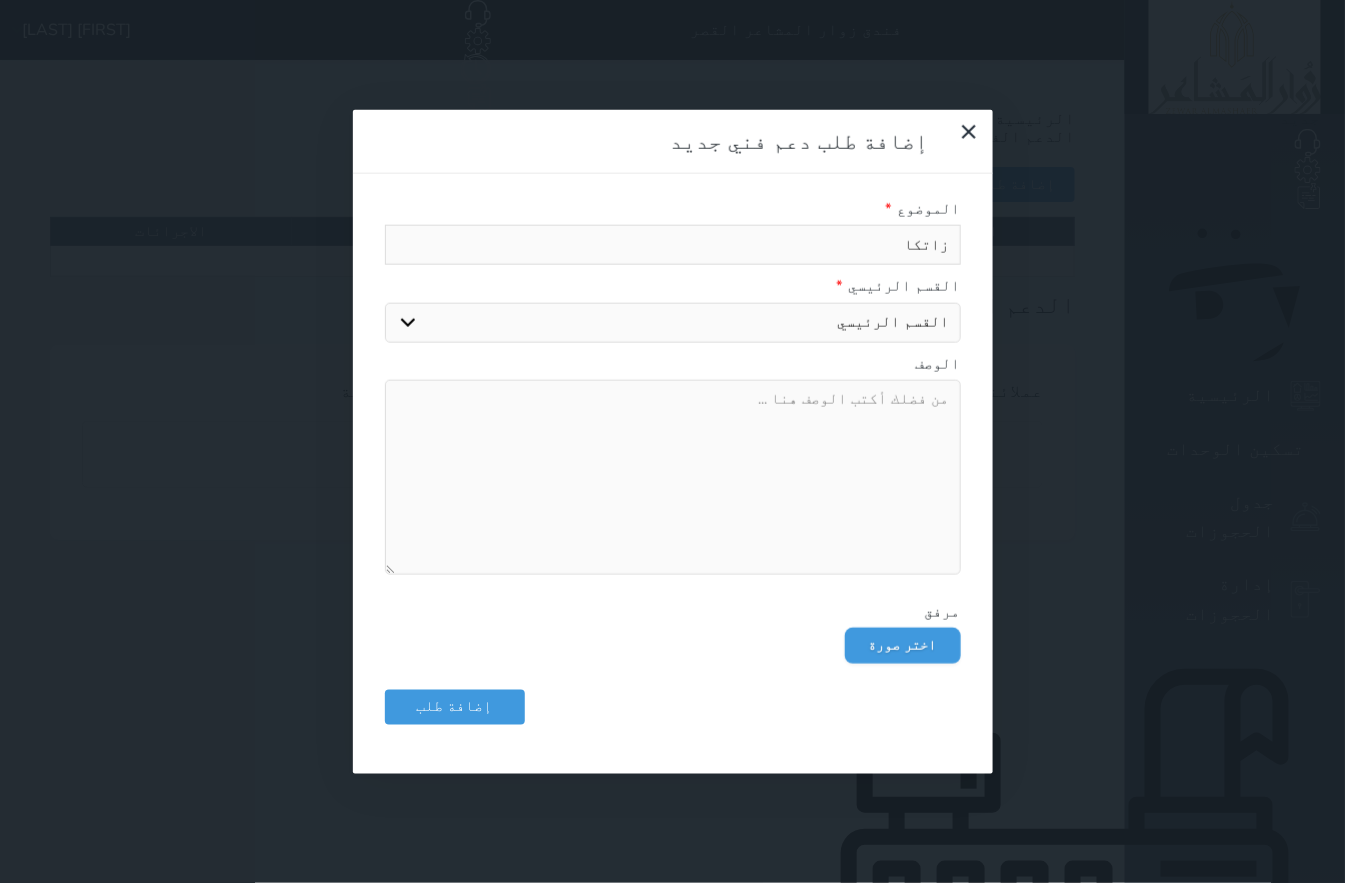 type on "زاتكا" 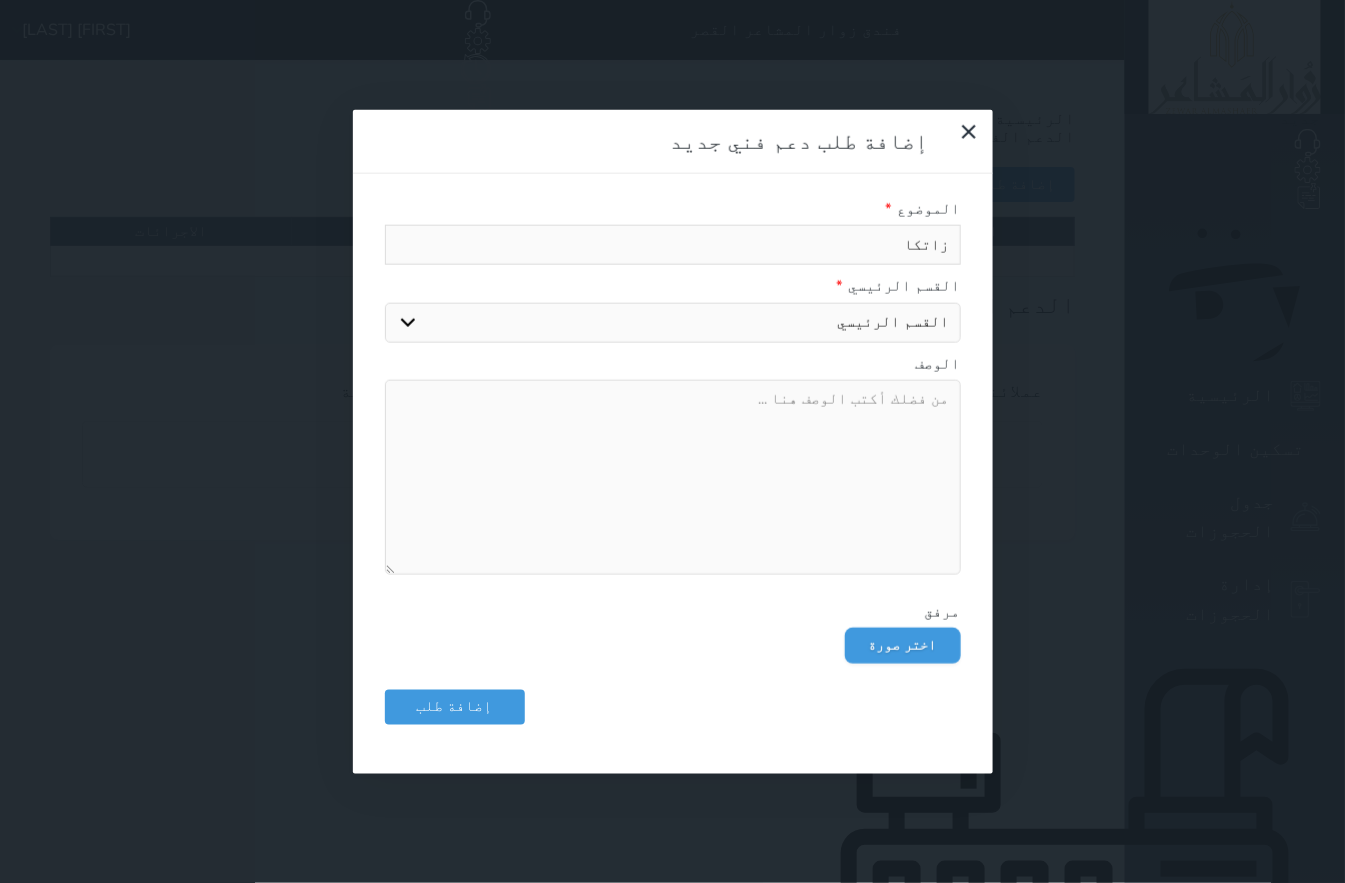 click on "القسم الرئيسي   الرئيسية تسكين الوحدات جدول الحجوزات الحجوزات pos الإدارة المالية العملاء الوحدات الخدمات التقارير الإعدادات أخري" at bounding box center [673, 322] 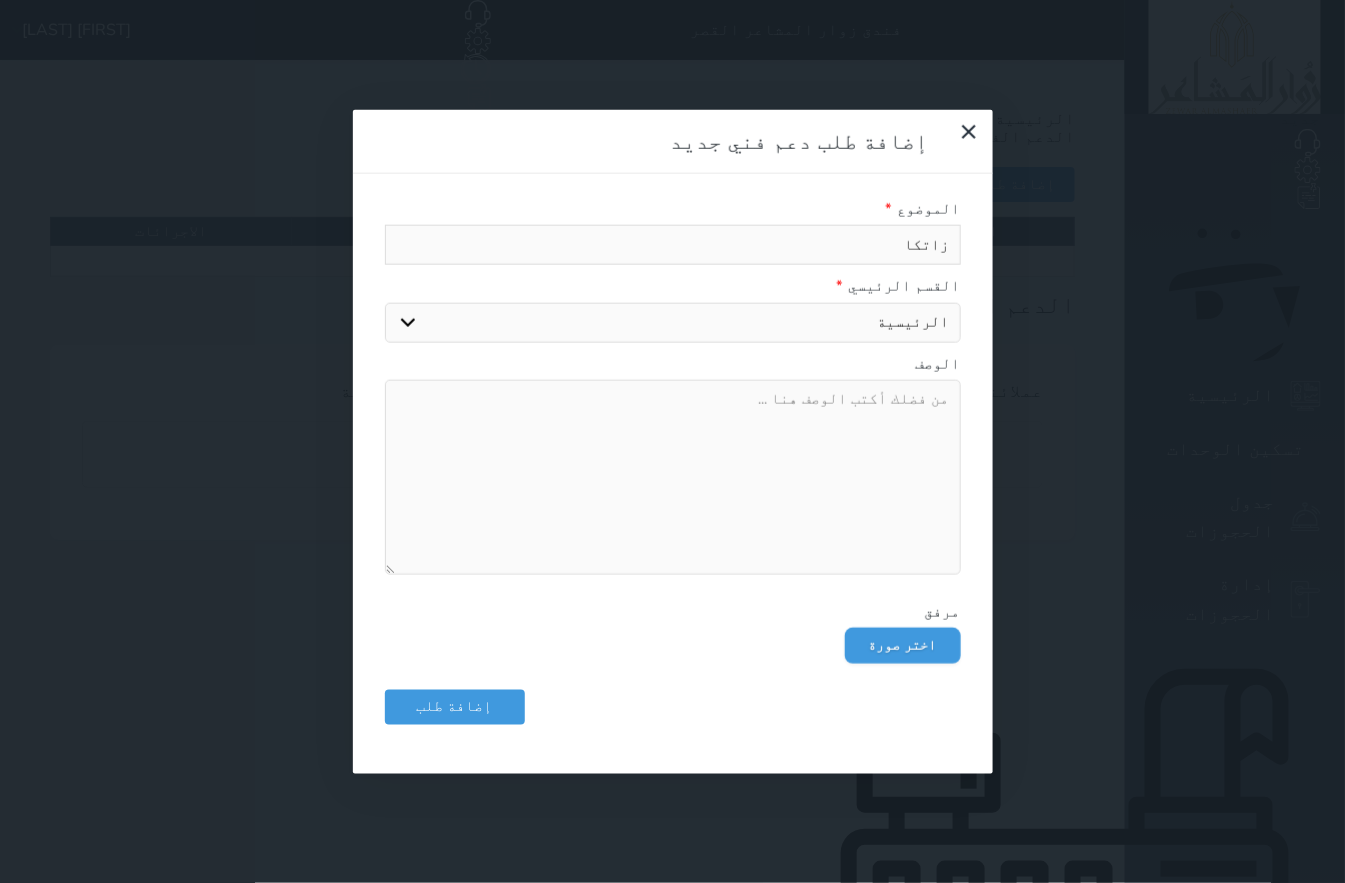 click on "القسم الرئيسي   الرئيسية تسكين الوحدات جدول الحجوزات الحجوزات pos الإدارة المالية العملاء الوحدات الخدمات التقارير الإعدادات أخري" at bounding box center [673, 322] 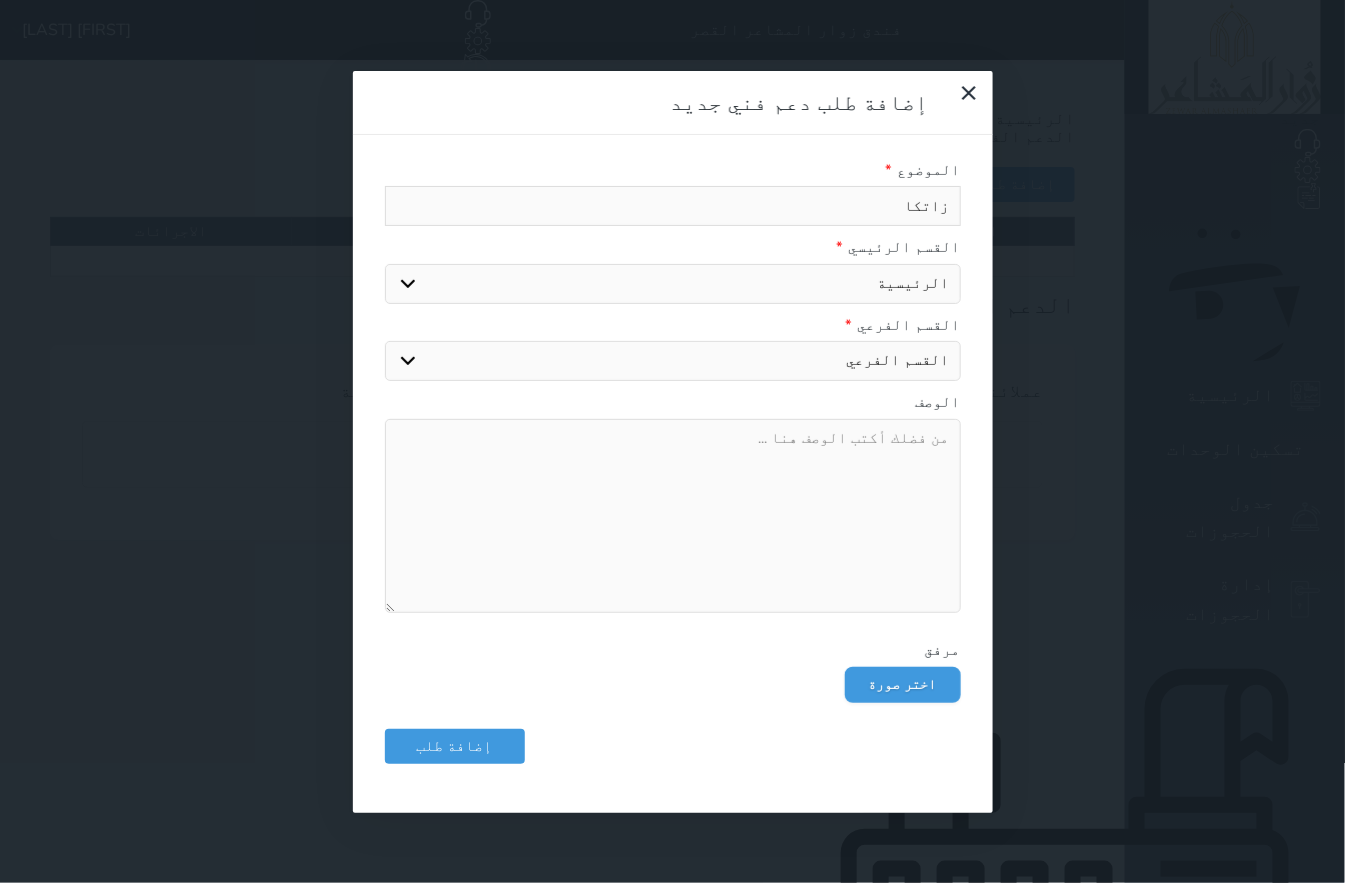 click on "القسم الفرعي   قبض صرف كمبيالة حركة الصندوق اشعارات الدائن" at bounding box center (673, 361) 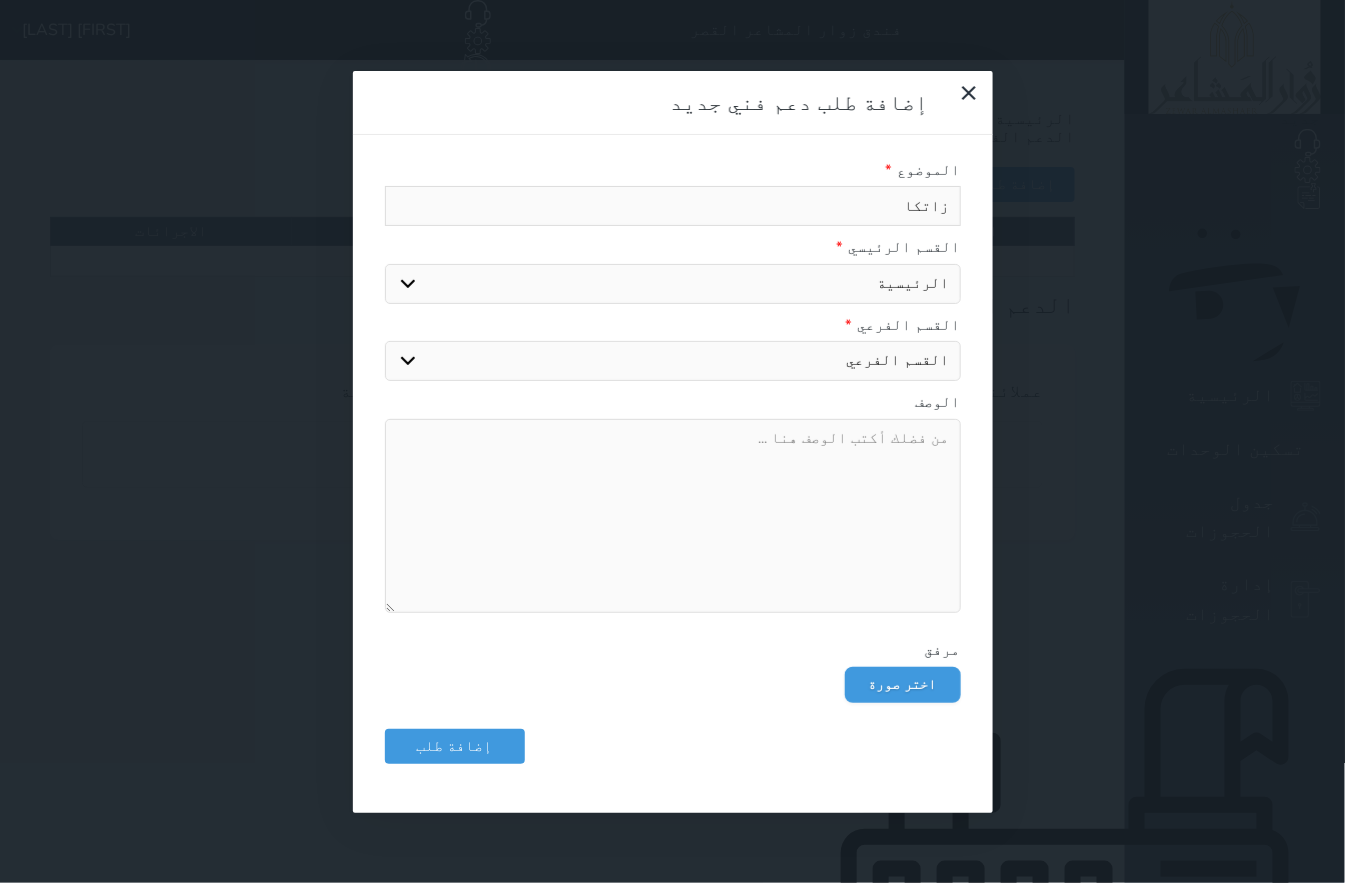 click on "القسم الرئيسي   الرئيسية تسكين الوحدات جدول الحجوزات الحجوزات pos الإدارة المالية العملاء الوحدات الخدمات التقارير الإعدادات أخري" at bounding box center (673, 284) 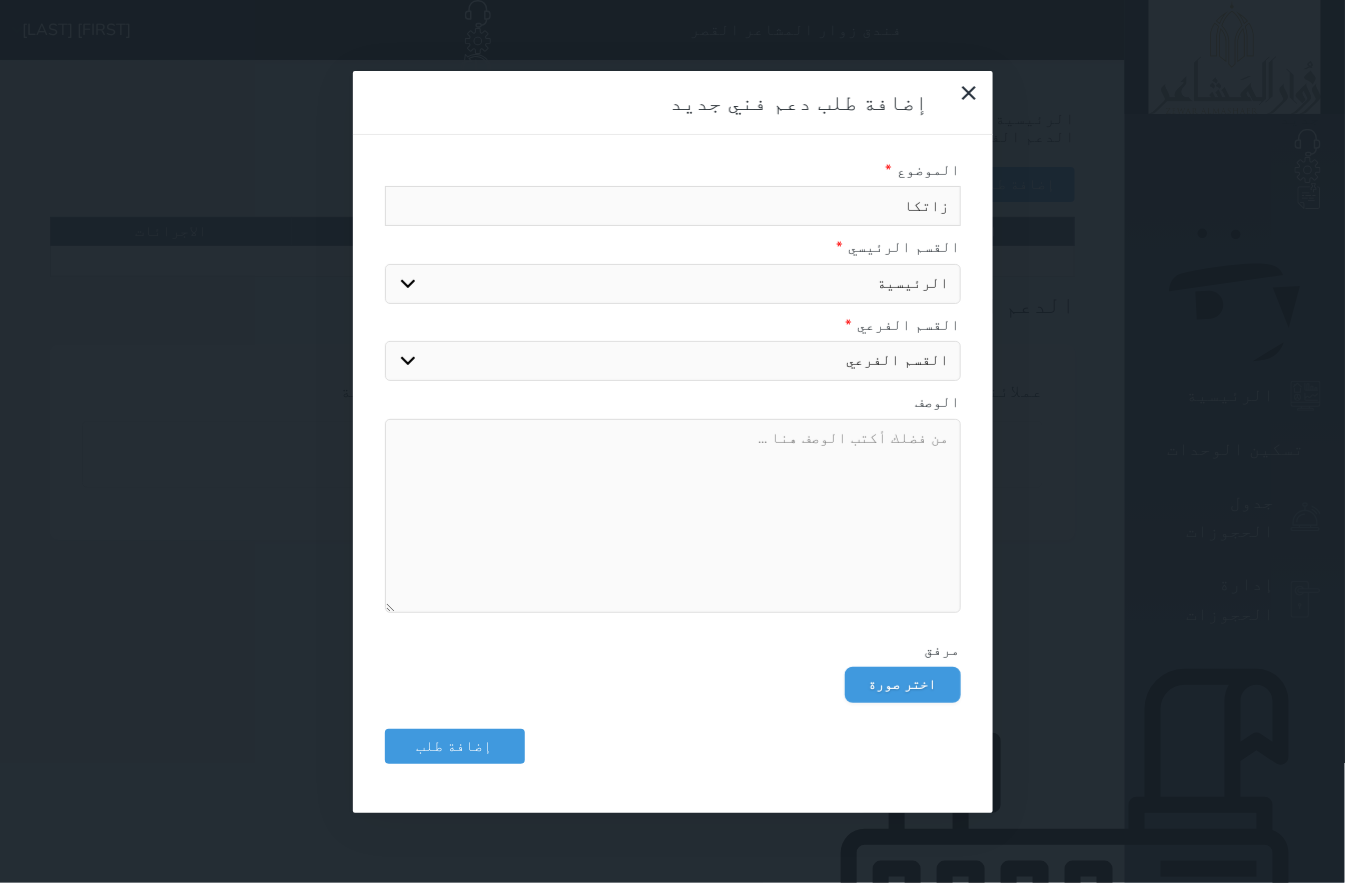 select on "[object Object]" 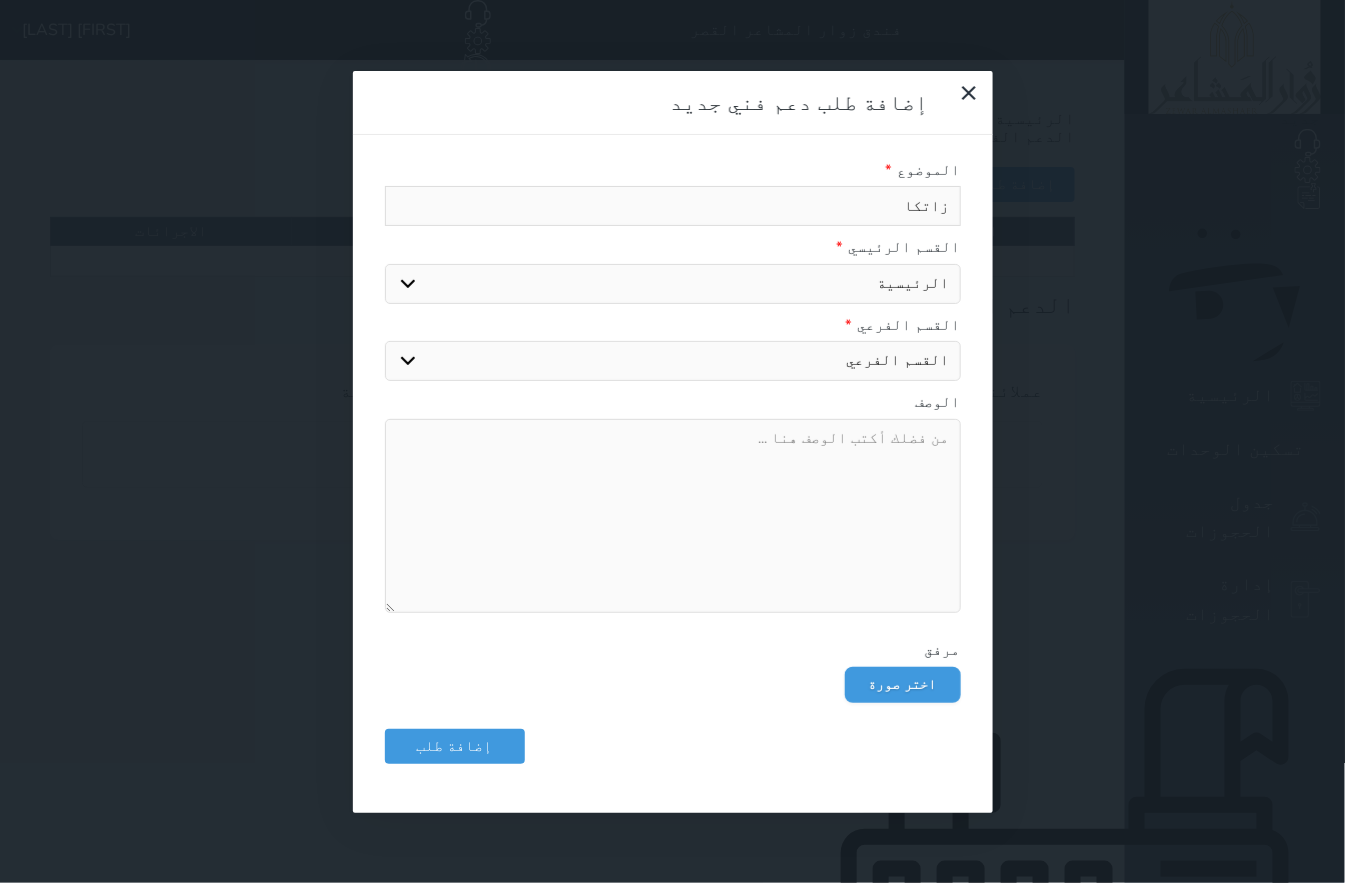 click on "القسم الرئيسي   الرئيسية تسكين الوحدات جدول الحجوزات الحجوزات pos الإدارة المالية العملاء الوحدات الخدمات التقارير الإعدادات أخري" at bounding box center (673, 284) 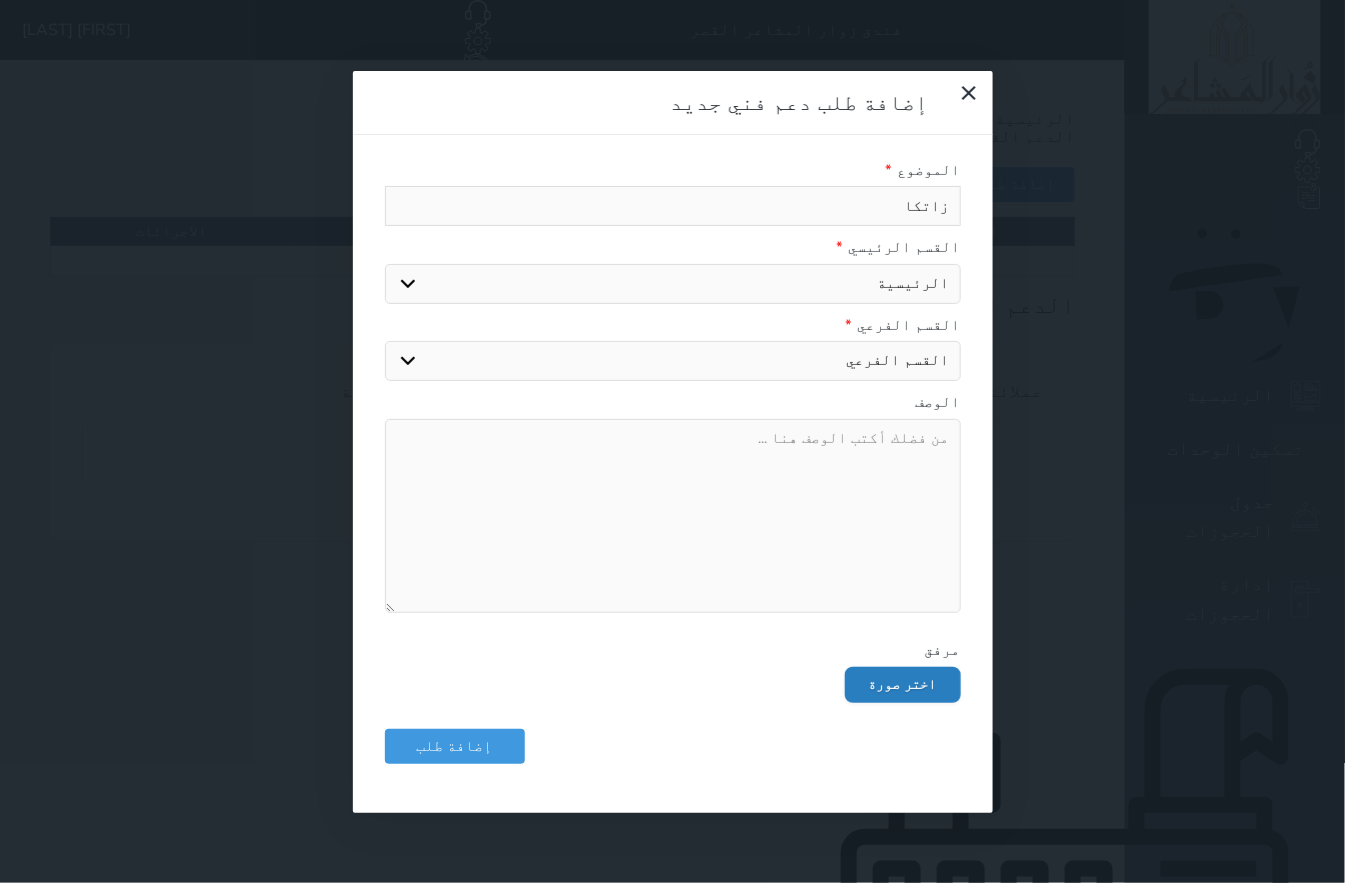 select 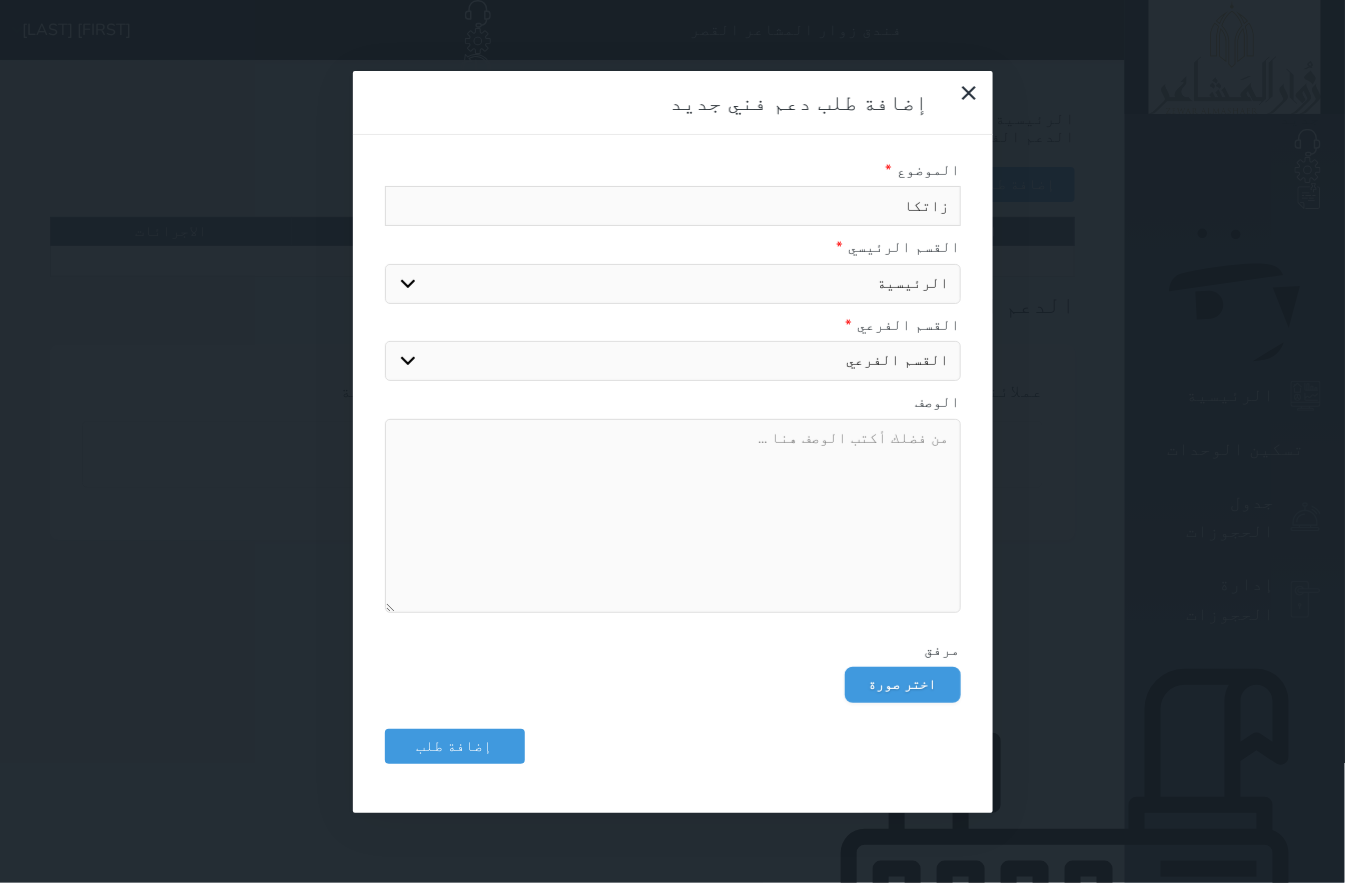 click on "القسم الفرعي   قبض صرف حركة الصندوق حركة العملاء تقرير الخدمات التقرير الشهري حركة الوحدات الإشغال التنظيف الصيانة نقل الحجوزات الضرائب والرسوم مصادر الحجز تعاقدات الموظفين تقرير الفواتير تقرير بلدي" at bounding box center (673, 361) 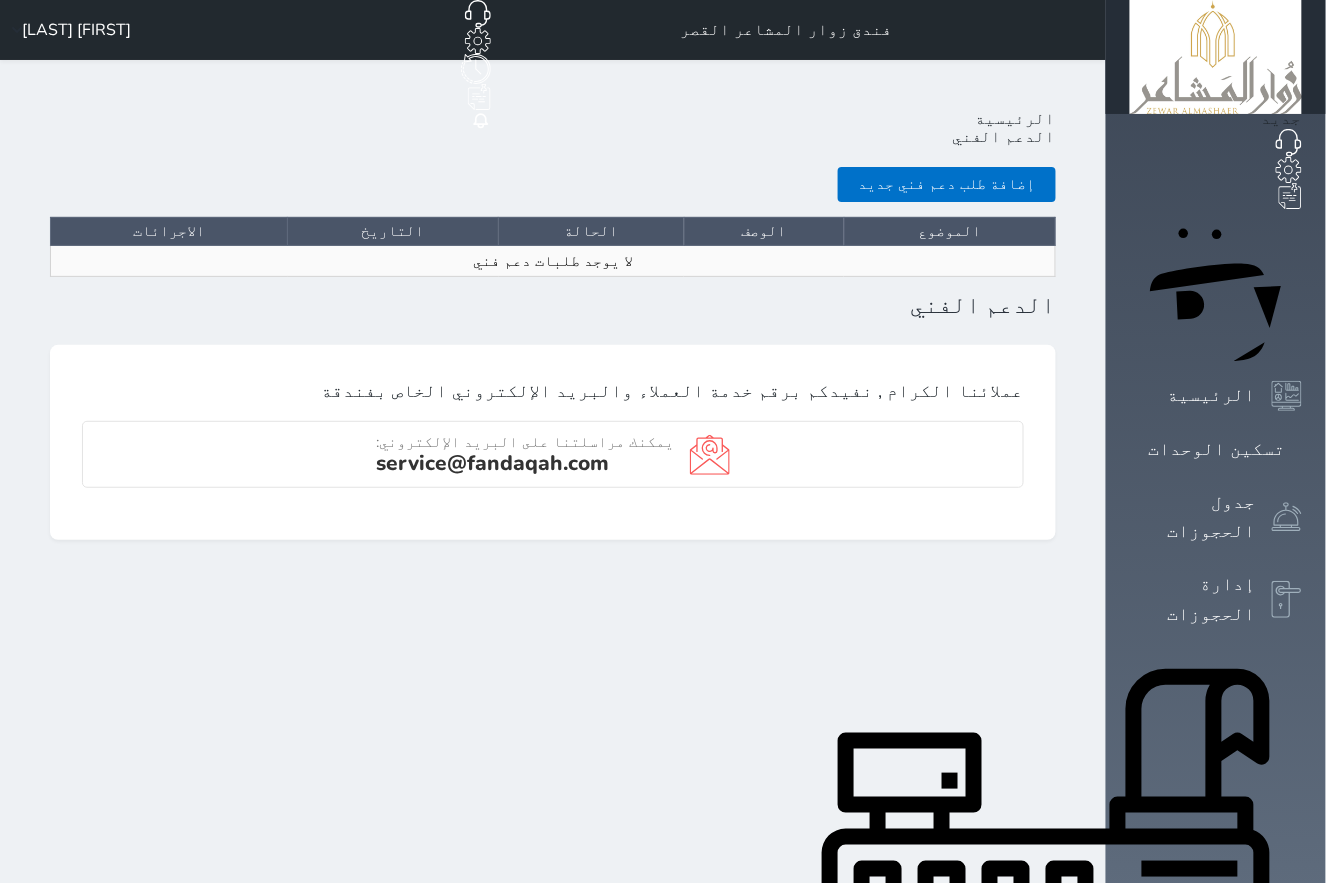 click on "إضافة طلب دعم فني جديد" at bounding box center [947, 184] 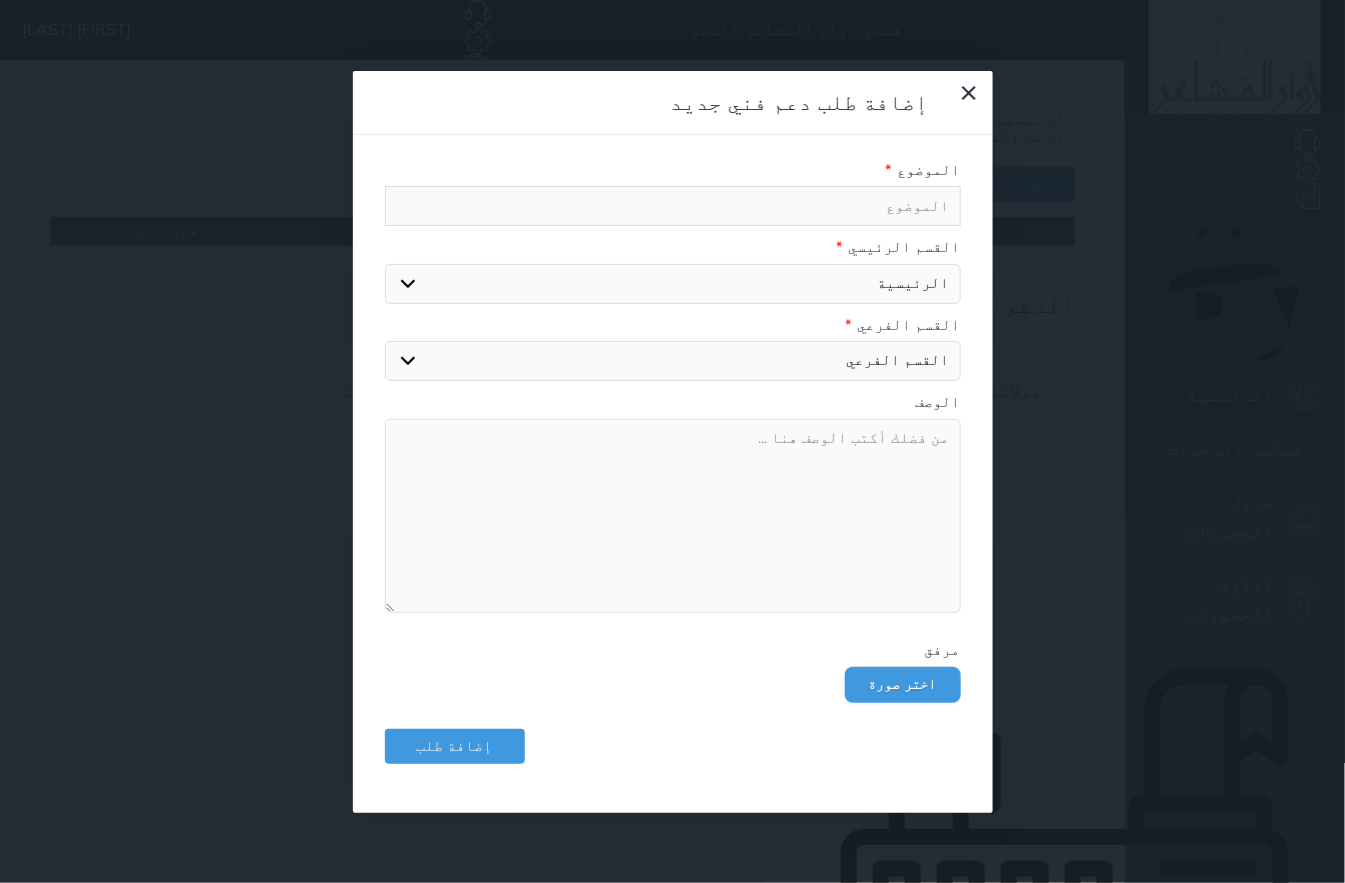 click on "القسم الفرعي   قبض صرف حركة الصندوق حركة العملاء تقرير الخدمات التقرير الشهري حركة الوحدات الإشغال التنظيف الصيانة نقل الحجوزات الضرائب والرسوم مصادر الحجز تعاقدات الموظفين تقرير الفواتير تقرير بلدي" at bounding box center (673, 361) 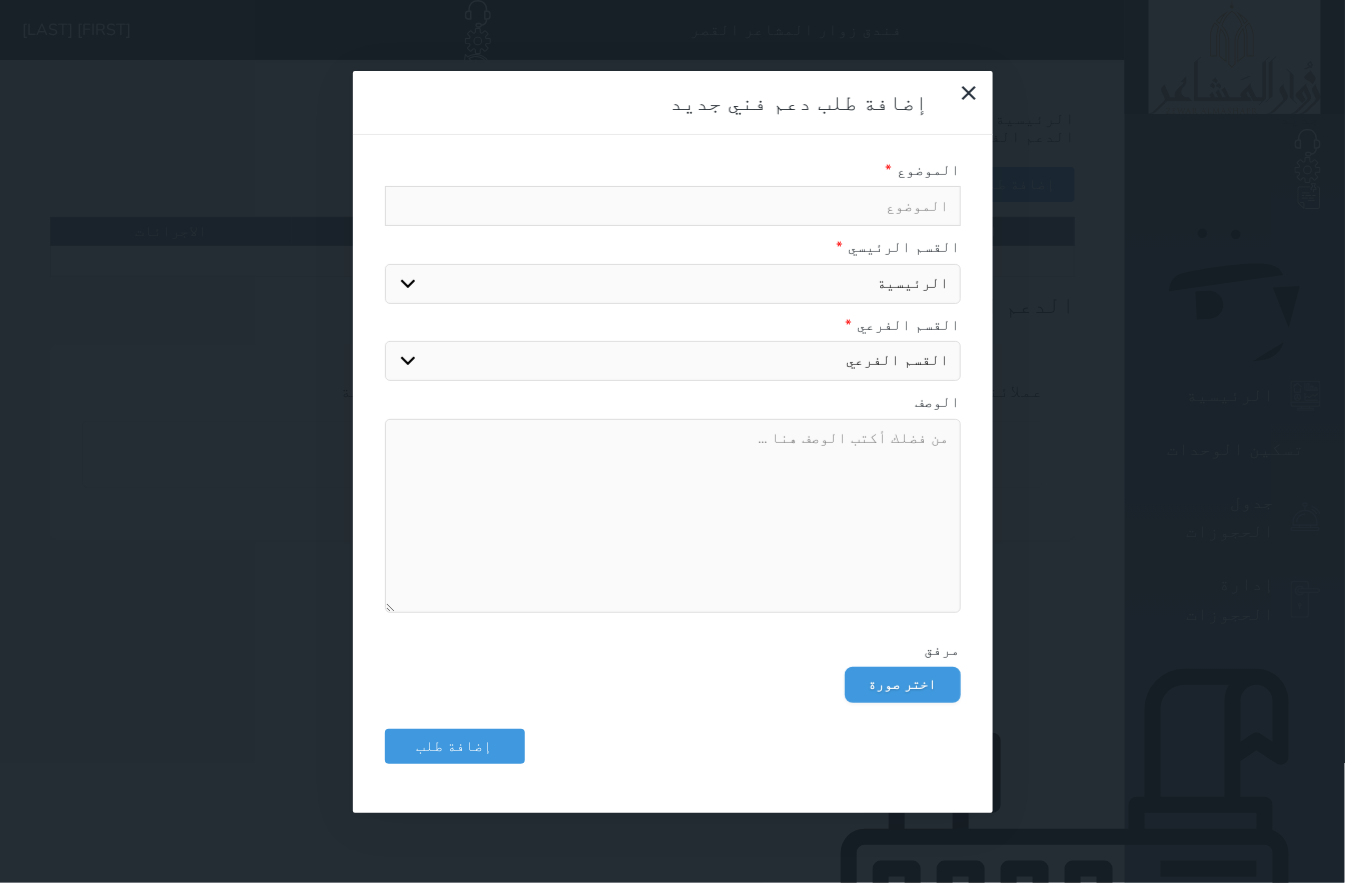 click on "القسم الرئيسي   الرئيسية تسكين الوحدات جدول الحجوزات الحجوزات pos الإدارة المالية العملاء الوحدات الخدمات التقارير الإعدادات أخري" at bounding box center [673, 284] 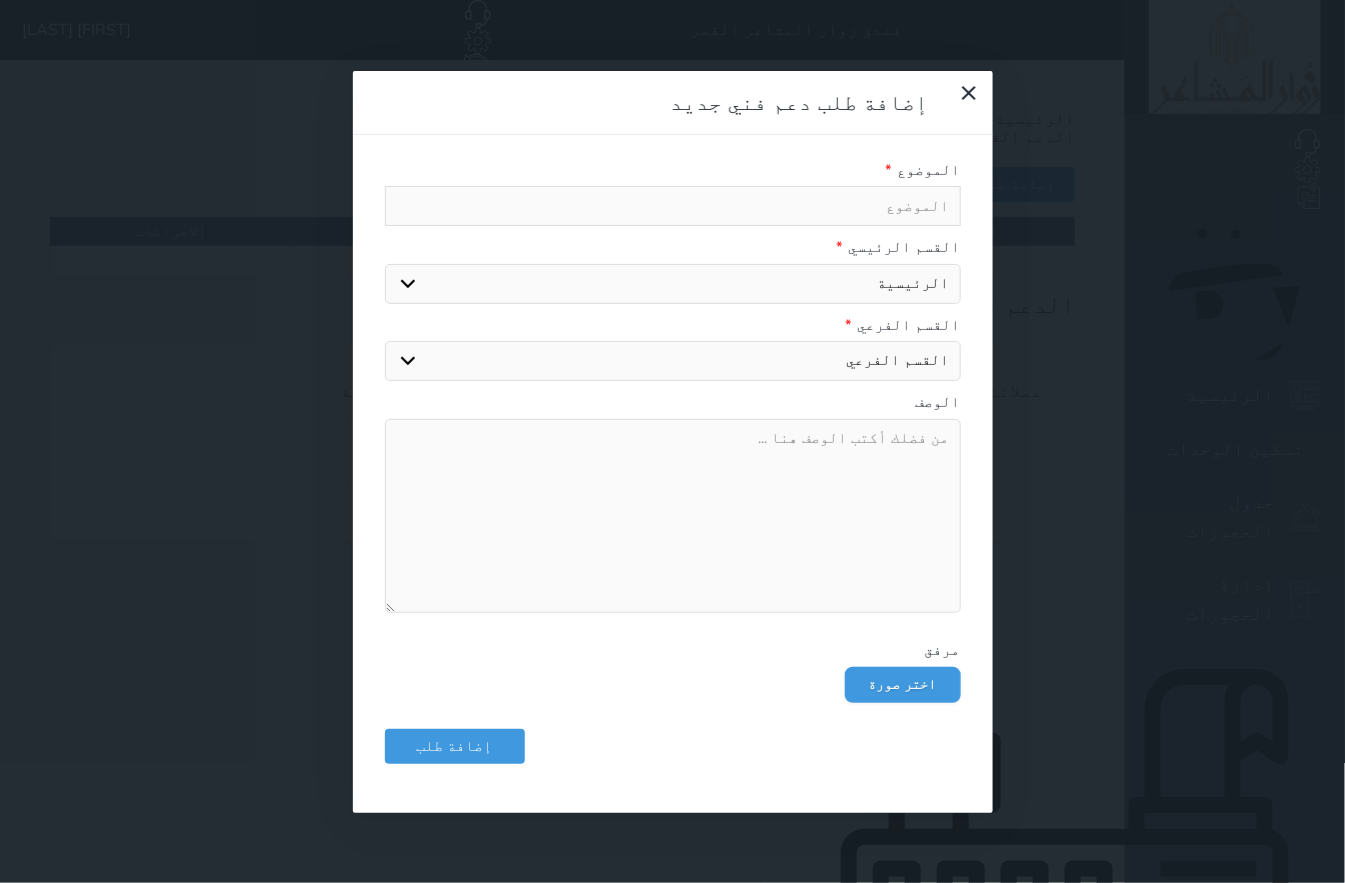 select on "[object Object]" 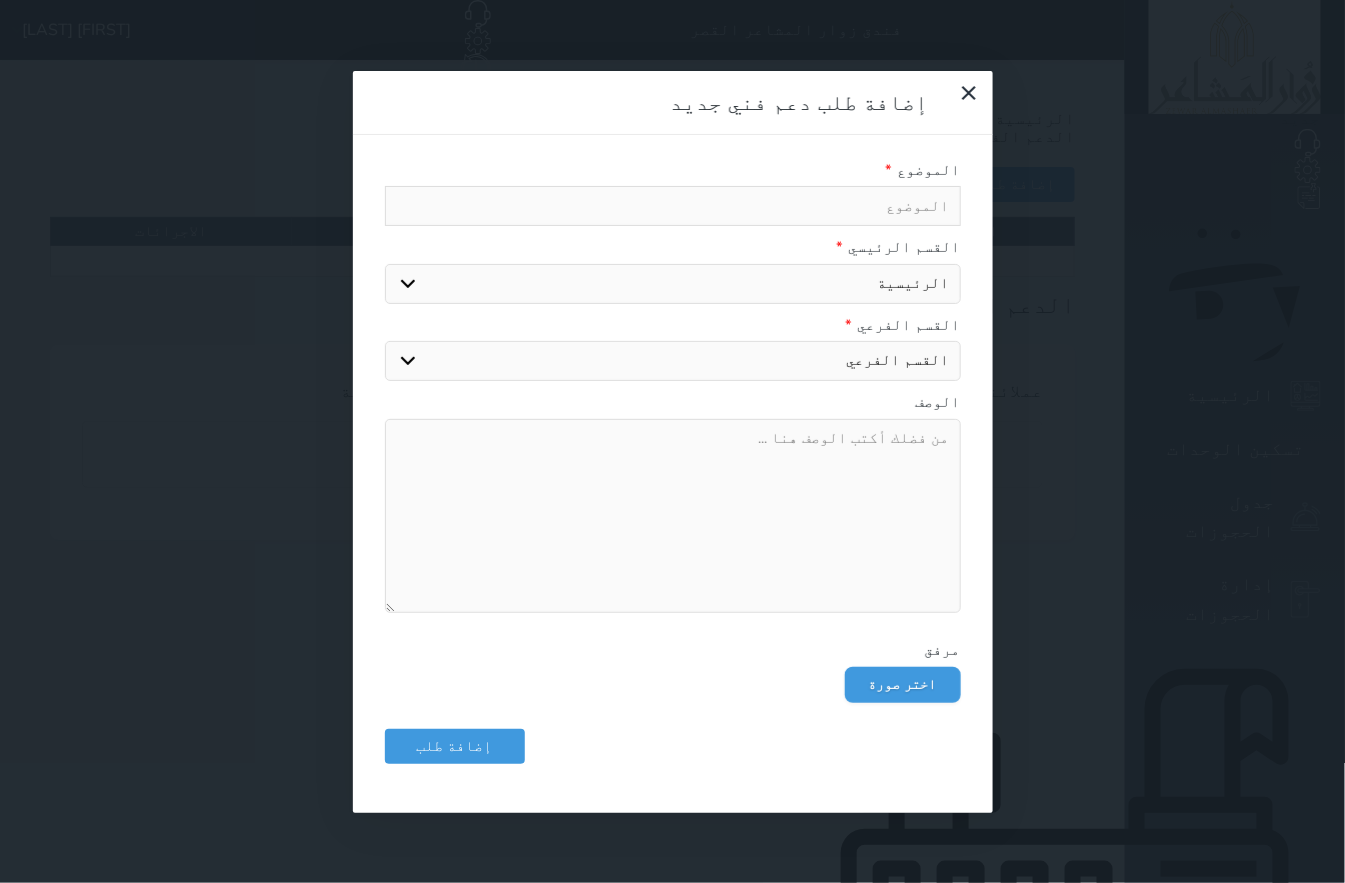 click on "القسم الرئيسي   الرئيسية تسكين الوحدات جدول الحجوزات الحجوزات pos الإدارة المالية العملاء الوحدات الخدمات التقارير الإعدادات أخري" at bounding box center [673, 284] 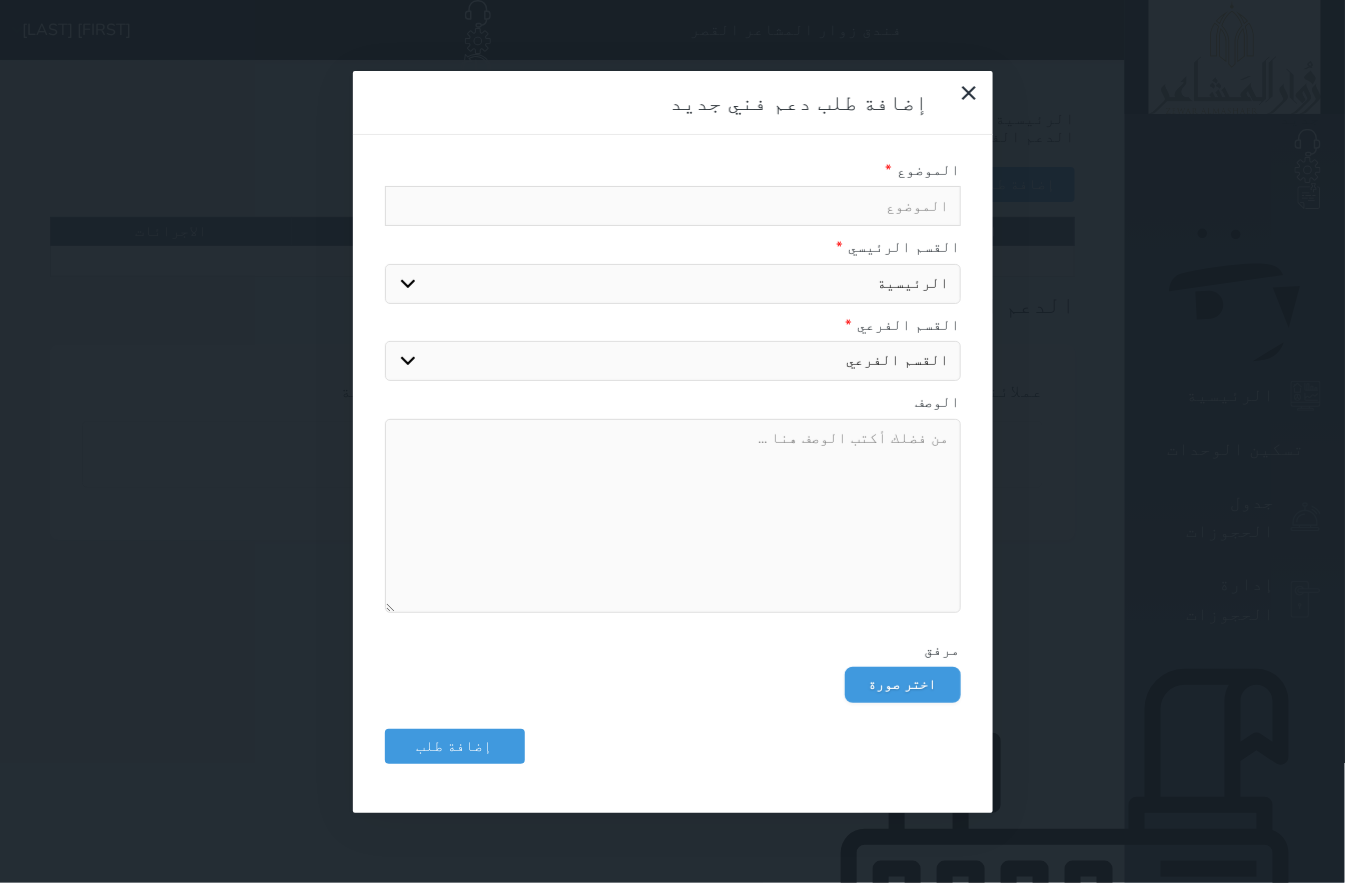 click on "القسم الفرعي   قسم الخدمة صلاحية المستخدم سعر الخدمة تفاصيل الخدمة" at bounding box center [673, 361] 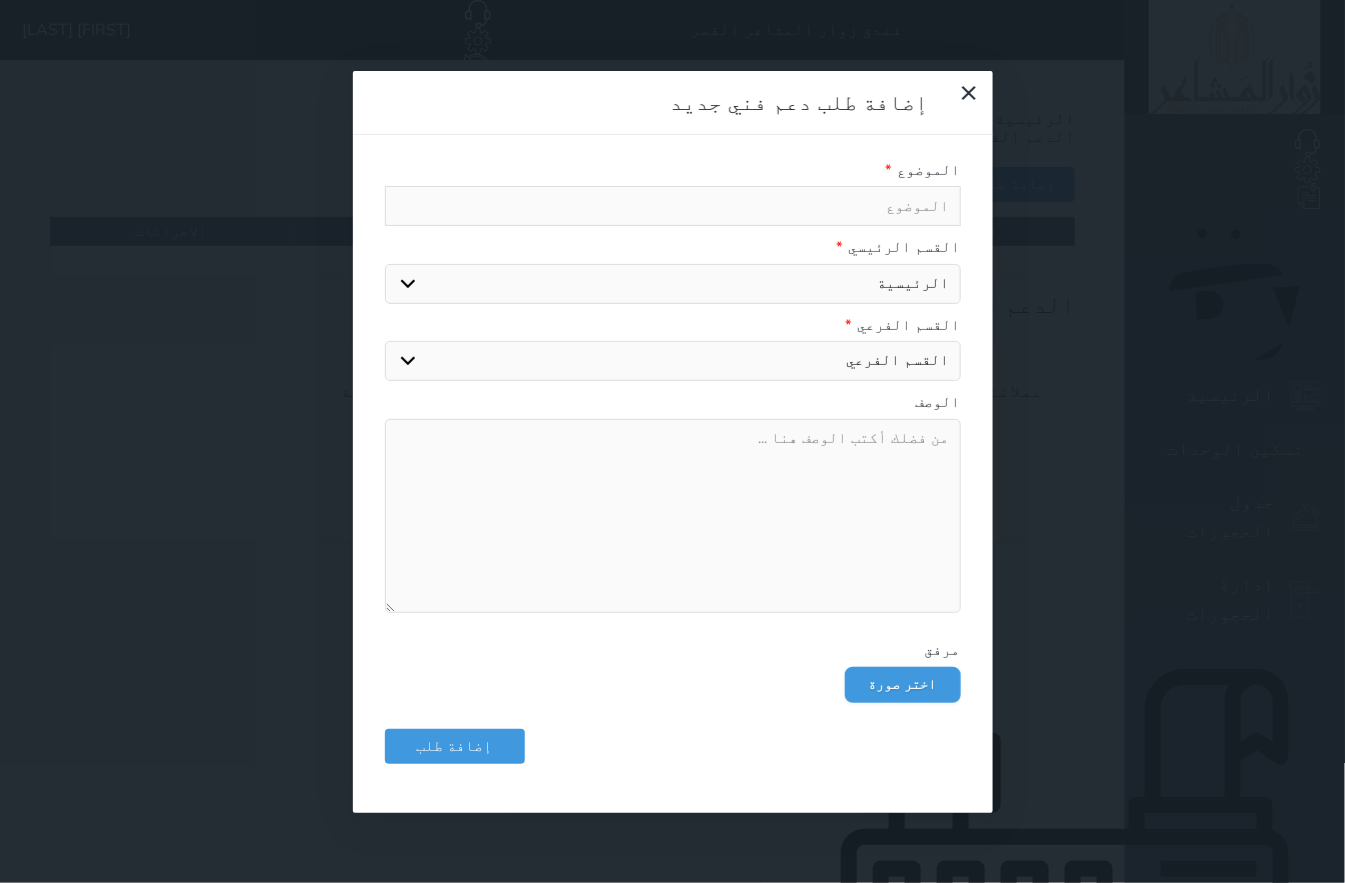 click on "مرفق" at bounding box center (673, 650) 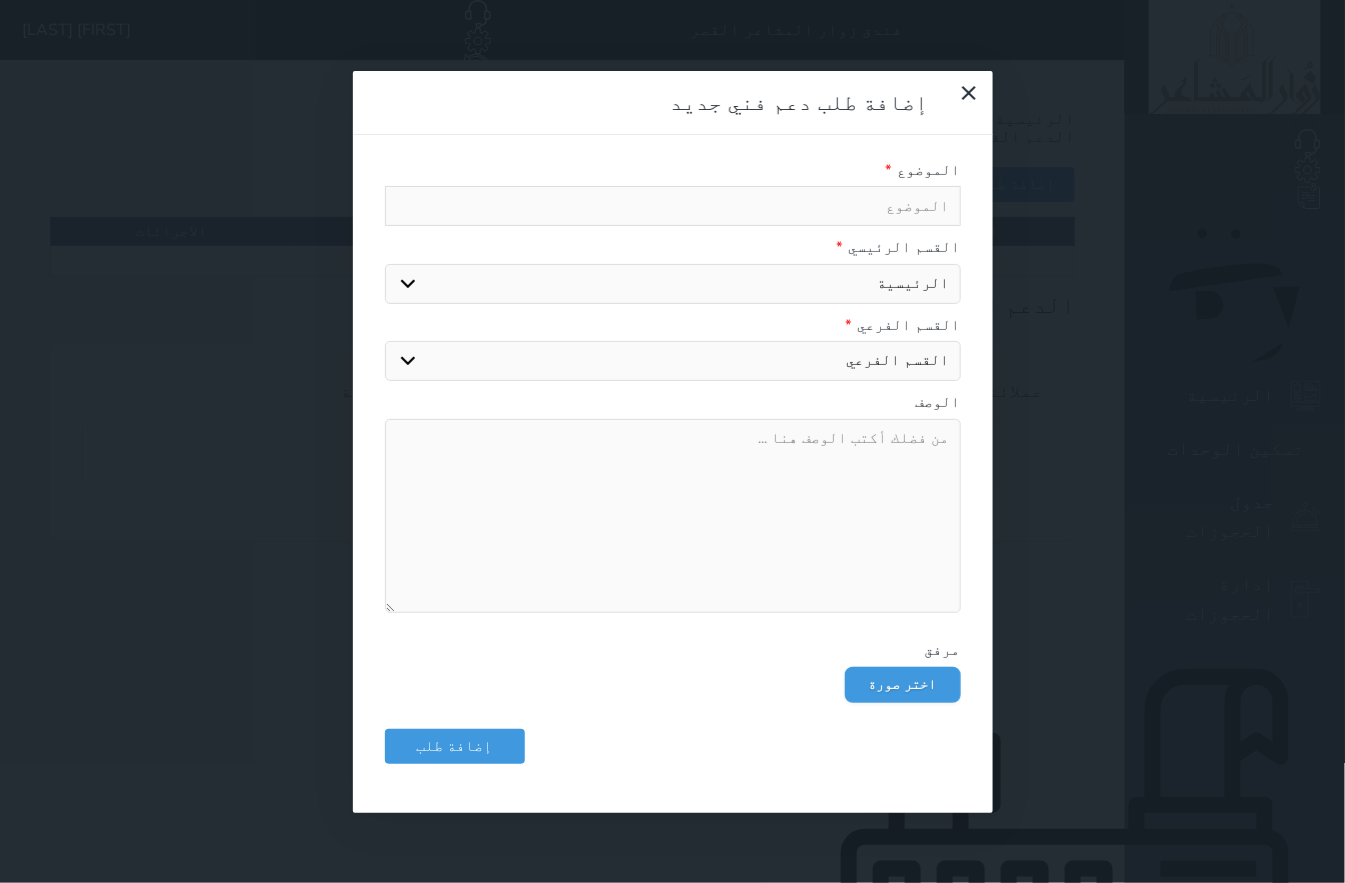 drag, startPoint x: 912, startPoint y: 225, endPoint x: 921, endPoint y: 232, distance: 11.401754 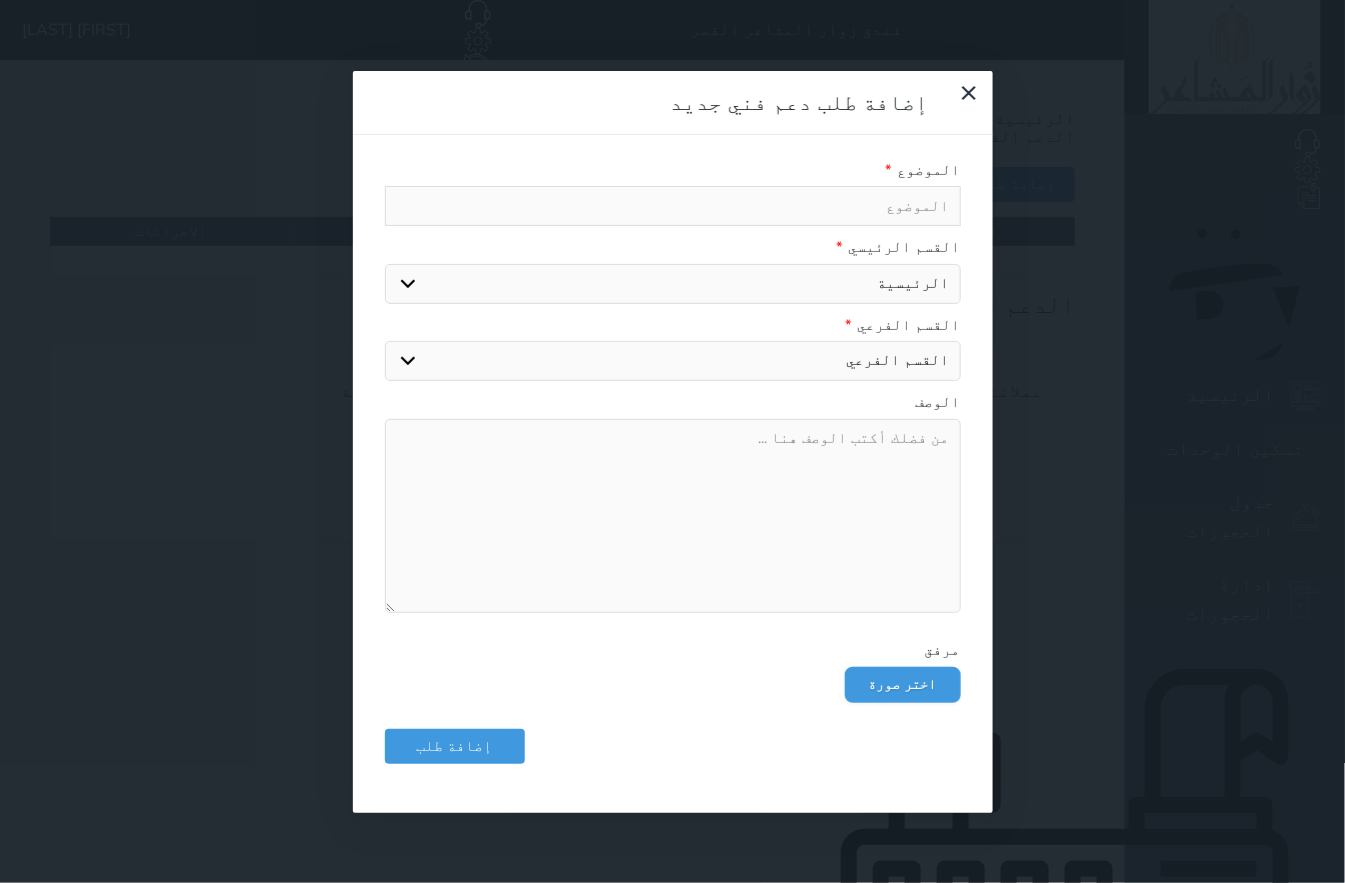click on "القسم الرئيسي   الرئيسية تسكين الوحدات جدول الحجوزات الحجوزات pos الإدارة المالية العملاء الوحدات الخدمات التقارير الإعدادات أخري" at bounding box center (673, 284) 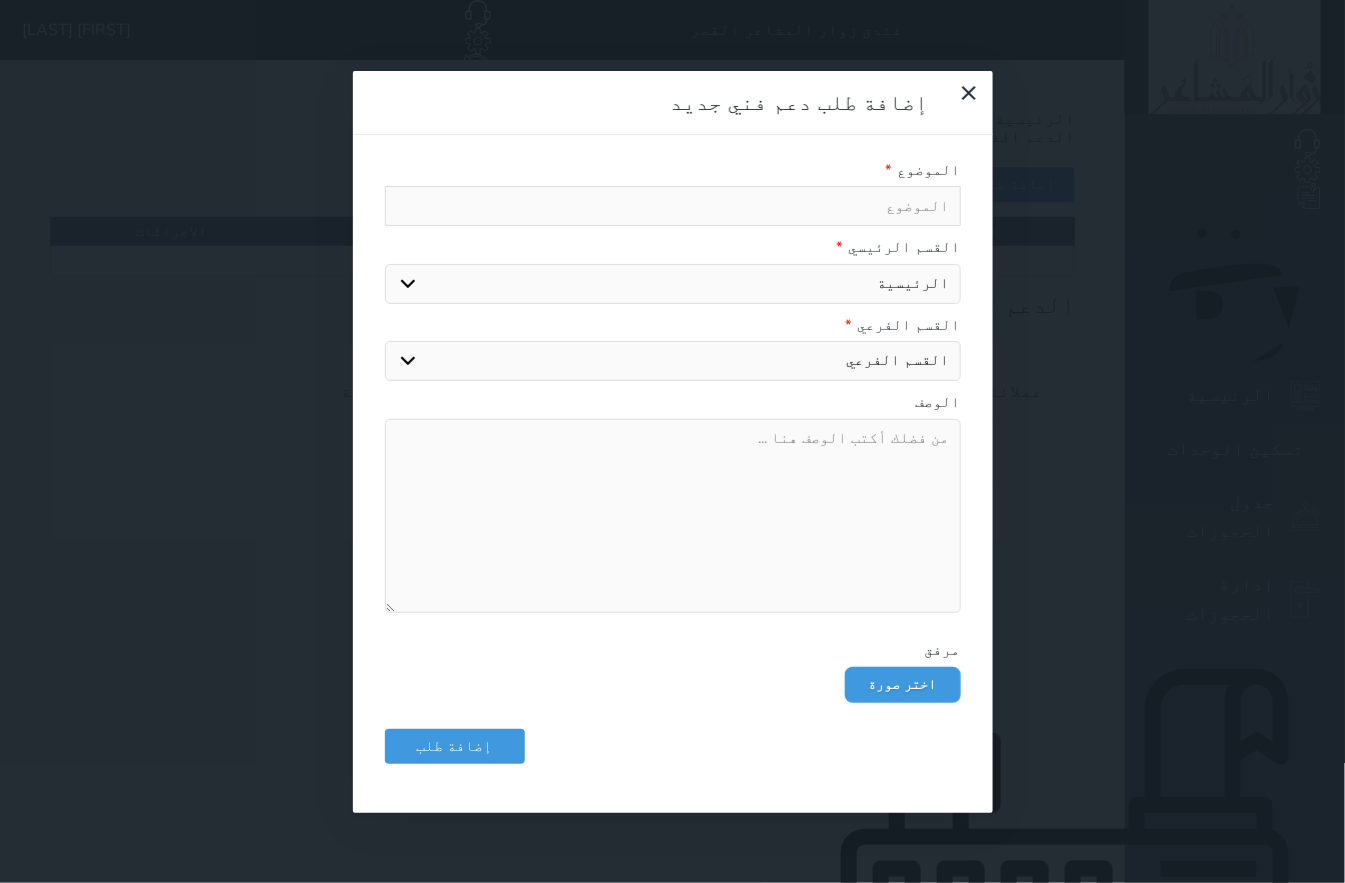 select on "[object Object]" 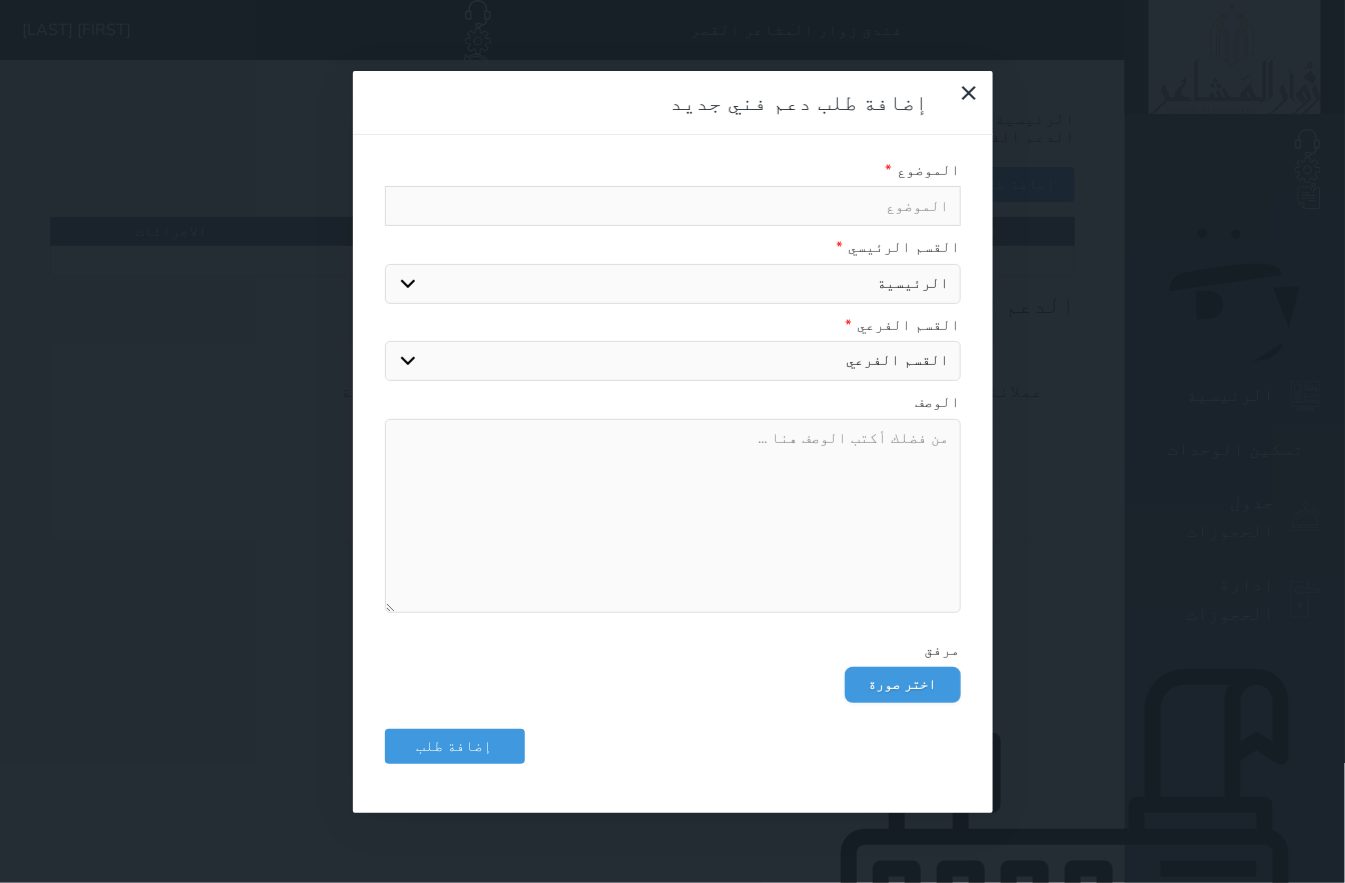 click on "القسم الرئيسي   الرئيسية تسكين الوحدات جدول الحجوزات الحجوزات pos الإدارة المالية العملاء الوحدات الخدمات التقارير الإعدادات أخري" at bounding box center [673, 284] 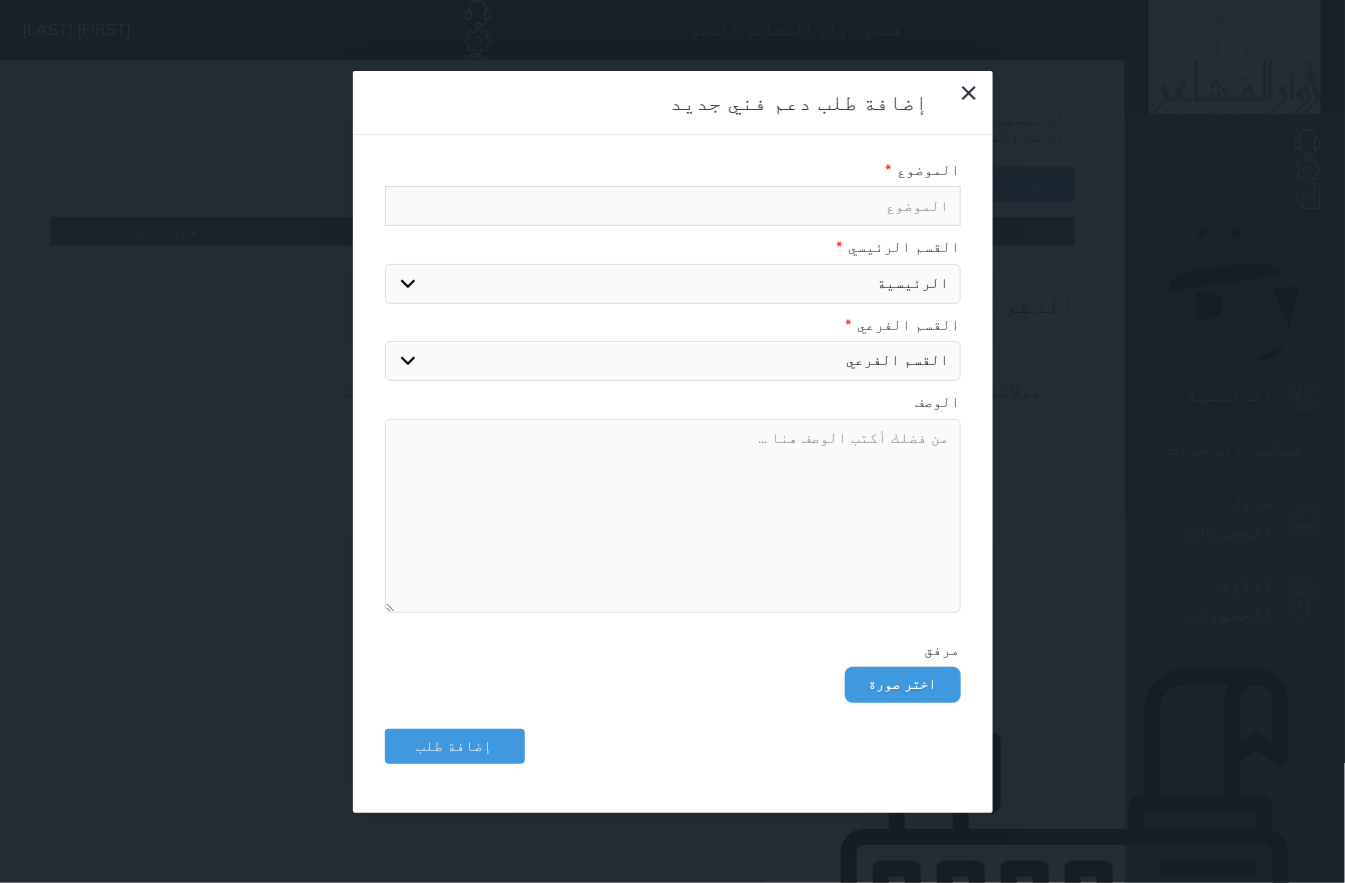click on "القسم الفرعي   قبض صرف حركة الصندوق حركة العملاء تقرير الخدمات التقرير الشهري حركة الوحدات الإشغال التنظيف الصيانة نقل الحجوزات الضرائب والرسوم مصادر الحجز تعاقدات الموظفين تقرير الفواتير تقرير بلدي" at bounding box center [673, 361] 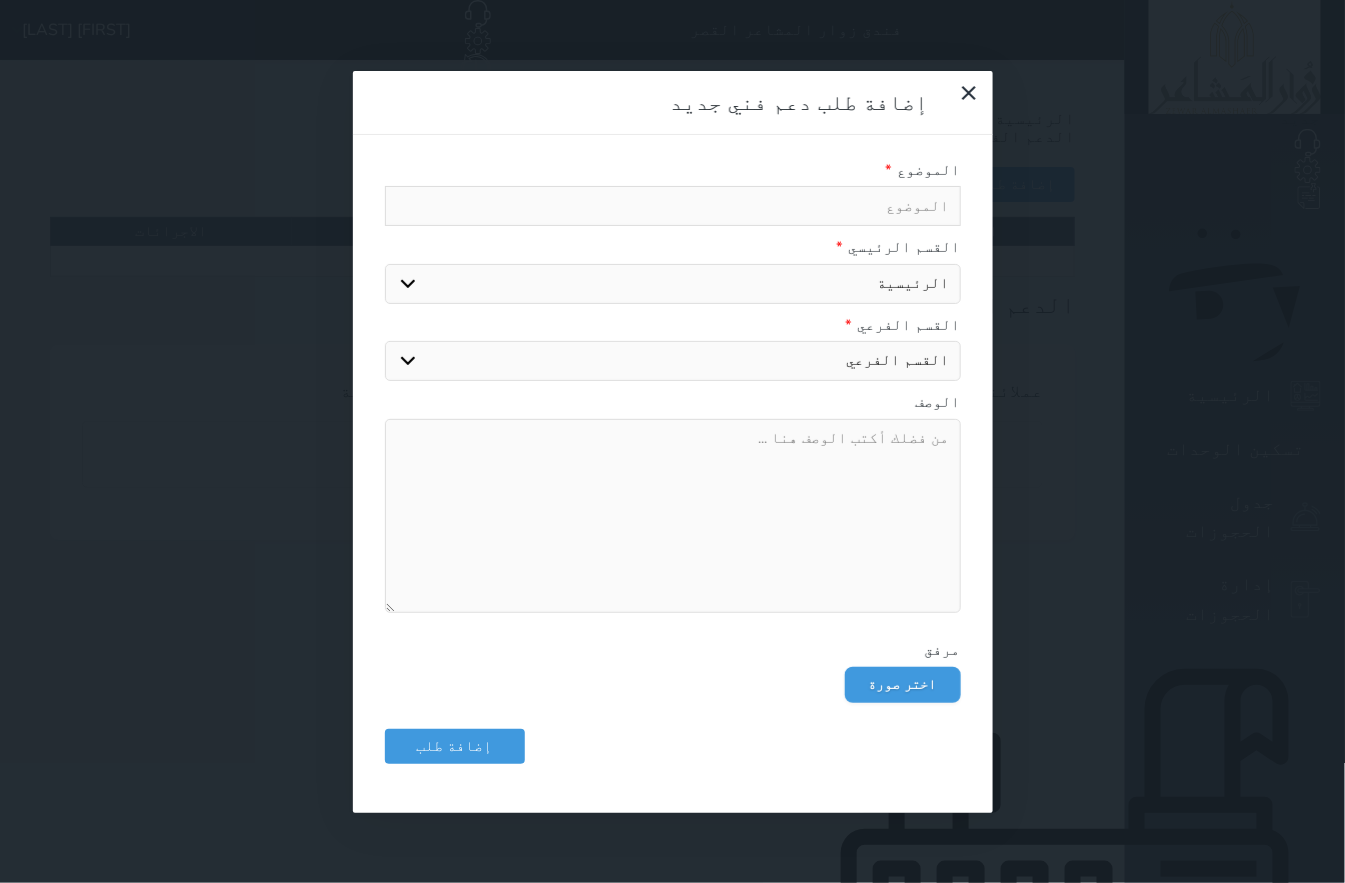 select on "revenue, tax" 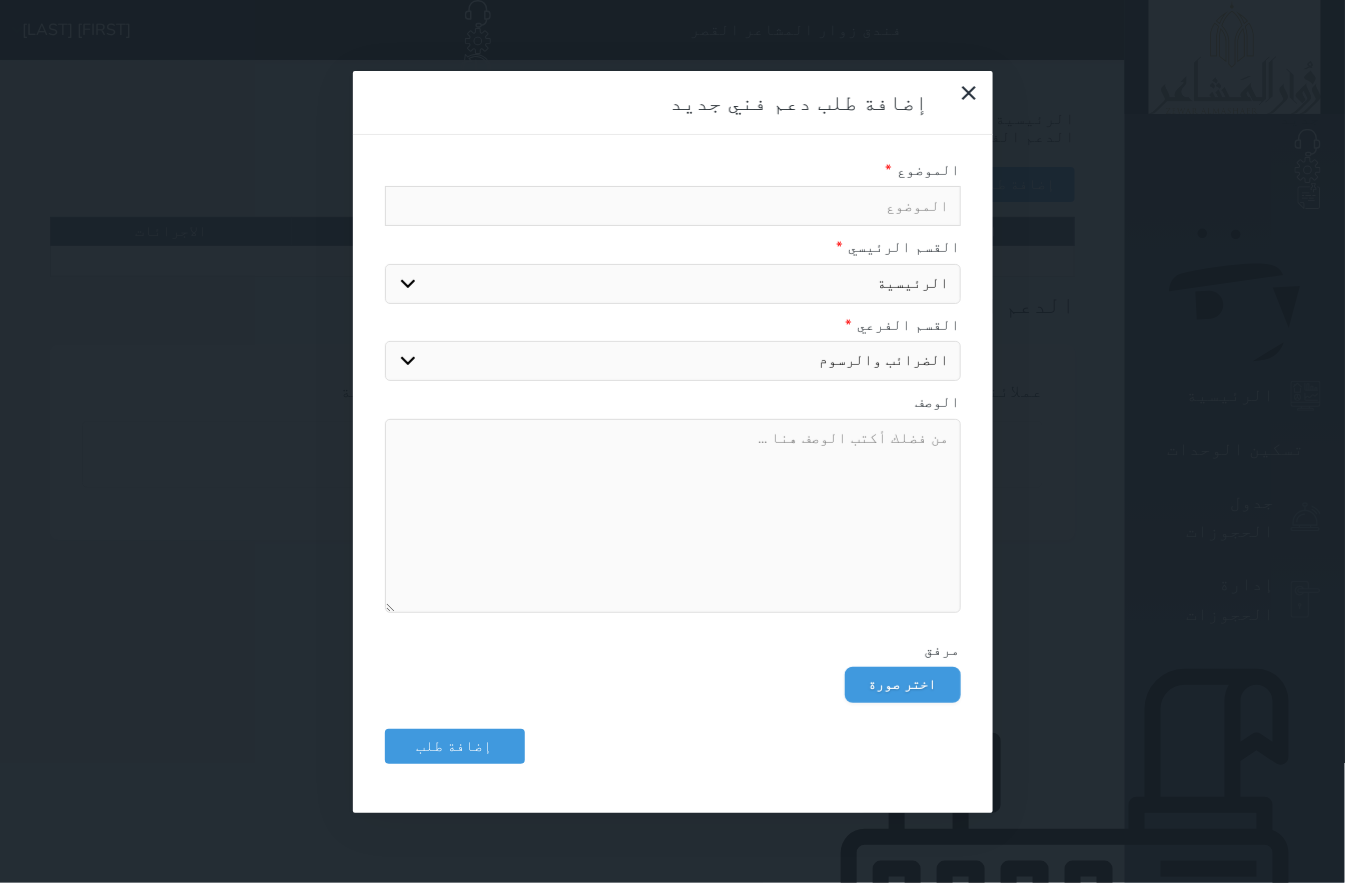 click on "القسم الفرعي   قبض صرف حركة الصندوق حركة العملاء تقرير الخدمات التقرير الشهري حركة الوحدات الإشغال التنظيف الصيانة نقل الحجوزات الضرائب والرسوم مصادر الحجز تعاقدات الموظفين تقرير الفواتير تقرير بلدي" at bounding box center [673, 361] 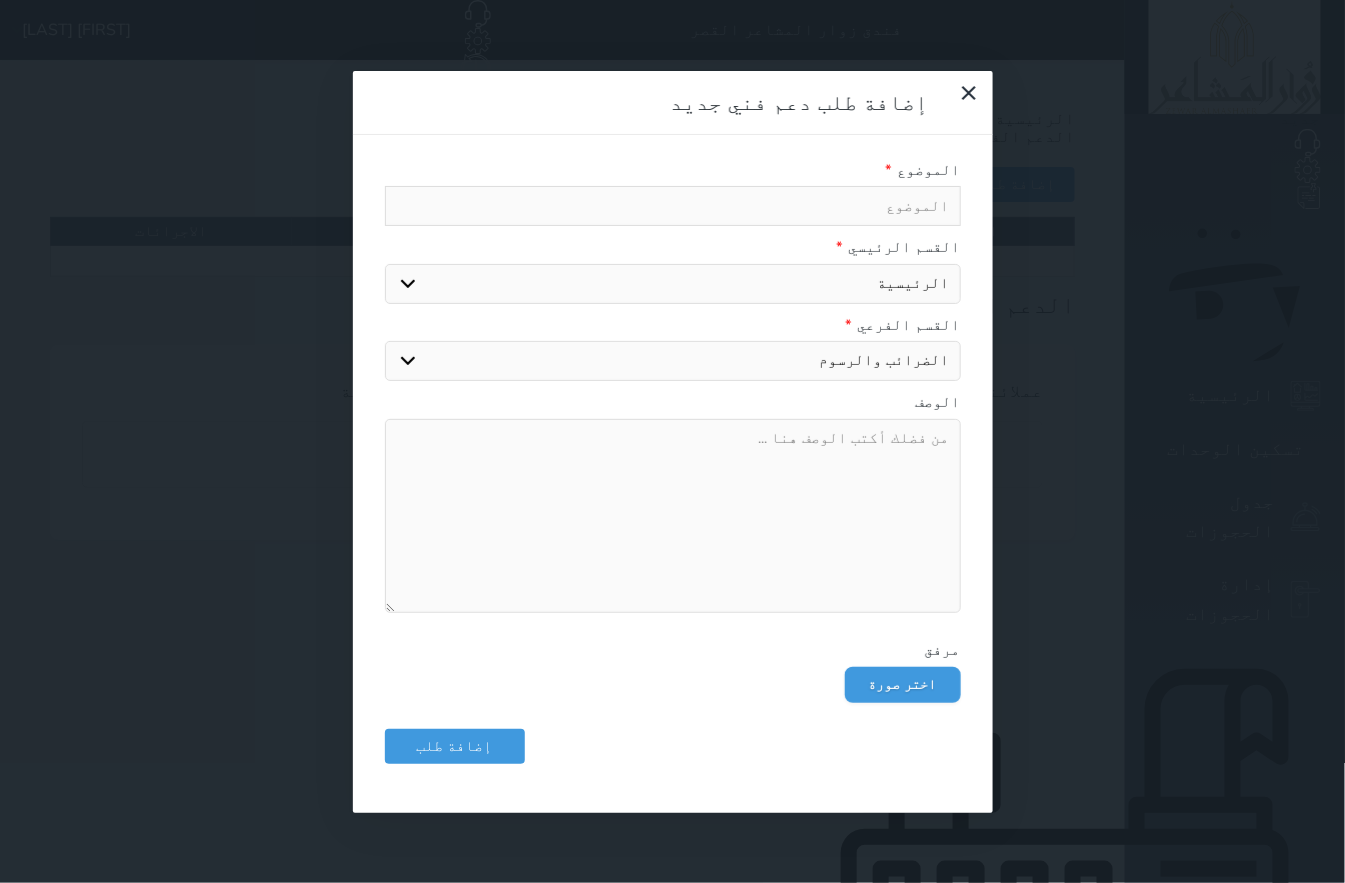 click at bounding box center (673, 516) 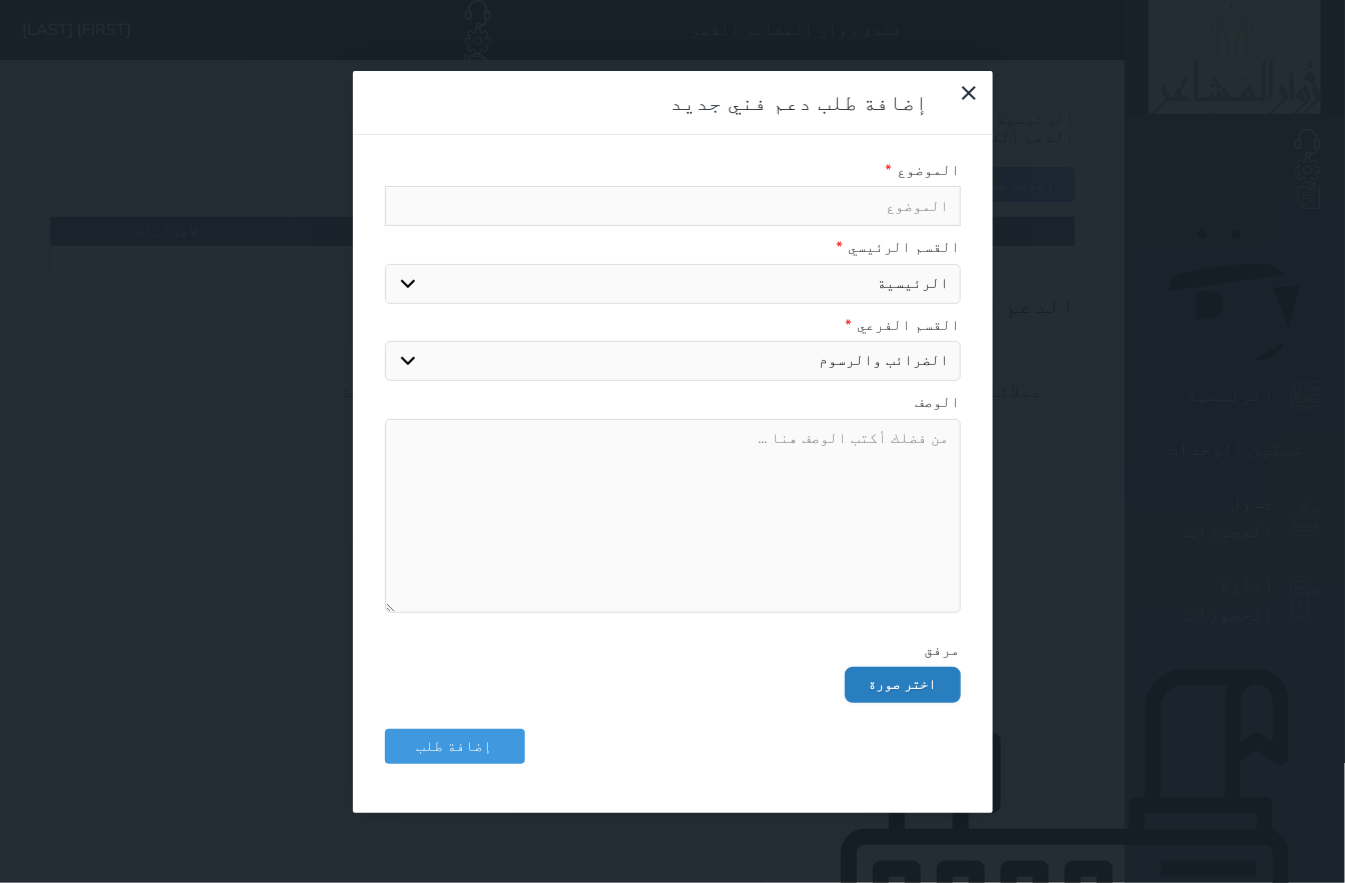 click at bounding box center (903, 685) 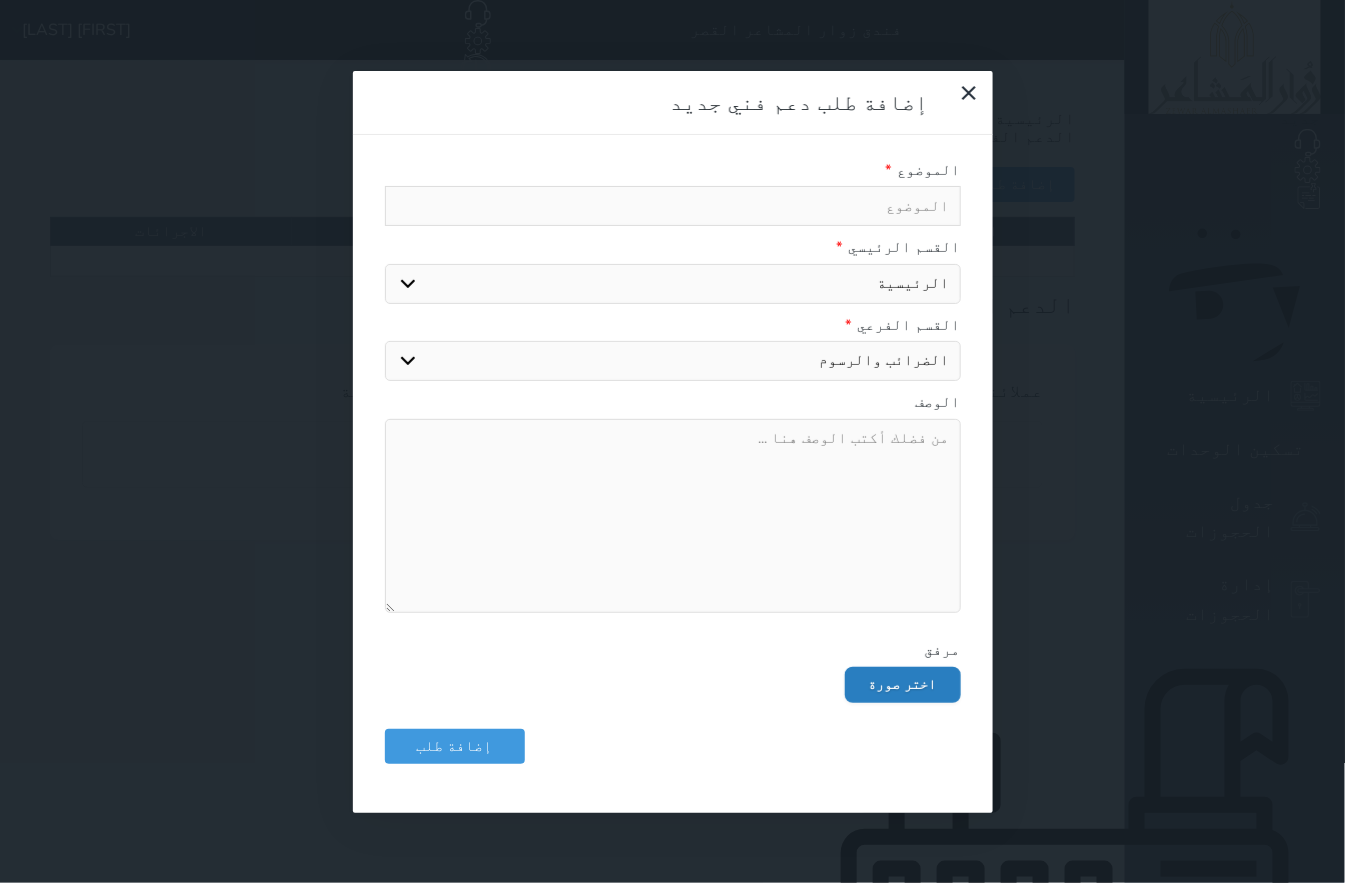 click at bounding box center (858, 687) 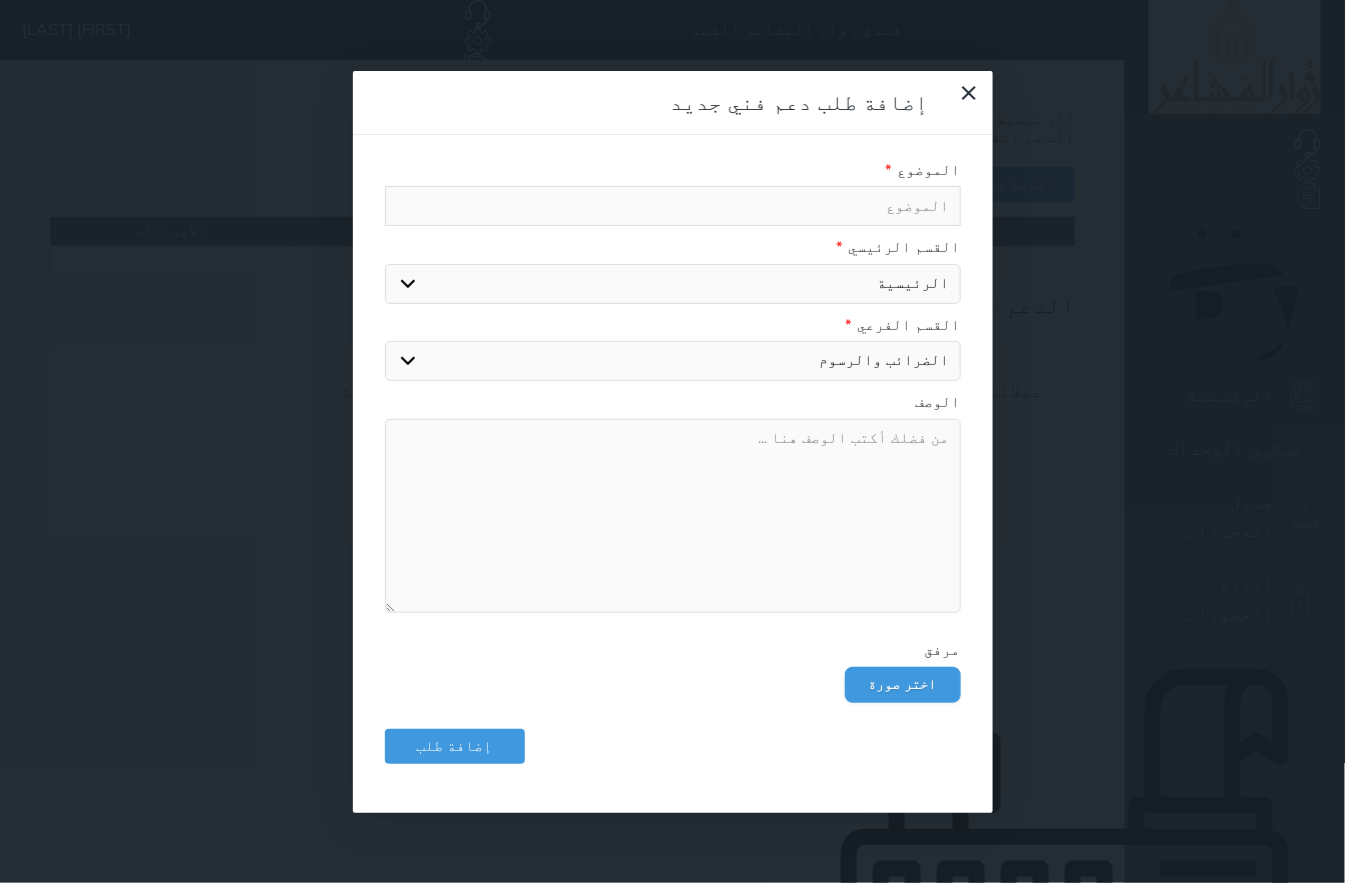 click on "إضافة طلب دعم فني جديد                 الموضوع *     القسم الرئيسي *   القسم الرئيسي   الرئيسية تسكين الوحدات جدول الحجوزات الحجوزات pos الإدارة المالية العملاء الوحدات الخدمات التقارير الإعدادات أخري   القسم الفرعي *   القسم الفرعي   قبض صرف حركة الصندوق حركة العملاء تقرير الخدمات التقرير الشهري حركة الوحدات الإشغال التنظيف الصيانة نقل الحجوزات الضرائب والرسوم مصادر الحجز تعاقدات الموظفين تقرير الفواتير تقرير بلدي   الوصف     مرفق
اختر صورة
إضافة طلب" at bounding box center (672, 441) 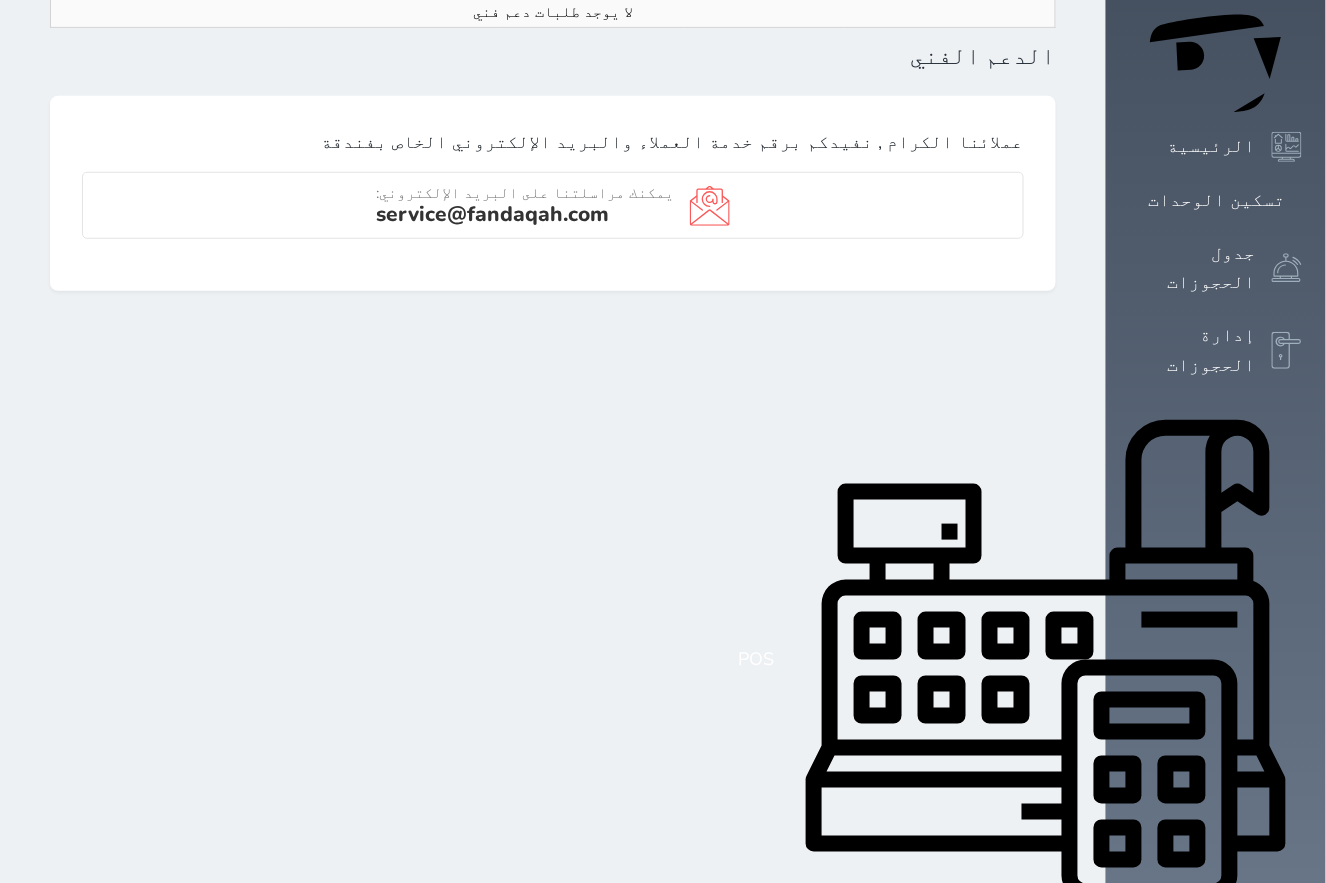 scroll, scrollTop: 425, scrollLeft: 0, axis: vertical 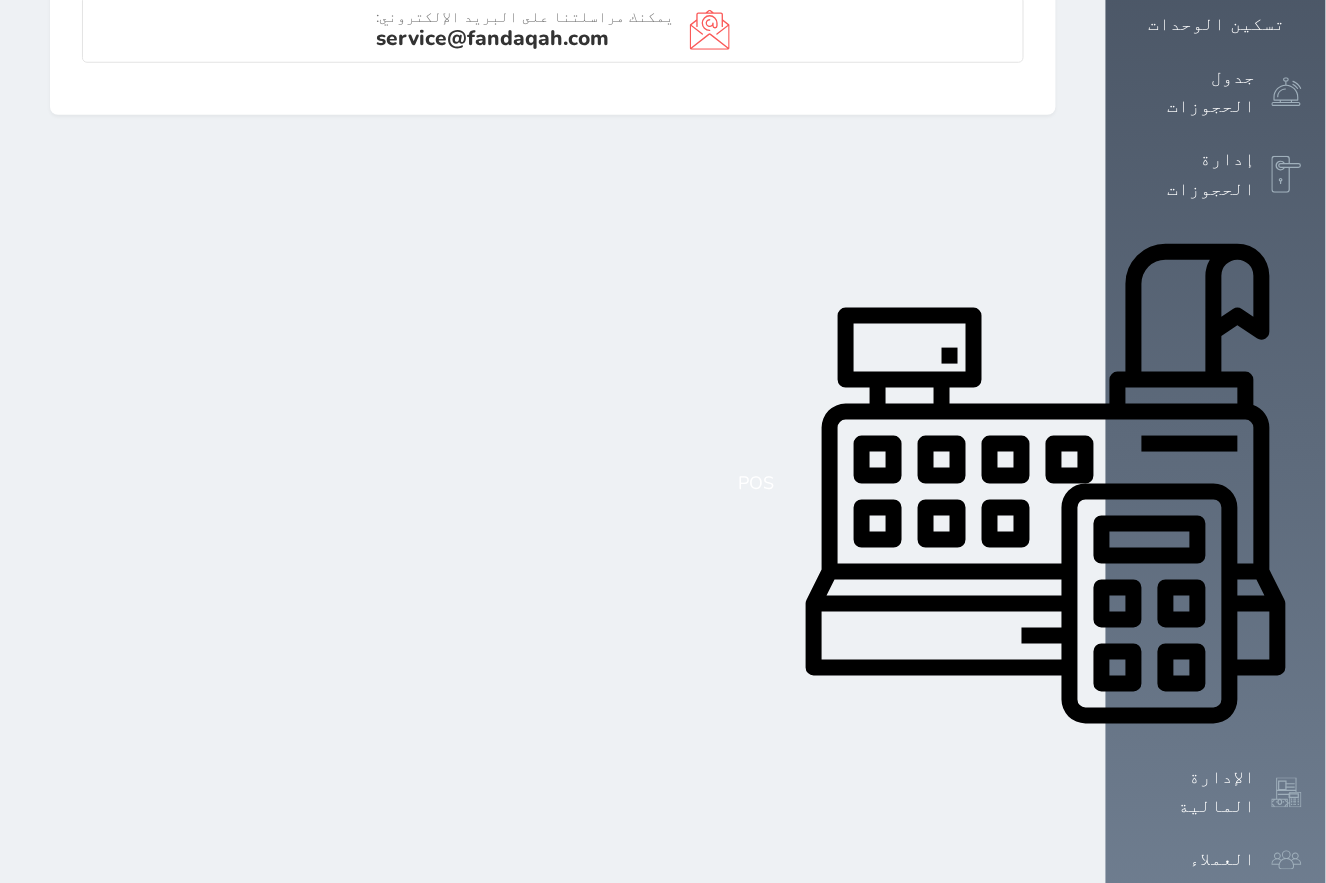 click on "الإعدادات" at bounding box center [1212, 1128] 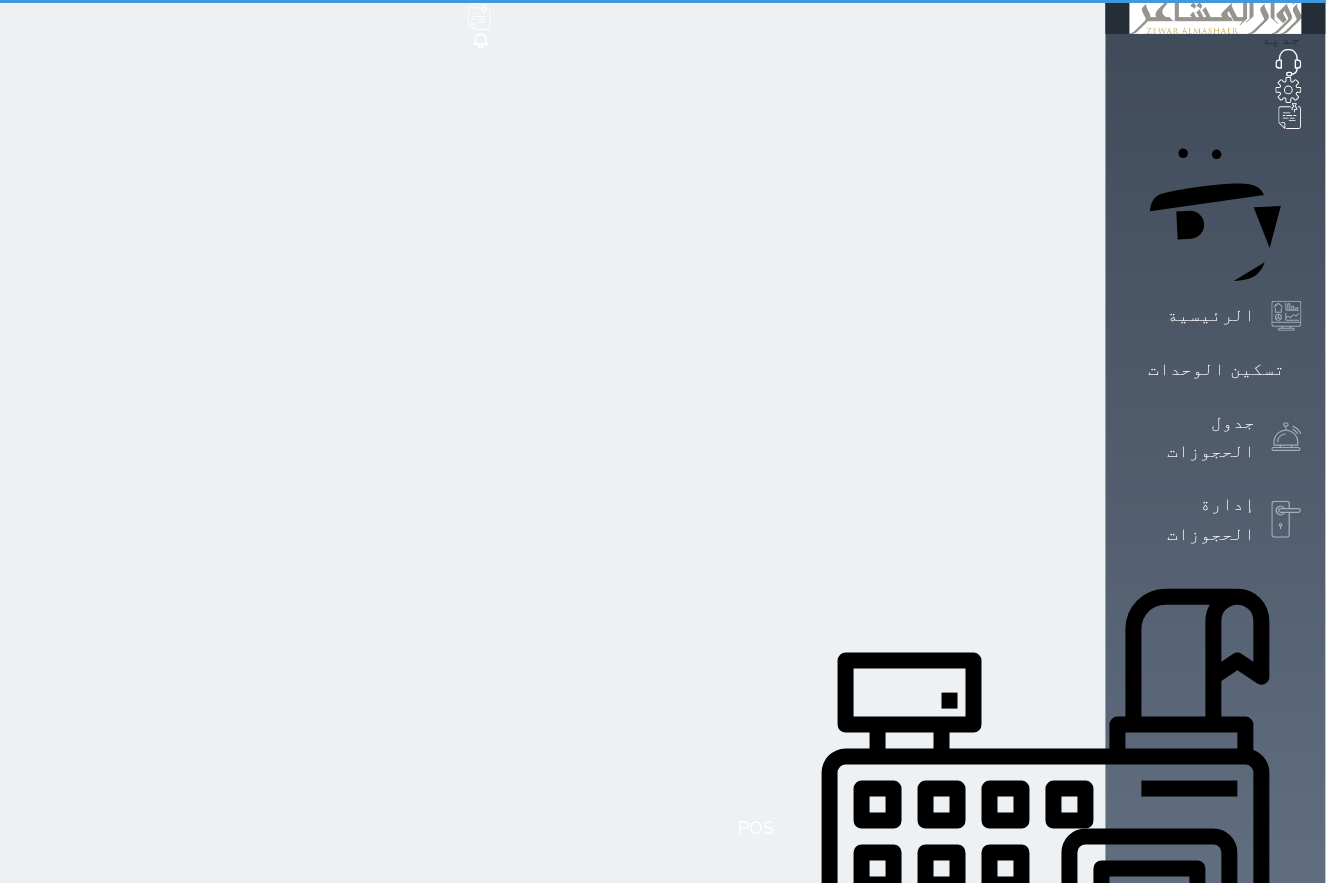 scroll, scrollTop: 124, scrollLeft: 0, axis: vertical 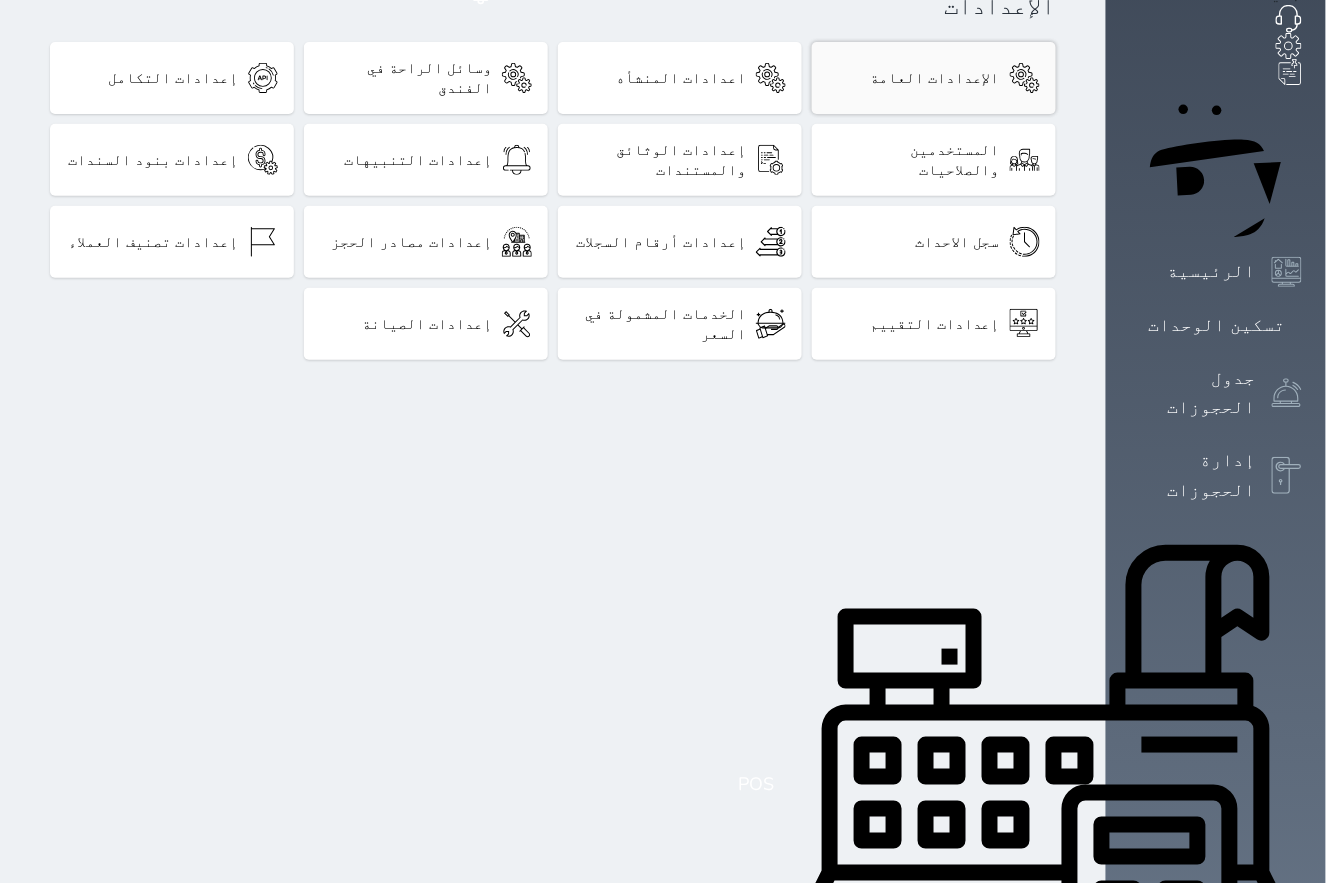 click 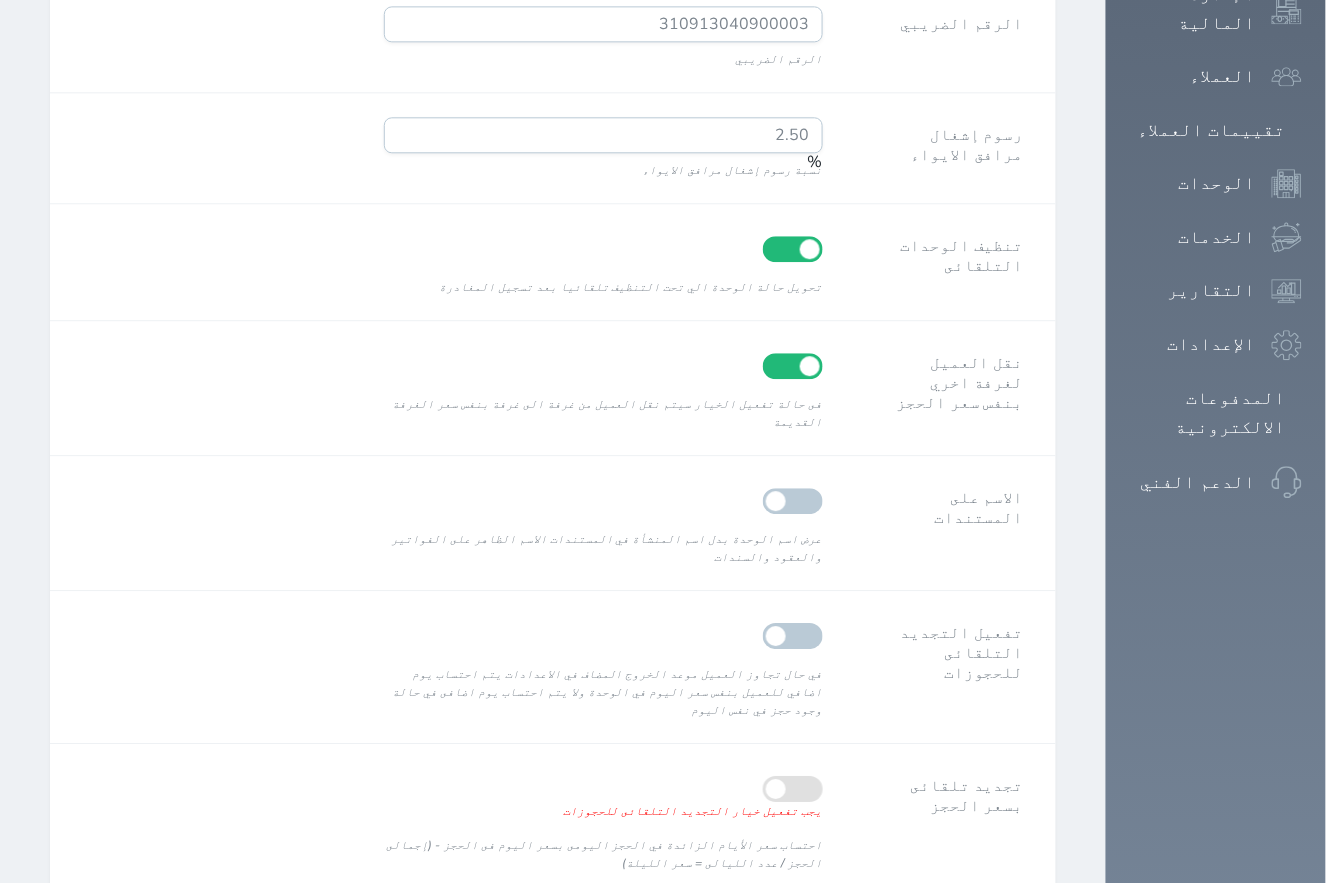 scroll, scrollTop: 1359, scrollLeft: 0, axis: vertical 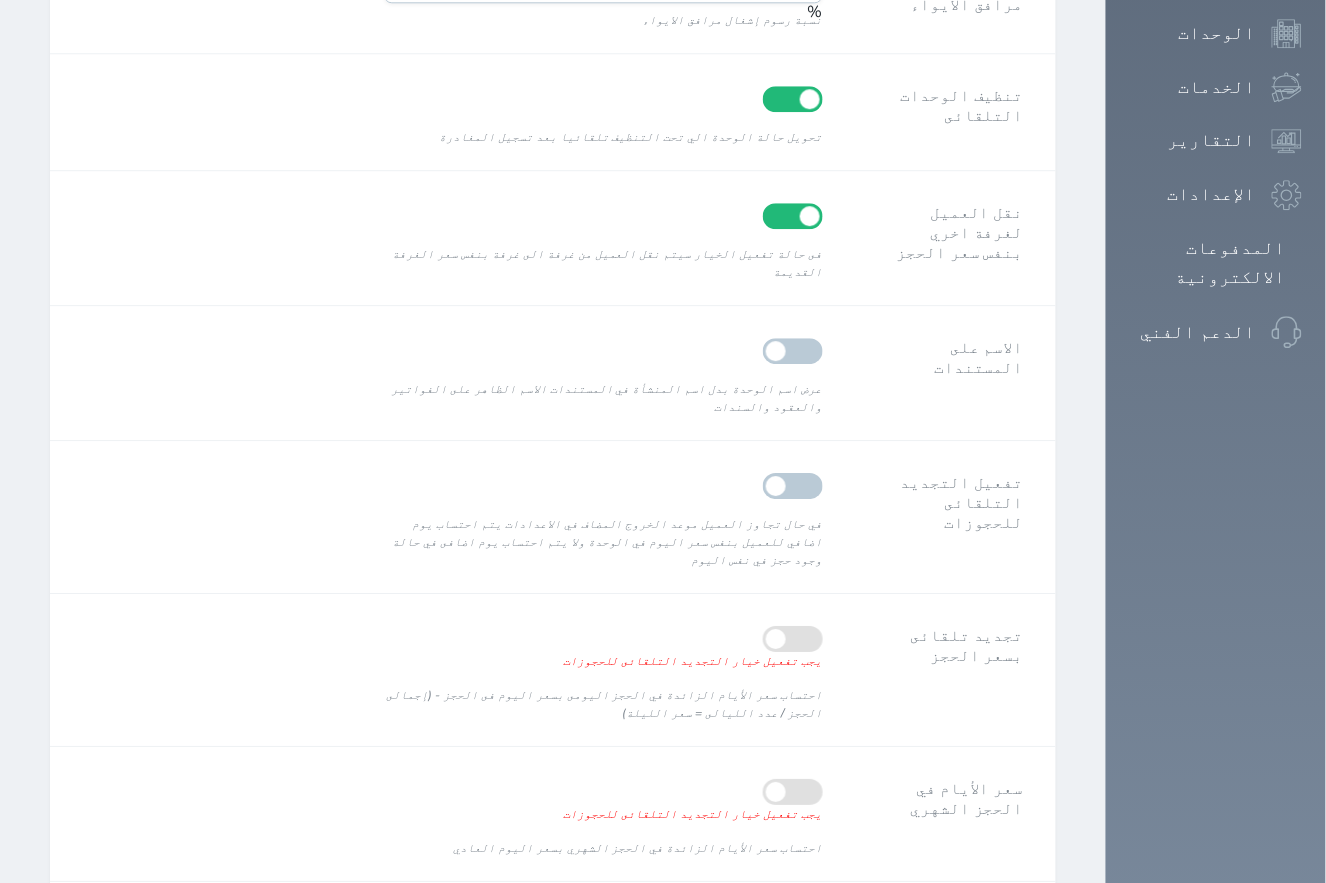 click at bounding box center (793, 927) 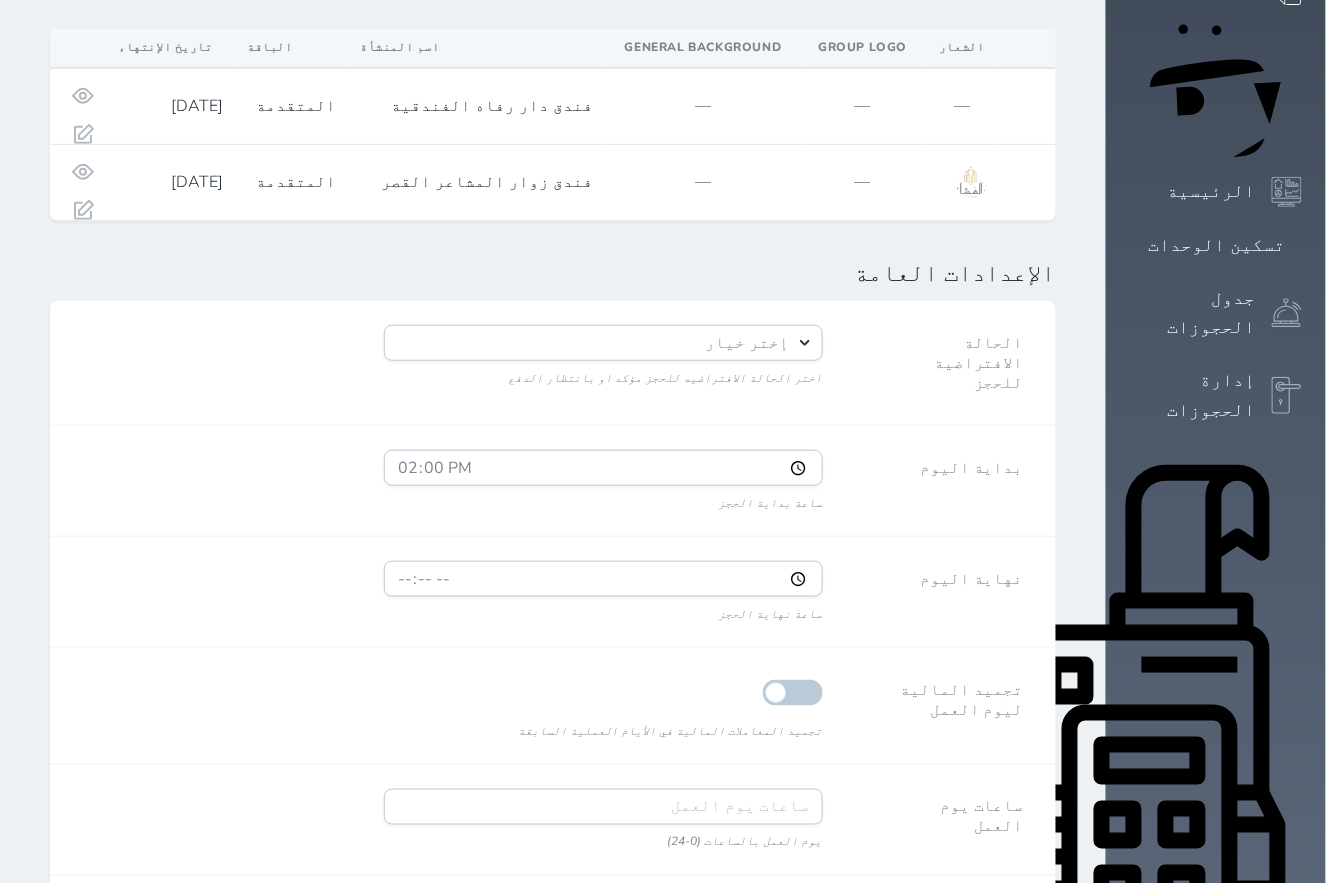 scroll, scrollTop: 0, scrollLeft: 0, axis: both 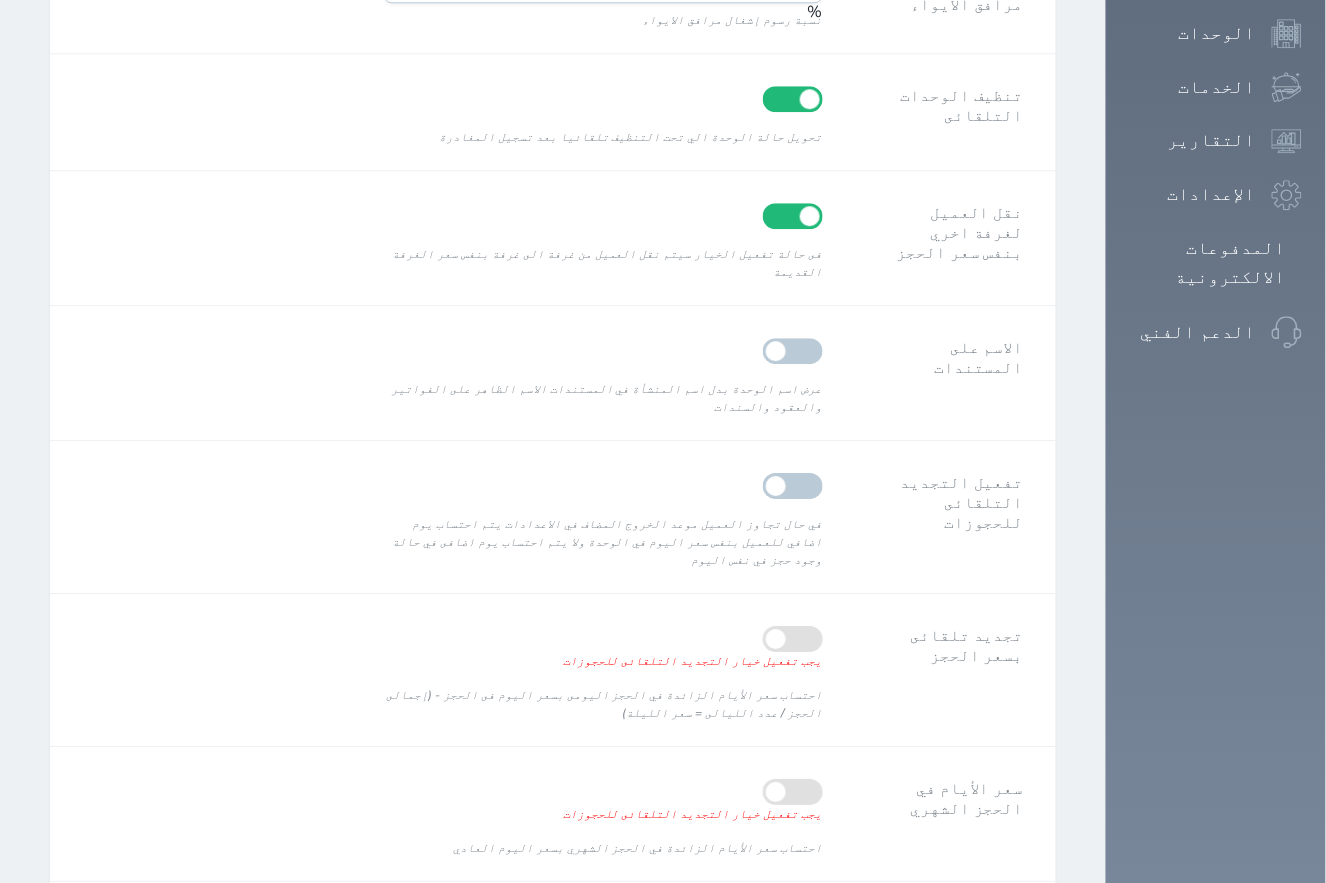 click on "تراجع" at bounding box center (123, 1040) 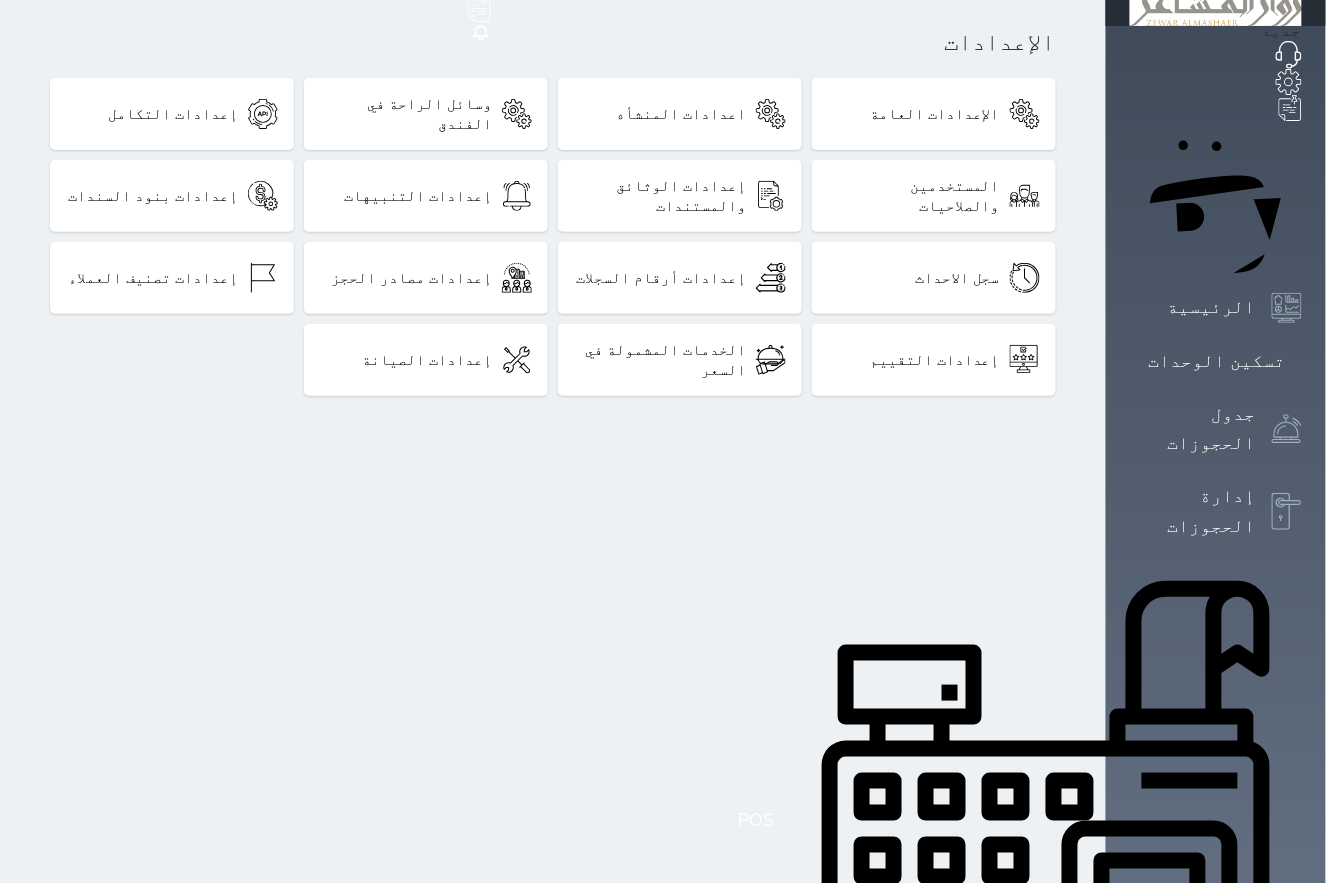 scroll, scrollTop: 77, scrollLeft: 0, axis: vertical 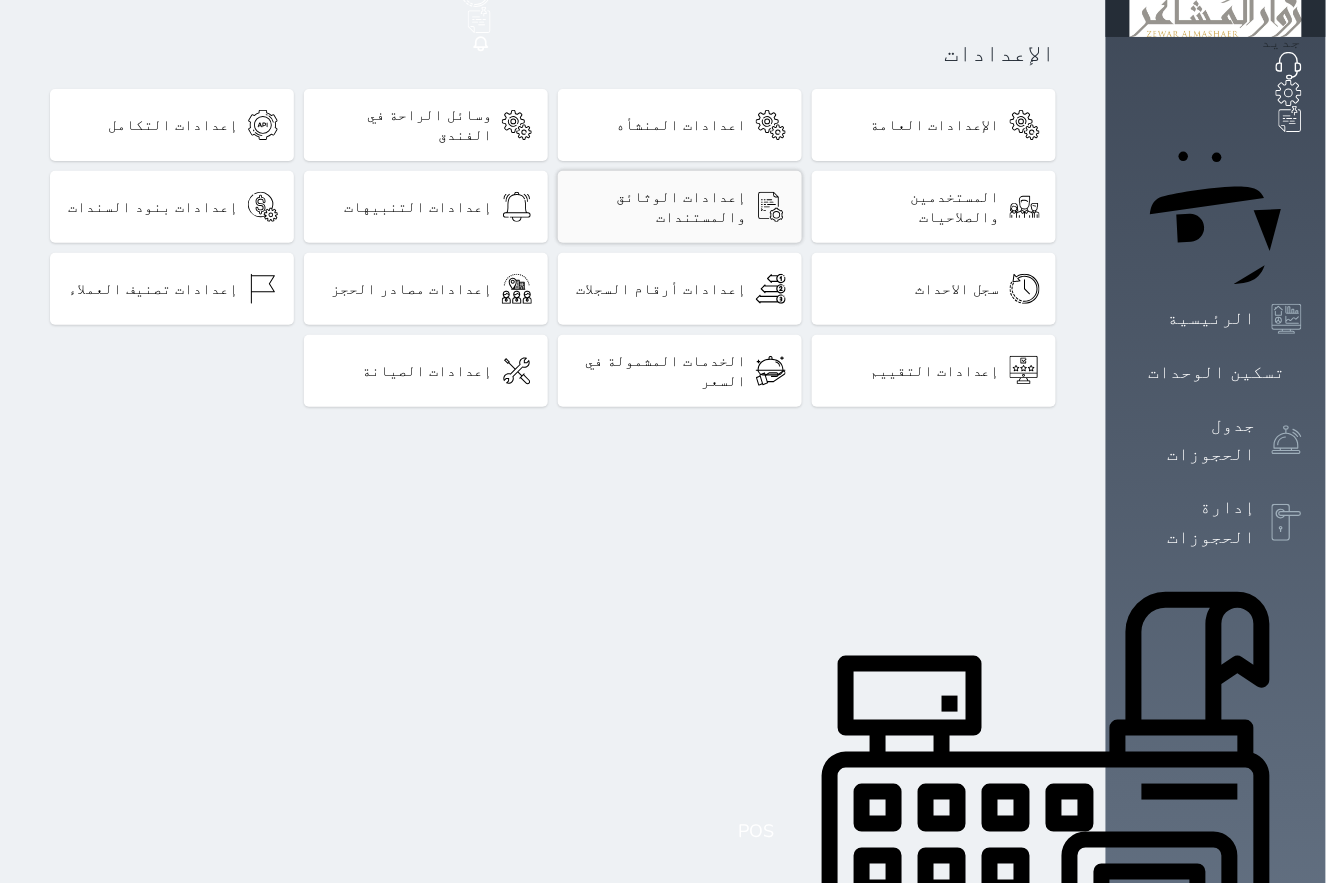 click on "إعدادات الوثائق والمستندات" at bounding box center (680, 207) 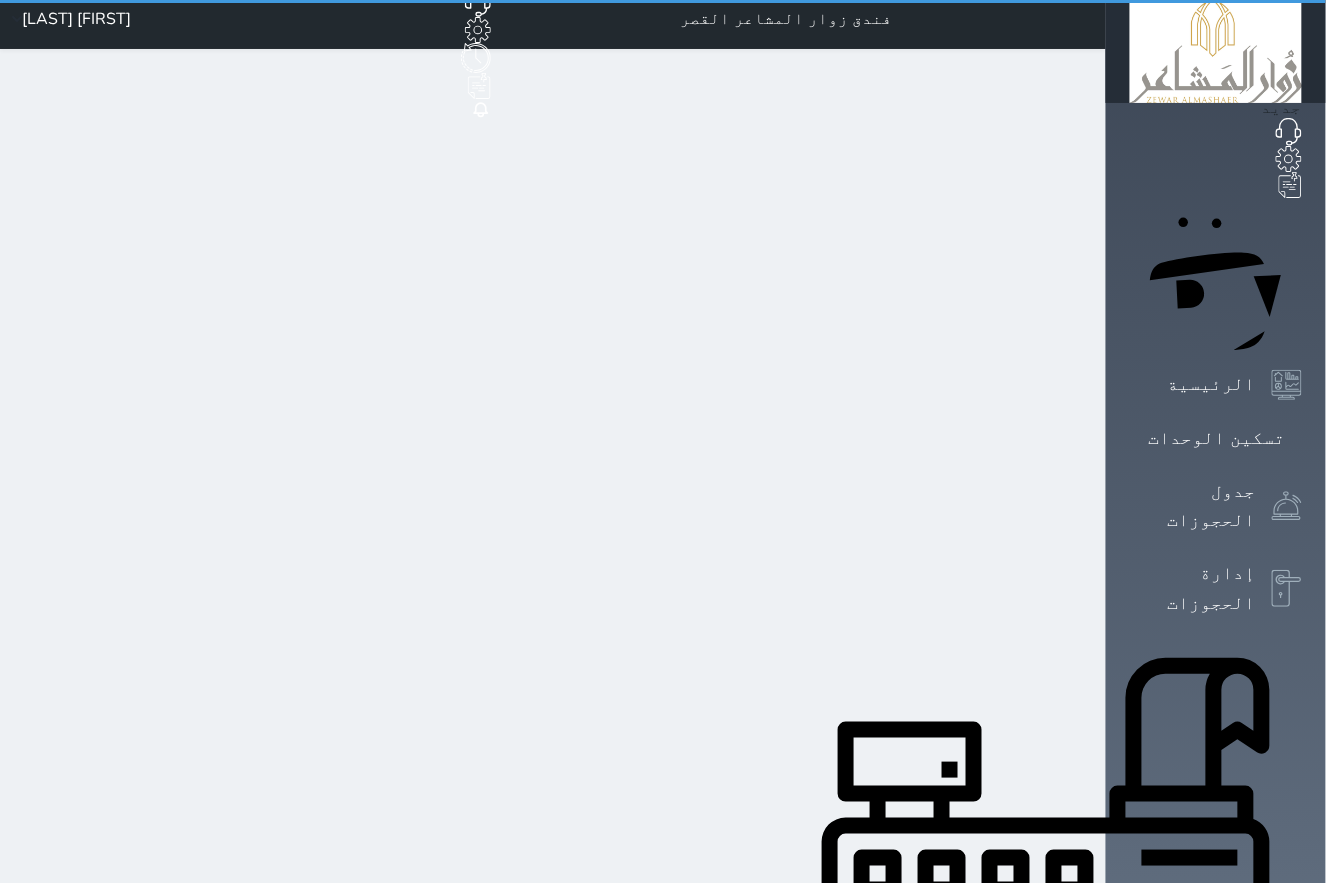 scroll, scrollTop: 0, scrollLeft: 0, axis: both 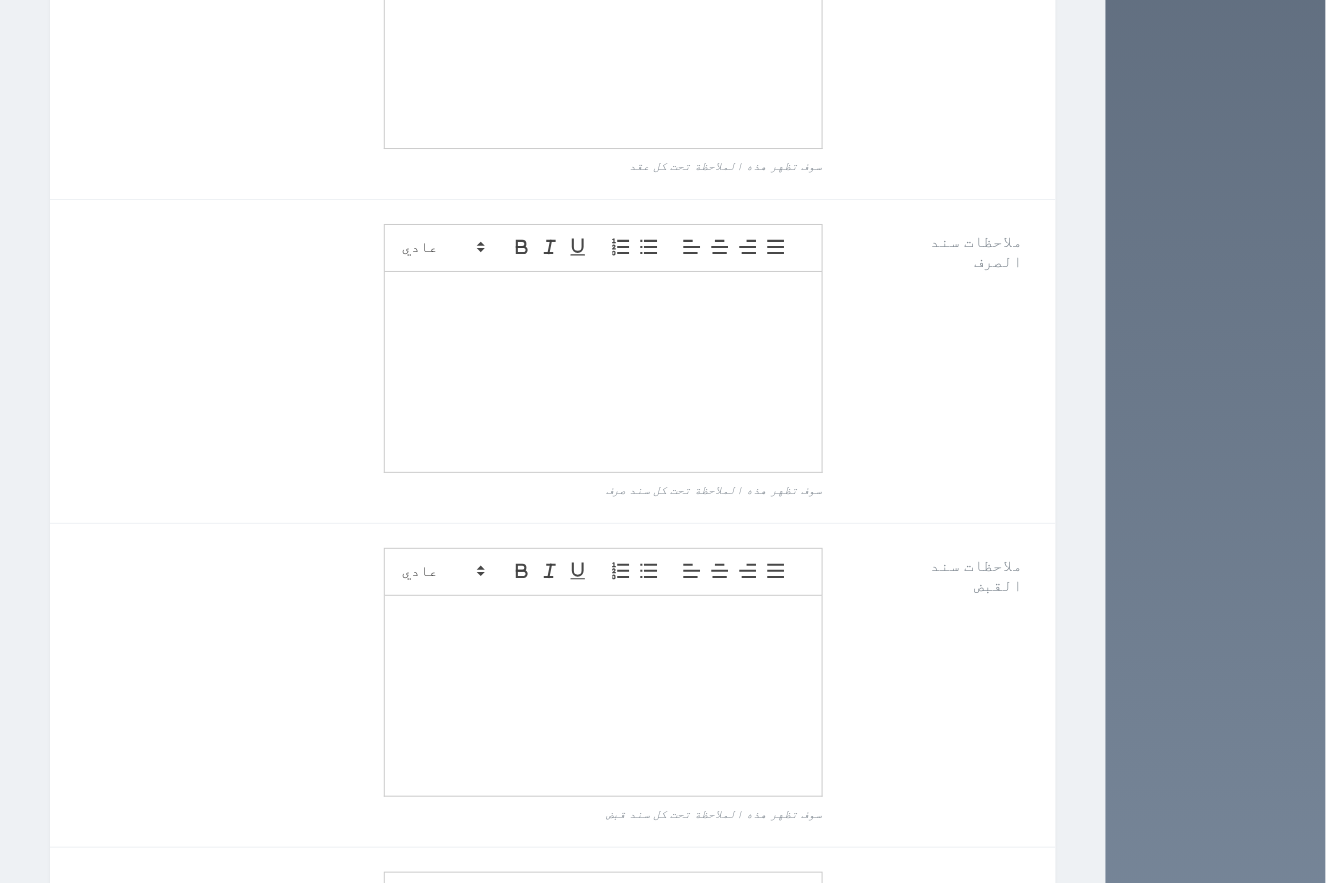 click on "تراجع" at bounding box center (123, 1205) 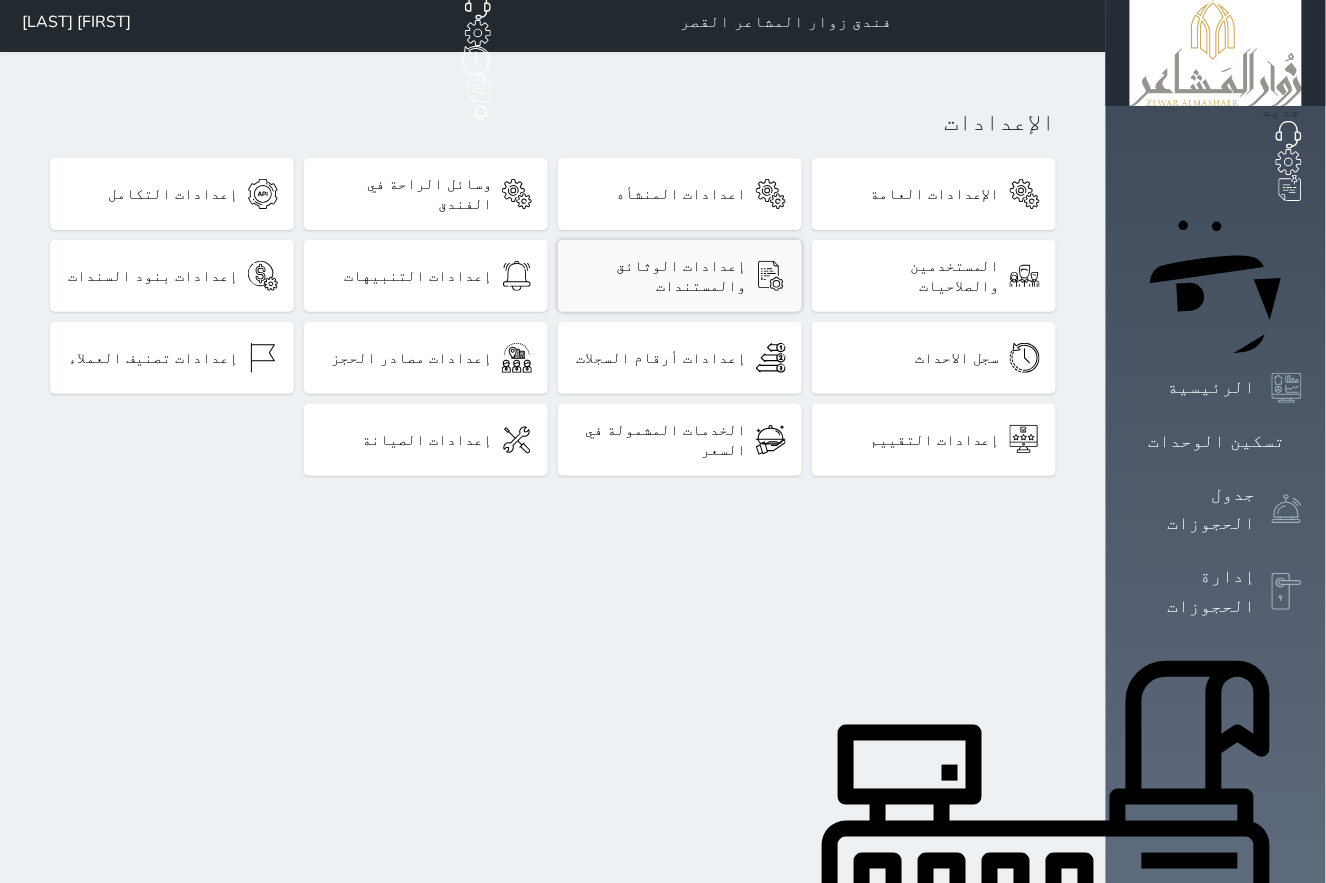 scroll, scrollTop: 0, scrollLeft: 0, axis: both 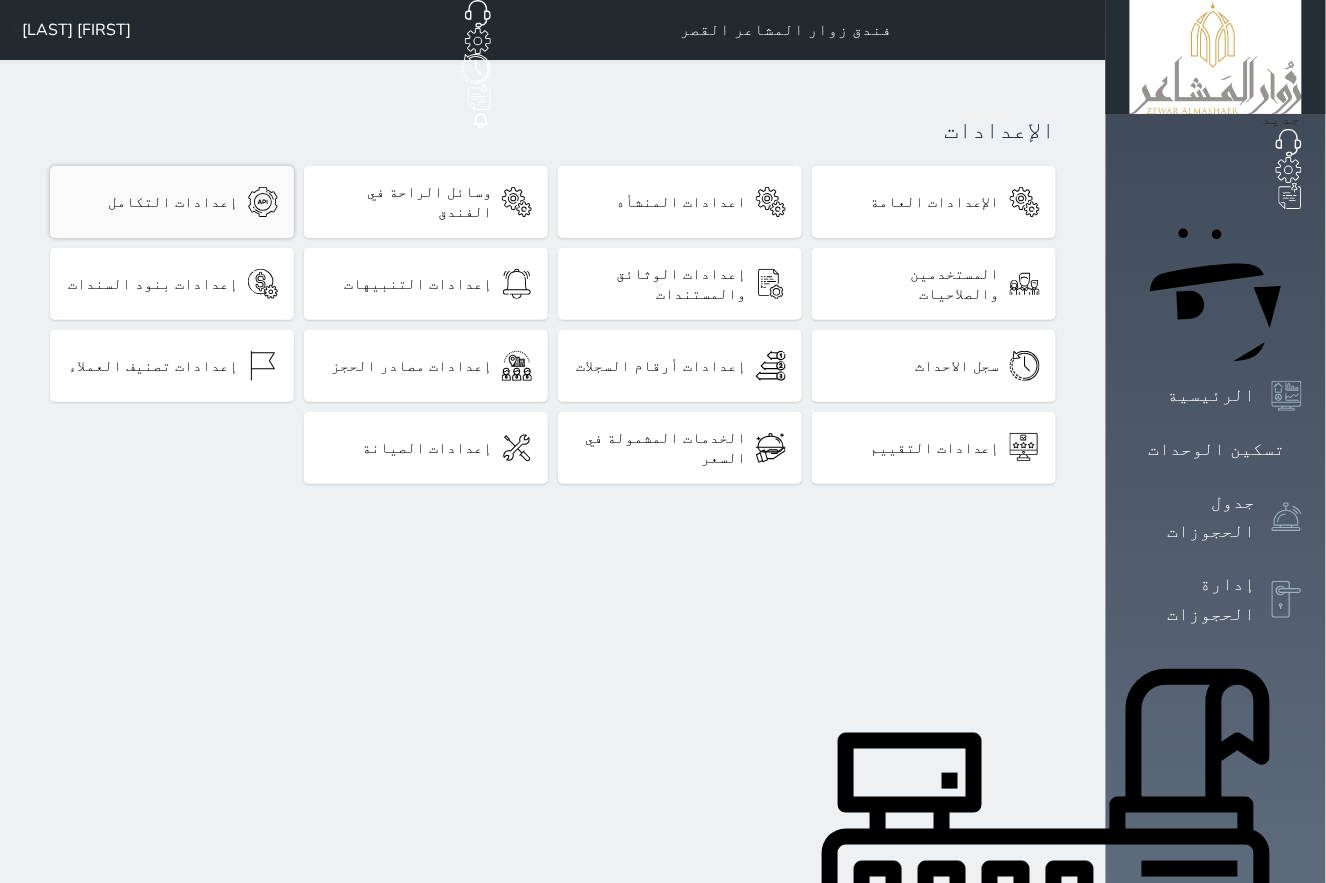 click on "إعدادات التكامل" at bounding box center (173, 202) 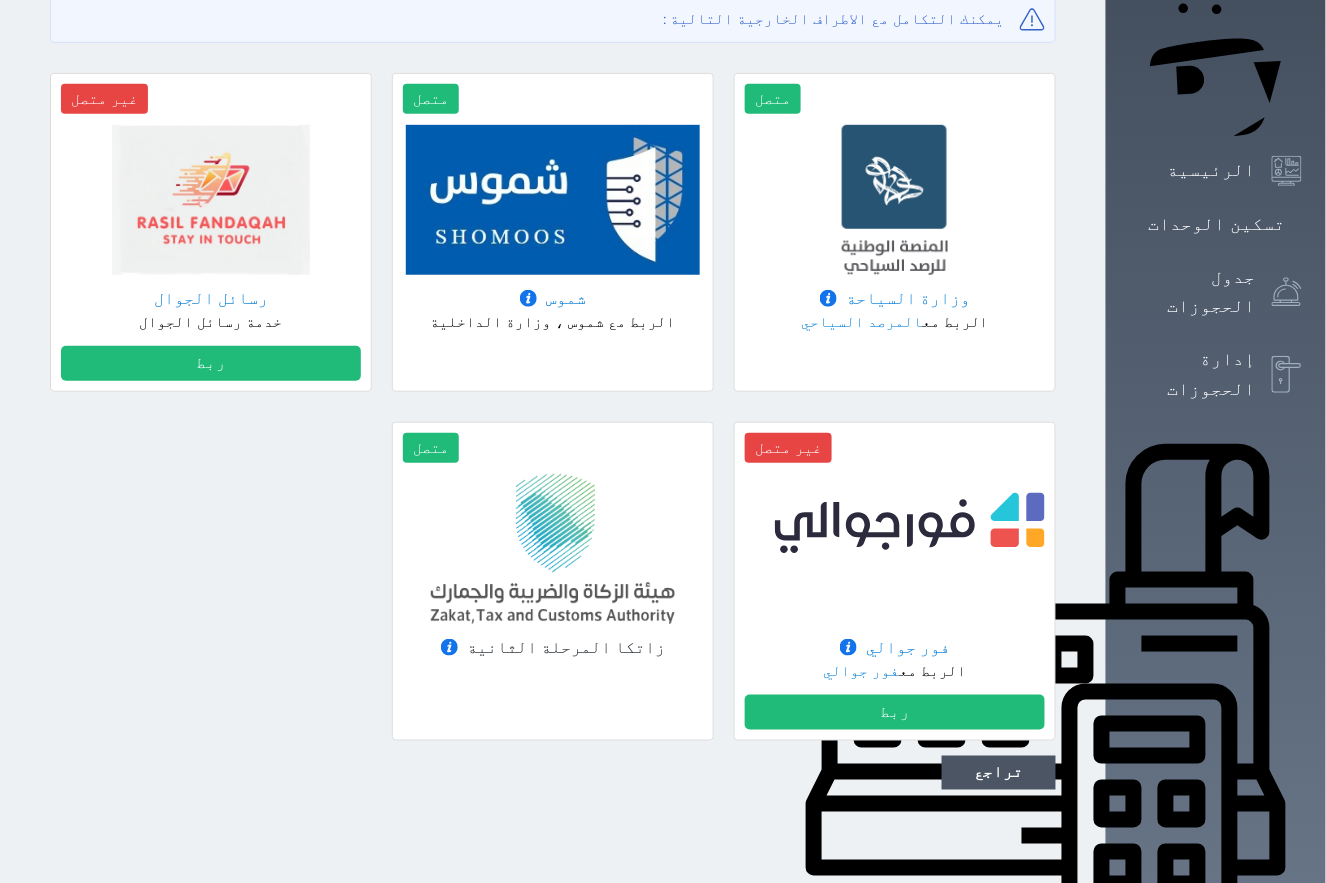 scroll, scrollTop: 249, scrollLeft: 0, axis: vertical 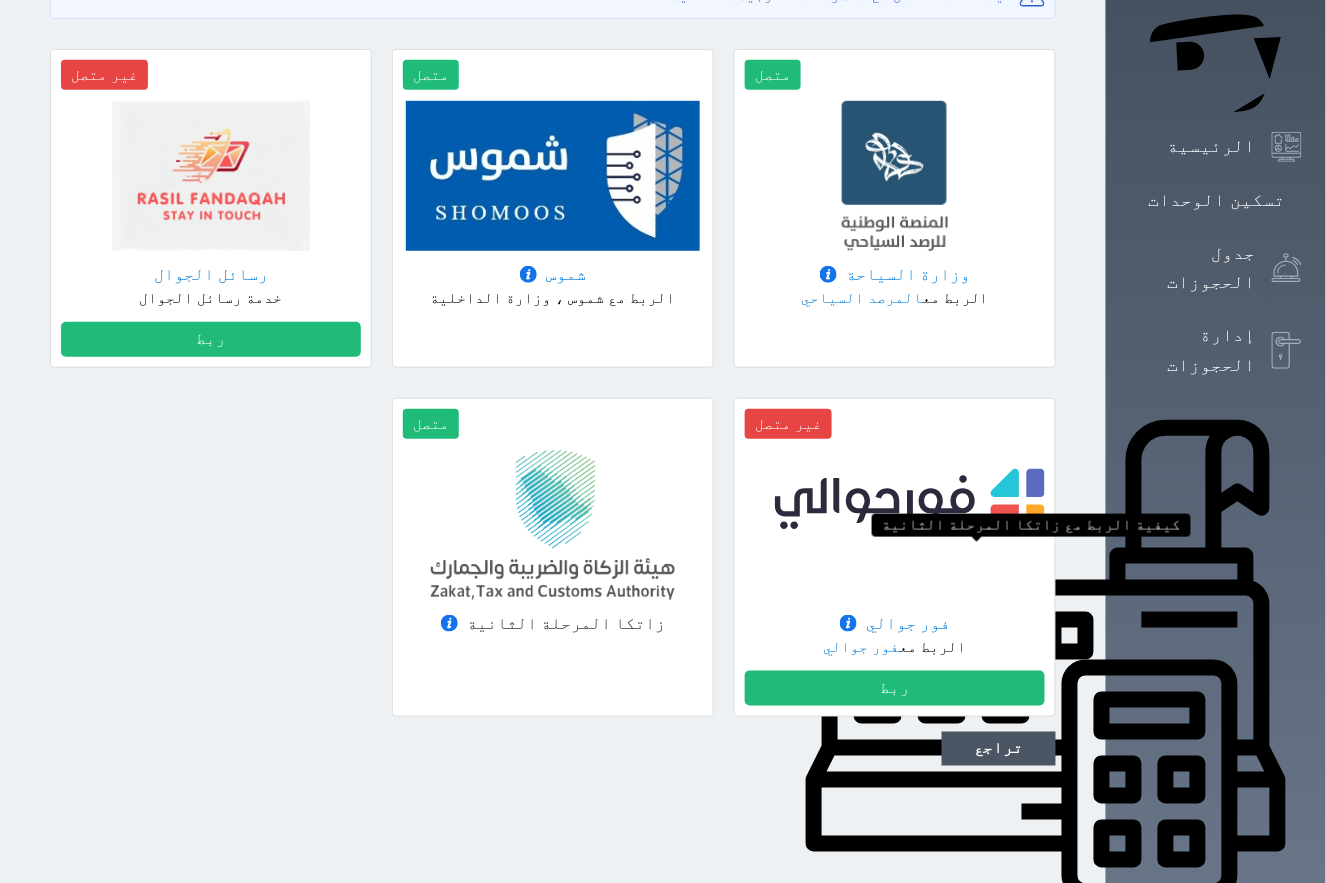 click at bounding box center (449, 623) 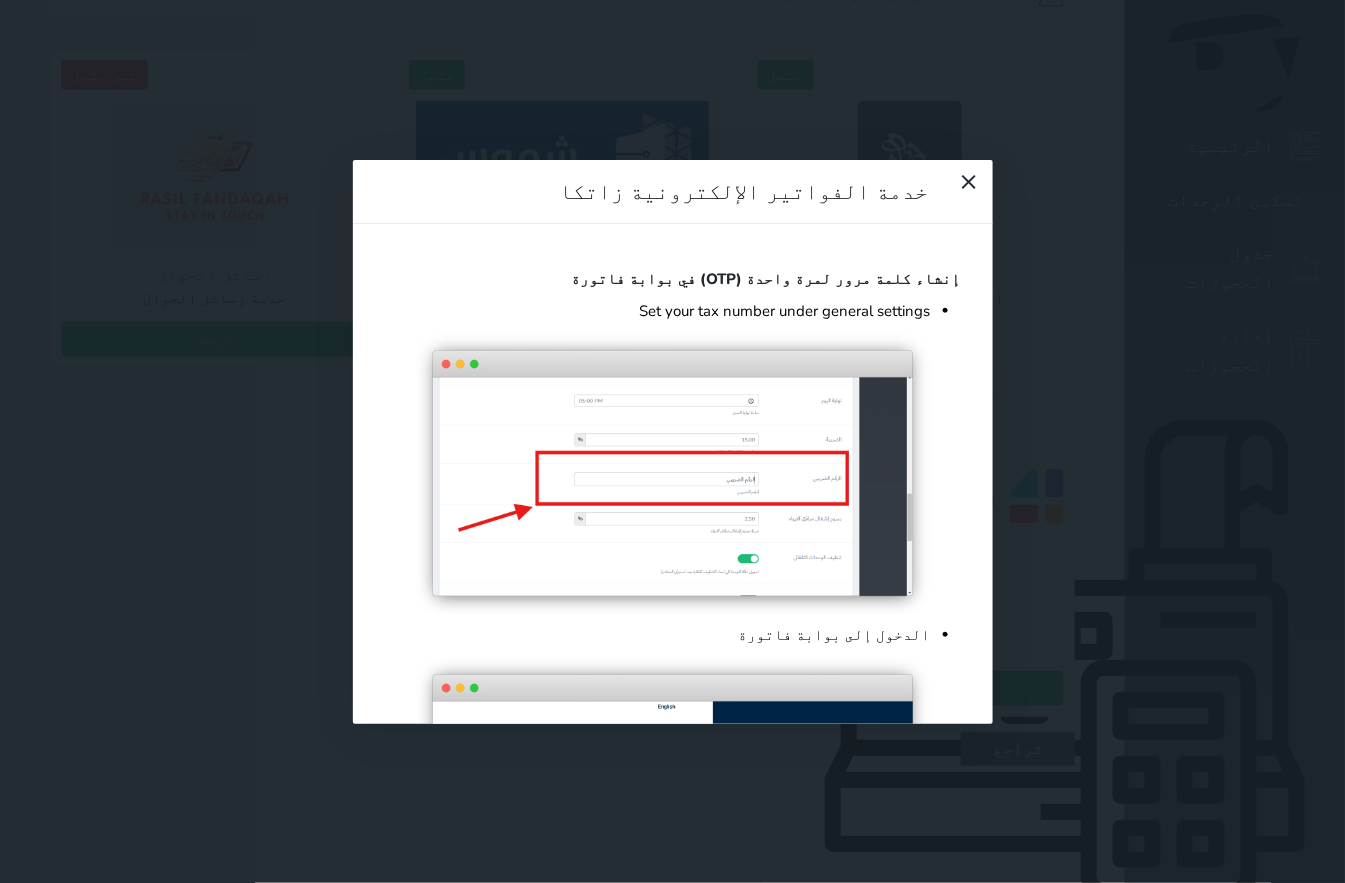 click on "خدمة الفواتير الإلكترونية زاتكا
إنشاء كلمة مرور لمرة واحدة (OTP) في بوابة فاتورة
Set your tax number under general settings     الدخول إلى بوابة فاتورة     Click Onboard New Solution Unit/Device     أدخل عدد الأجهزة التي تريد إنشاء كلمة مرور لمرة واحدة (OTP) لها. إذا كنت تستخدم برنامج فندقة PMS فقط، فأدخل 1     سيتم إنشاء كلمة المرور لمرة واحدة (OTP) الخاصة بك في البوابة الإلكترونية ويمكنك نسخها أو تصديرها كملف     باستخدام كلمة المرور لمرة واحدة (OTP)، يمكنك إنشاء CSID في نظام إدارة الأداء الخاص بفندقة" at bounding box center [672, 441] 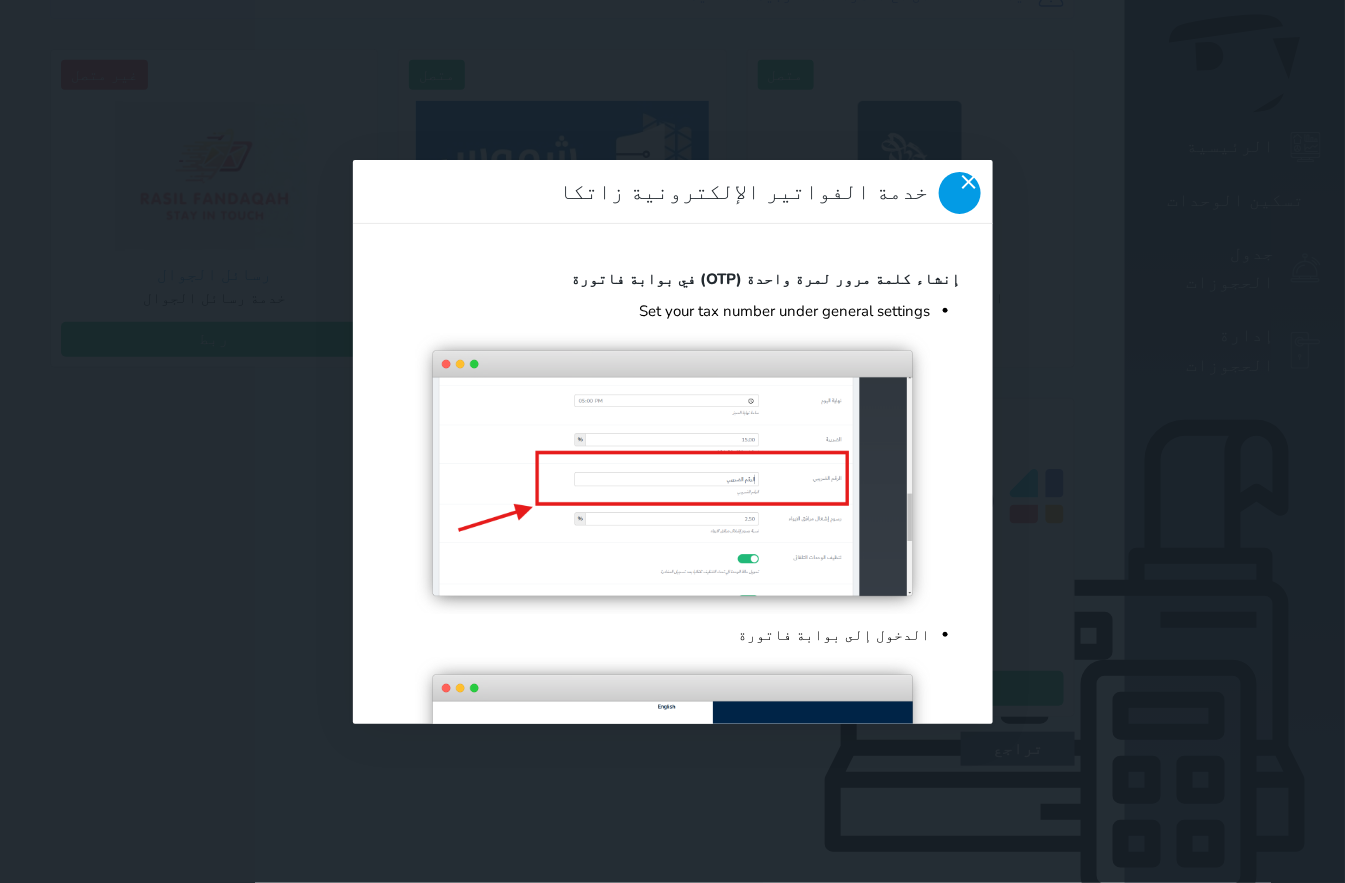 click 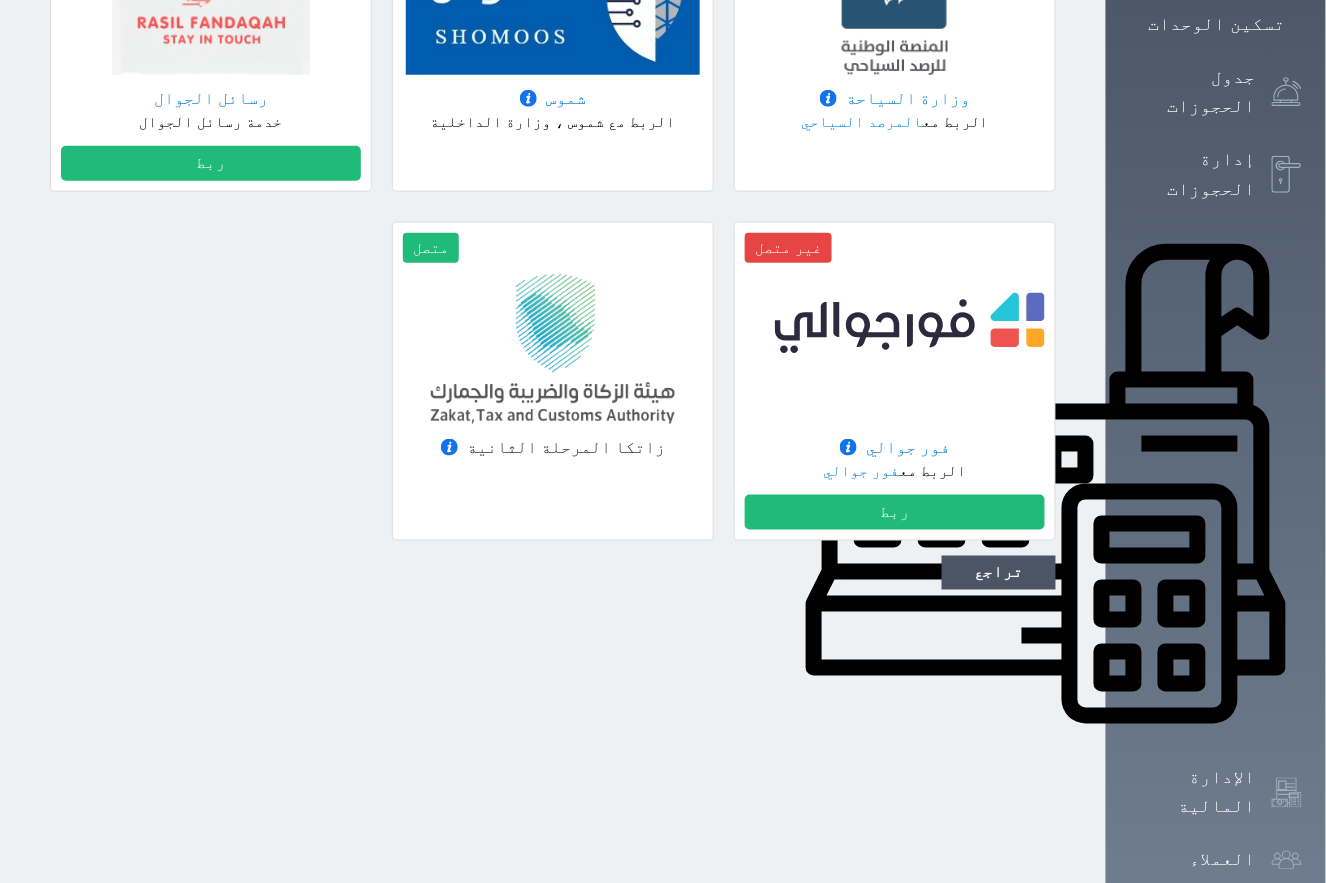 click 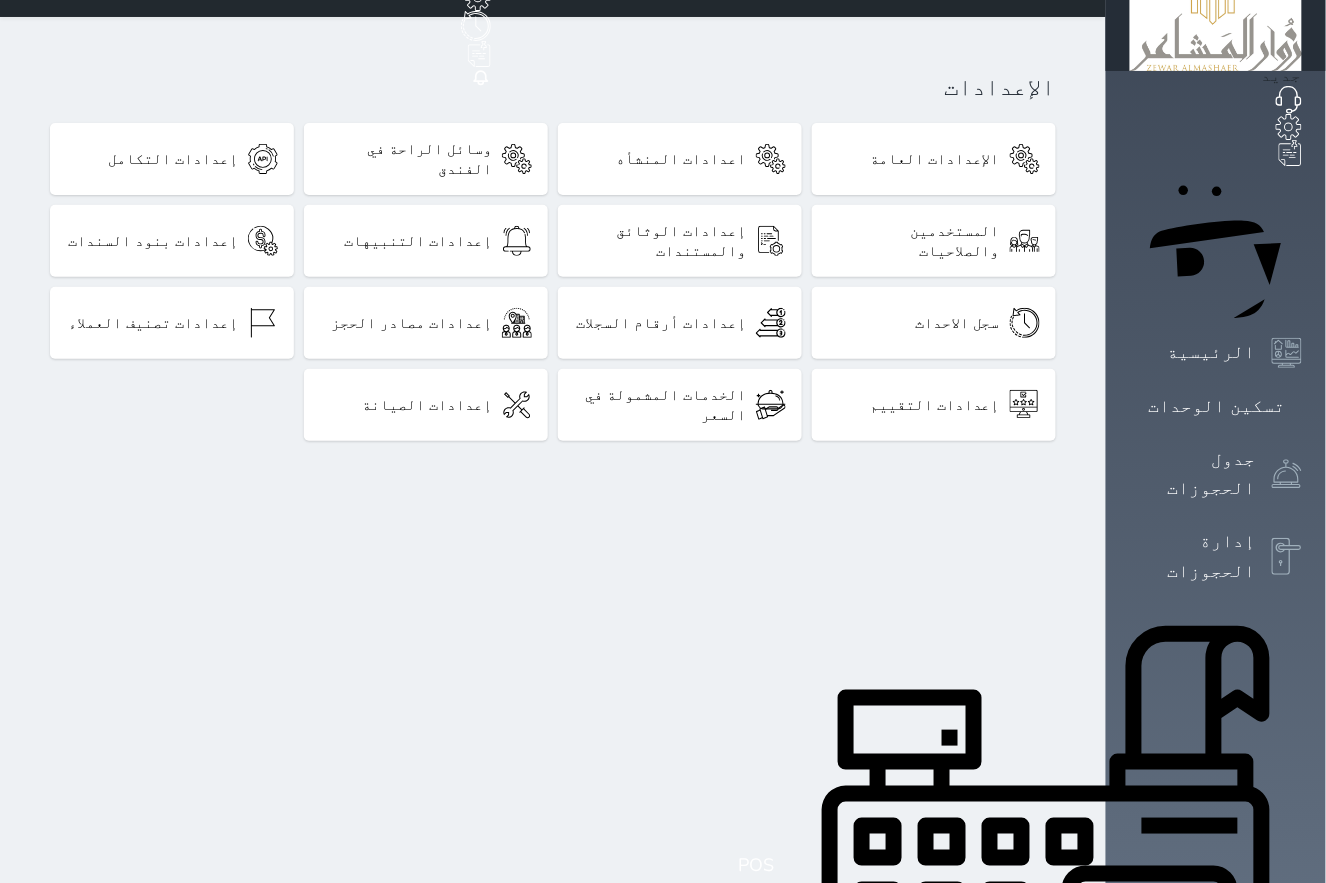 scroll, scrollTop: 0, scrollLeft: 0, axis: both 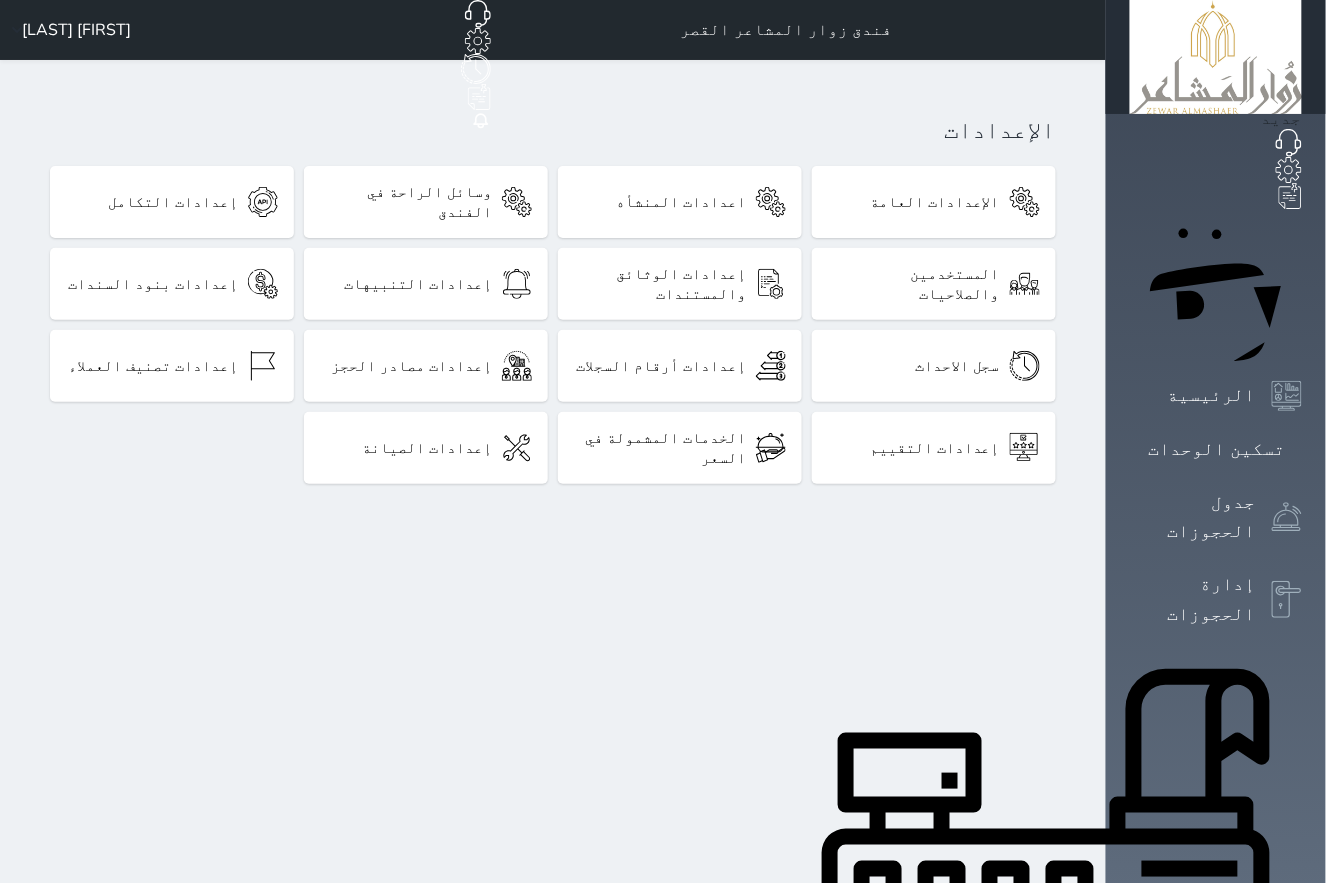 click on "الإدارة المالية" at bounding box center [1193, 1218] 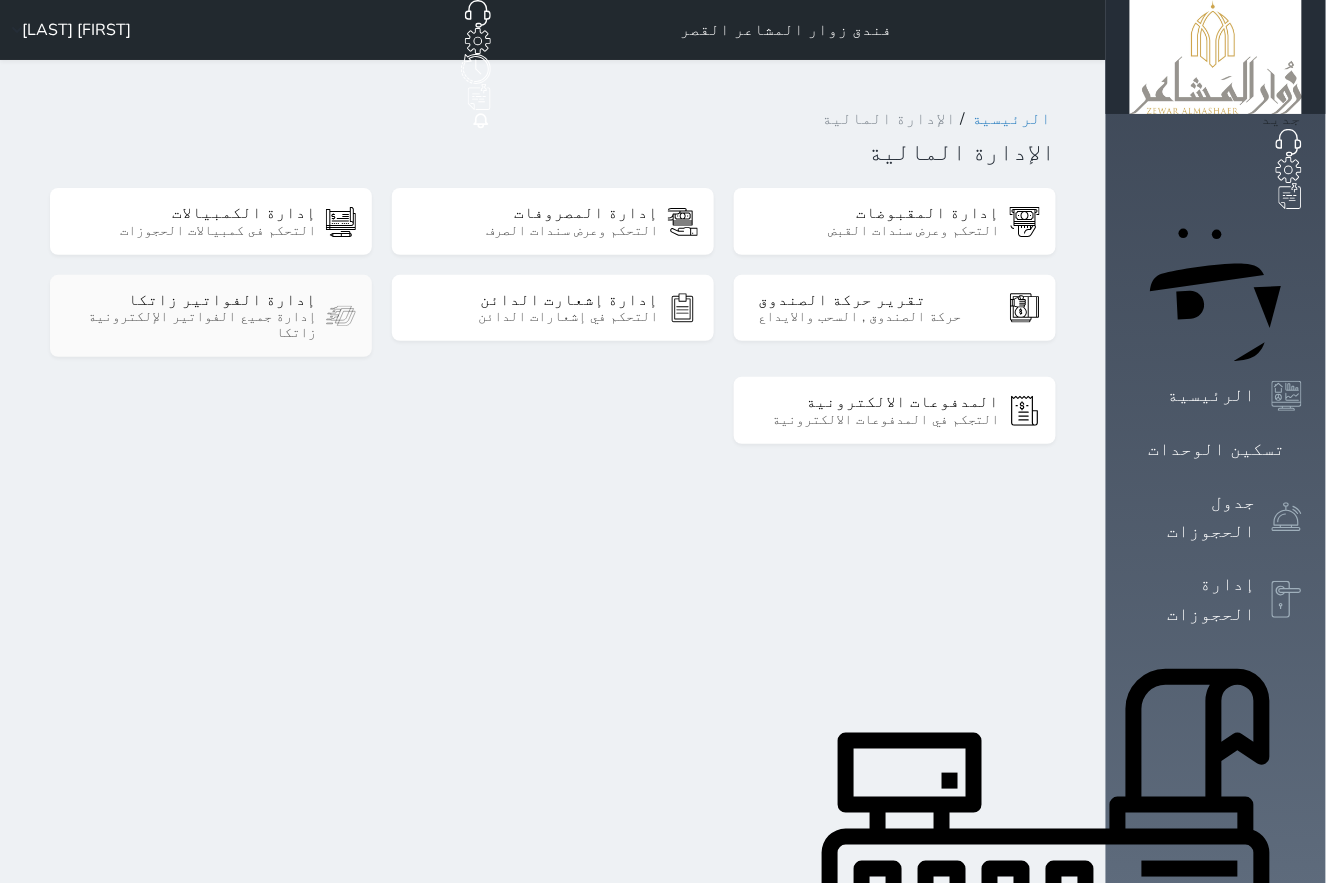click on "إدارة الفواتير زاتكا
إدارة جميع الفواتير الإلكترونية زاتكا" at bounding box center (211, 316) 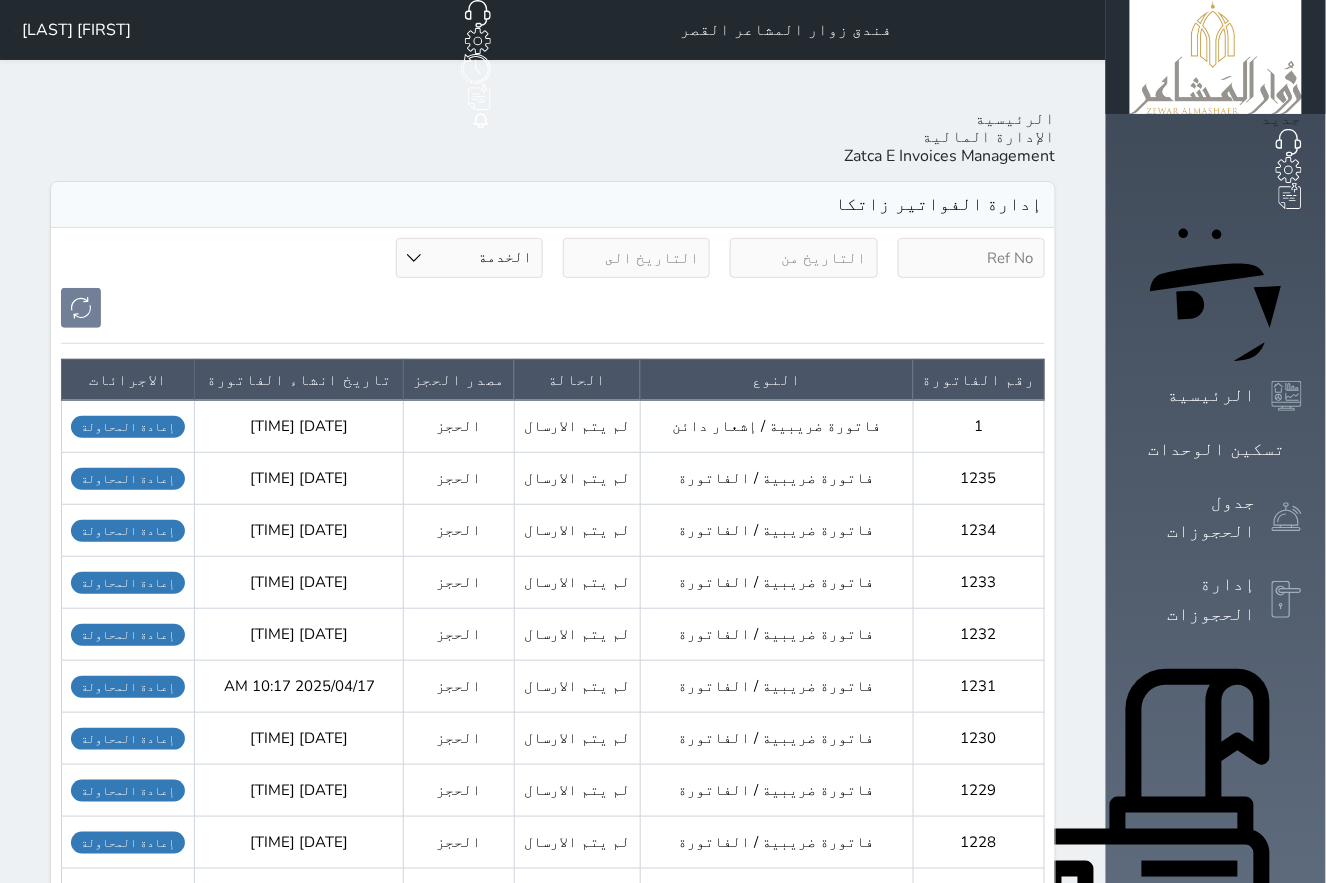click on "إعادة المحاولة" at bounding box center [128, 427] 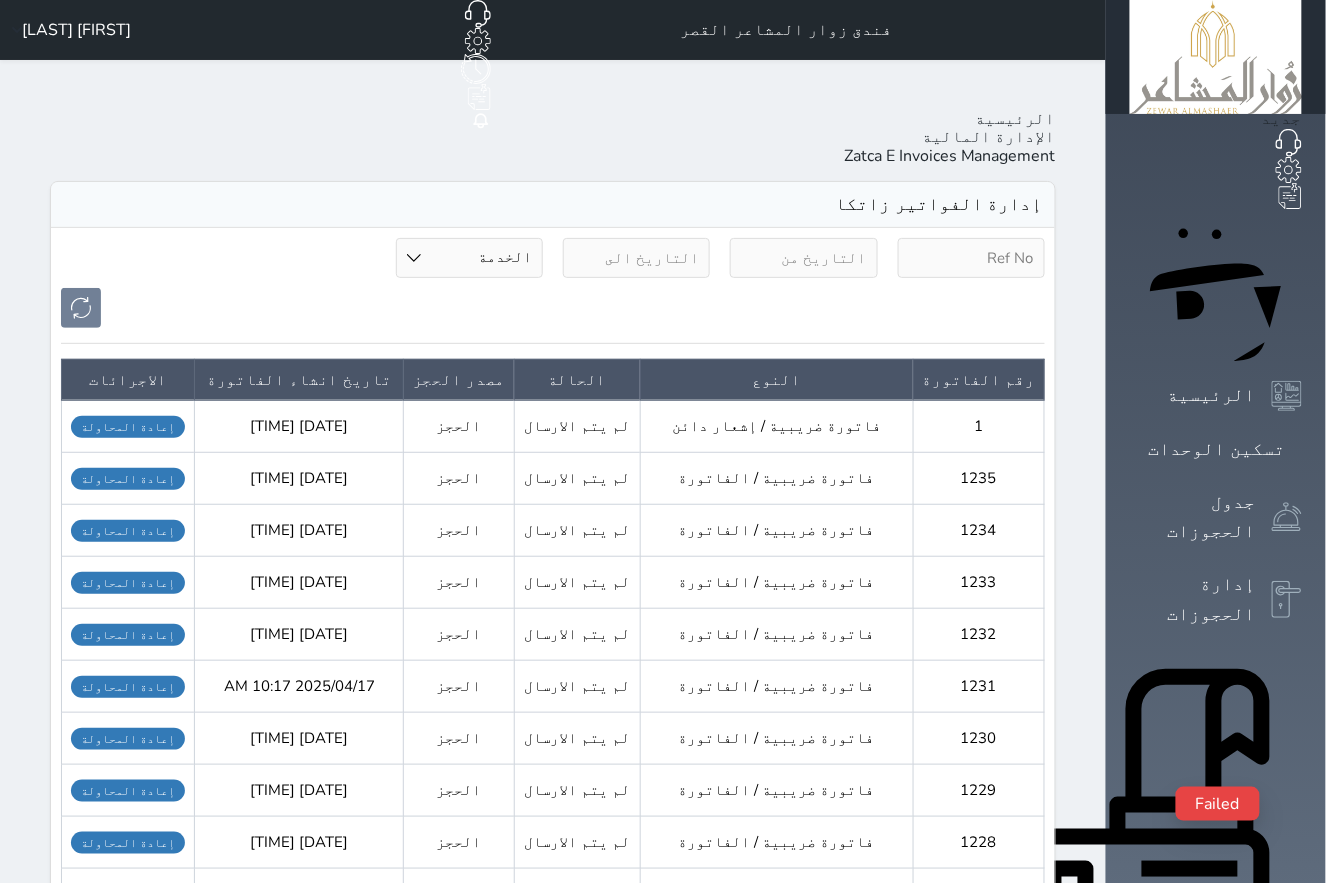 click on "إعادة المحاولة" at bounding box center [128, 479] 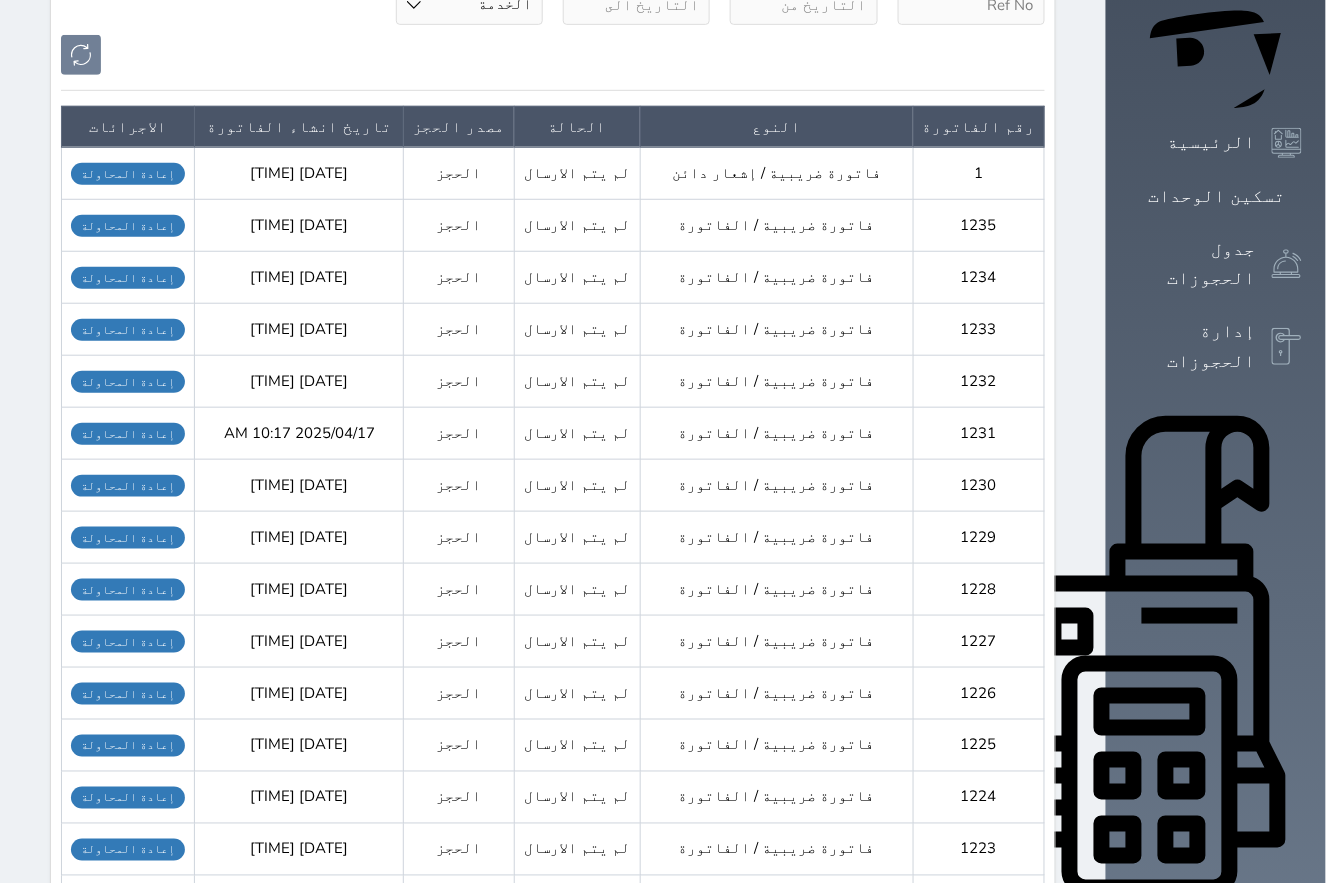 scroll, scrollTop: 209, scrollLeft: 0, axis: vertical 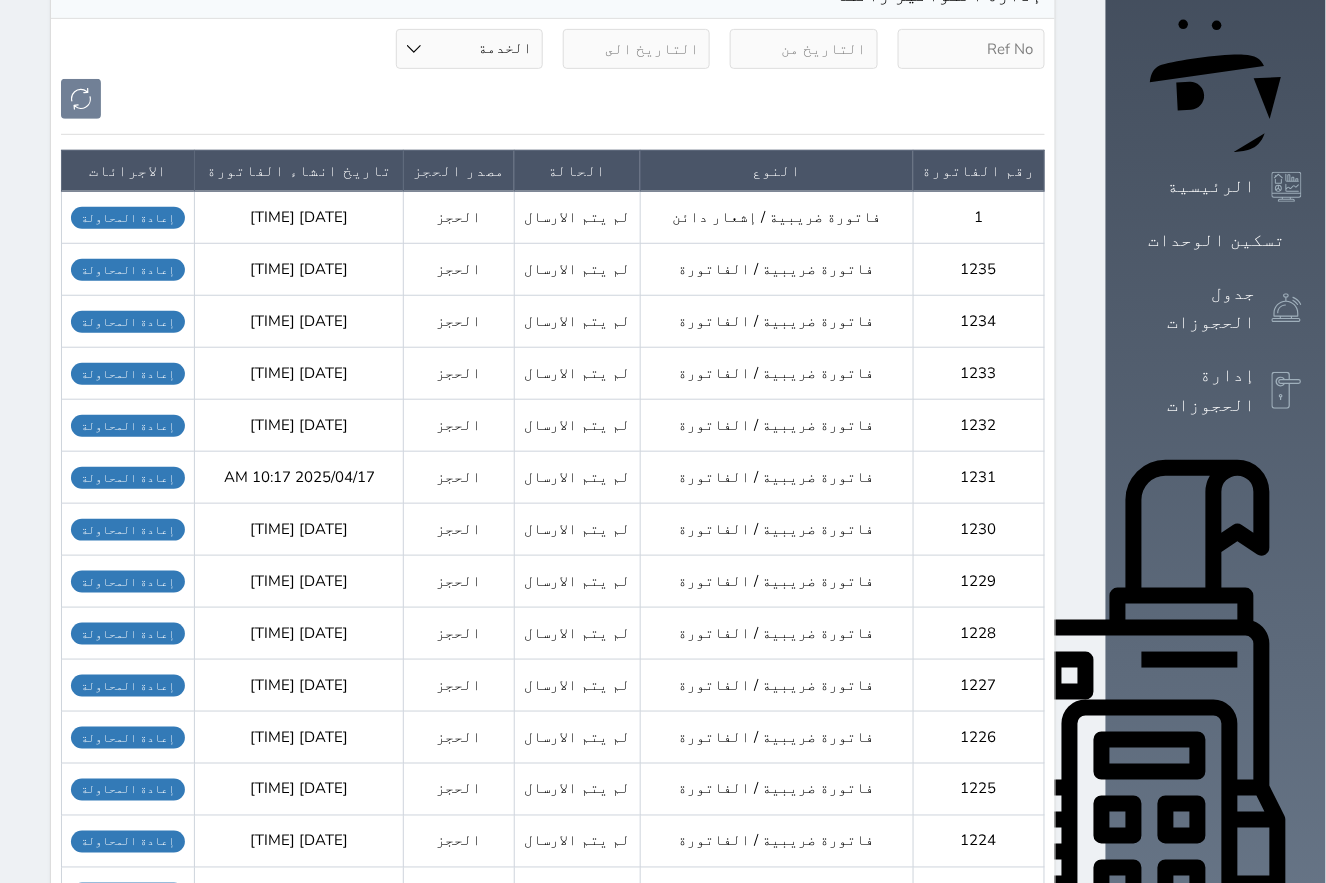 click at bounding box center [1287, 1009] 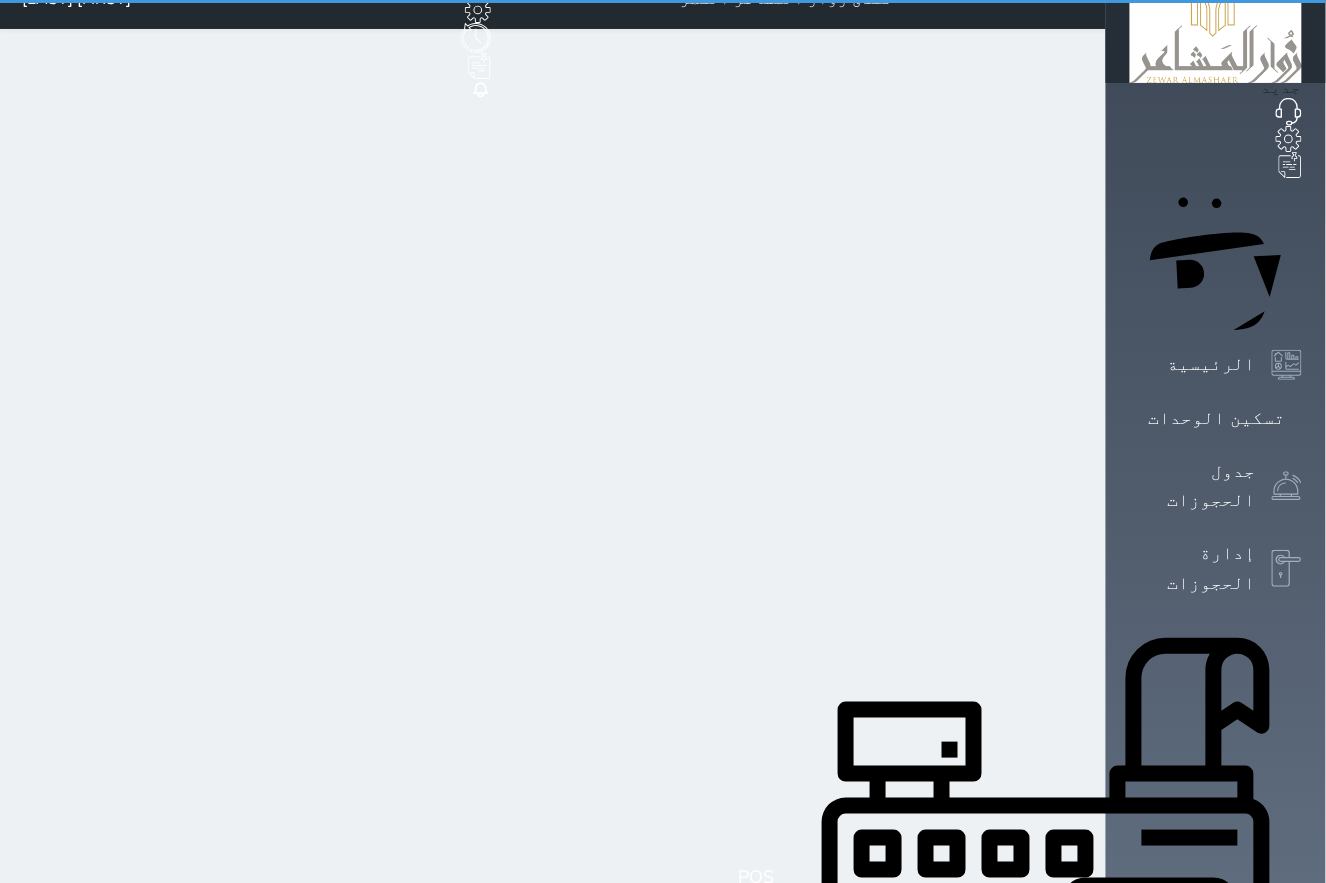 scroll, scrollTop: 0, scrollLeft: 0, axis: both 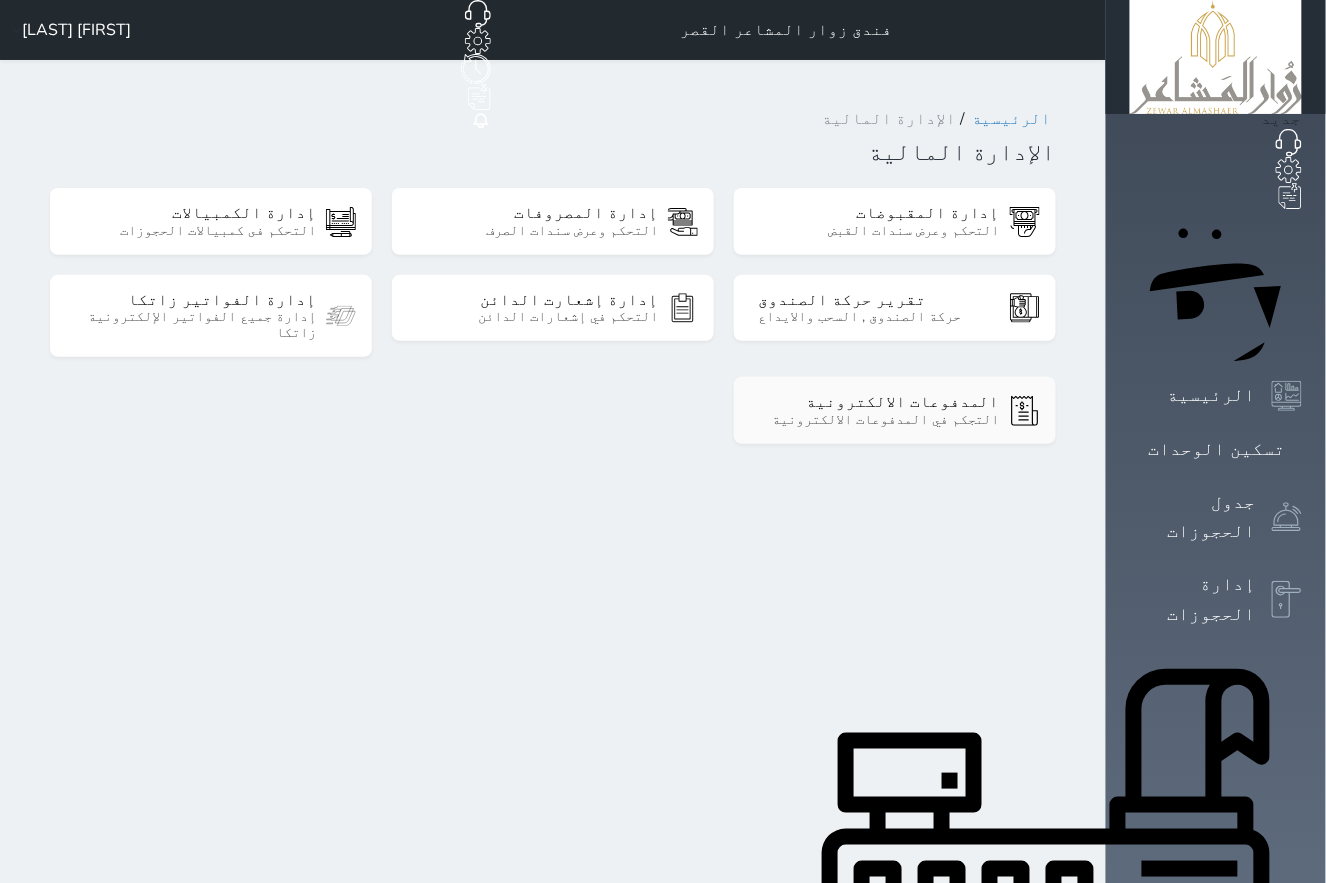click on "التجكم في المدفوعات الالكترونية" at bounding box center [879, 420] 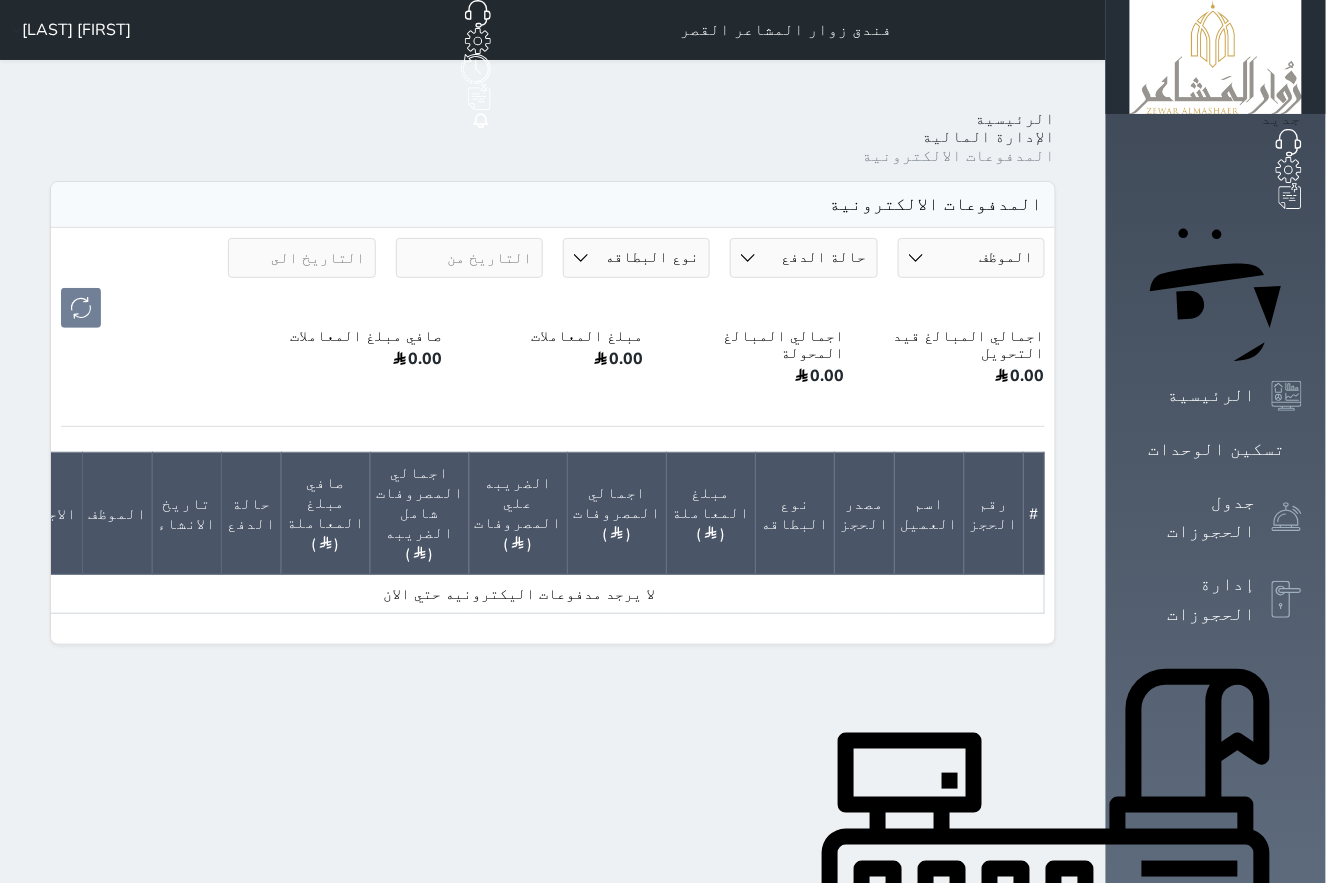 click 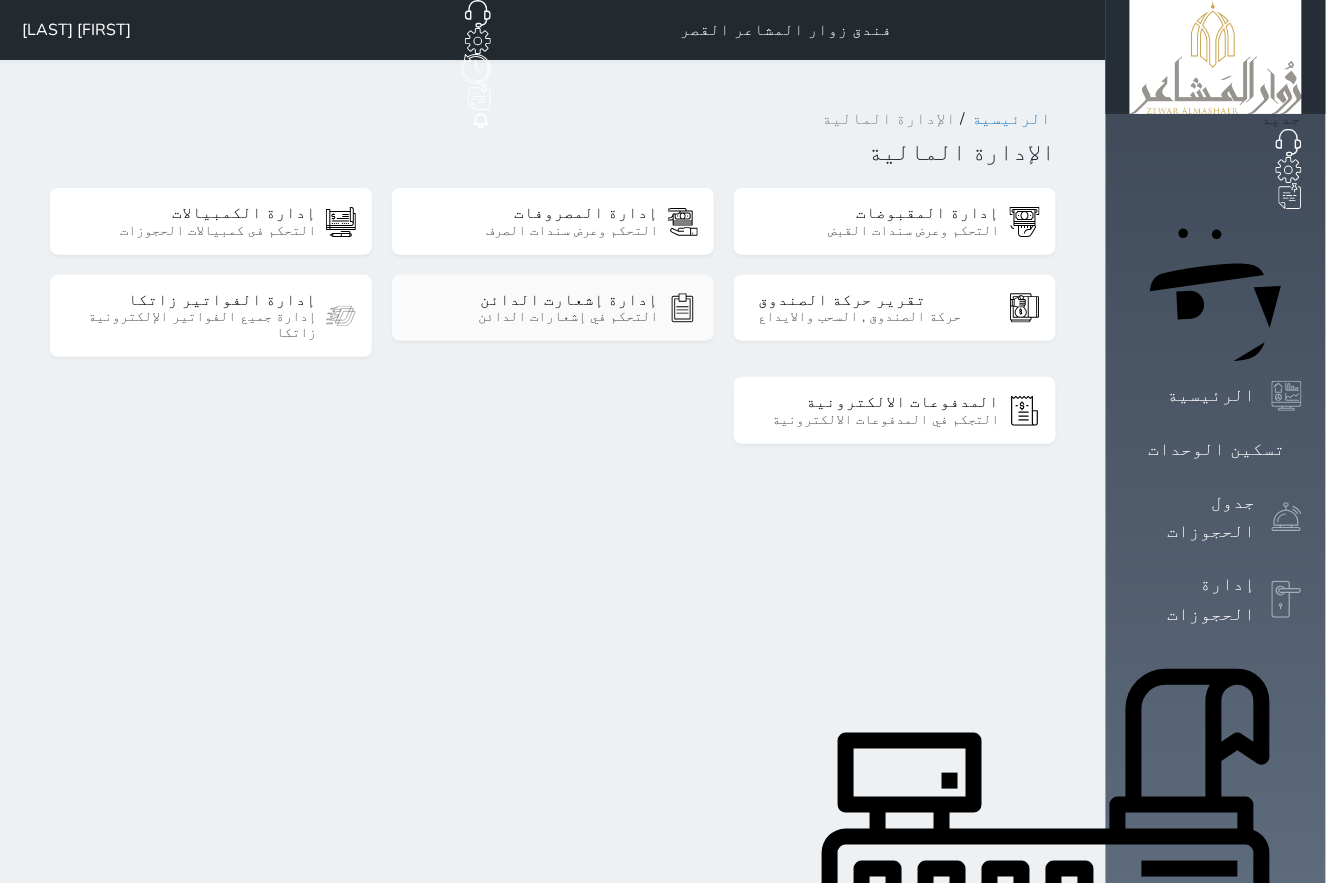 click on "التحكم في إشعارات الدائن" at bounding box center [537, 317] 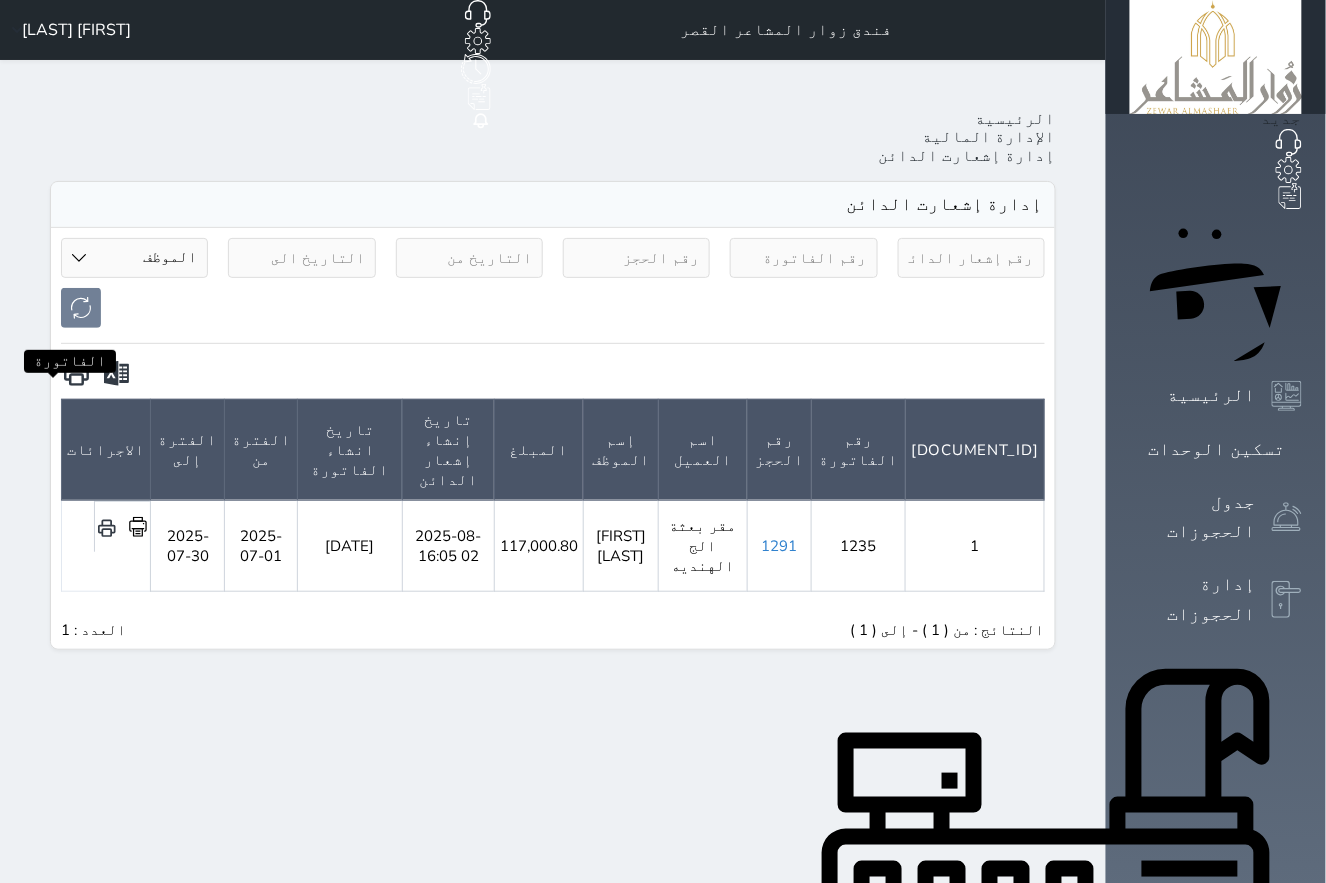 click 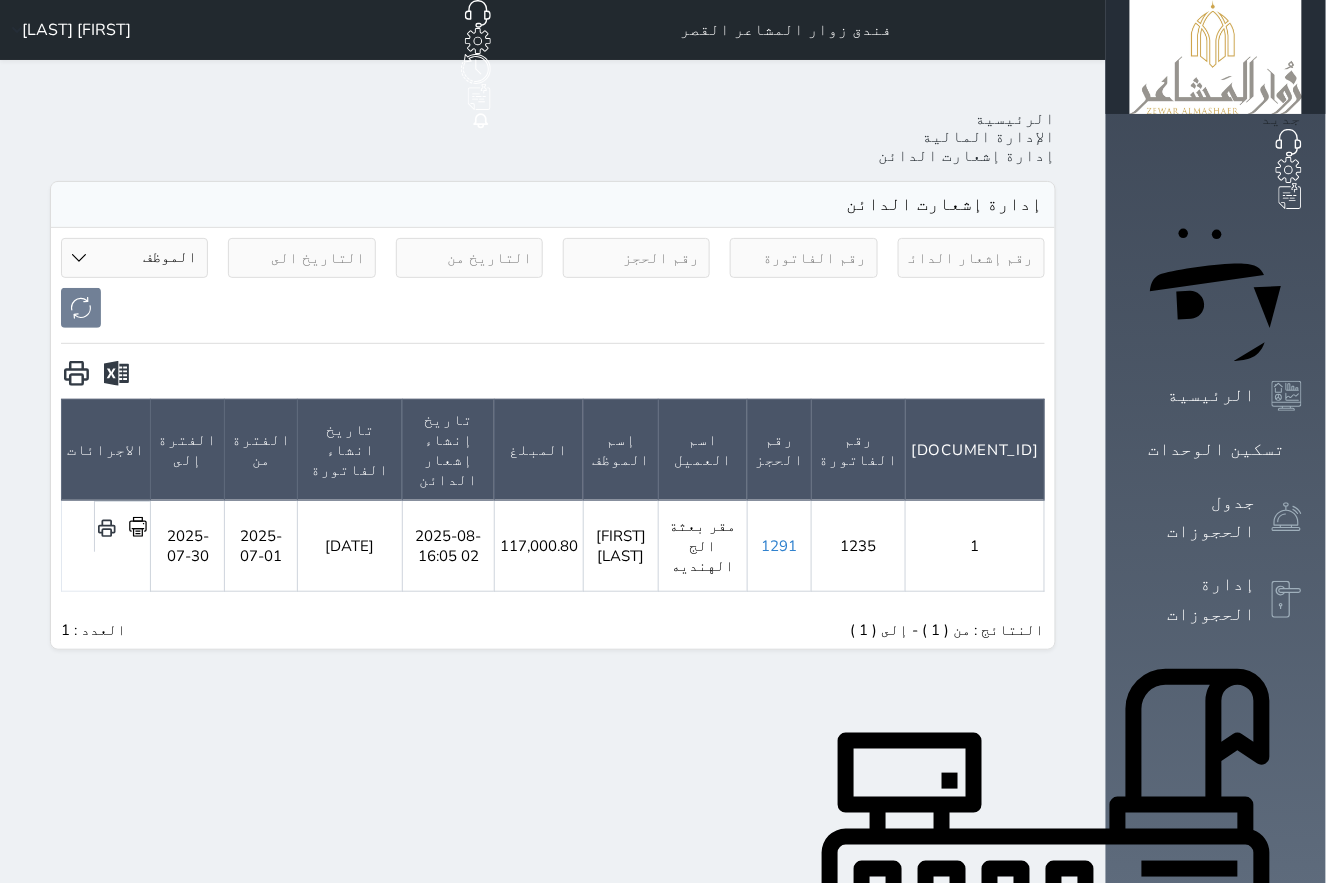 click 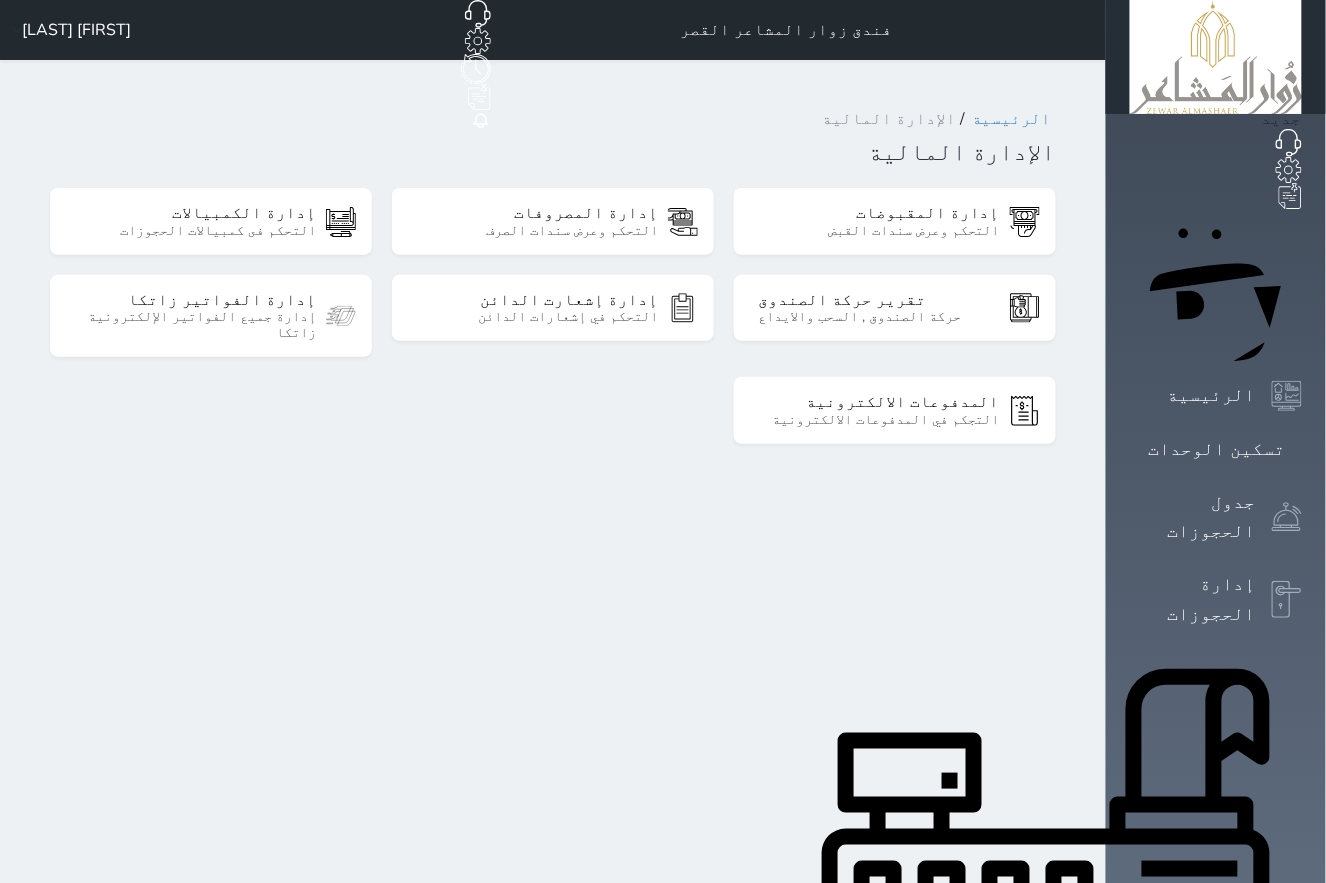click 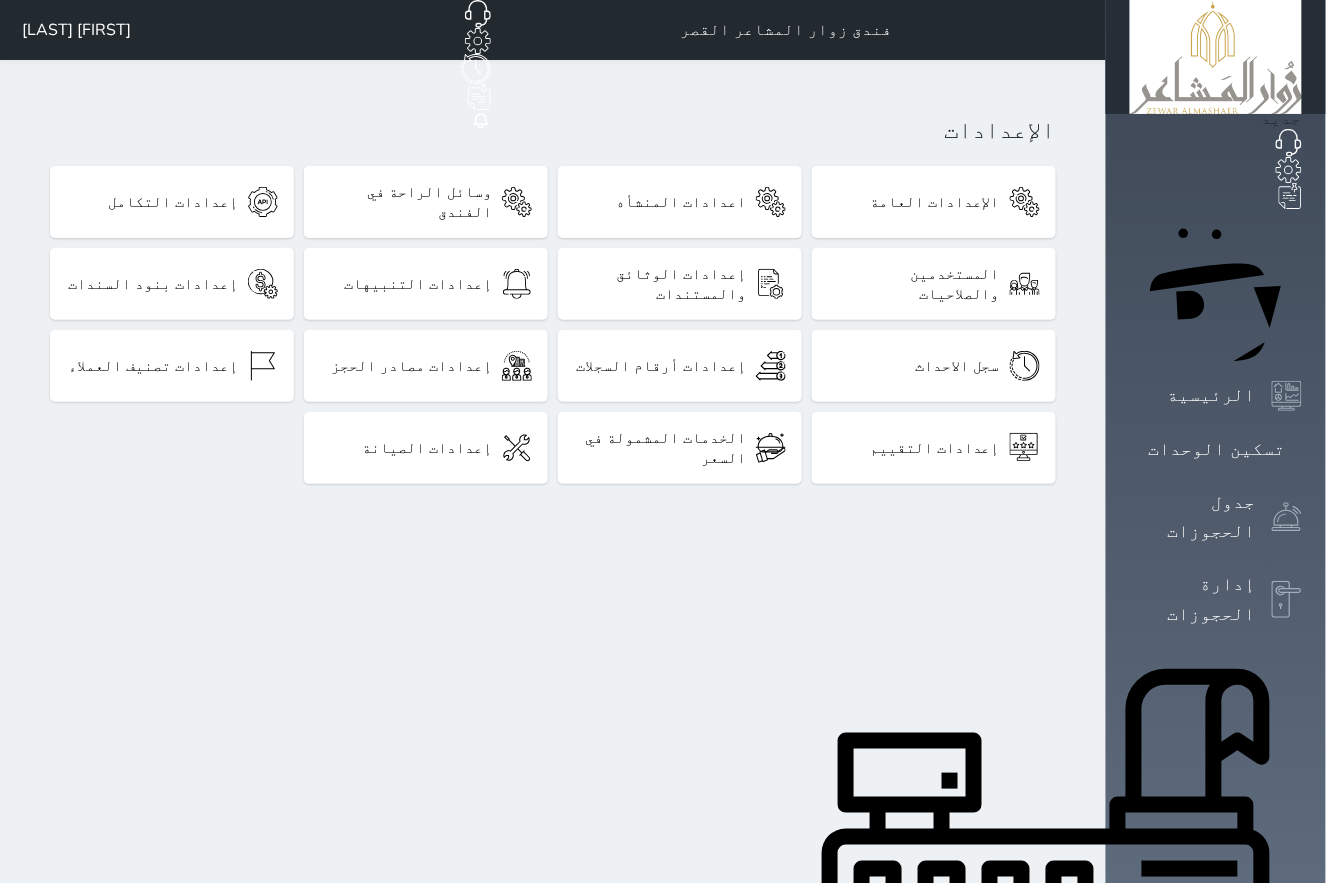 click on "فندق زوار المشاعر القصر
حجز جماعي جديد   حجز جديد   مرتبط مع منصة زاتكا المرحلة الثانية   مرتبط مع شموس   مرتبط مع المنصة الوطنية للرصد السياحي             إشعار   الغرفة   النزيل   المصدر
[FIRST] [LAST]
الإعدادات     الإعدادات العامة     اعدادات المنشأه     وسائل الراحة في الفندق     إعدادات التكامل     المستخدمين والصلاحيات     إعدادات الوثائق والمستندات     إعدادات التنبيهات     إعدادات بنود السندات     سجل الاحداث     إعدادات أرقام السجلات     إعدادات مصادر الحجز     إعدادات تصنيف العملاء       إعدادات التقييم     الخدمات المشمولة في السعر" at bounding box center [553, 865] 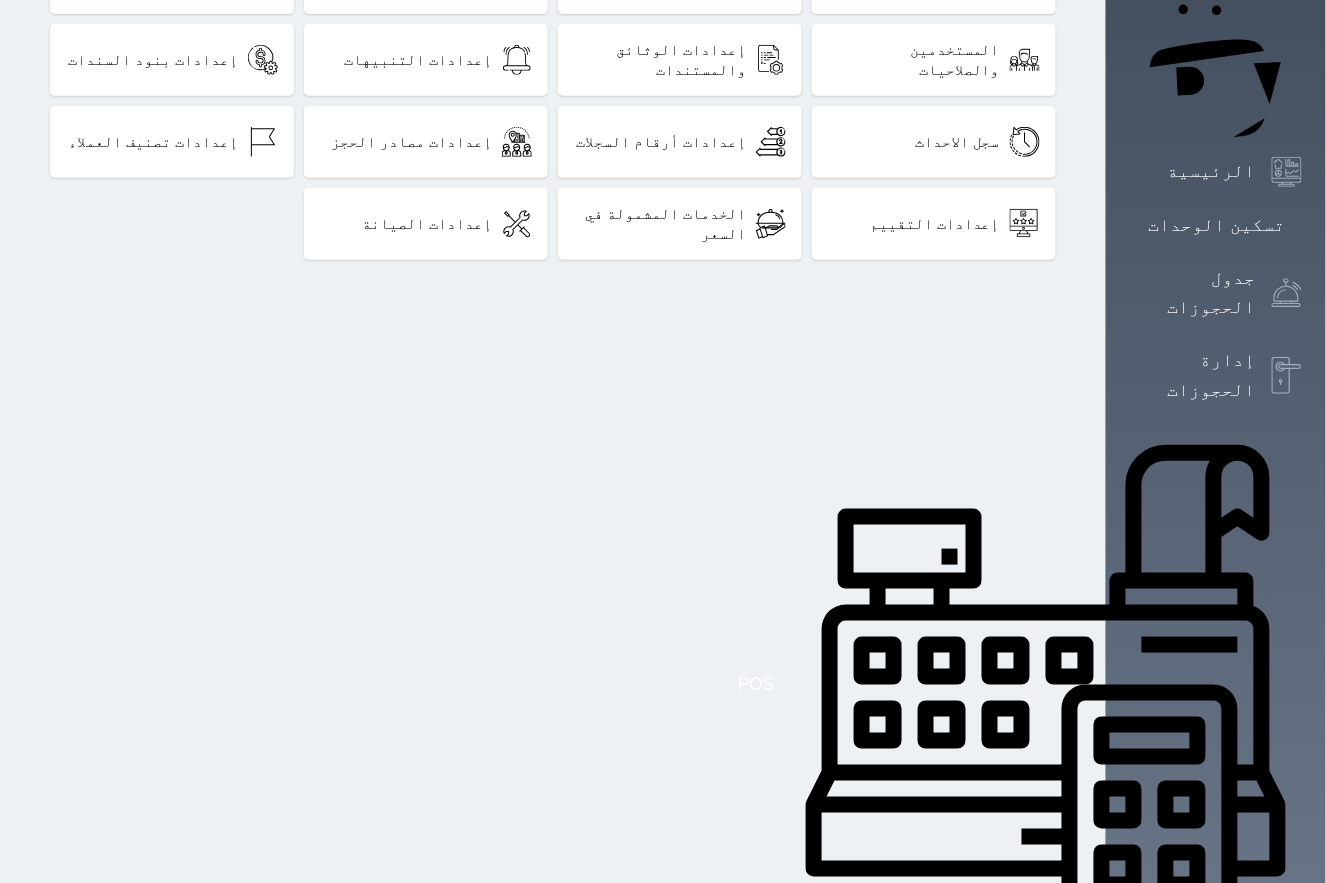scroll, scrollTop: 425, scrollLeft: 0, axis: vertical 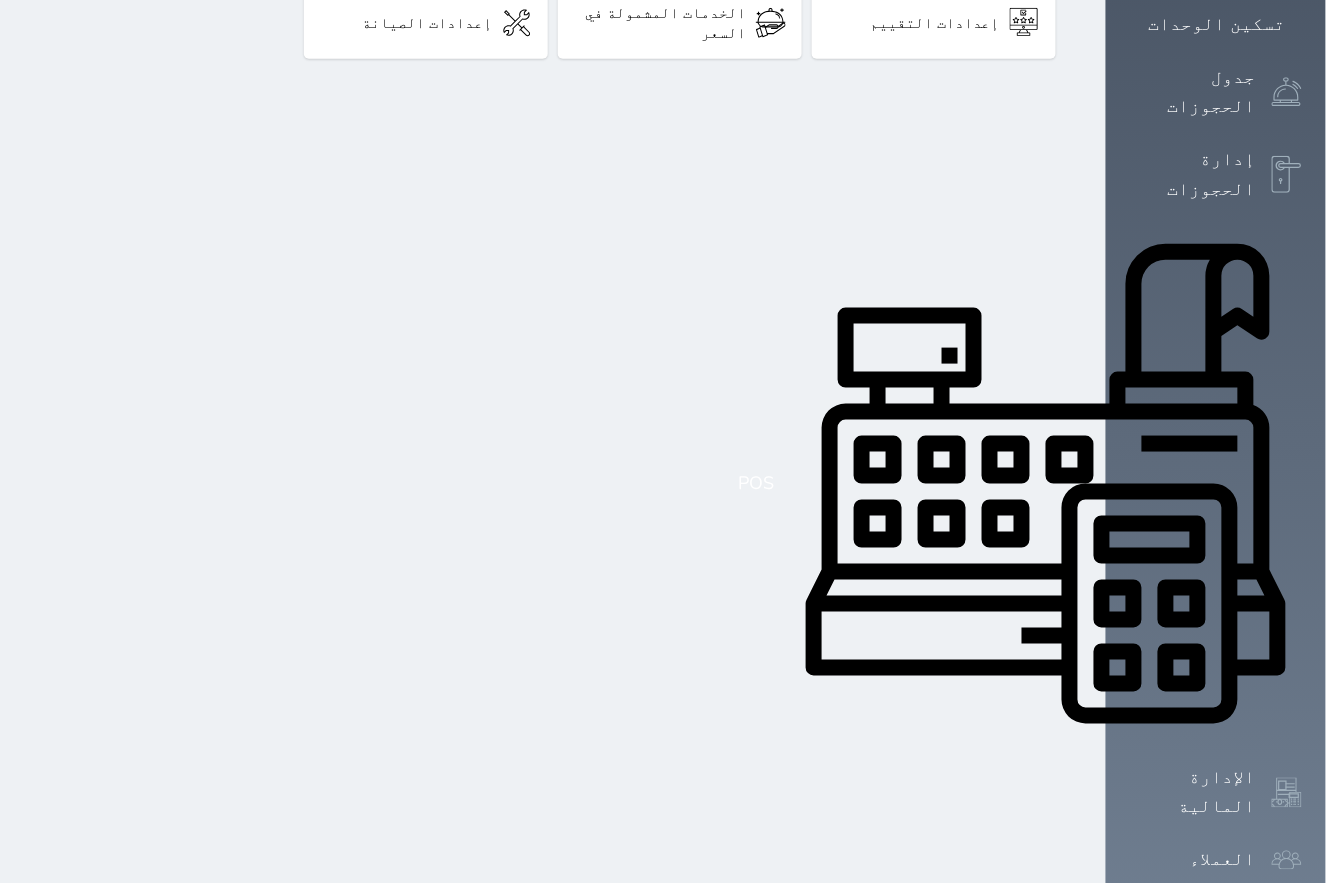 click on "الدعم الفني" at bounding box center [1216, 1266] 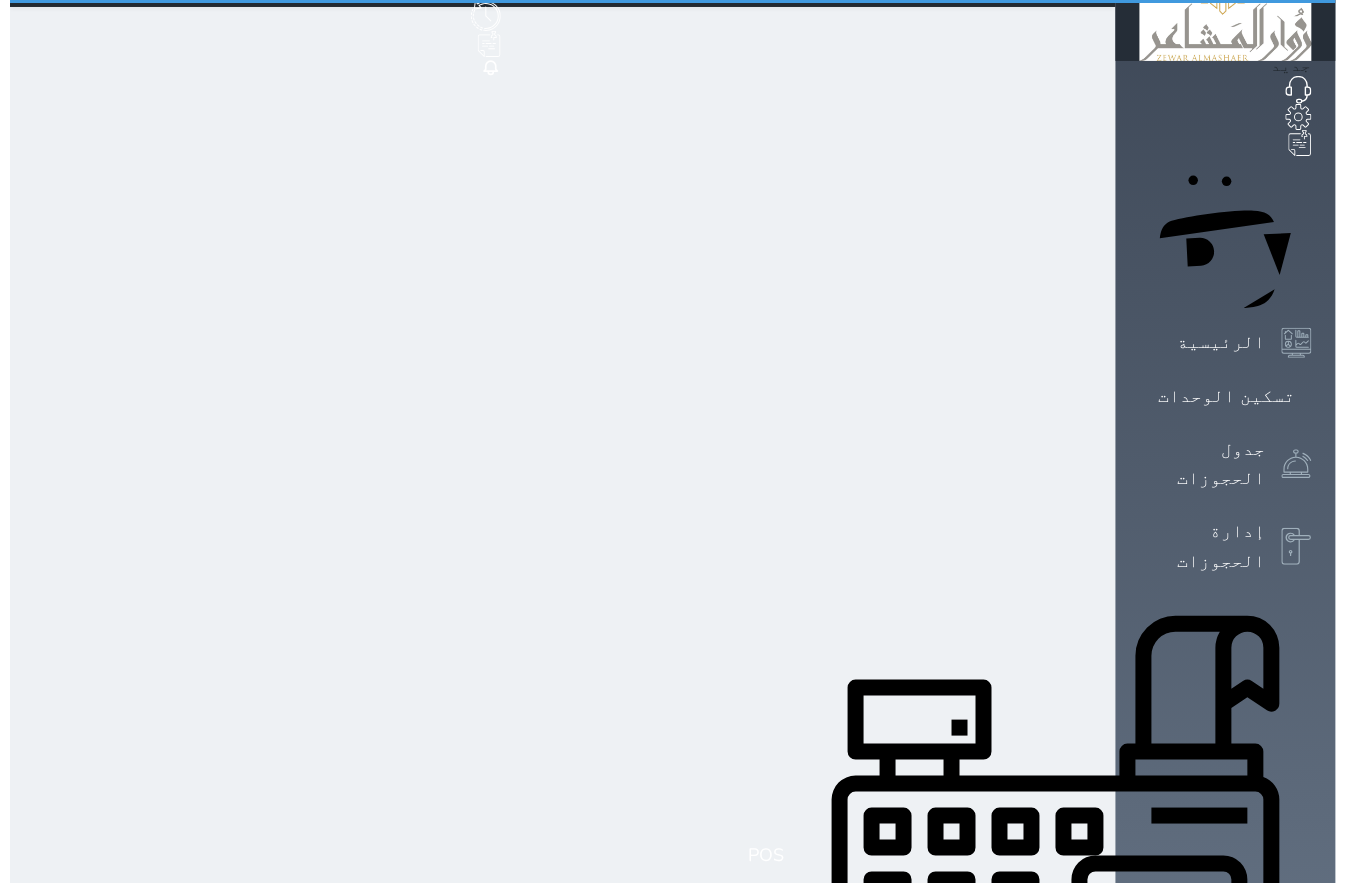 scroll, scrollTop: 0, scrollLeft: 0, axis: both 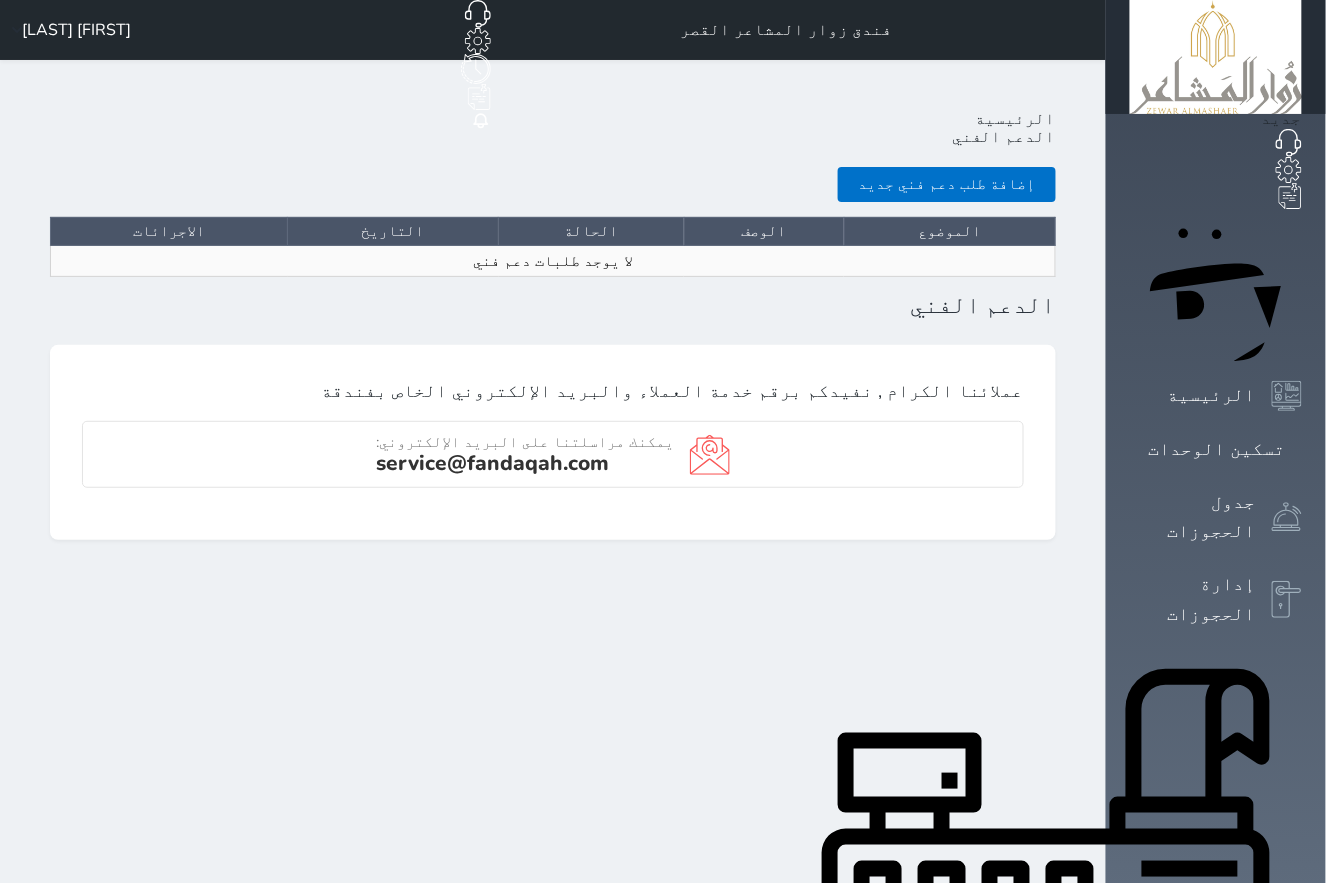 click on "إضافة طلب دعم فني جديد" at bounding box center [947, 184] 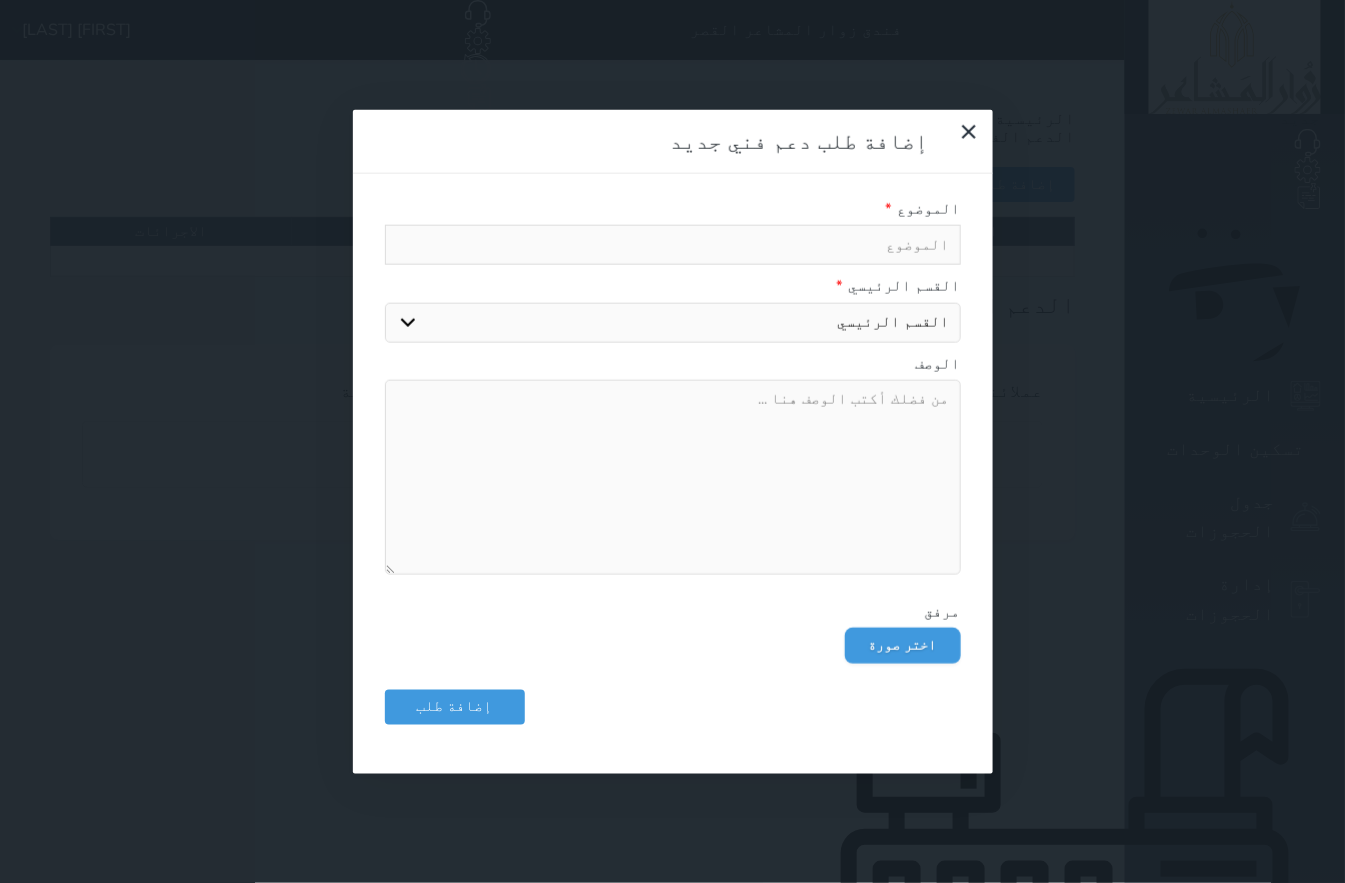 click at bounding box center (673, 245) 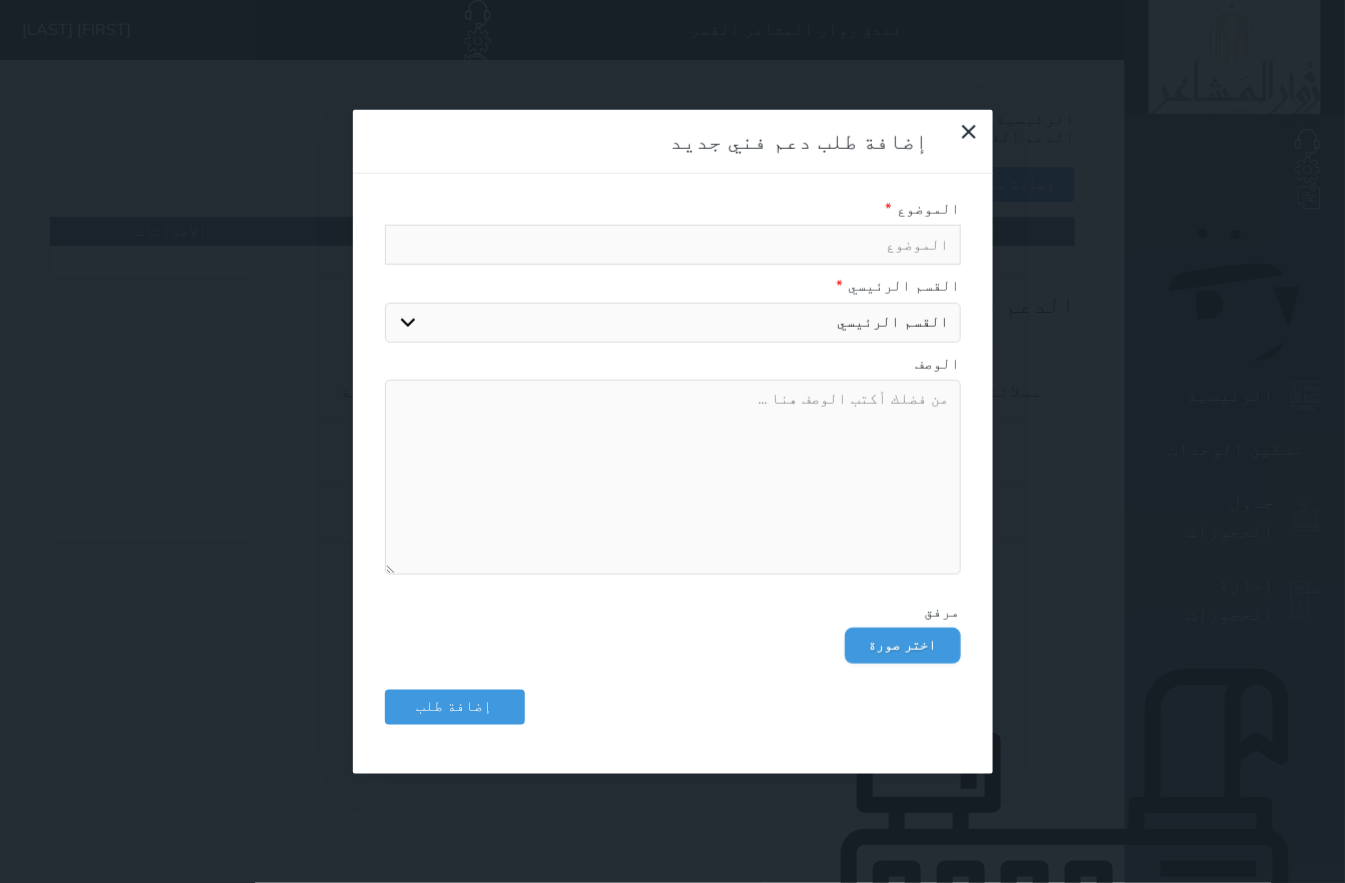 type on "ز" 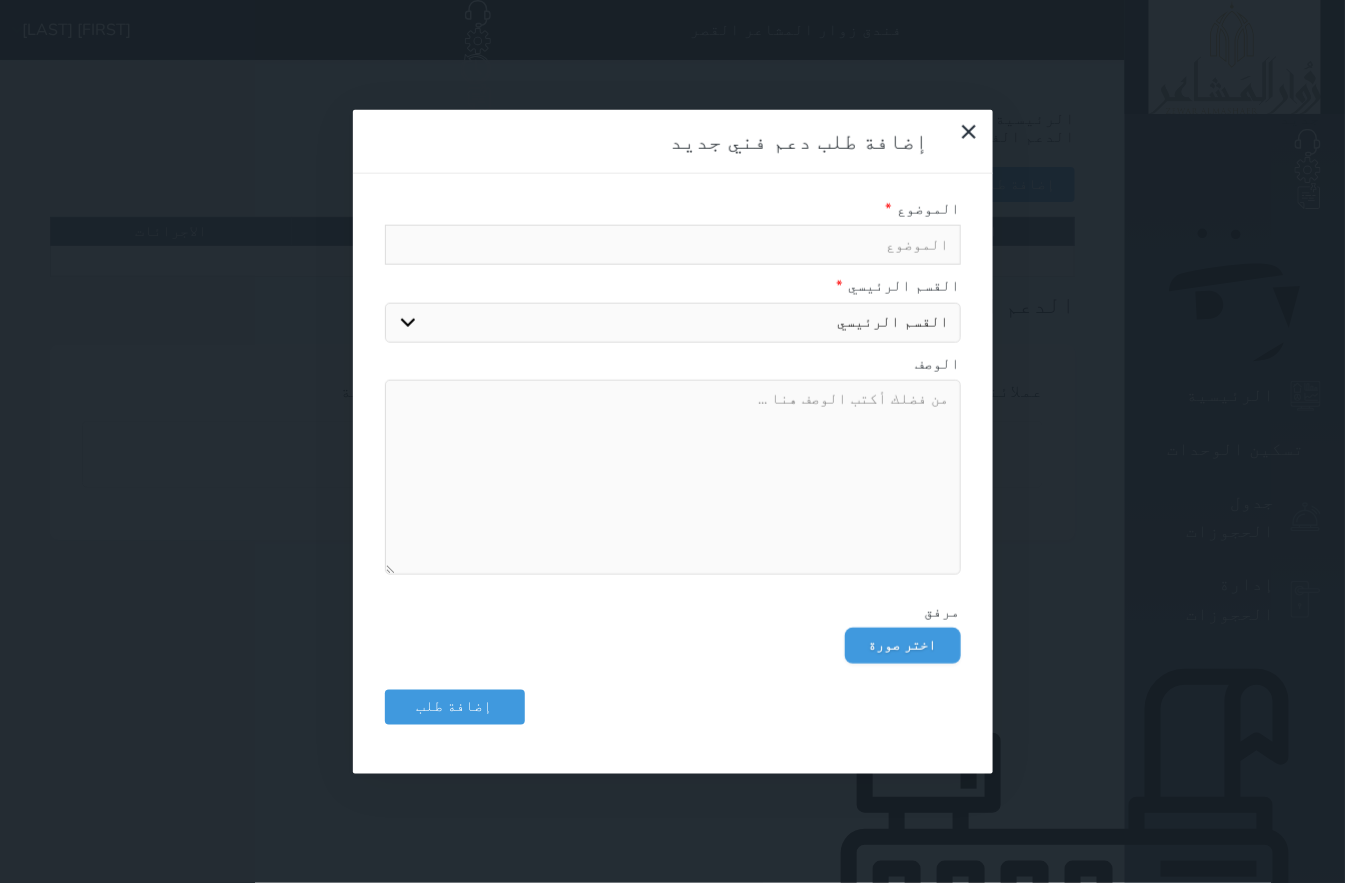 select 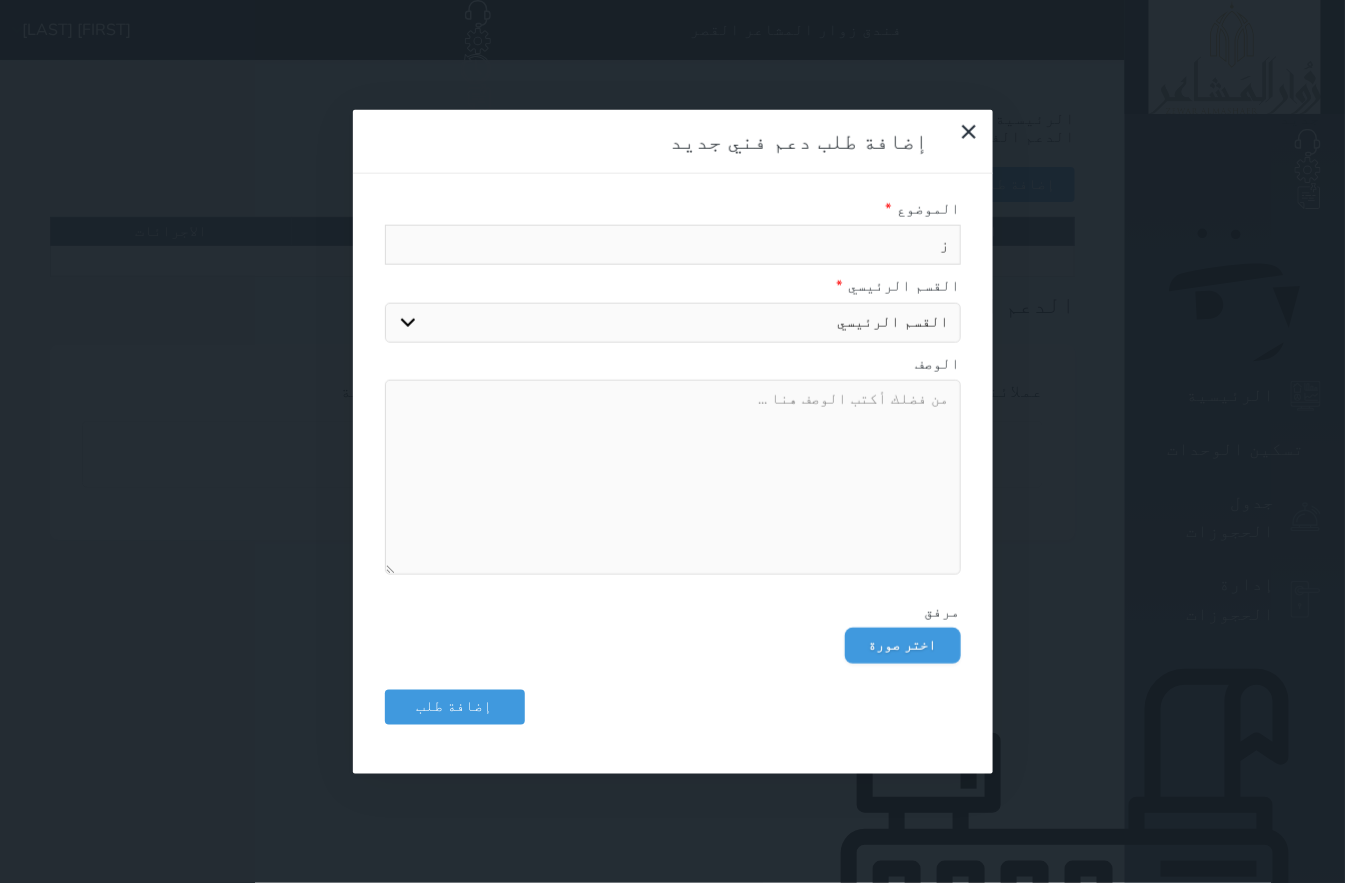 type on "زا" 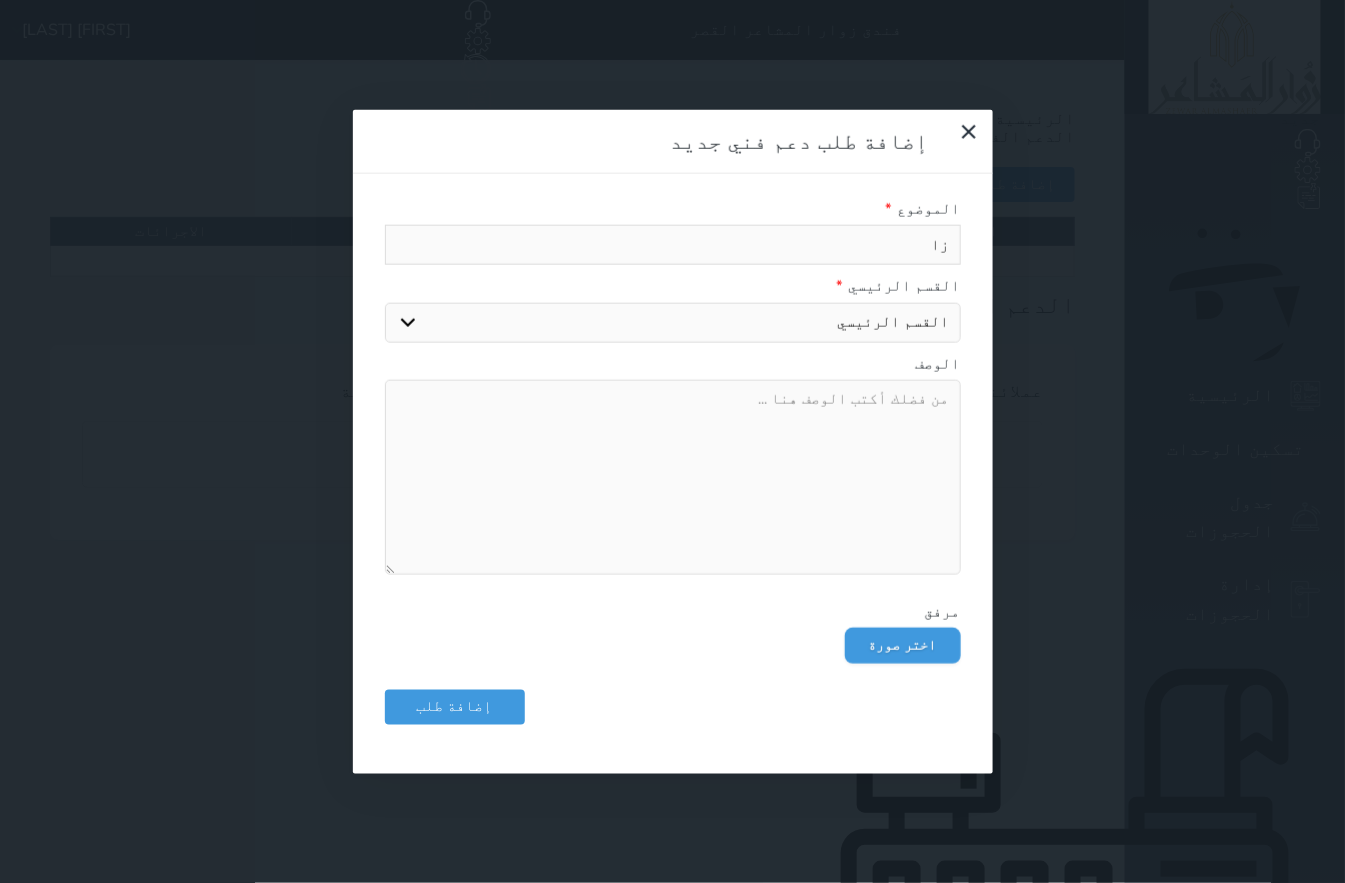 type on "زات" 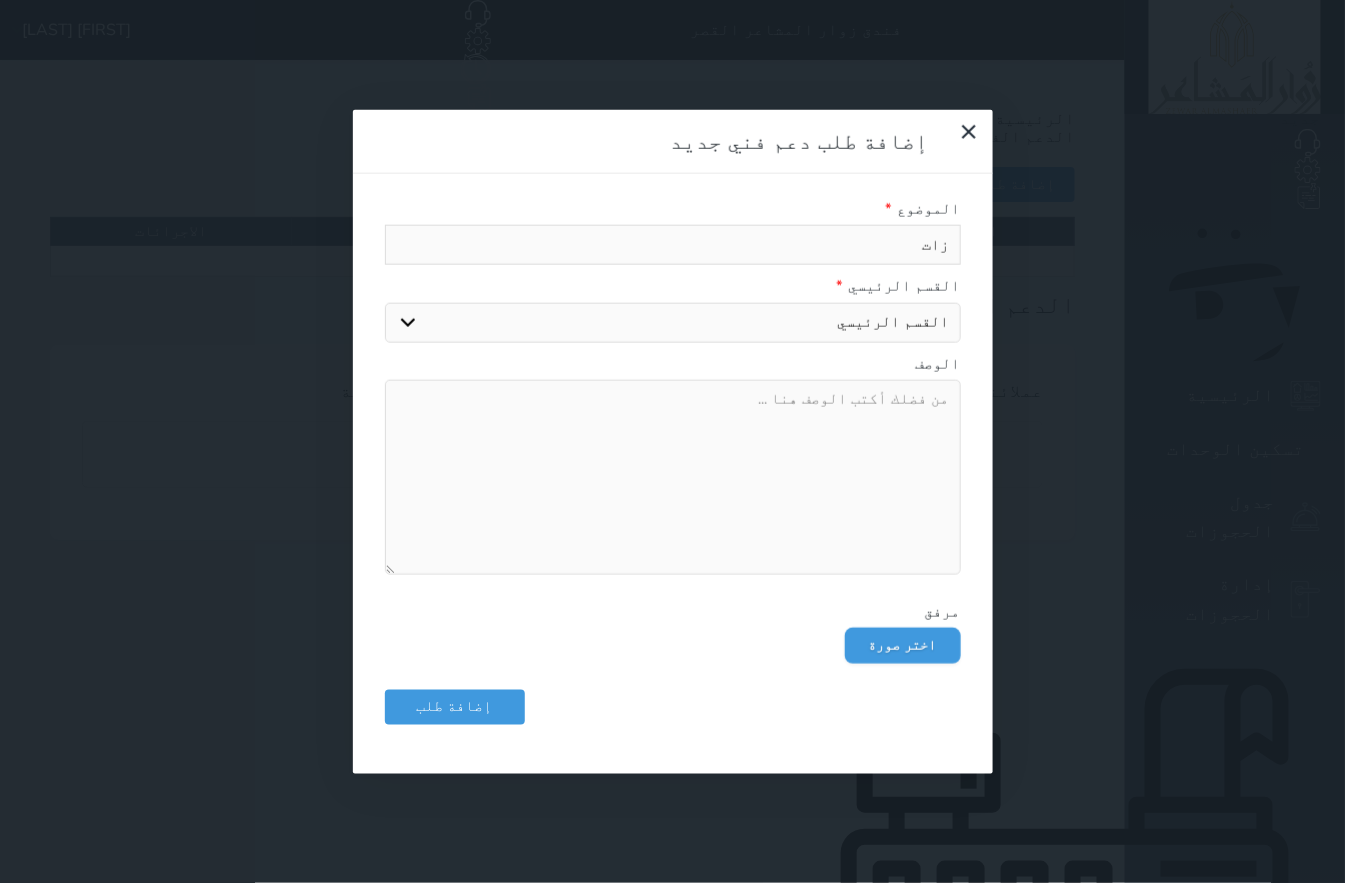 type on "زاتك" 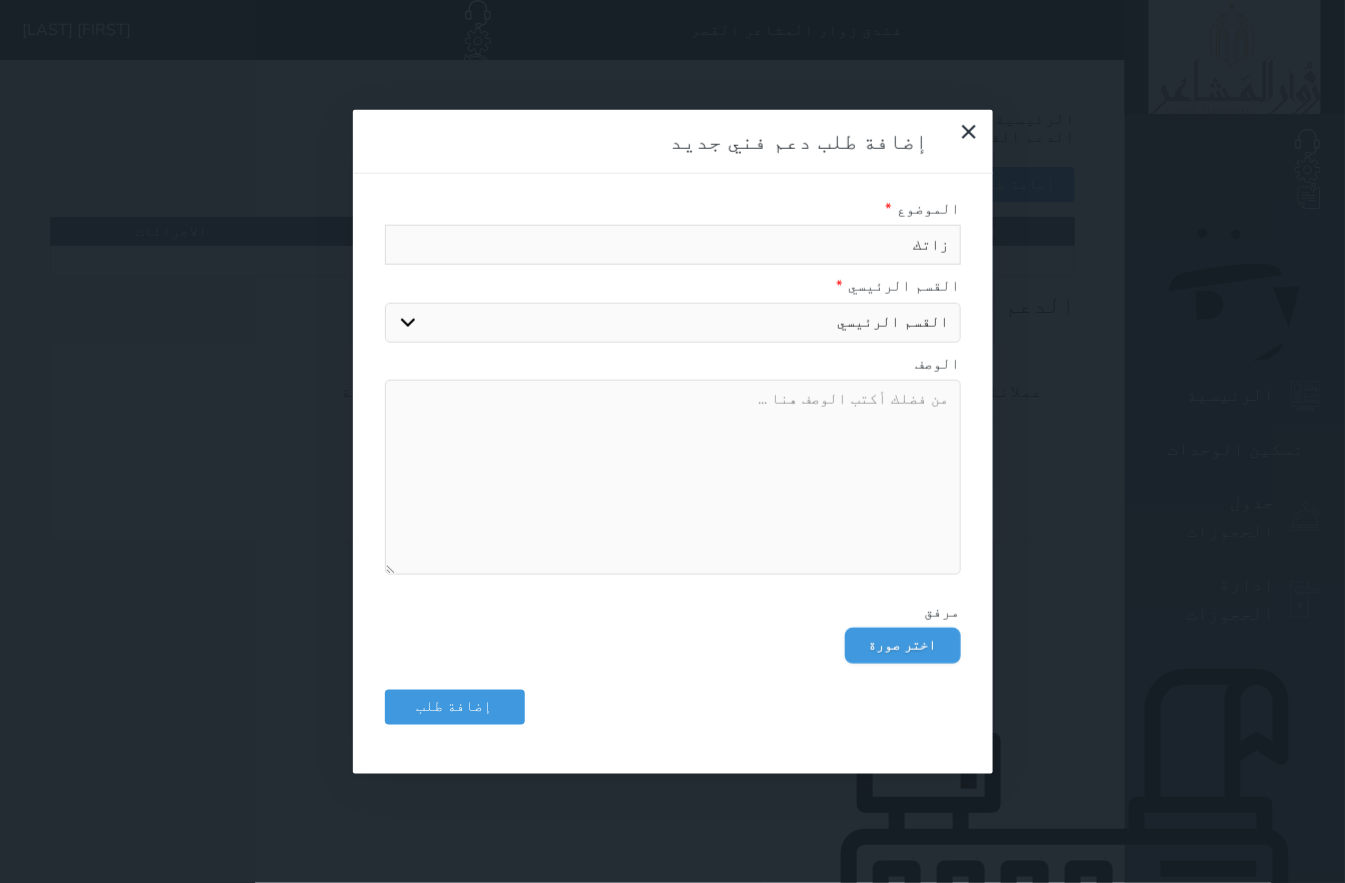 type on "زاتكا" 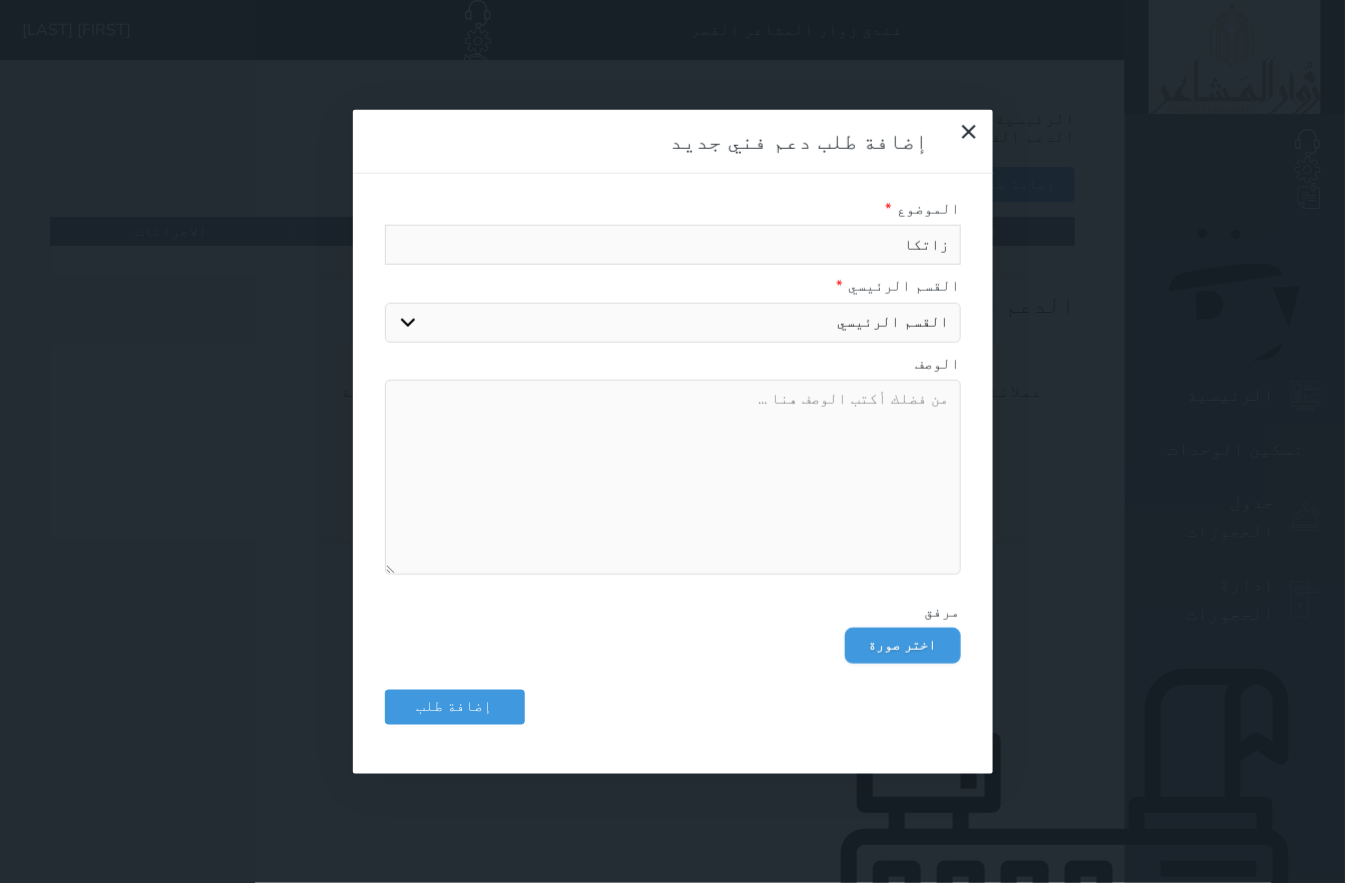 type on "زاتكا" 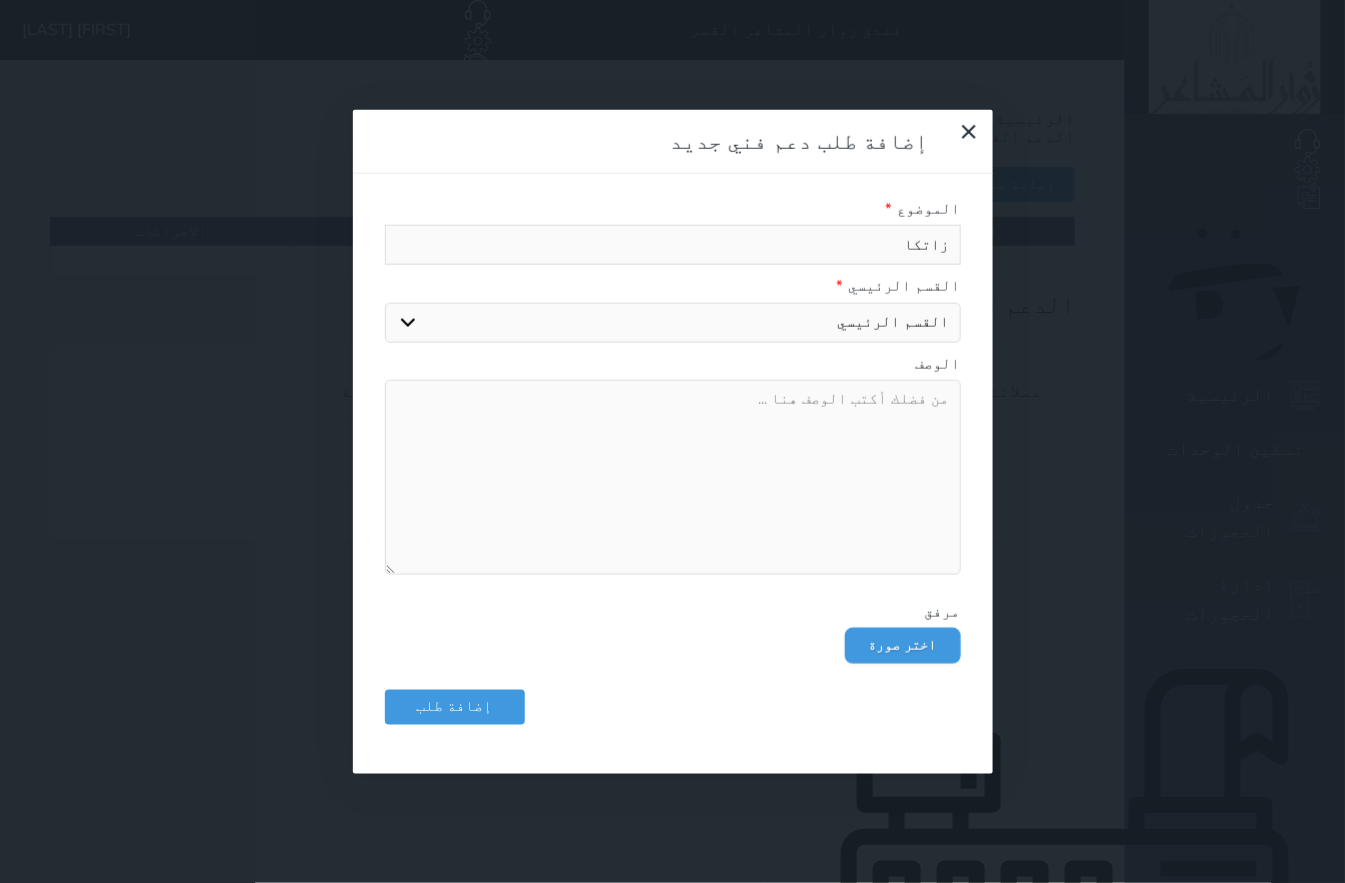 drag, startPoint x: 830, startPoint y: 205, endPoint x: 837, endPoint y: 213, distance: 10.630146 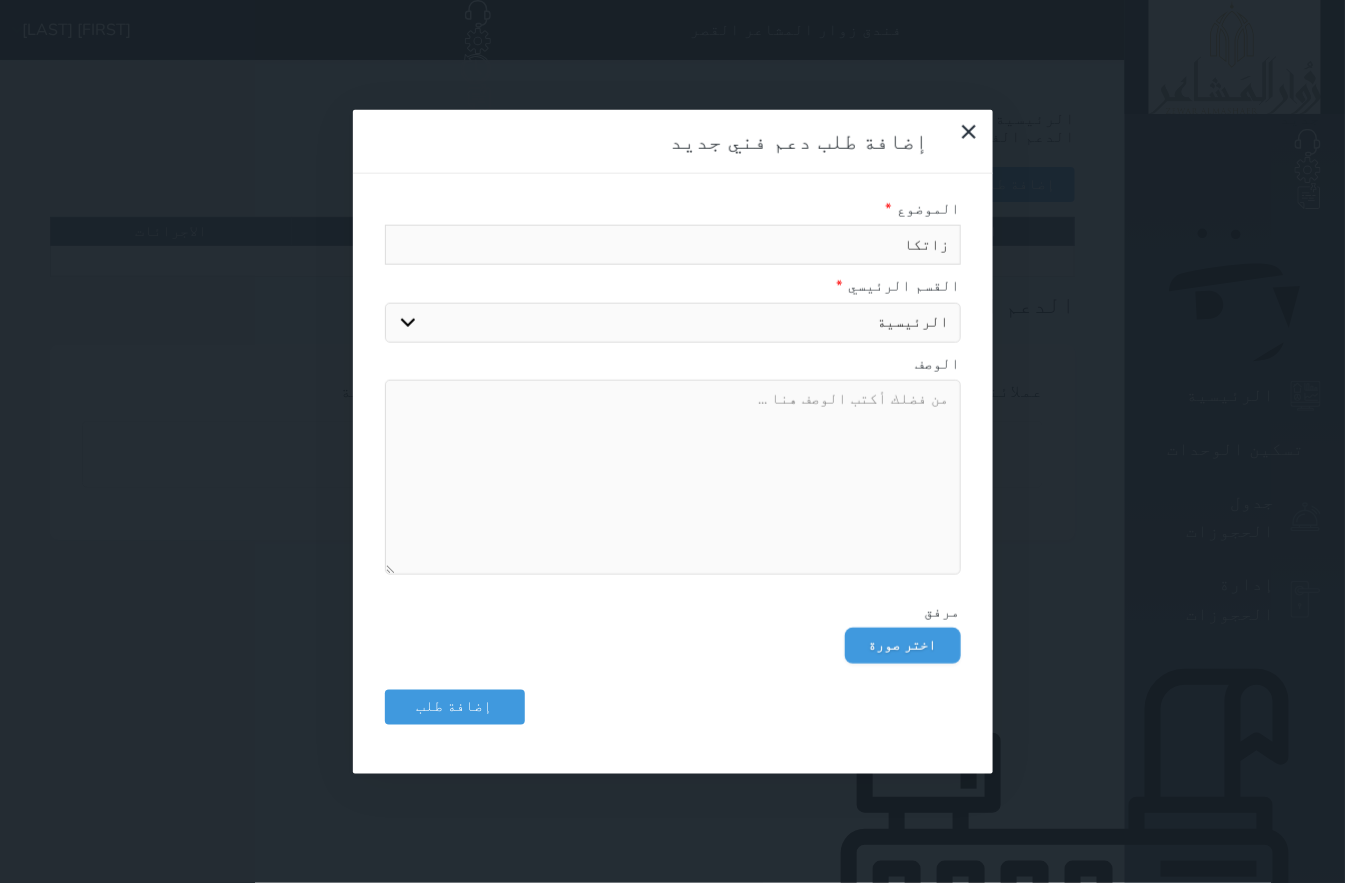 click on "القسم الرئيسي   الرئيسية تسكين الوحدات جدول الحجوزات الحجوزات pos الإدارة المالية العملاء الوحدات الخدمات التقارير الإعدادات أخري" at bounding box center (673, 322) 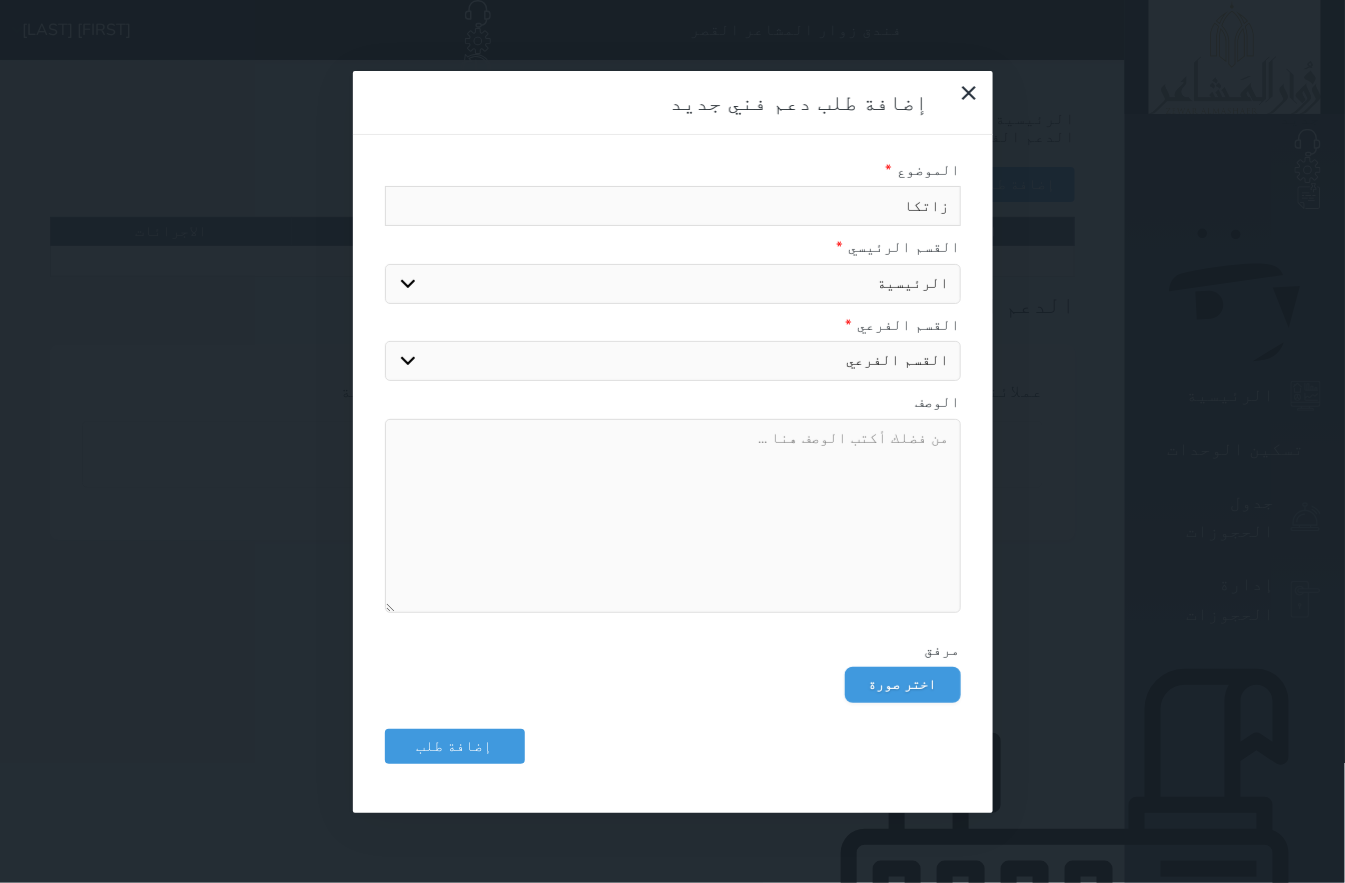 click on "القسم الفرعي   قبض صرف كمبيالة حركة الصندوق اشعارات الدائن" at bounding box center (673, 361) 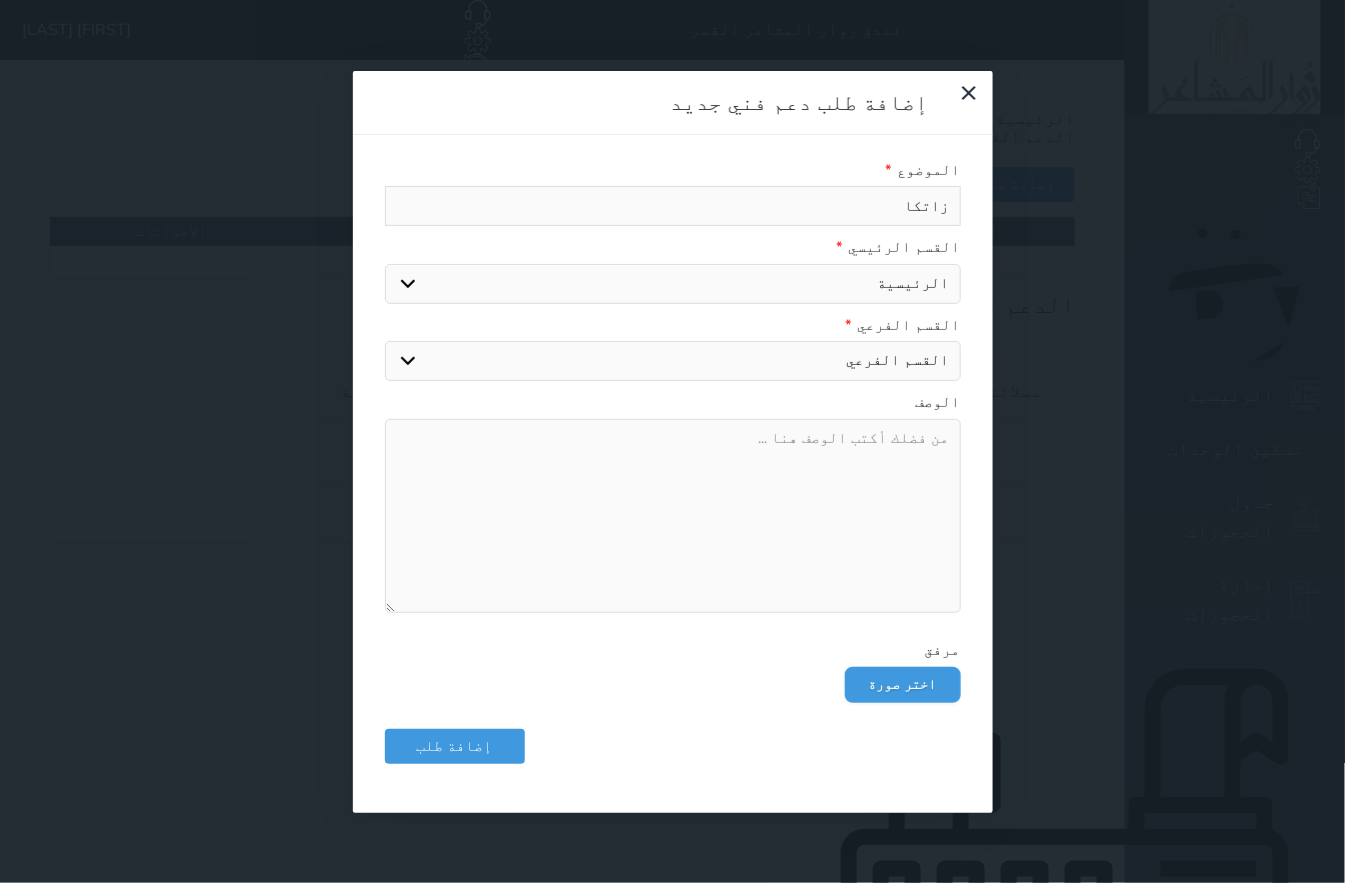 drag, startPoint x: 932, startPoint y: 209, endPoint x: 949, endPoint y: 230, distance: 27.018513 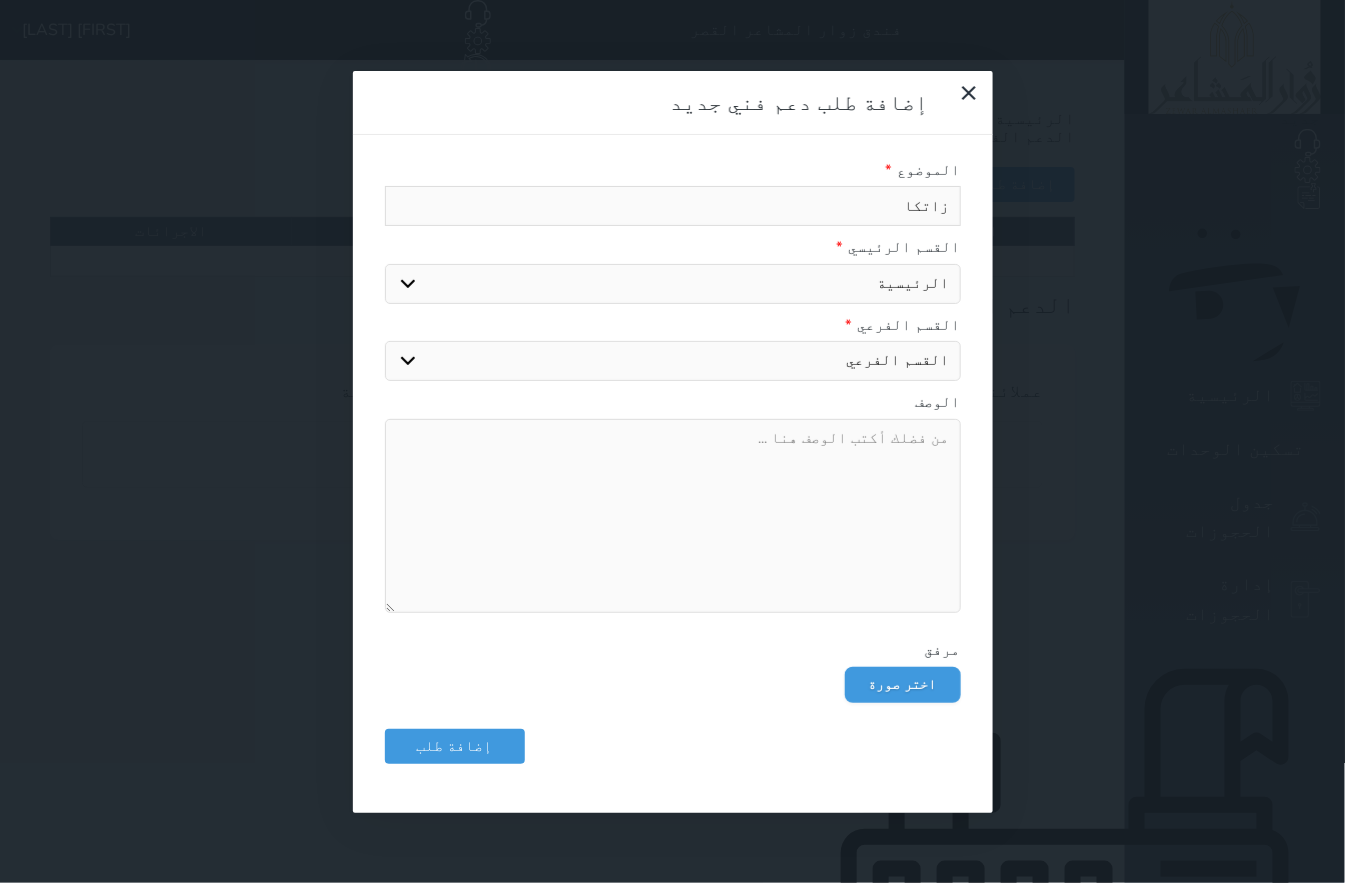 select on "[object Object]" 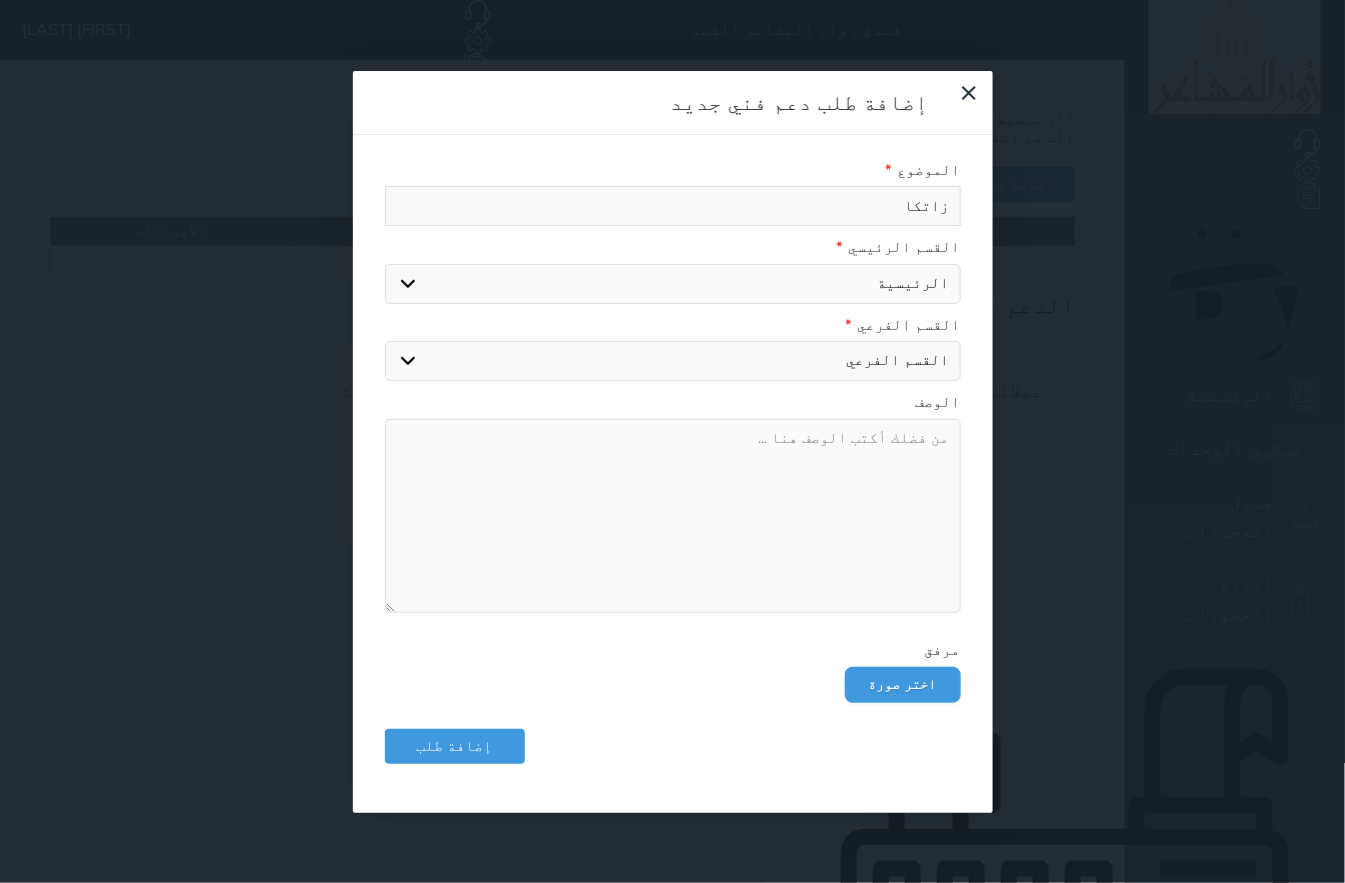 click on "القسم الرئيسي   الرئيسية تسكين الوحدات جدول الحجوزات الحجوزات pos الإدارة المالية العملاء الوحدات الخدمات التقارير الإعدادات أخري" at bounding box center (673, 284) 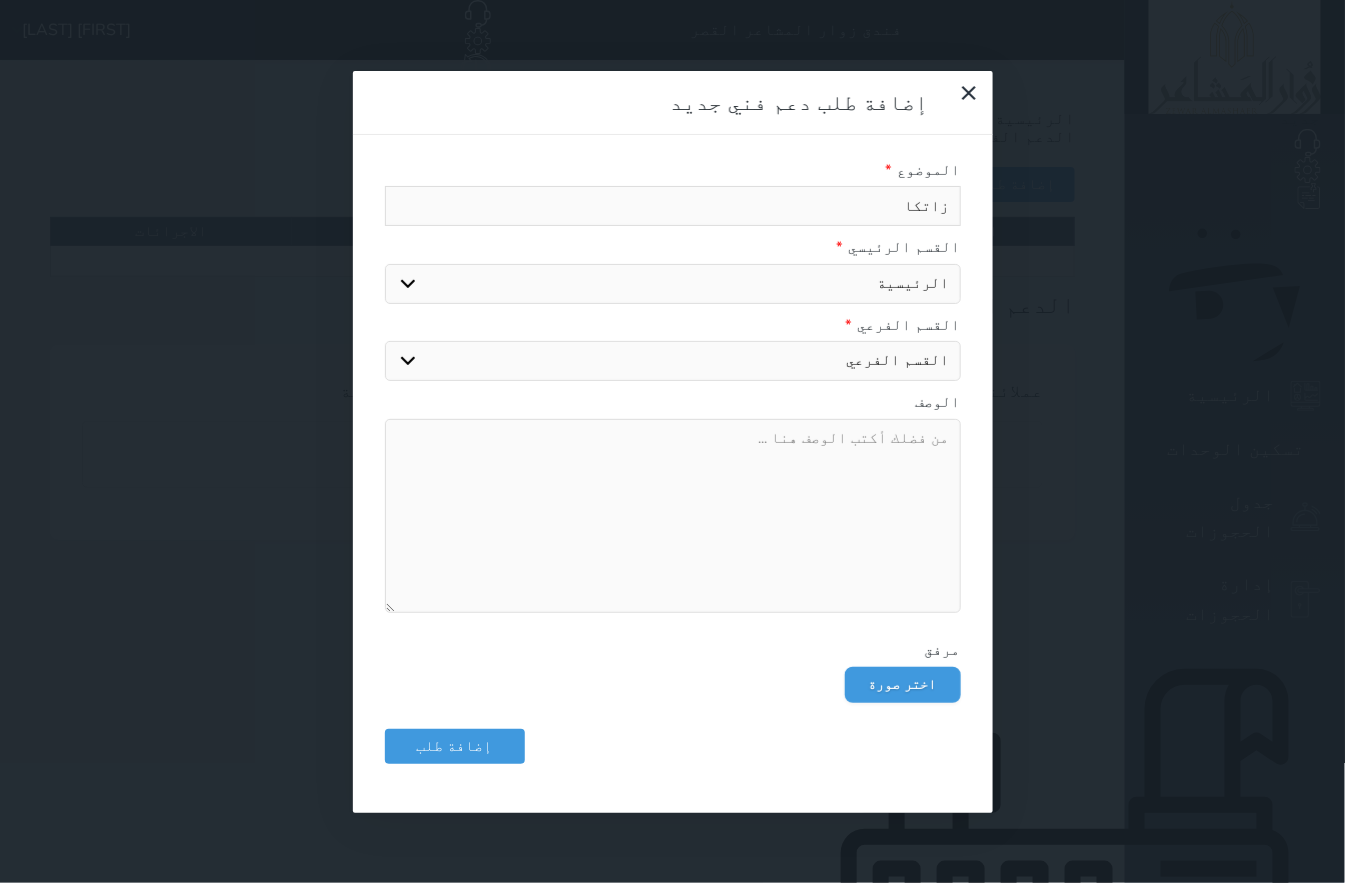 click on "القسم الفرعي   قبض صرف حركة الصندوق حركة العملاء تقرير الخدمات التقرير الشهري حركة الوحدات الإشغال التنظيف الصيانة نقل الحجوزات الضرائب والرسوم مصادر الحجز تعاقدات الموظفين تقرير الفواتير تقرير بلدي" at bounding box center (673, 361) 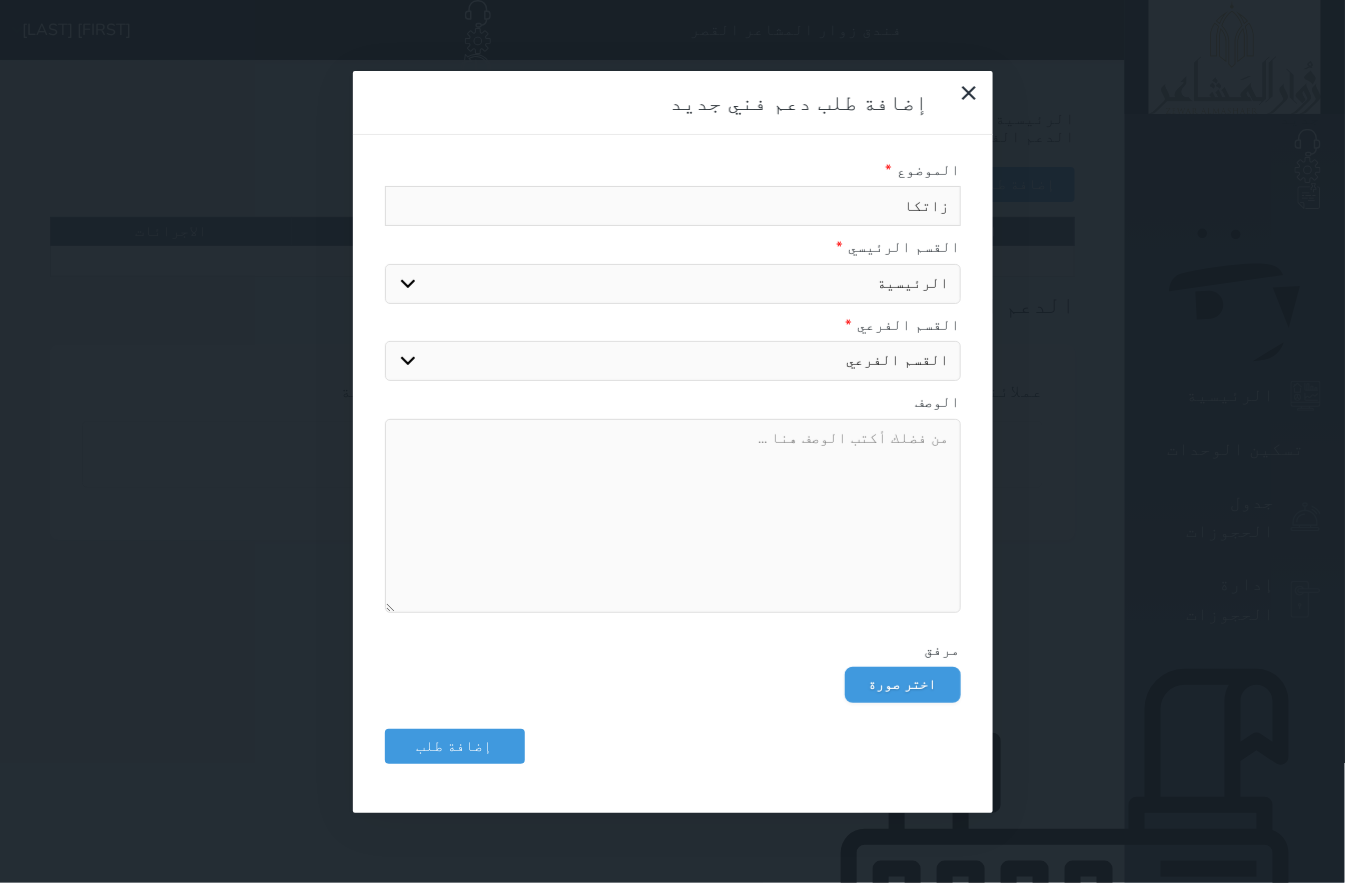 select on "revenue, tax" 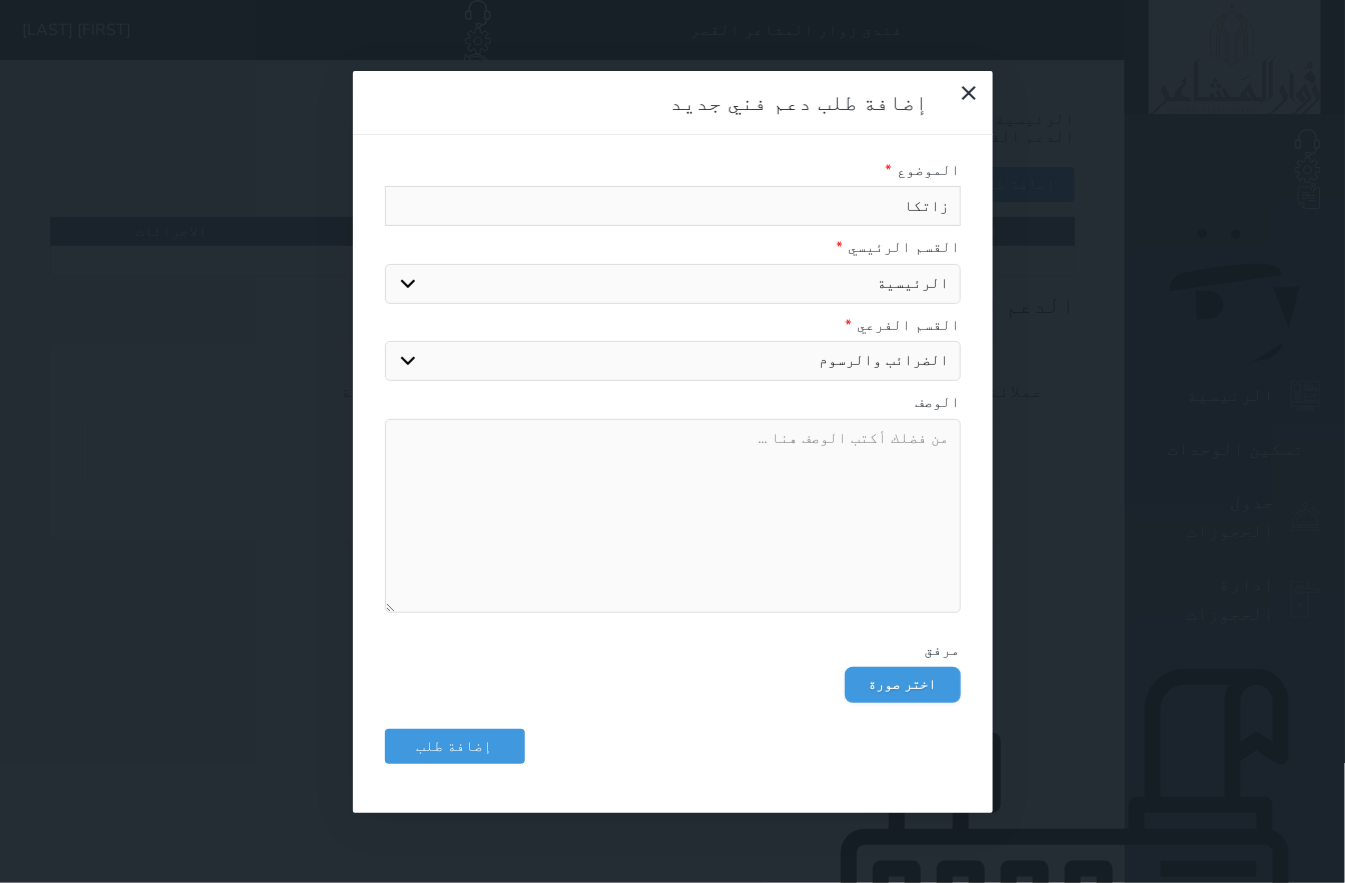 click on "القسم الفرعي   قبض صرف حركة الصندوق حركة العملاء تقرير الخدمات التقرير الشهري حركة الوحدات الإشغال التنظيف الصيانة نقل الحجوزات الضرائب والرسوم مصادر الحجز تعاقدات الموظفين تقرير الفواتير تقرير بلدي" at bounding box center [673, 361] 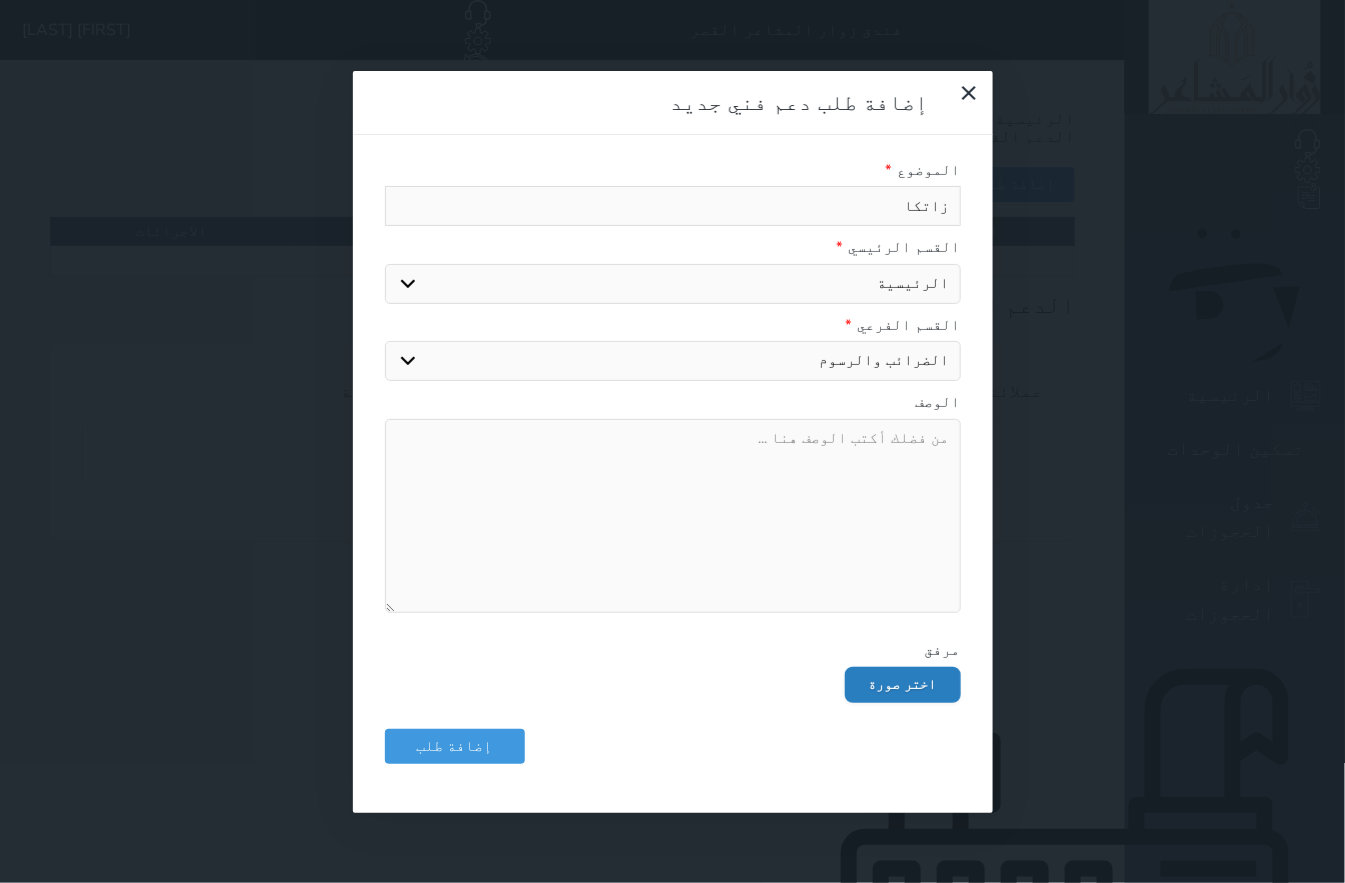 click at bounding box center (903, 685) 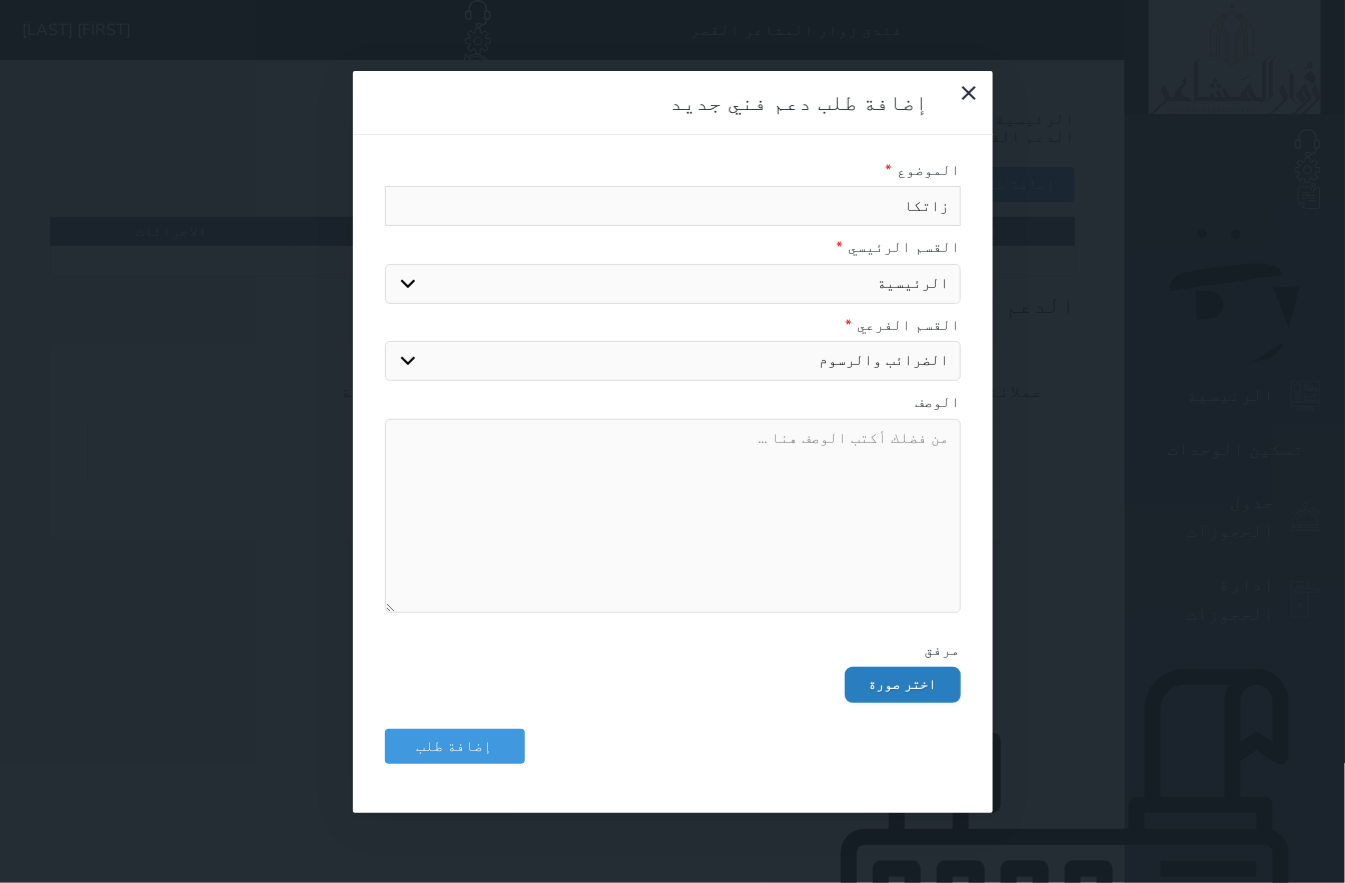 type on "C:\fakepath\Capture.PNG" 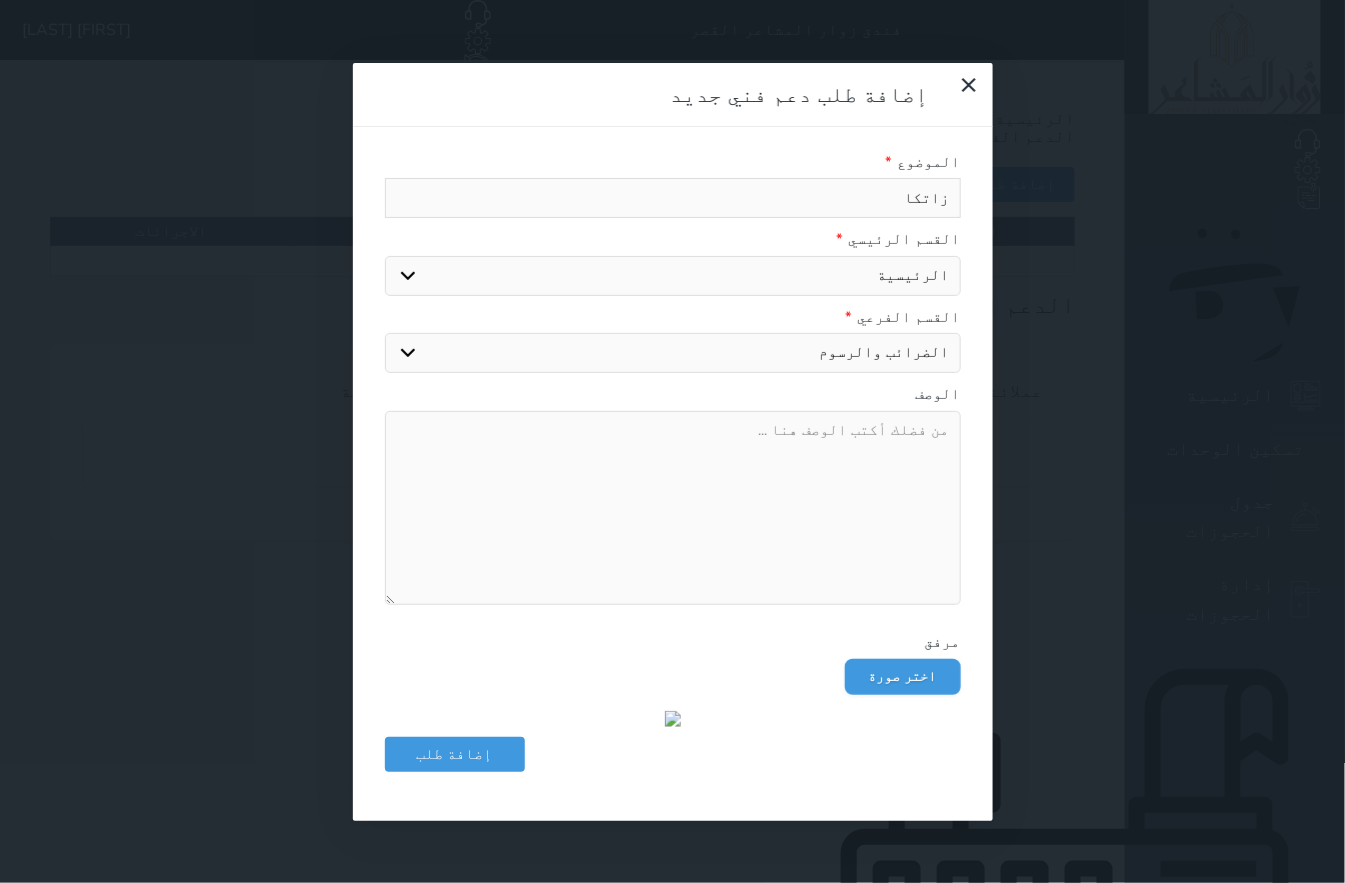 scroll, scrollTop: 146, scrollLeft: 0, axis: vertical 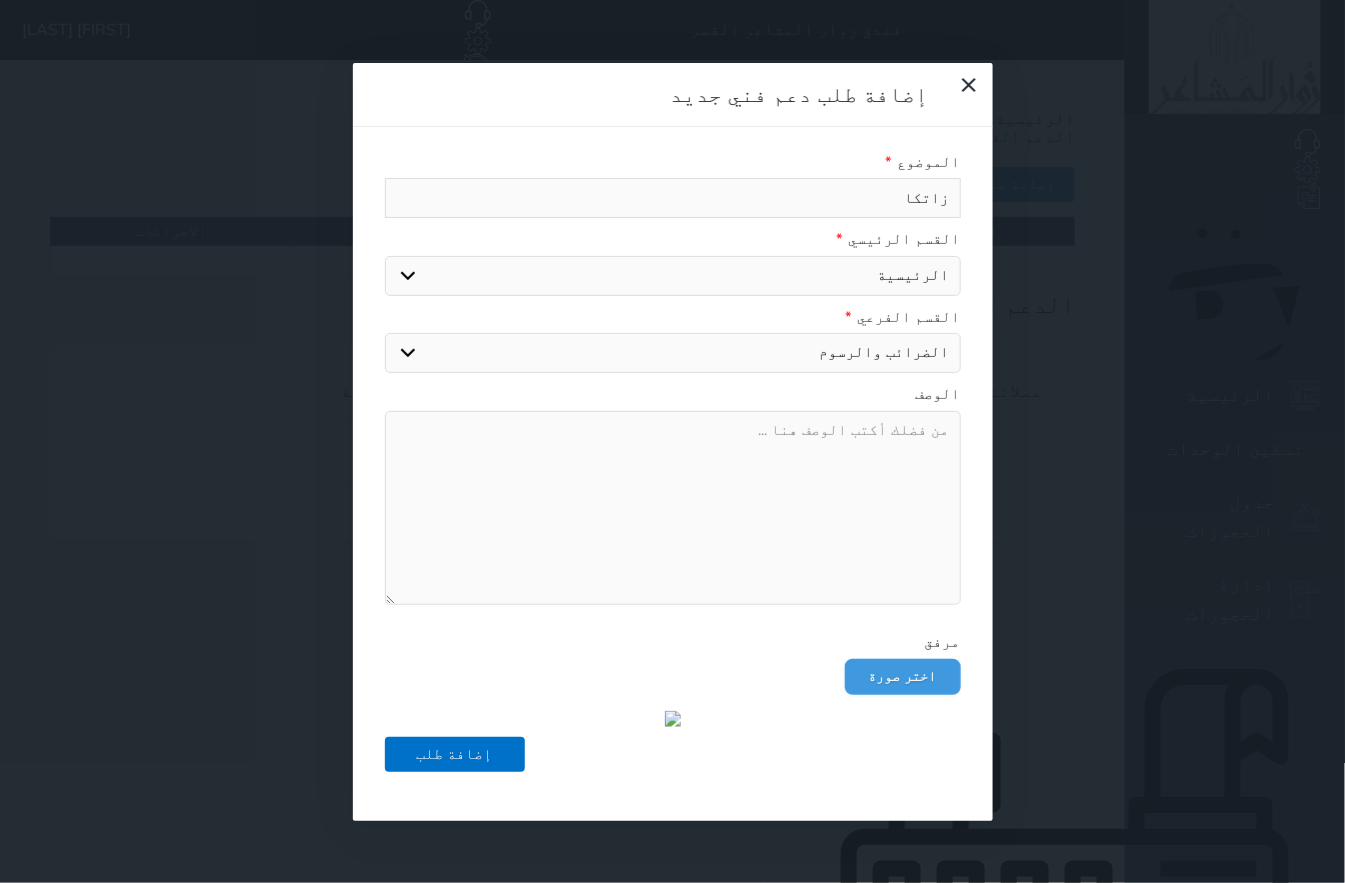 click on "إضافة طلب" at bounding box center (455, 754) 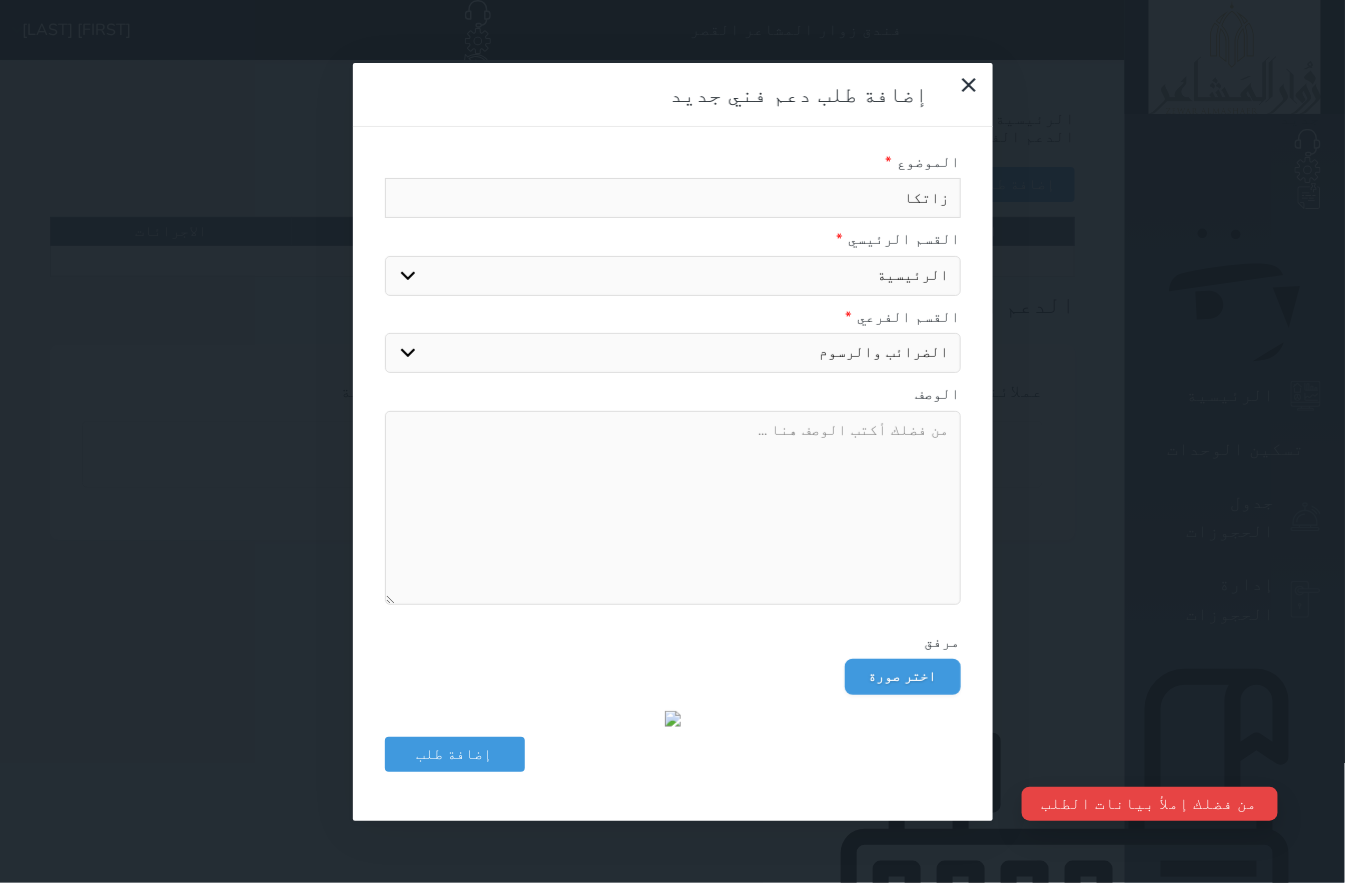 scroll, scrollTop: 0, scrollLeft: 0, axis: both 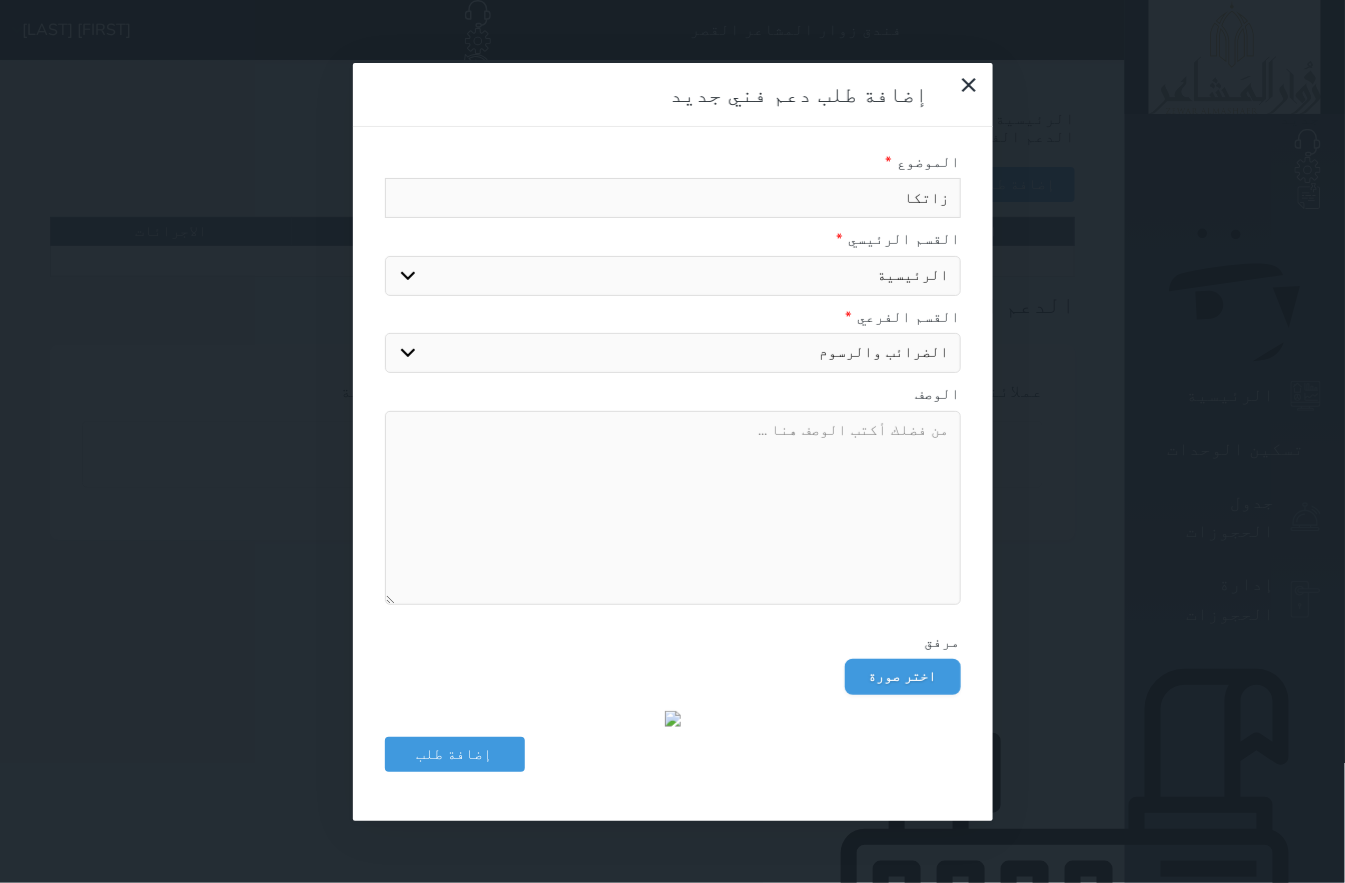 click at bounding box center (673, 508) 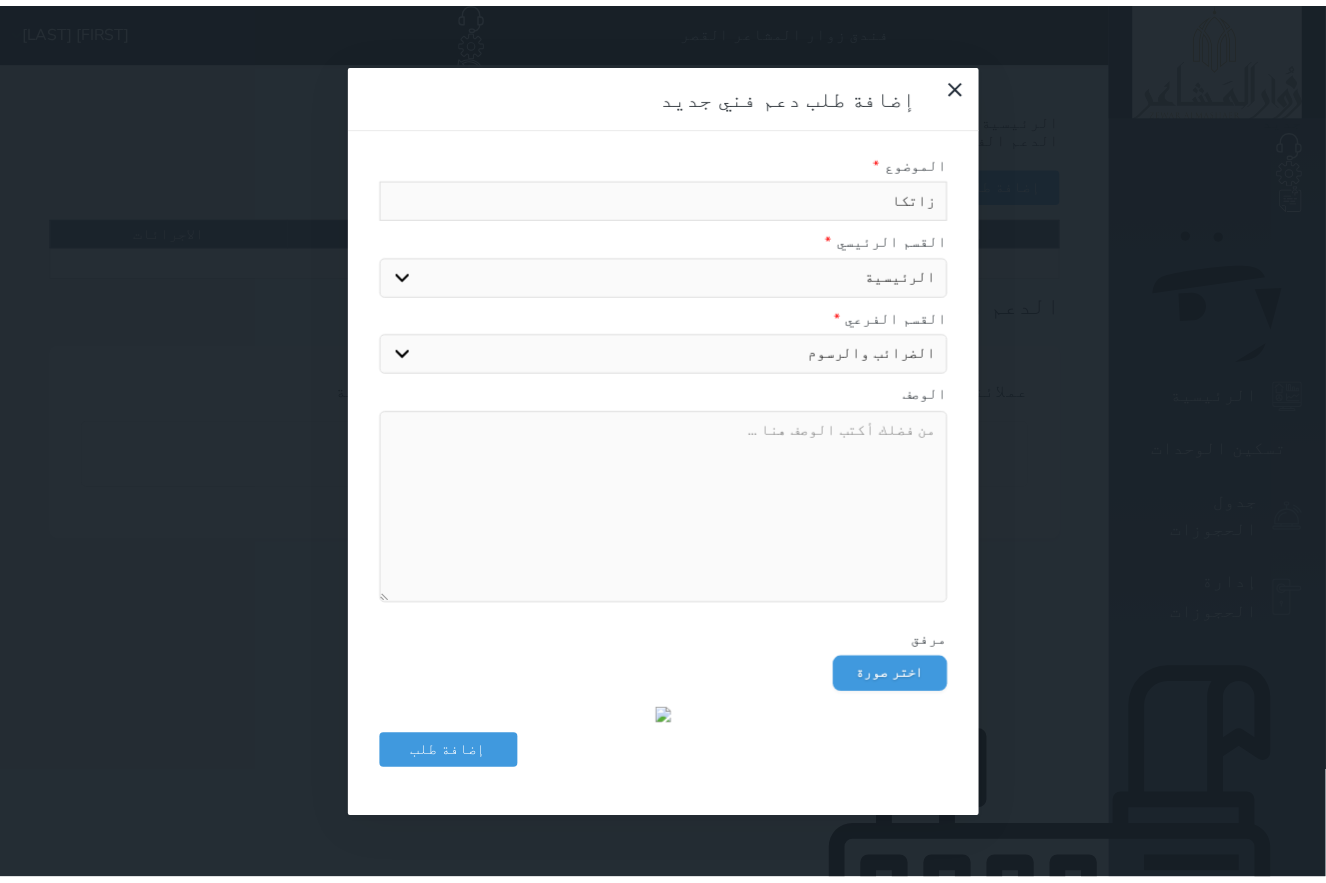 scroll, scrollTop: 146, scrollLeft: 0, axis: vertical 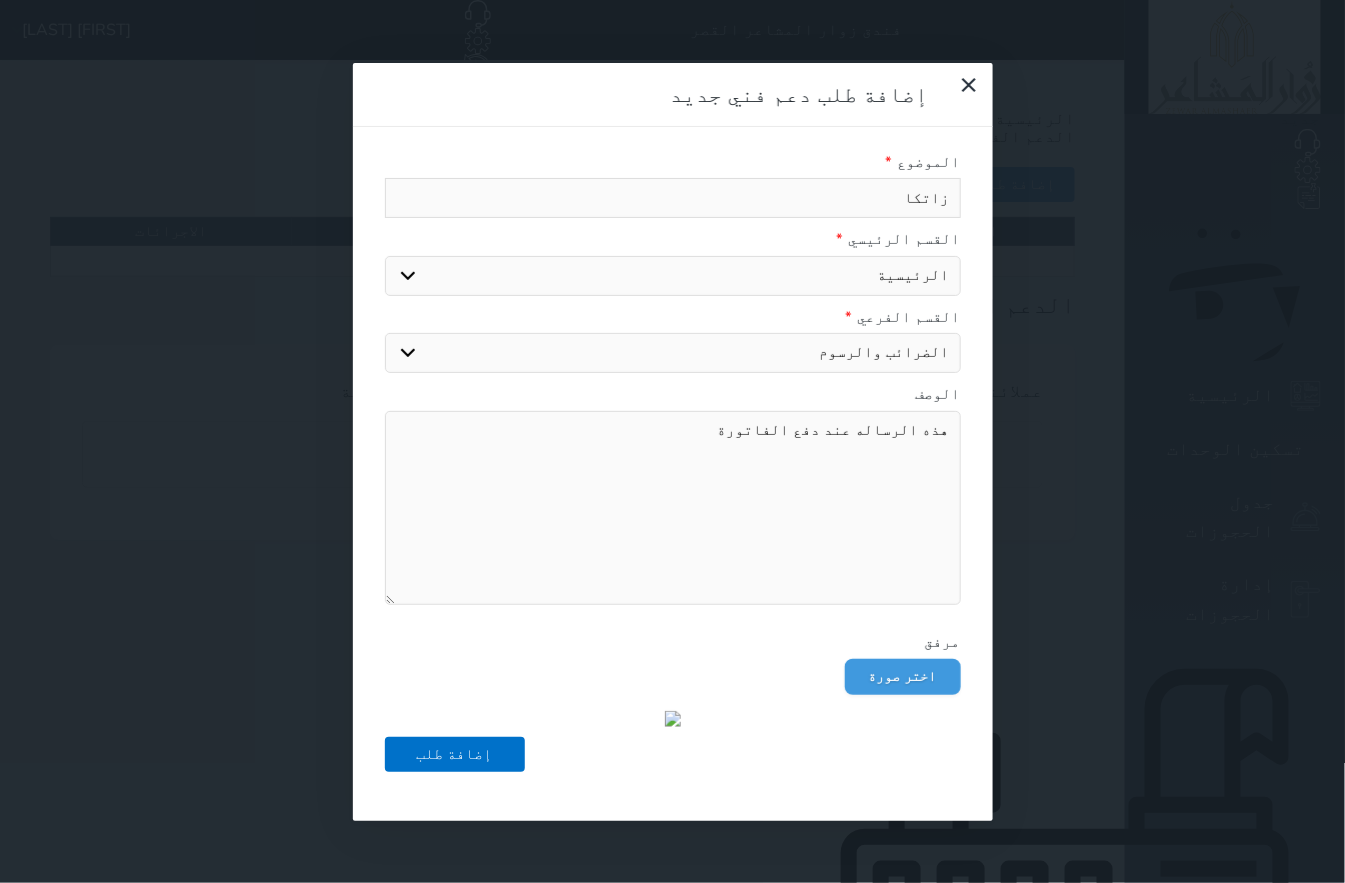 type on "هذه الرساله عند دفع الفاتورة" 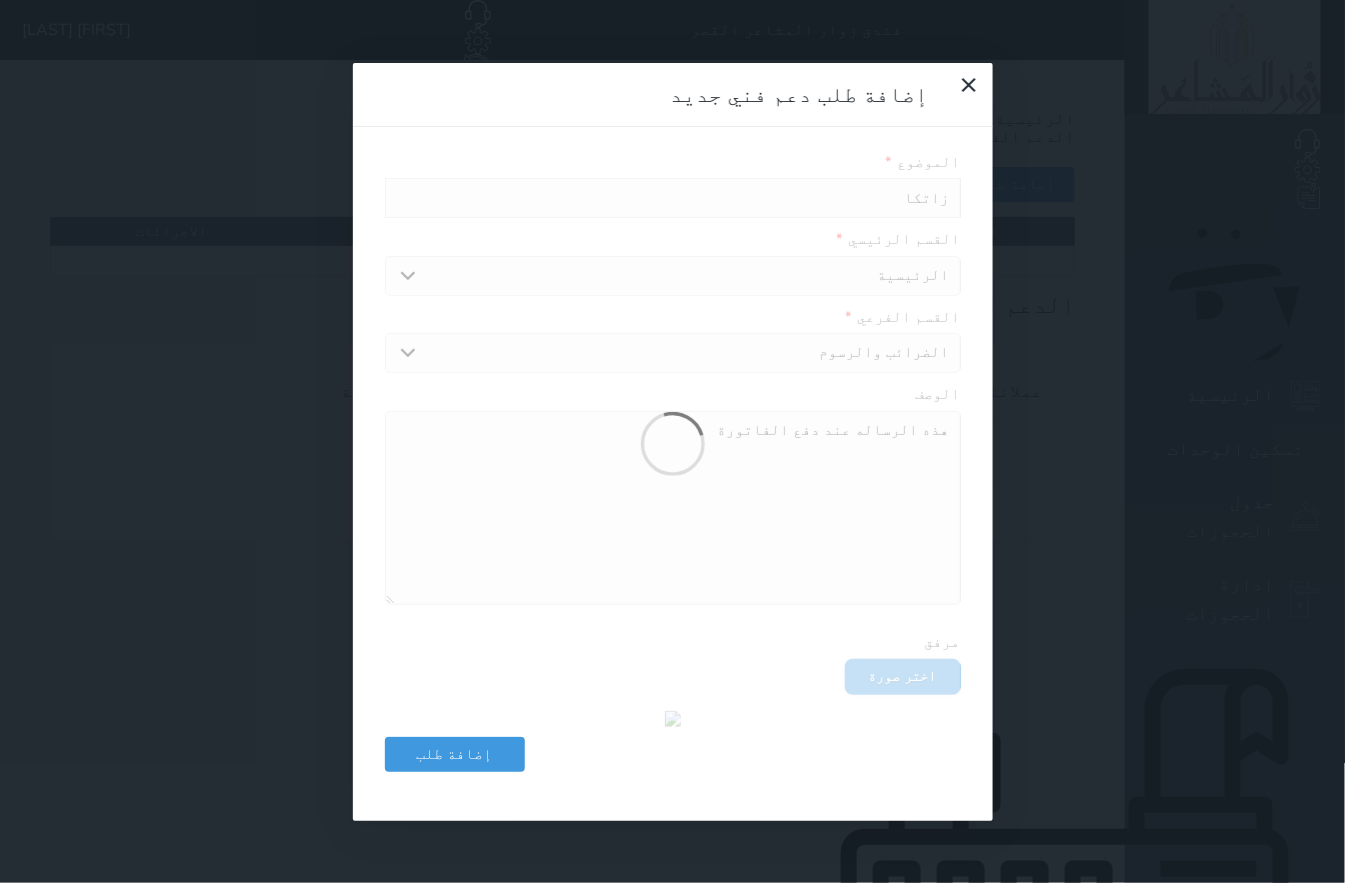 type 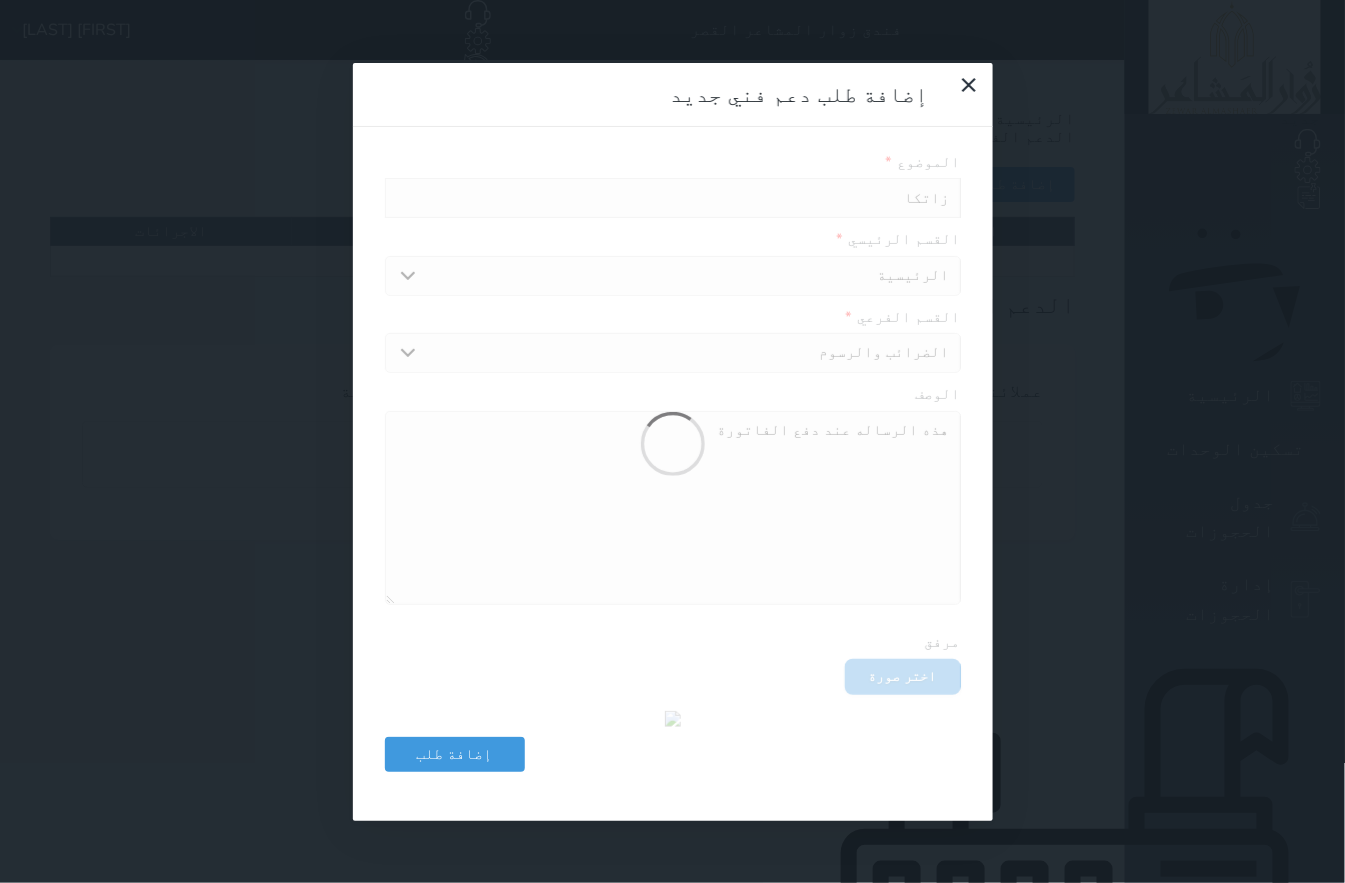 type 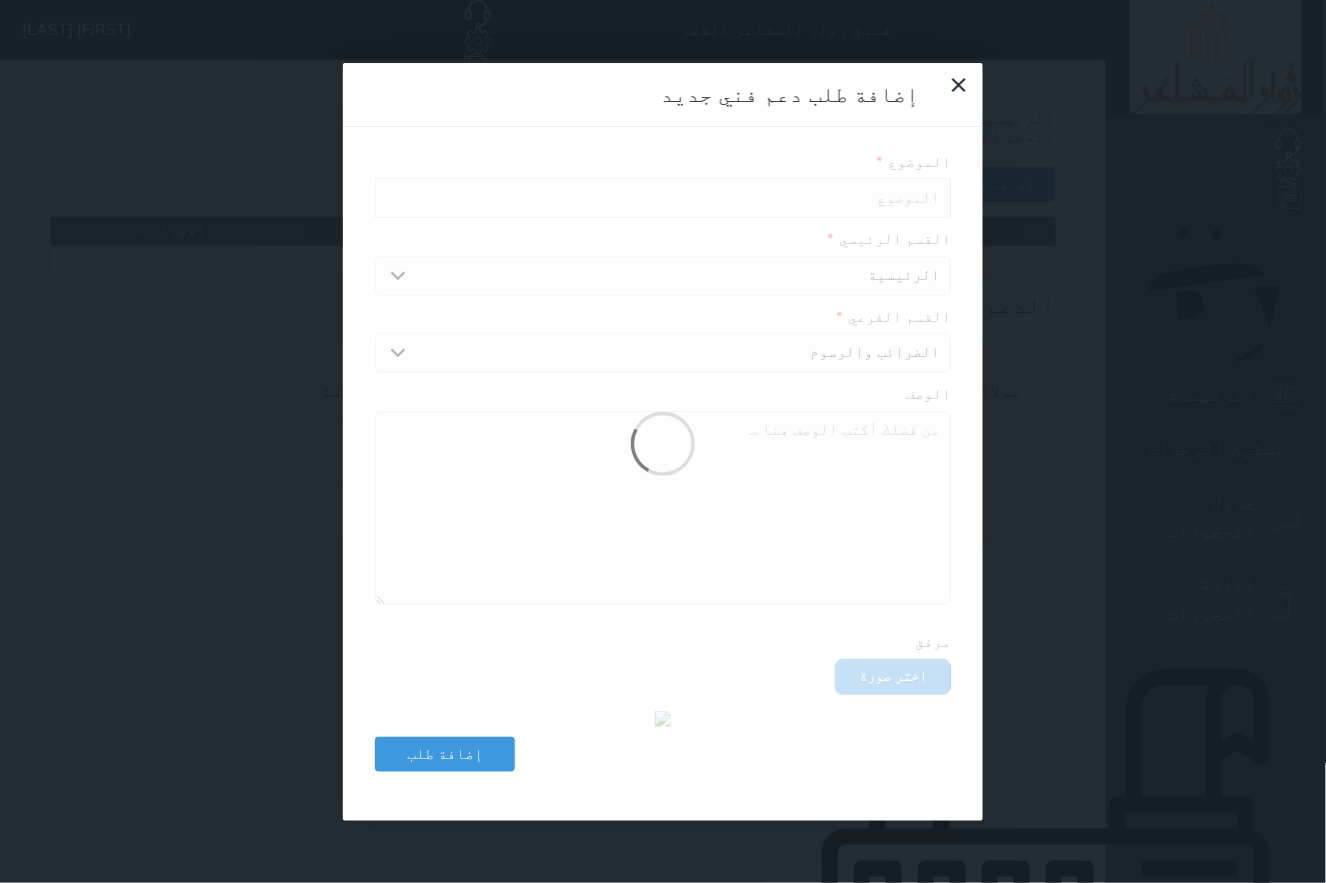 scroll, scrollTop: 0, scrollLeft: 0, axis: both 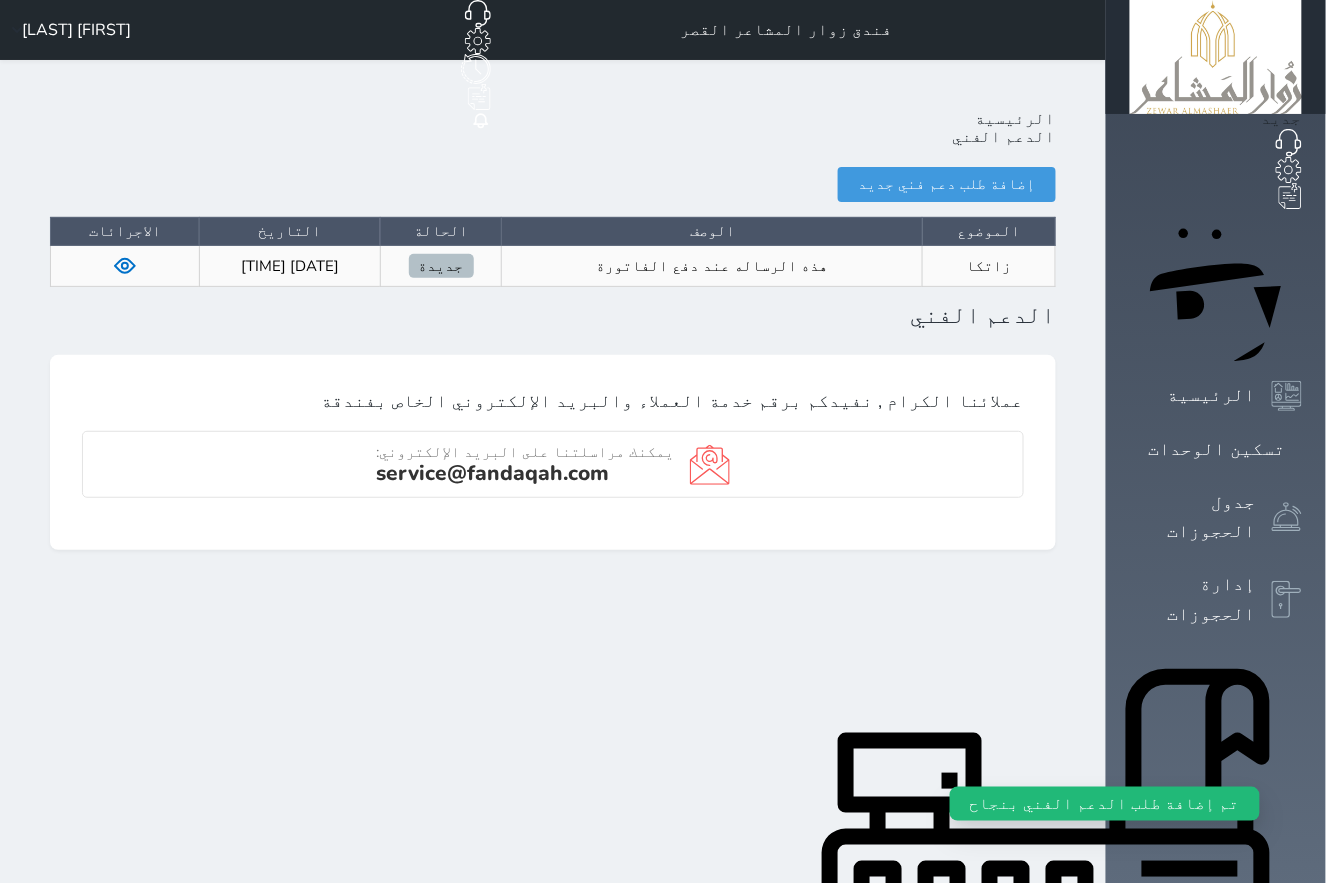 click at bounding box center [125, 266] 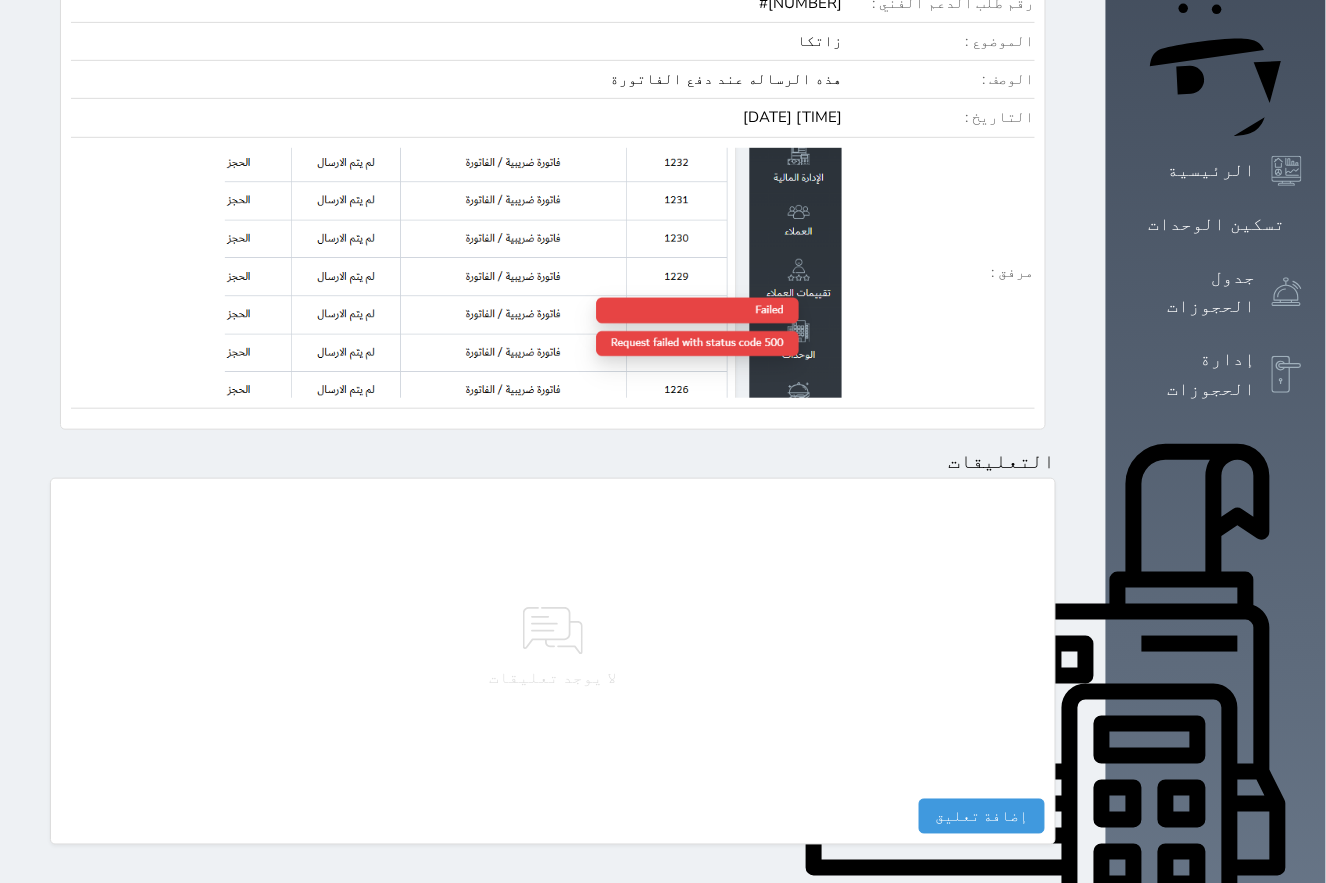 scroll, scrollTop: 0, scrollLeft: 0, axis: both 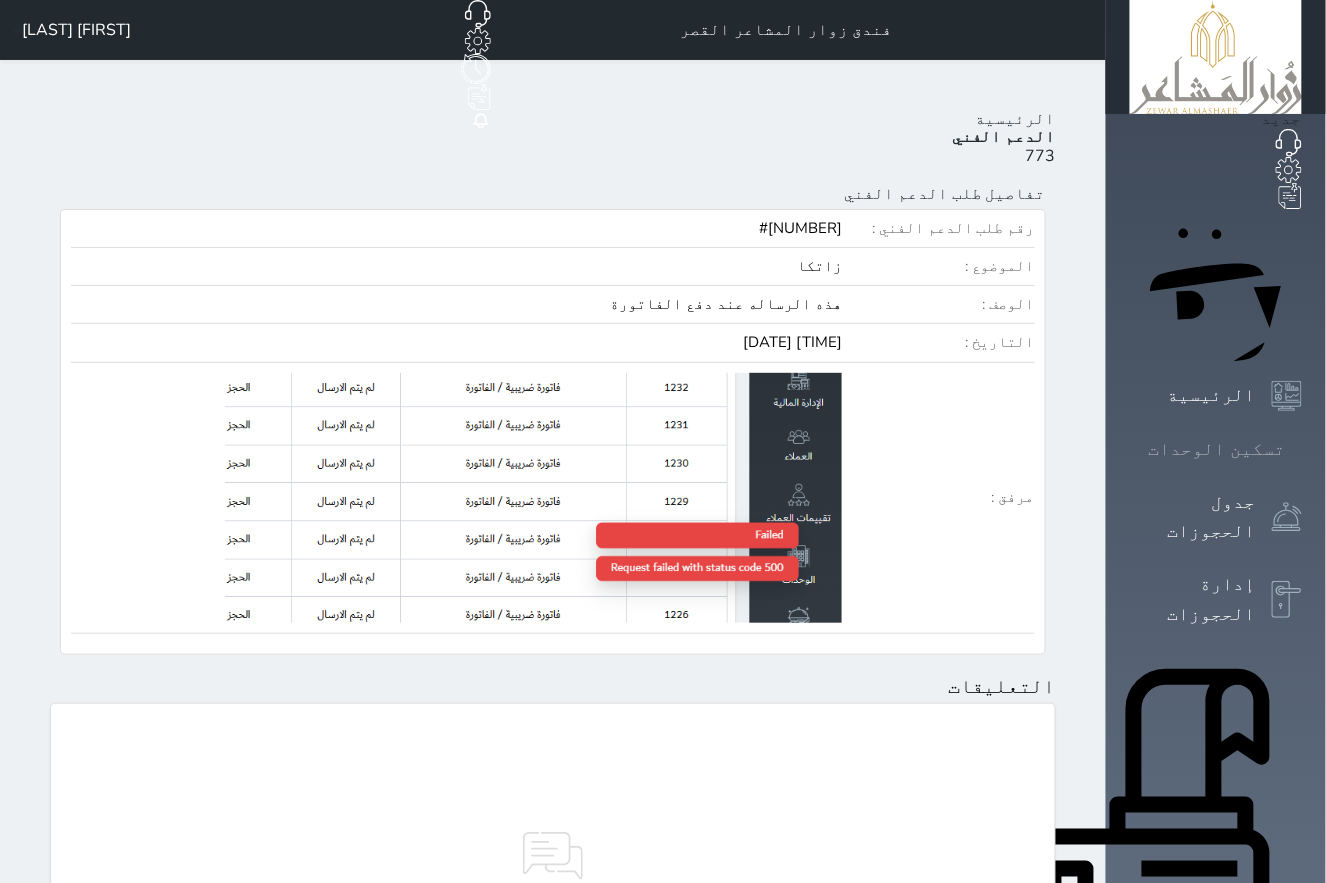 click on "تسكين الوحدات" at bounding box center (1217, 449) 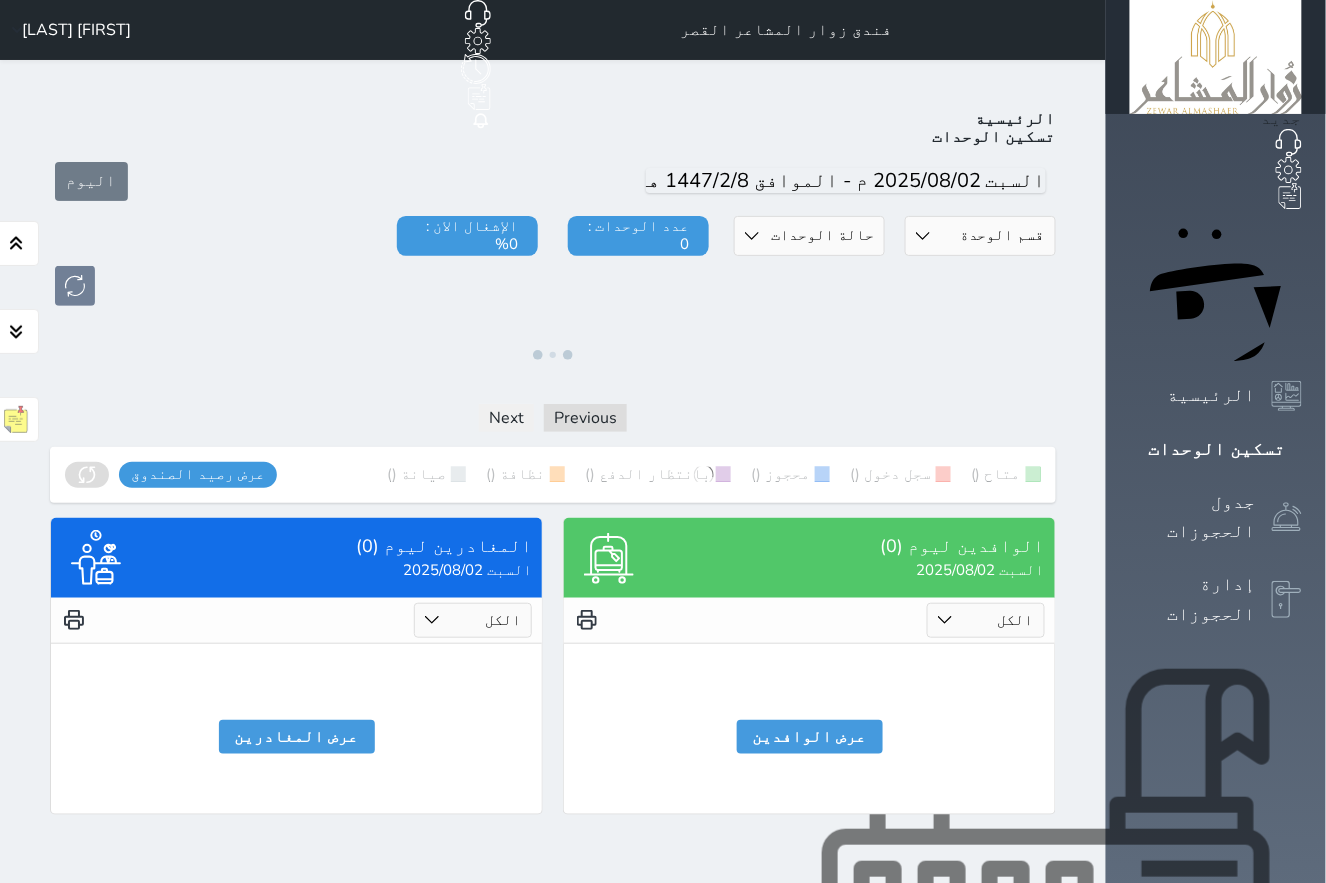 click at bounding box center [1287, 600] 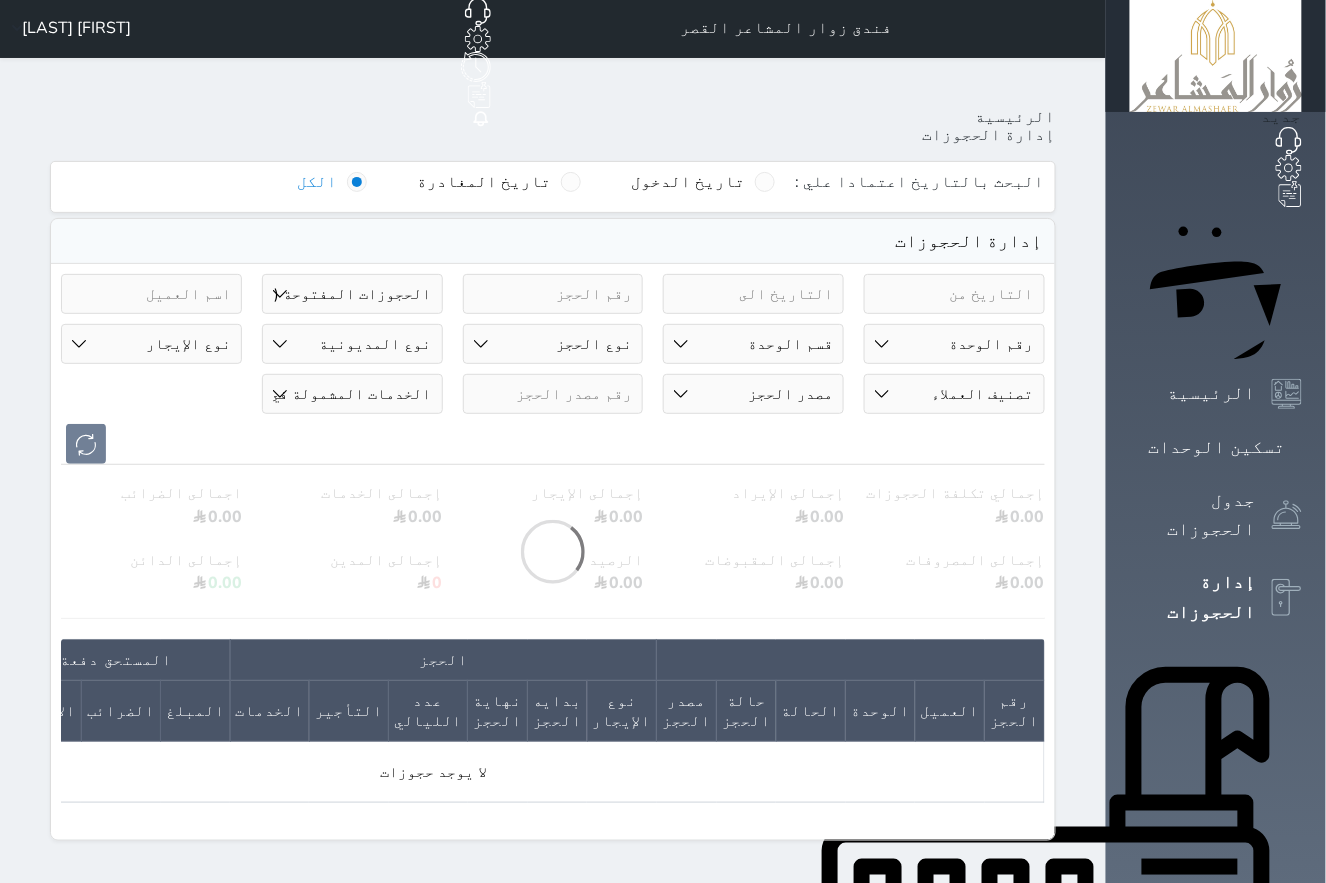 scroll, scrollTop: 0, scrollLeft: 0, axis: both 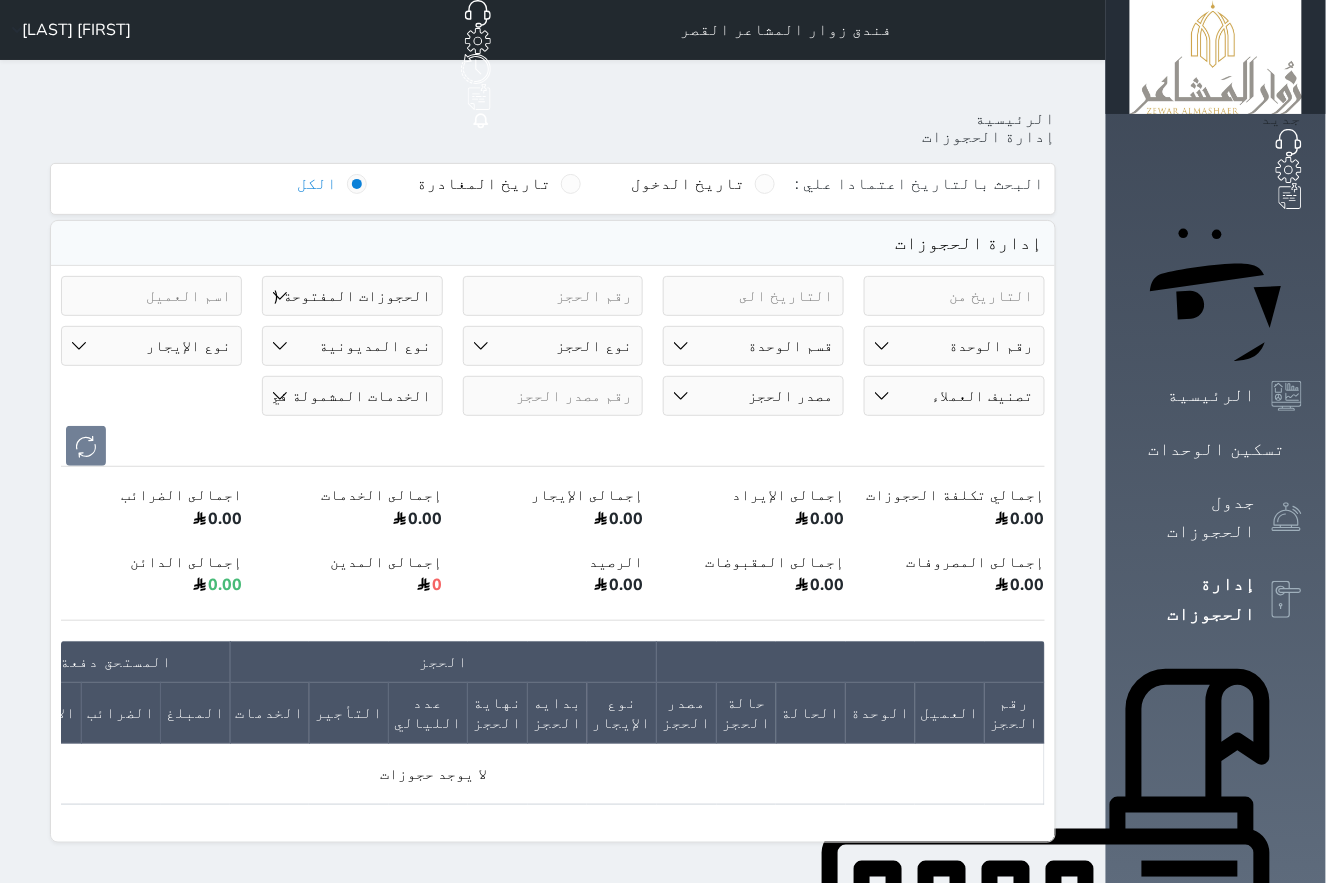 click on "حالة الحجز
الحجوزات المفتوحة (الكل)
الحجوزات المغلقة (الكل)
الحجوزات المفتوحة (مسجل دخول)
الحجوزات المغلقة (تسجيل مغادرة)
الحجوزات لم تسجل دخول
الحجوزات المؤكدة (الكل)
الحجوزات الملغية
الحجوزات المنتهية مهلة دفعها
حجوزات بانتظار الدفع" at bounding box center [352, 296] 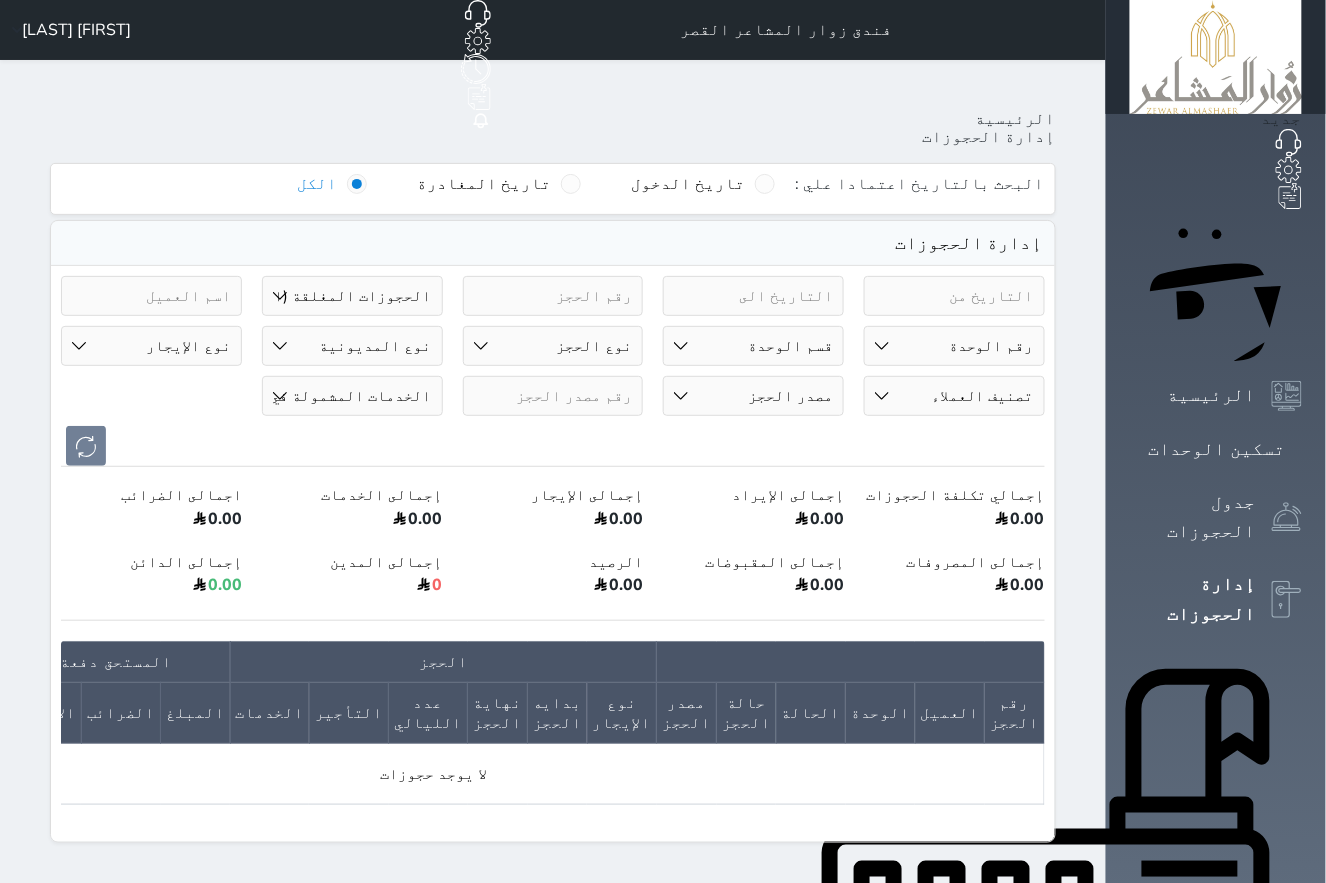 click on "حالة الحجز
الحجوزات المفتوحة (الكل)
الحجوزات المغلقة (الكل)
الحجوزات المفتوحة (مسجل دخول)
الحجوزات المغلقة (تسجيل مغادرة)
الحجوزات لم تسجل دخول
الحجوزات المؤكدة (الكل)
الحجوزات الملغية
الحجوزات المنتهية مهلة دفعها
حجوزات بانتظار الدفع" at bounding box center (352, 296) 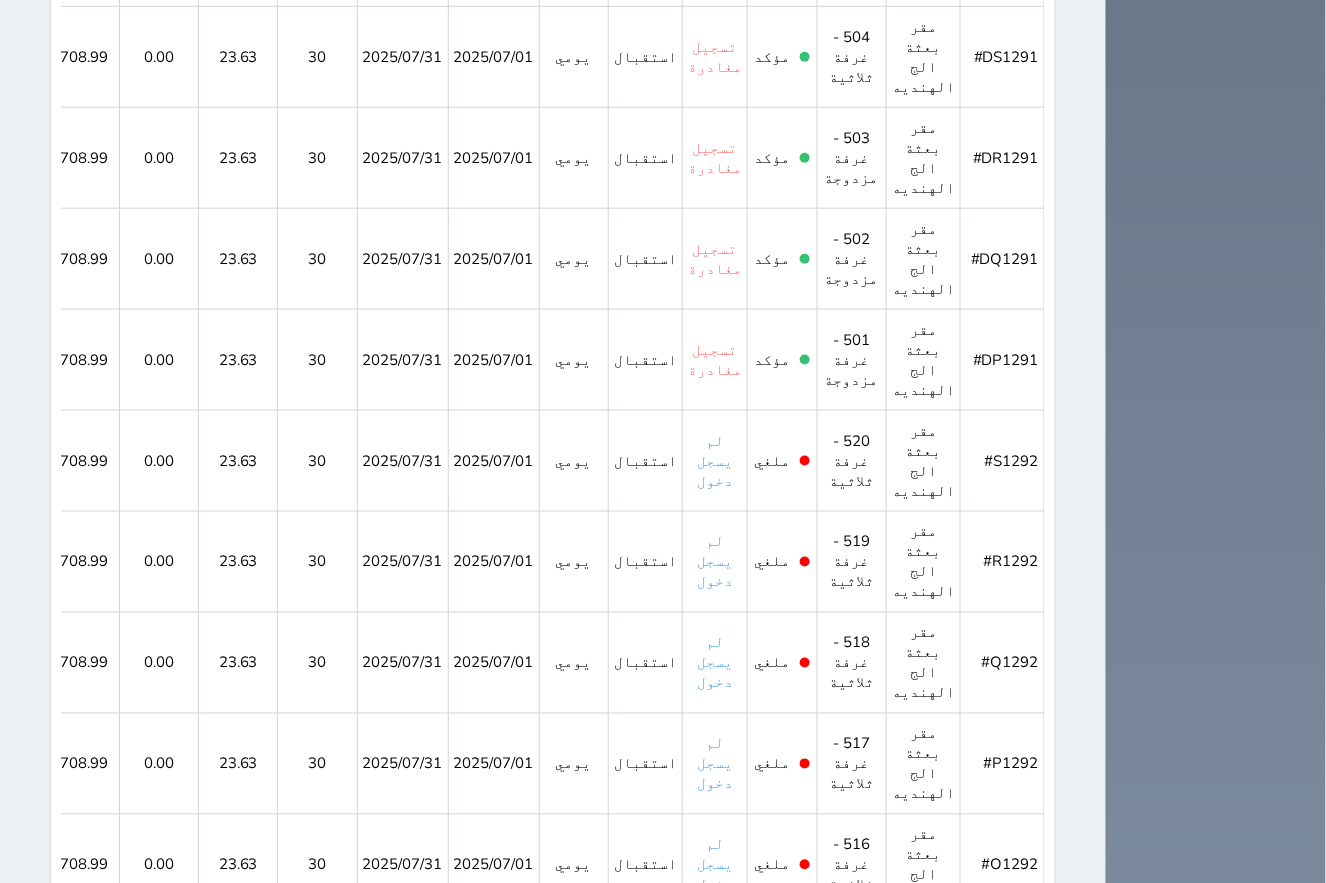 scroll, scrollTop: 2499, scrollLeft: 0, axis: vertical 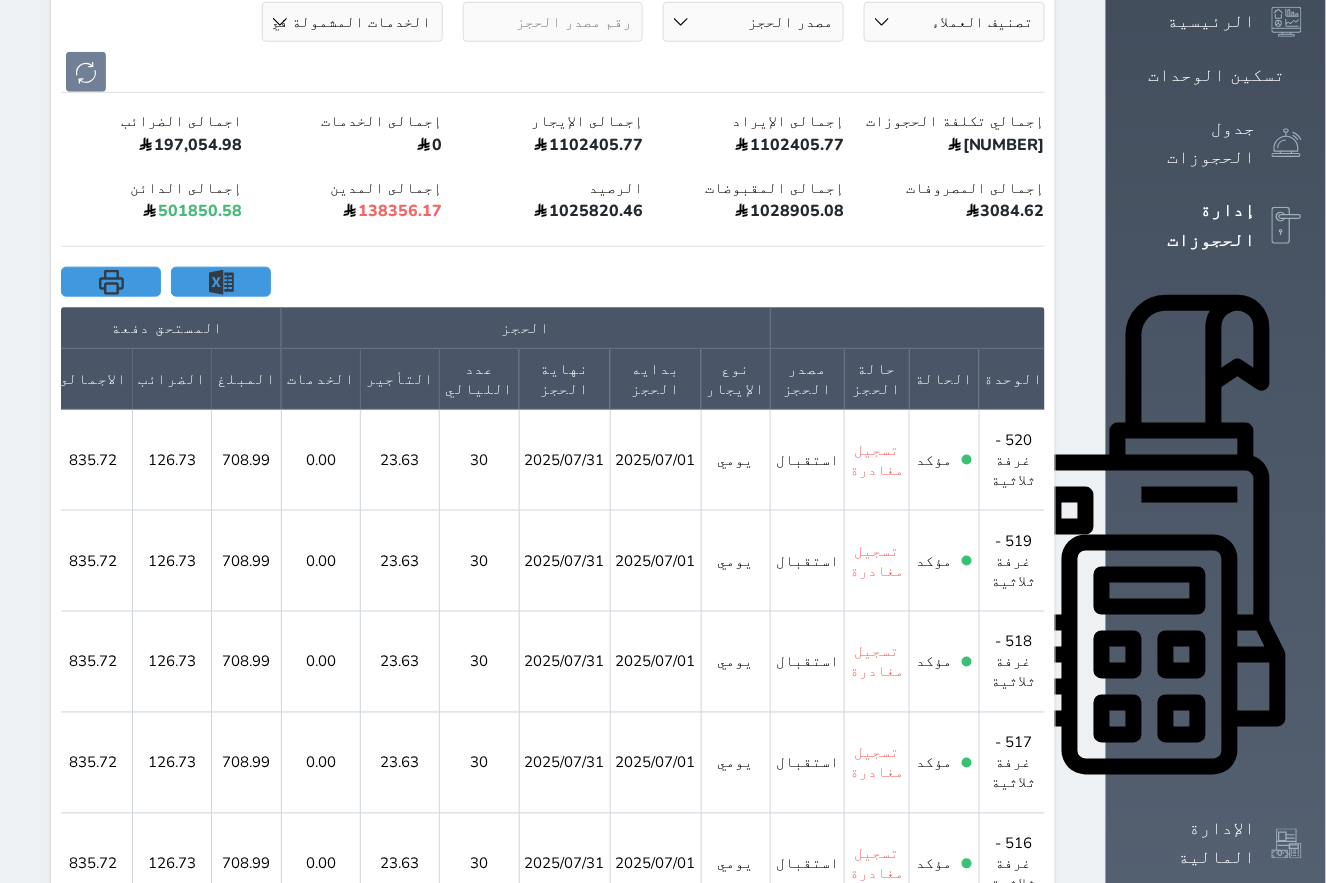 click at bounding box center (-249, 441) 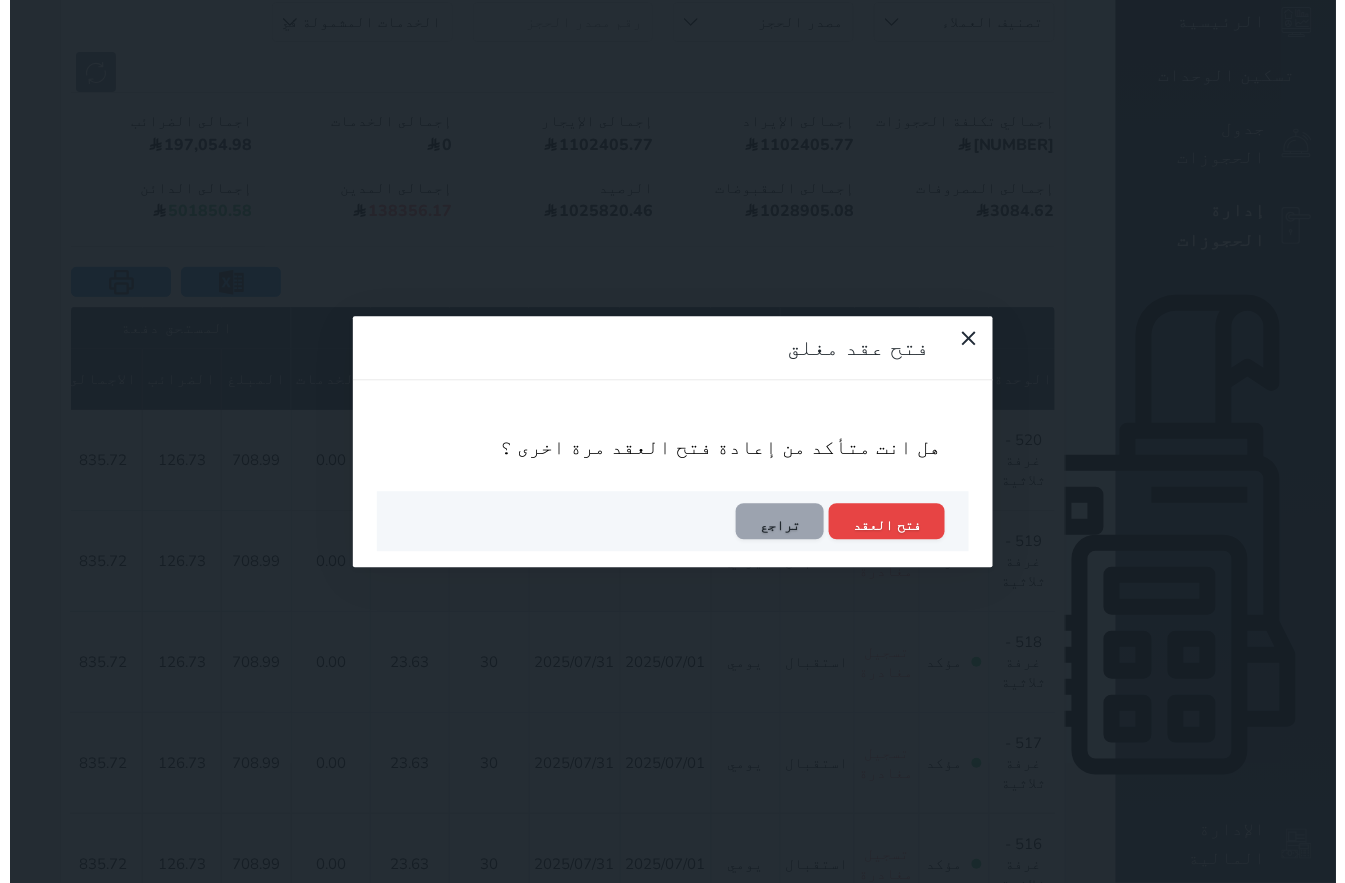scroll, scrollTop: 0, scrollLeft: -144, axis: horizontal 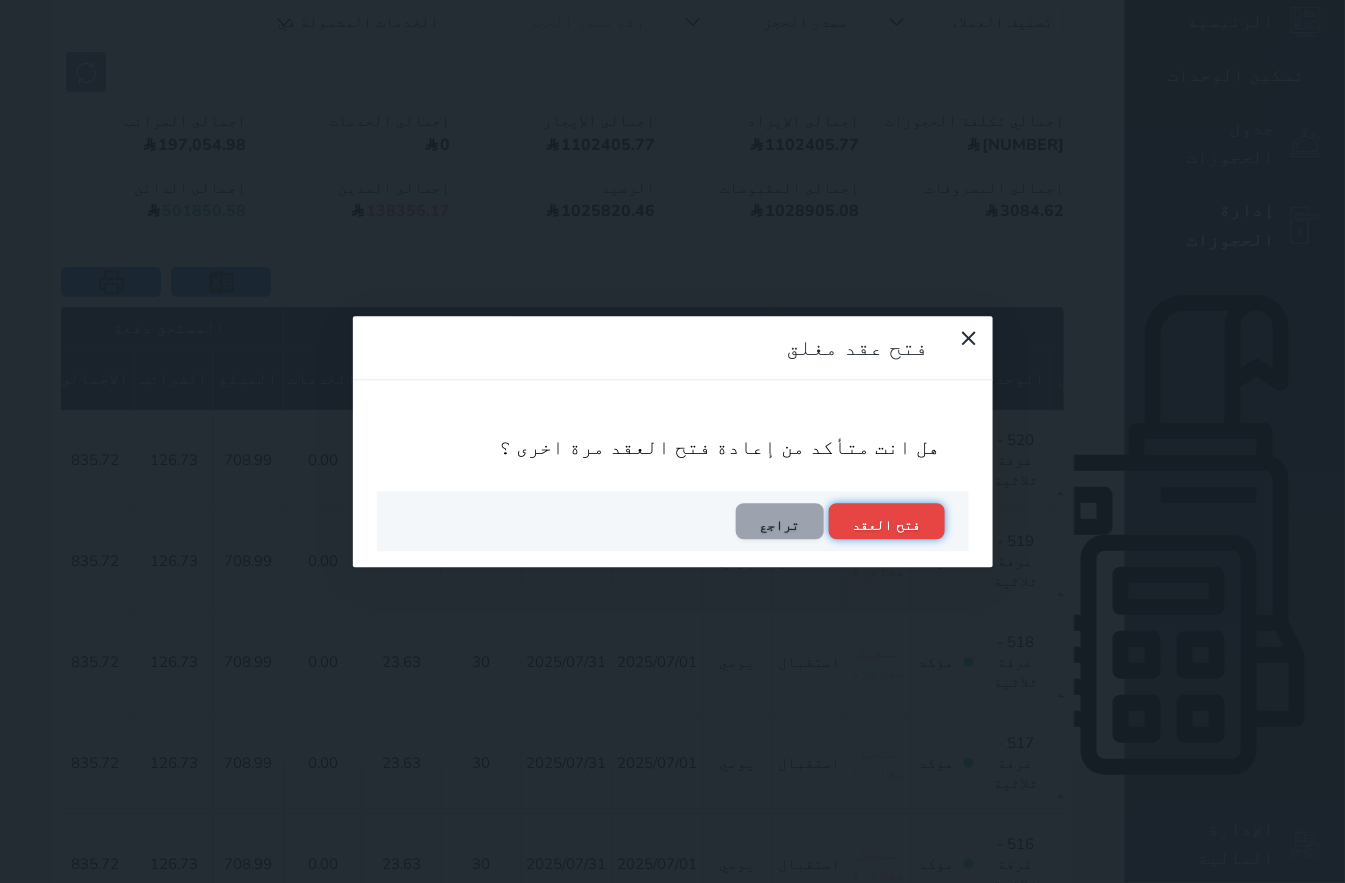 click on "فتح العقد" at bounding box center [887, 521] 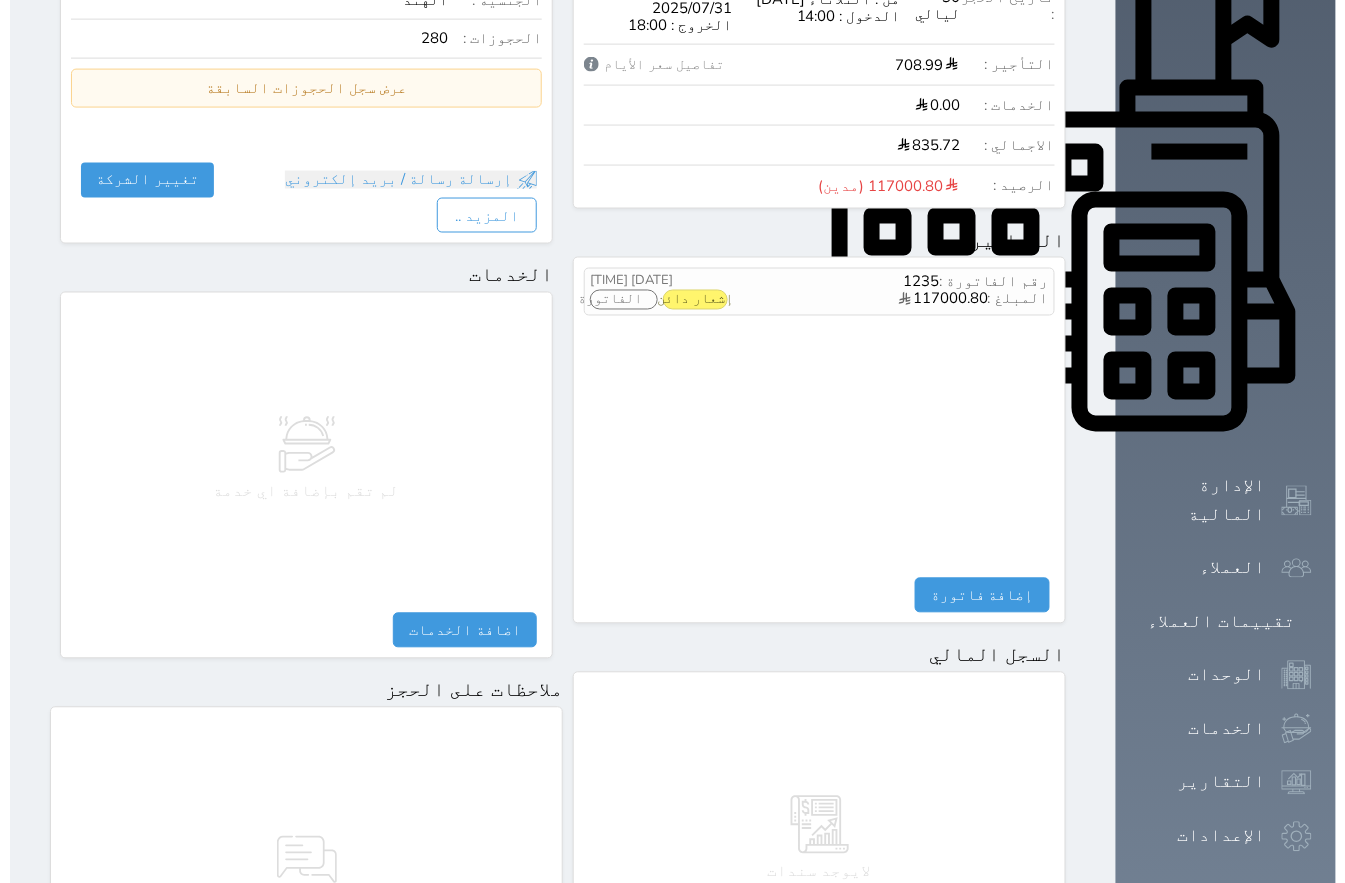 scroll, scrollTop: 499, scrollLeft: 0, axis: vertical 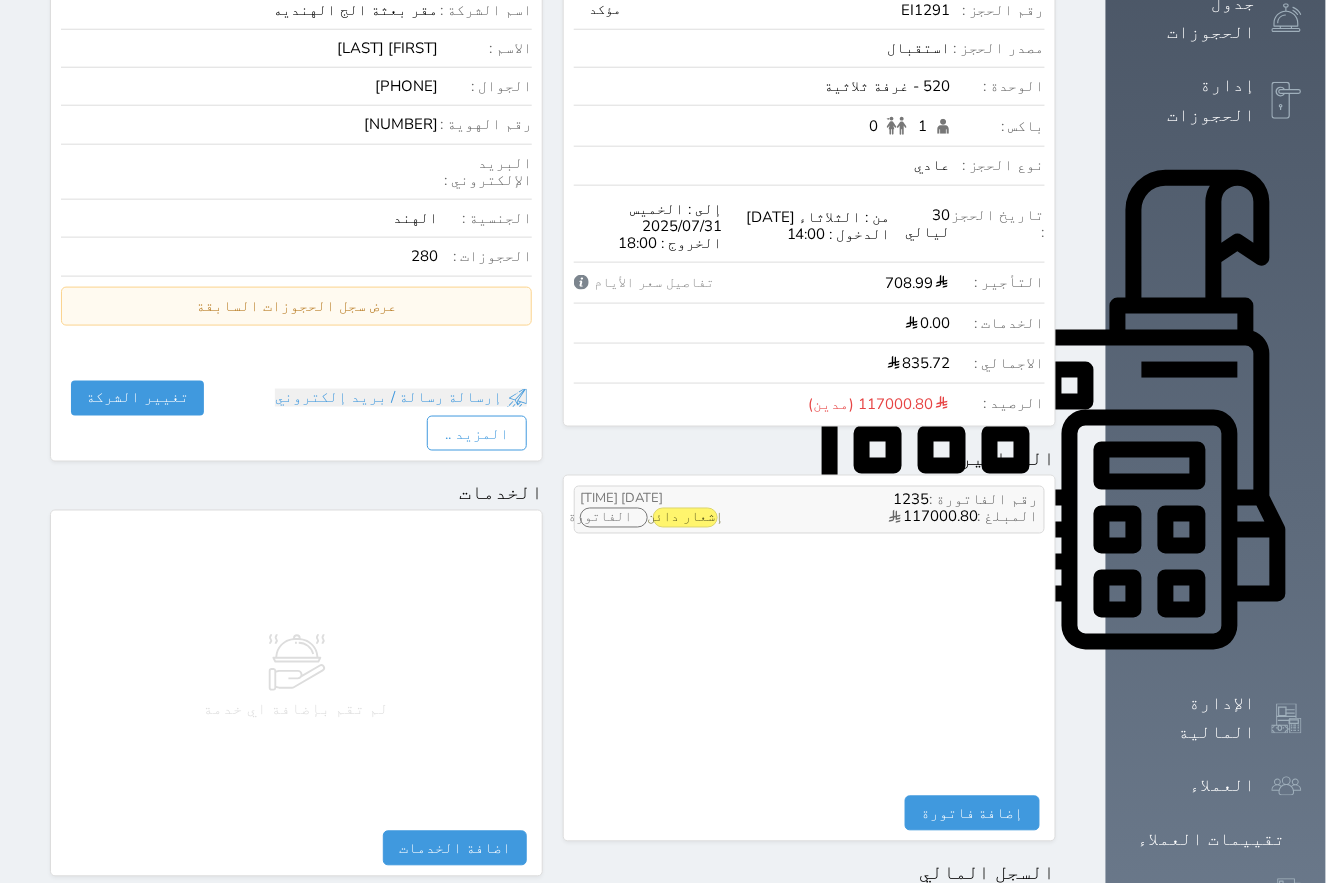 click on "الفاتورة" at bounding box center (614, 518) 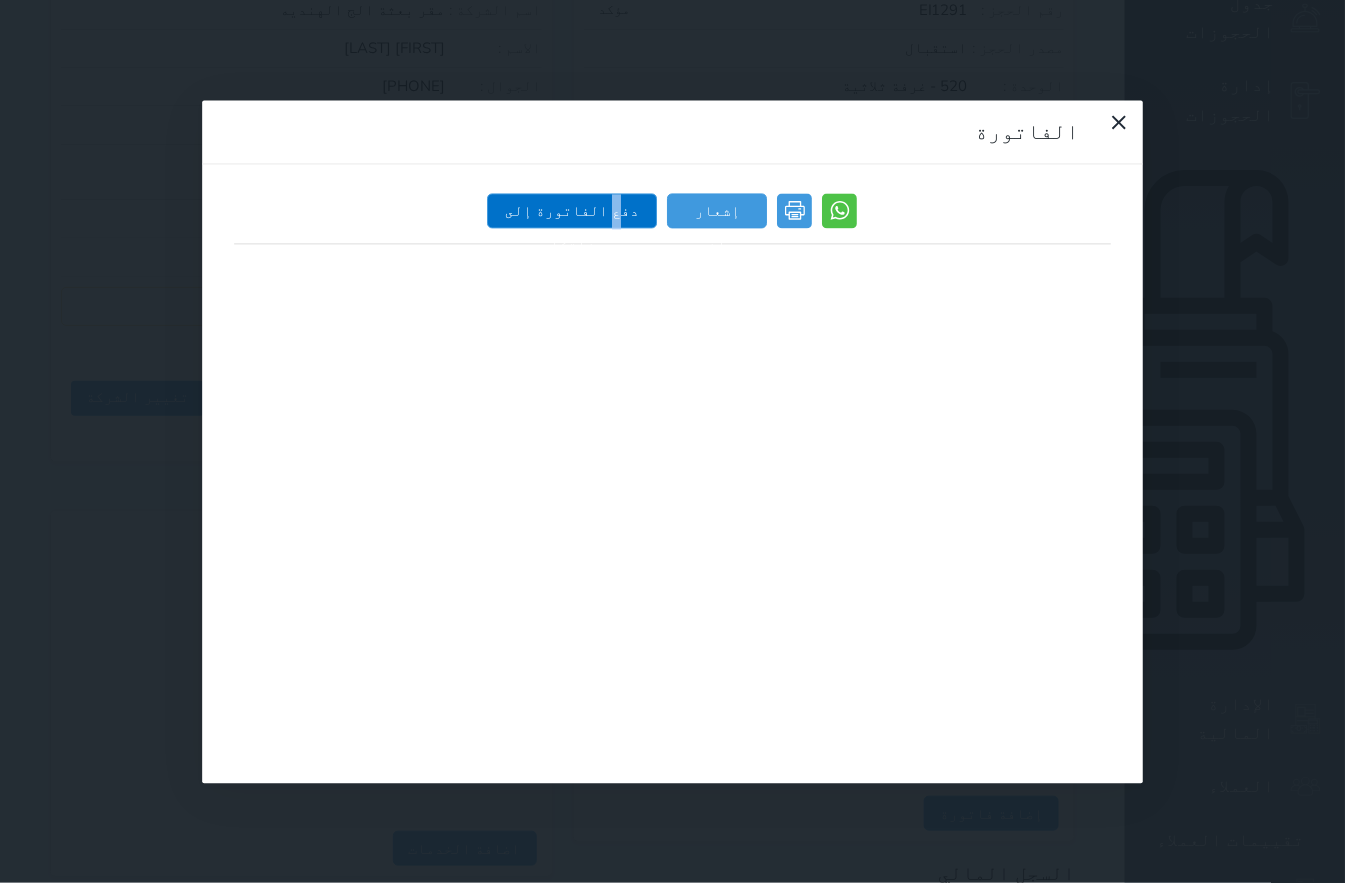 click on "دفع الفاتورة إلى زاتكا" at bounding box center (573, 210) 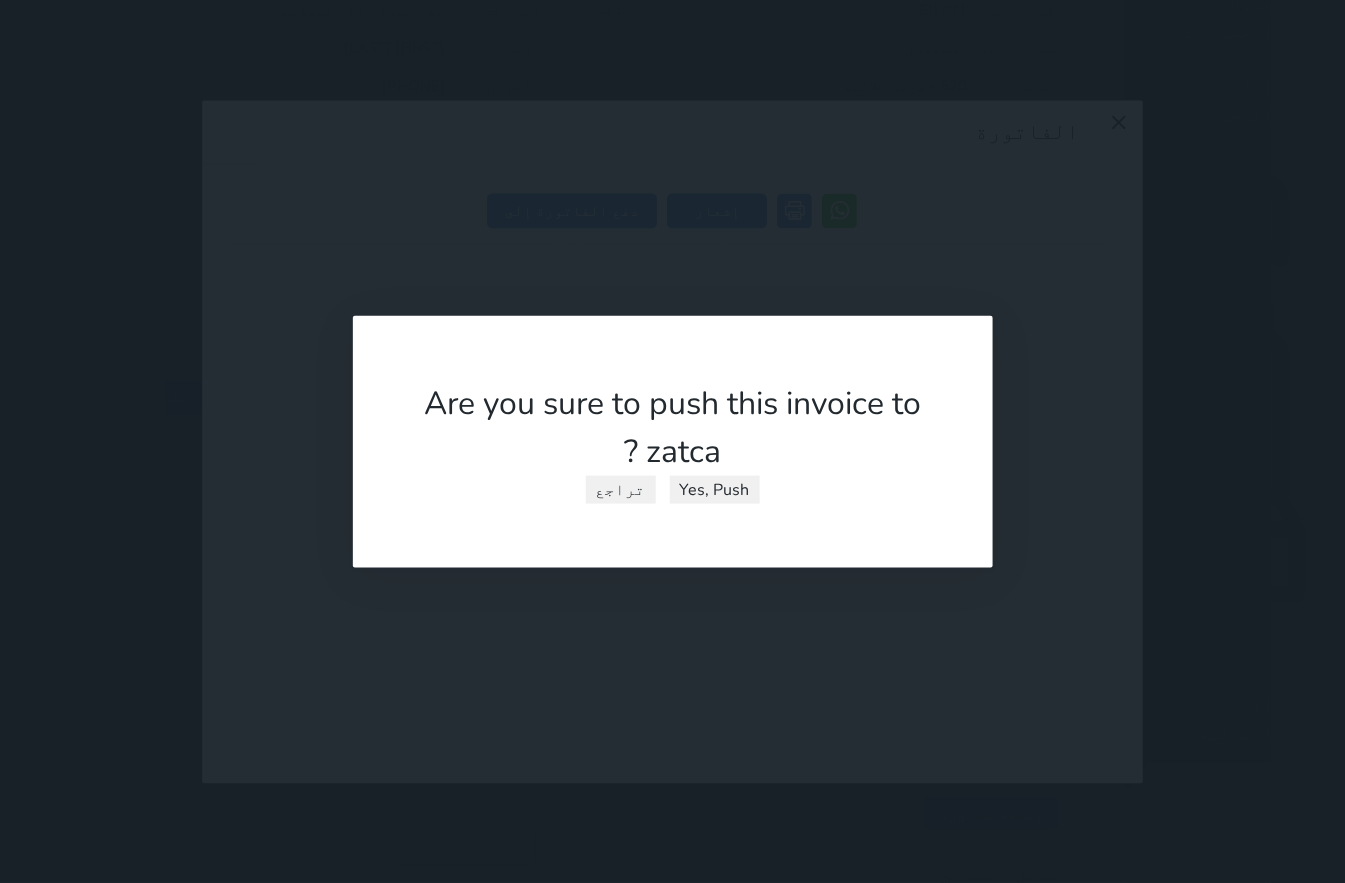 click on "Are you sure to push this invoice to zatca ?
Yes, Push
تراجع" at bounding box center (673, 441) 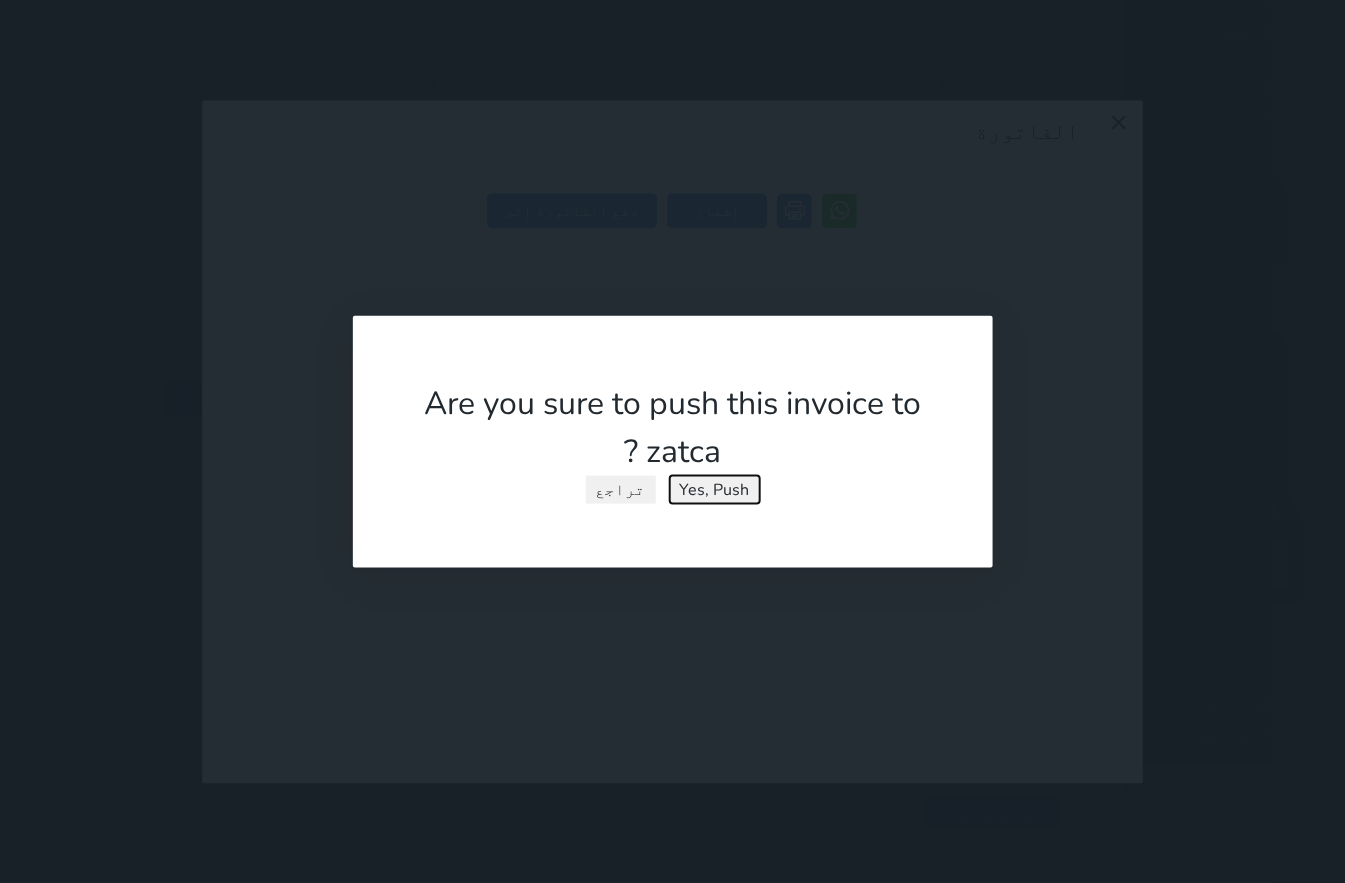 click on "Yes, Push" at bounding box center (715, 489) 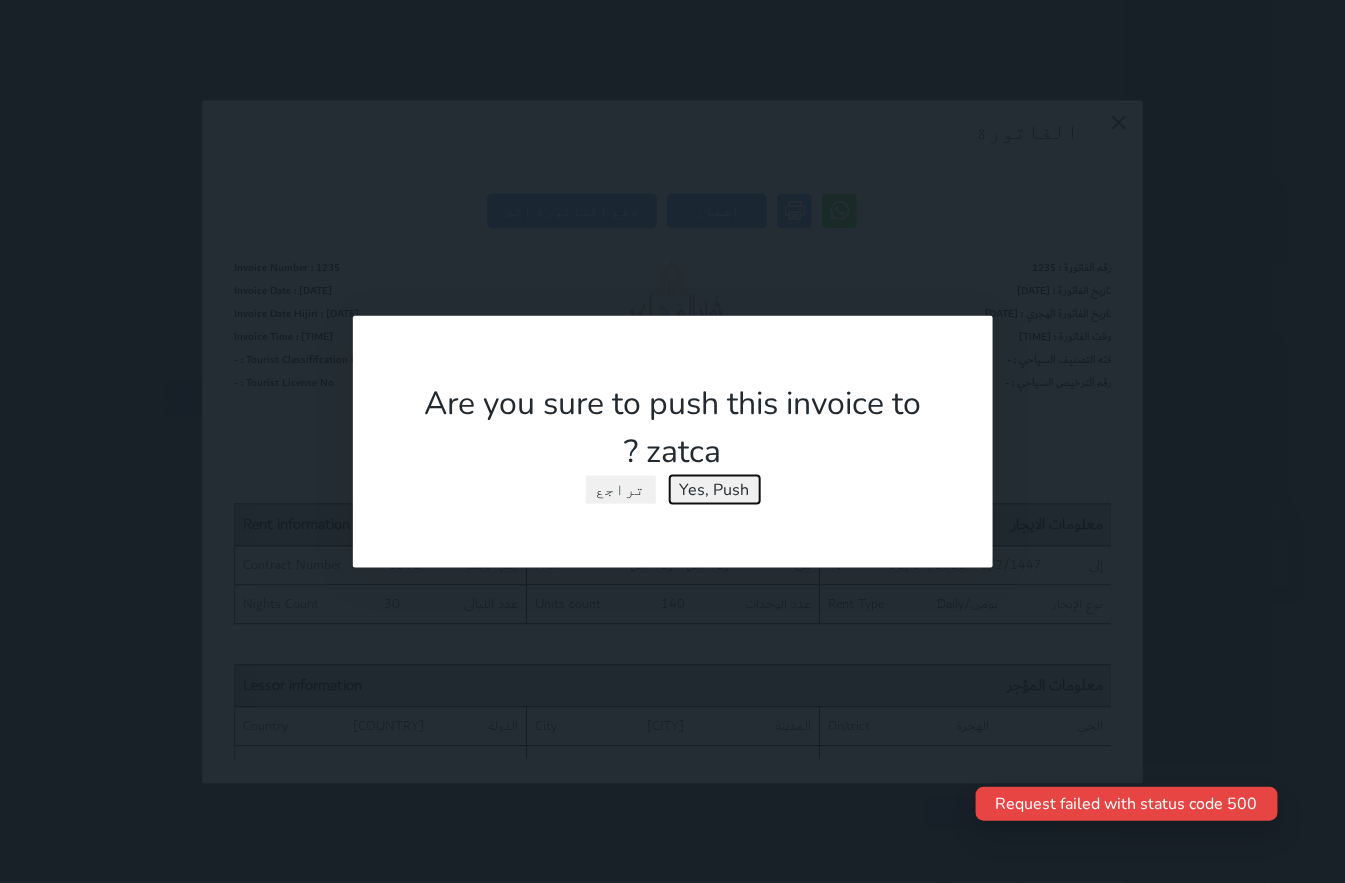 scroll, scrollTop: 0, scrollLeft: 0, axis: both 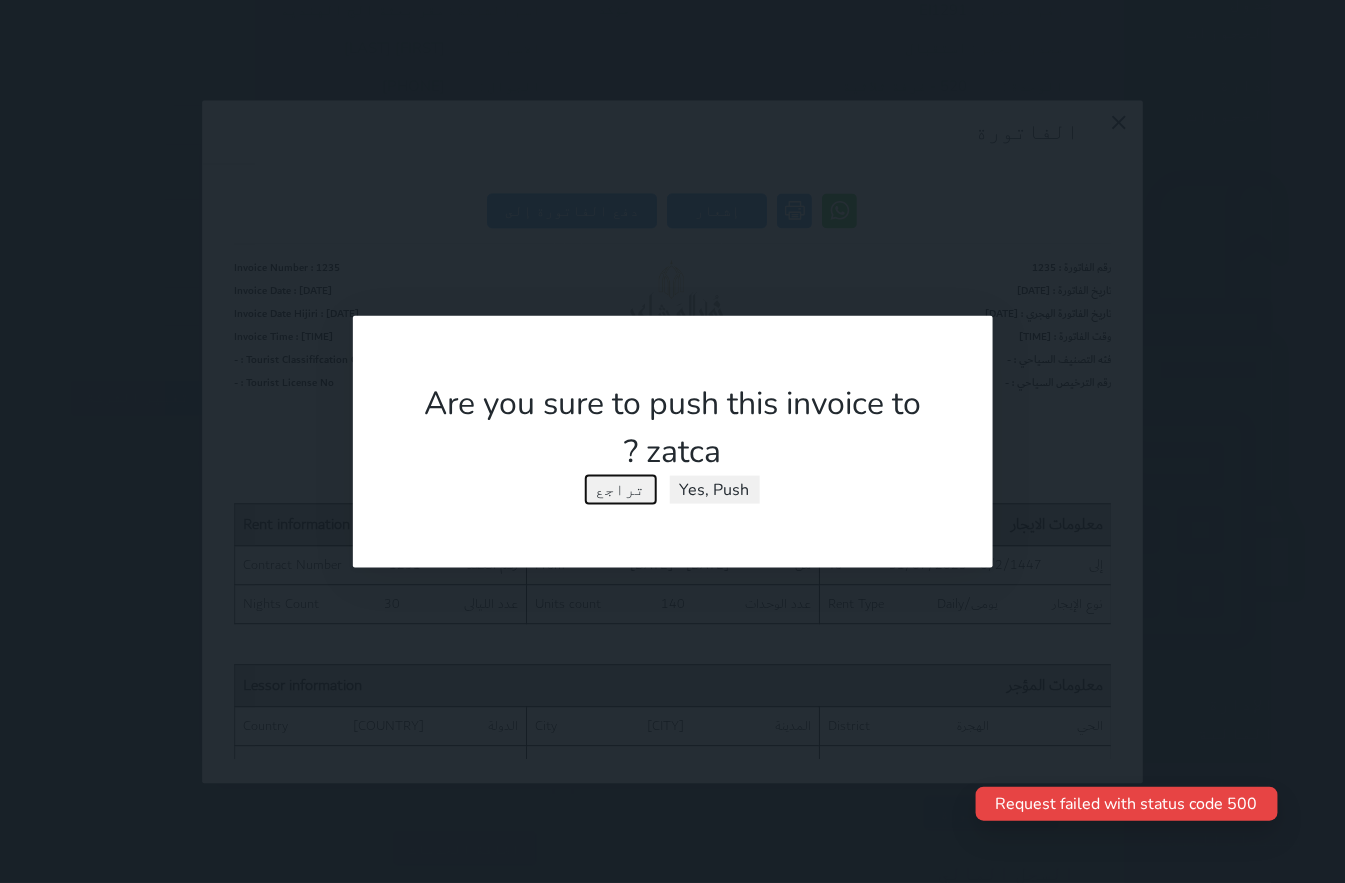 click on "تراجع" at bounding box center [621, 489] 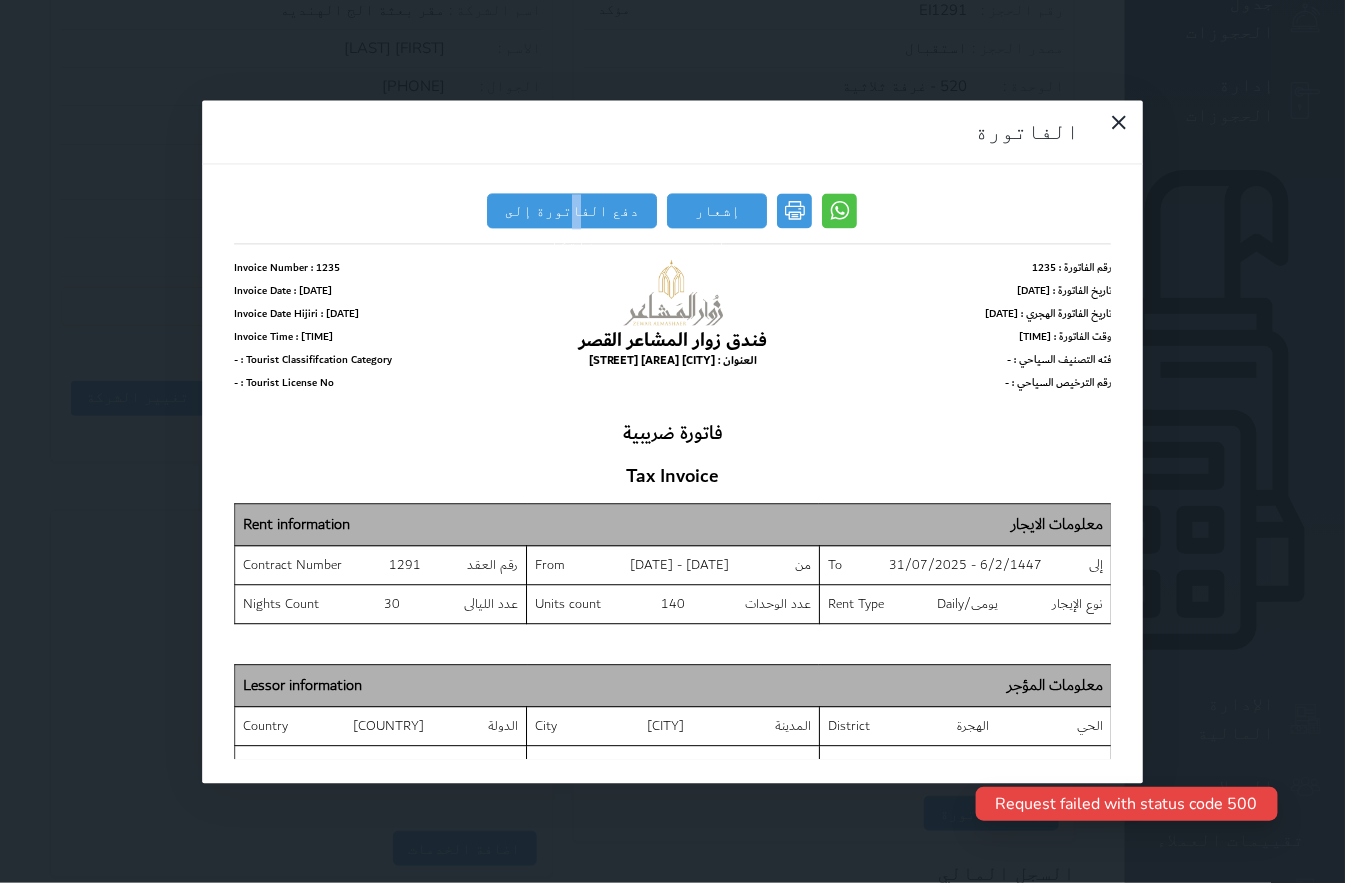 click on "دفع الفاتورة إلى زاتكا" at bounding box center (573, 210) 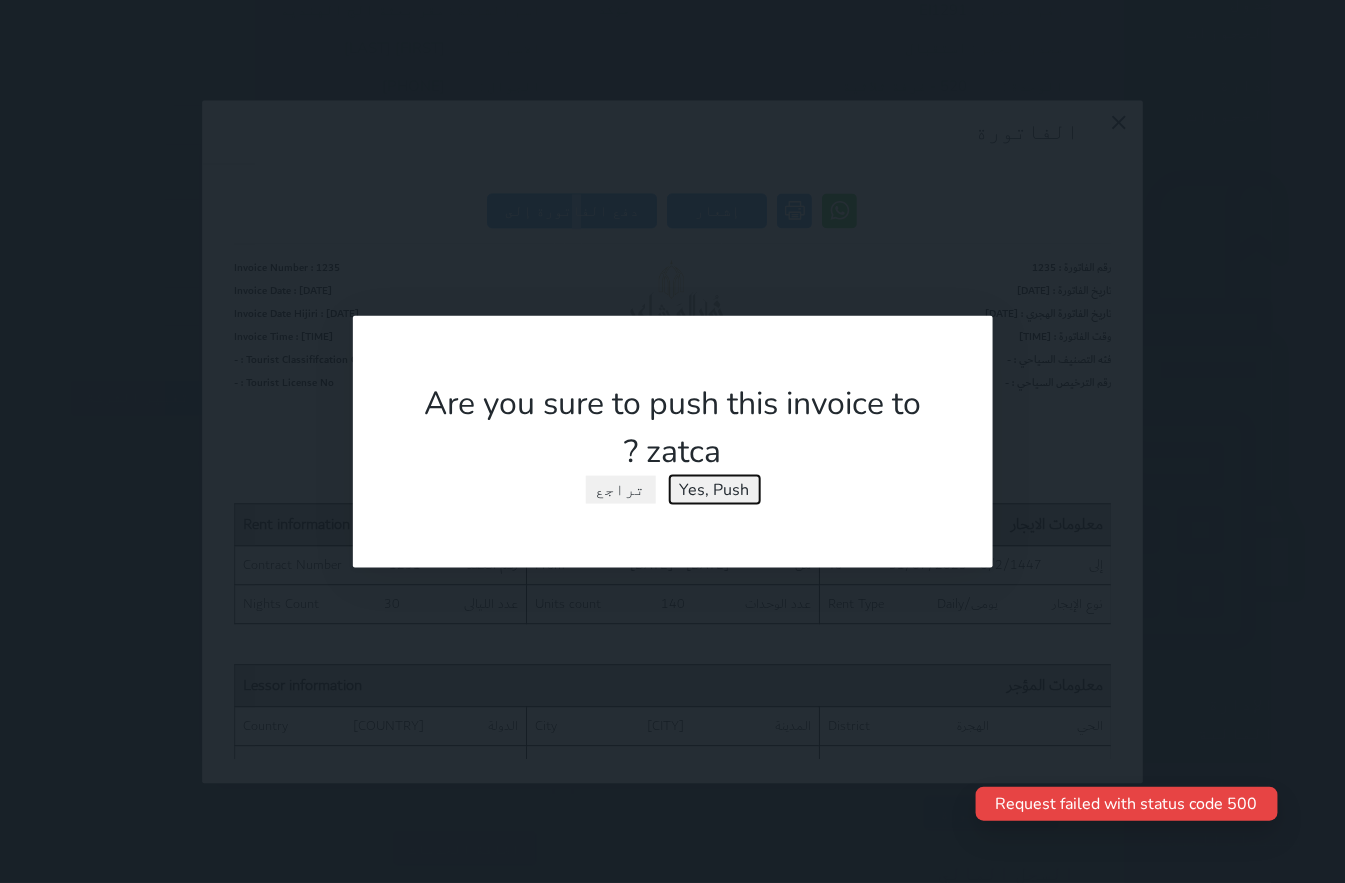 drag, startPoint x: 745, startPoint y: 110, endPoint x: 753, endPoint y: 117, distance: 10.630146 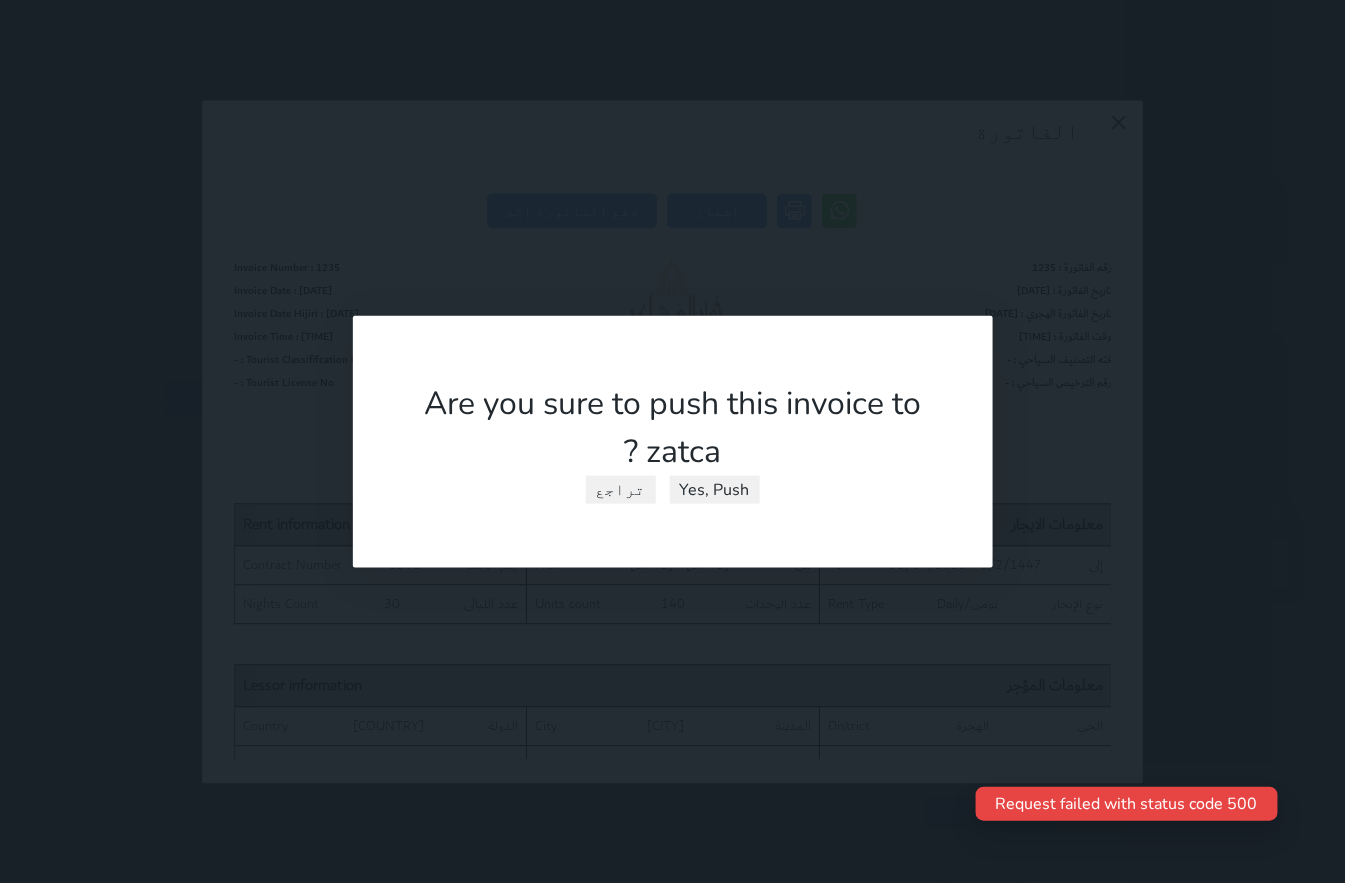 click on "Are you sure to push this invoice to zatca ?
Yes, Push
تراجع" at bounding box center (673, 441) 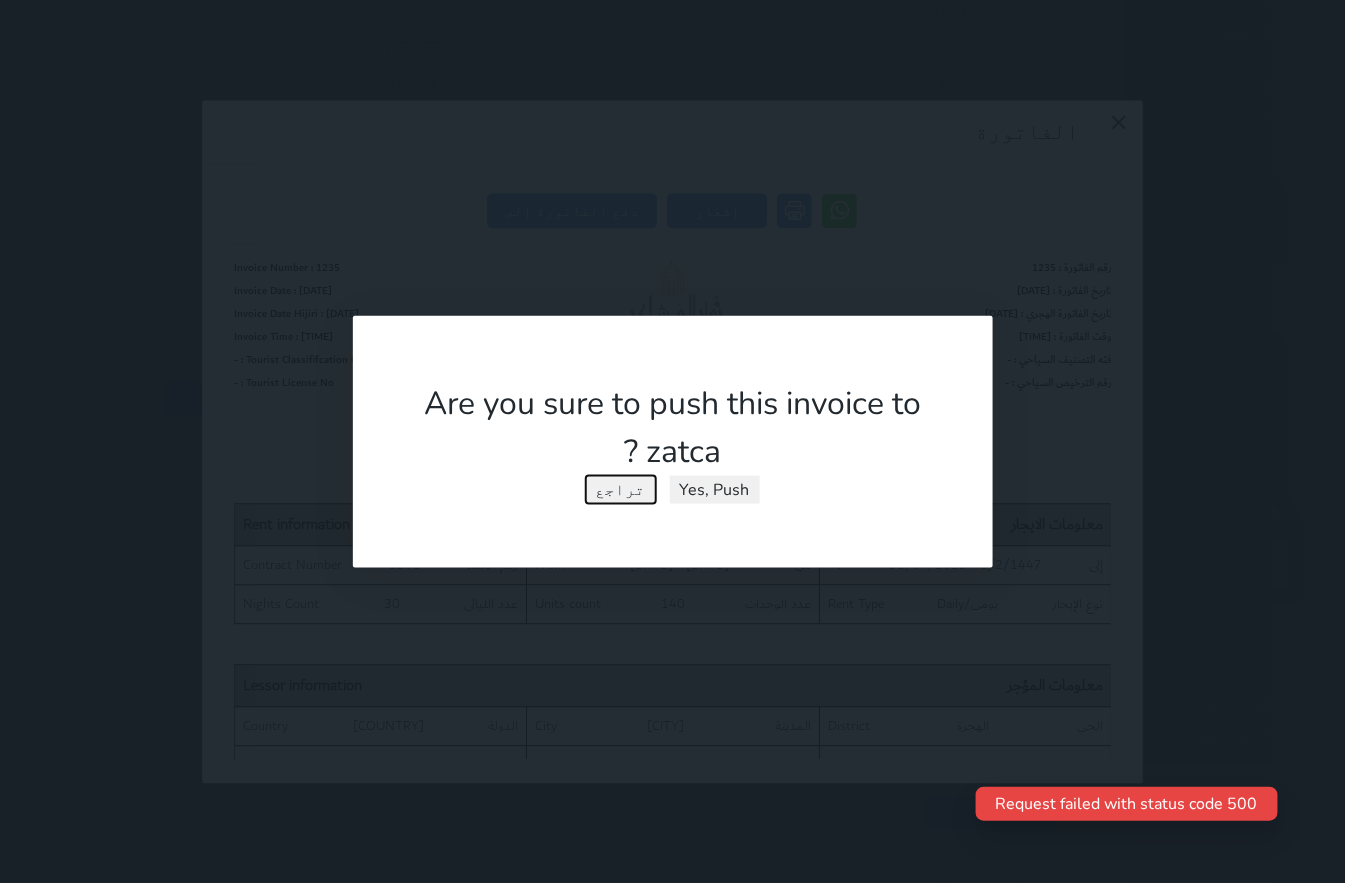 click on "تراجع" at bounding box center [621, 489] 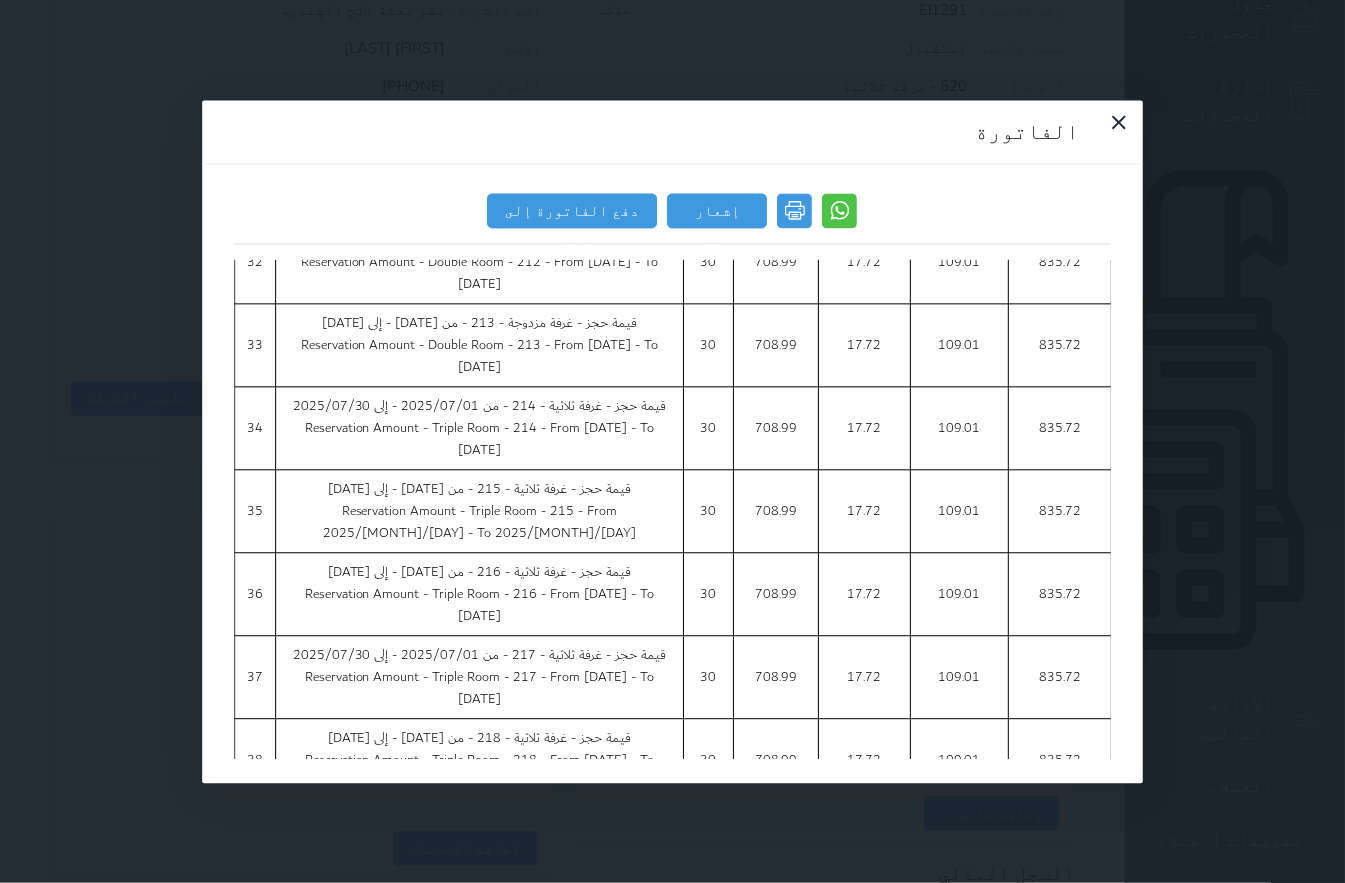 scroll, scrollTop: 3624, scrollLeft: 0, axis: vertical 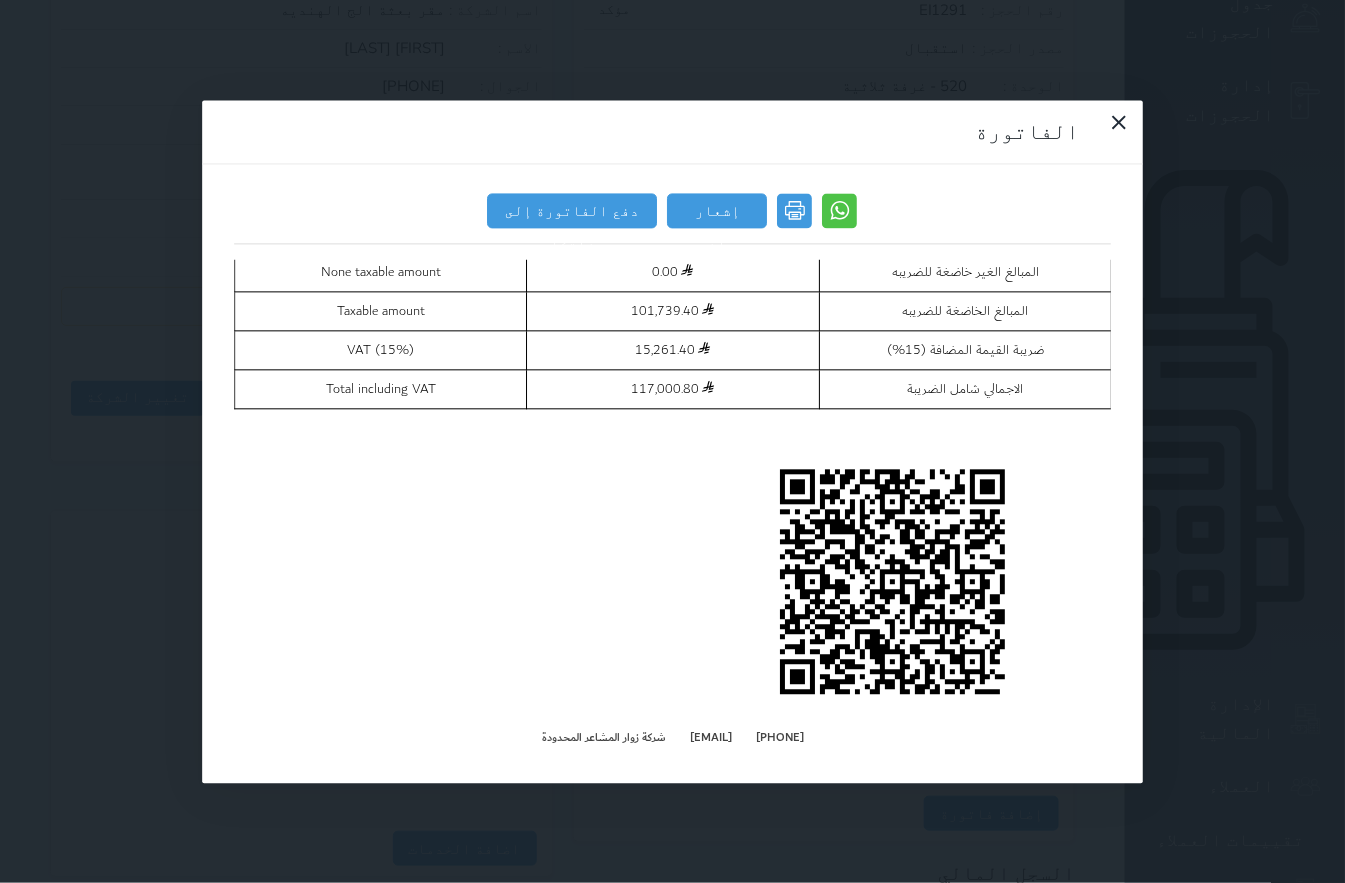 drag, startPoint x: 239, startPoint y: 400, endPoint x: 502, endPoint y: 937, distance: 597.9448 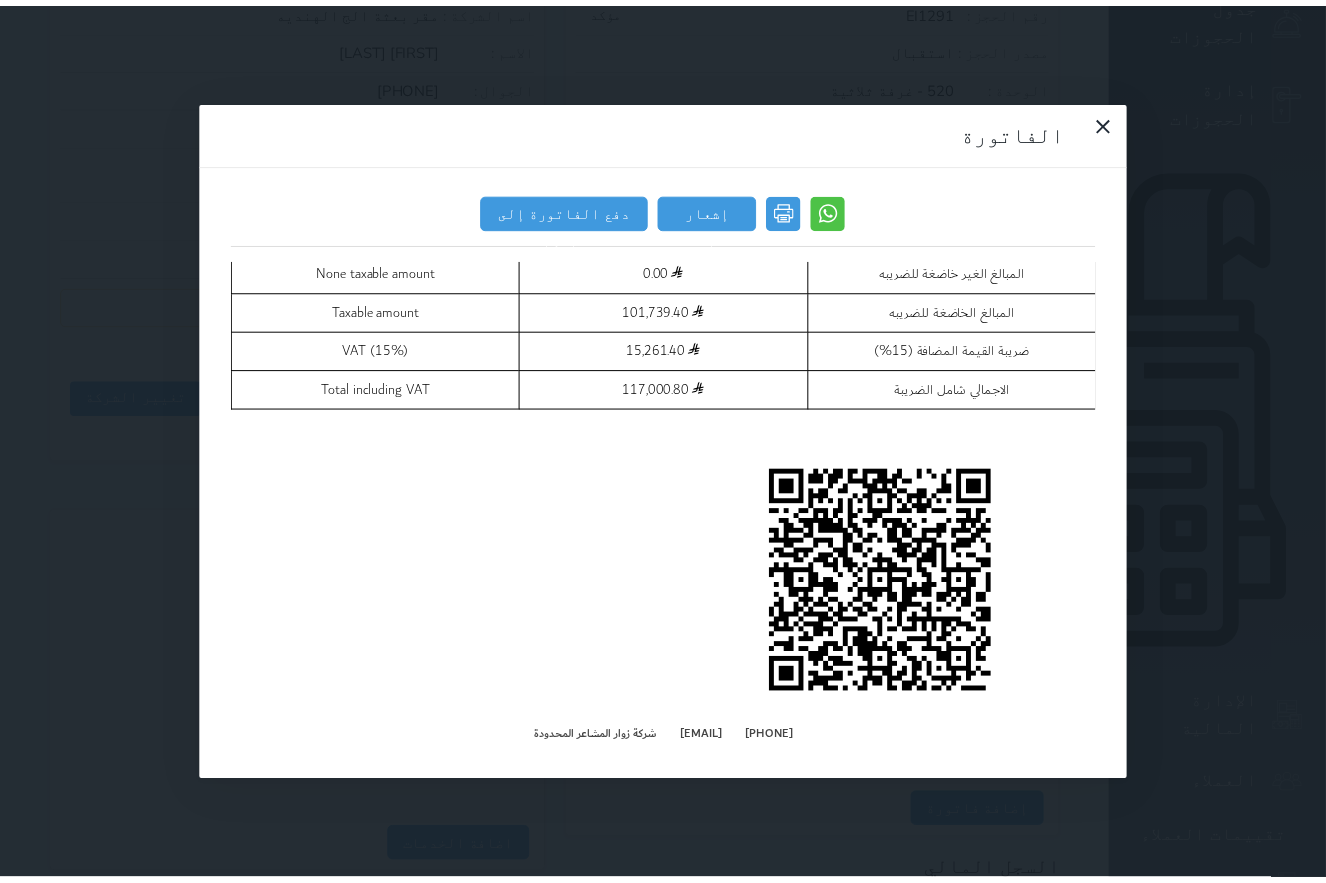 scroll, scrollTop: 14012, scrollLeft: 0, axis: vertical 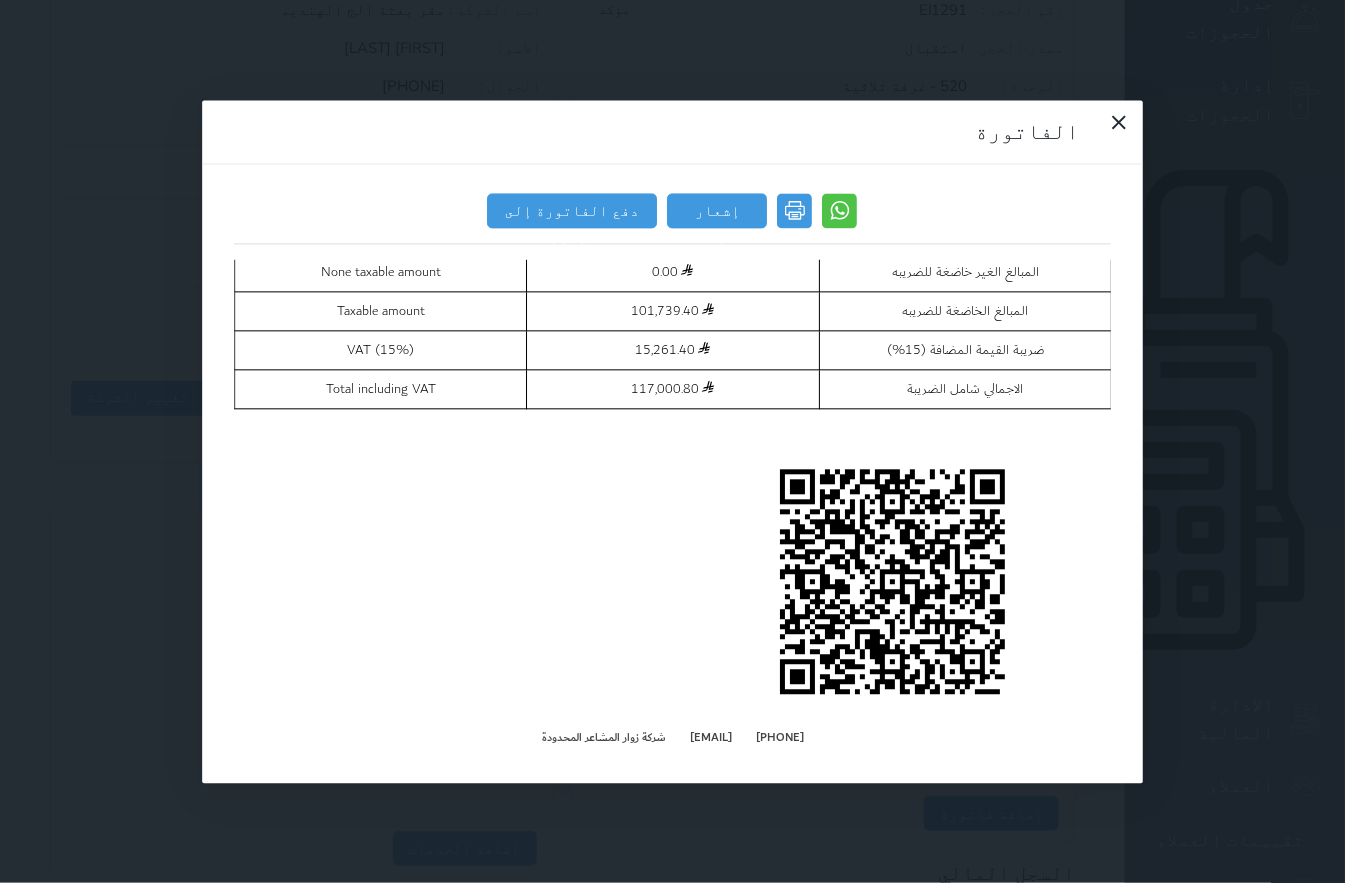 click at bounding box center [1110, 135] 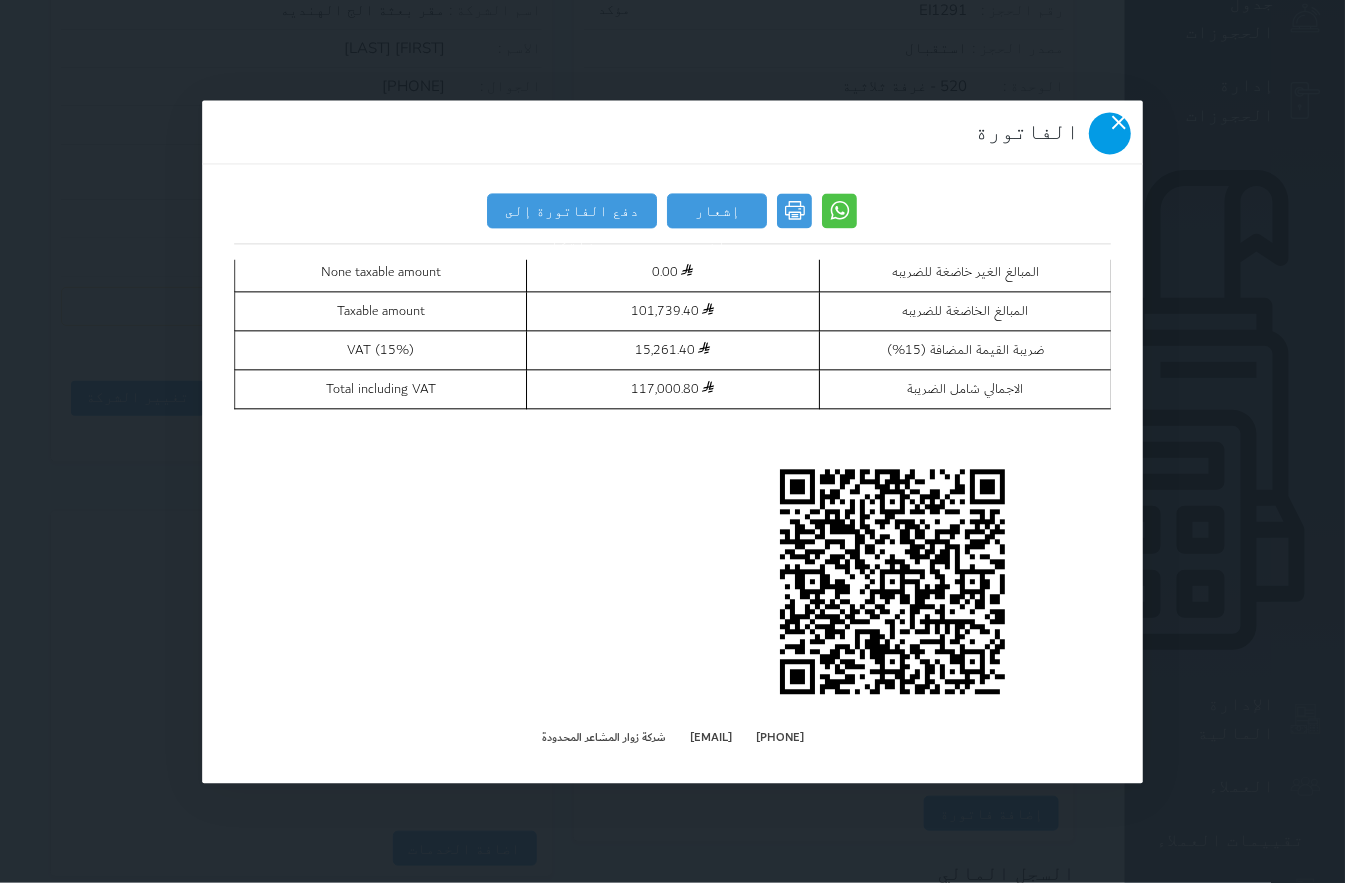 click at bounding box center (1110, 133) 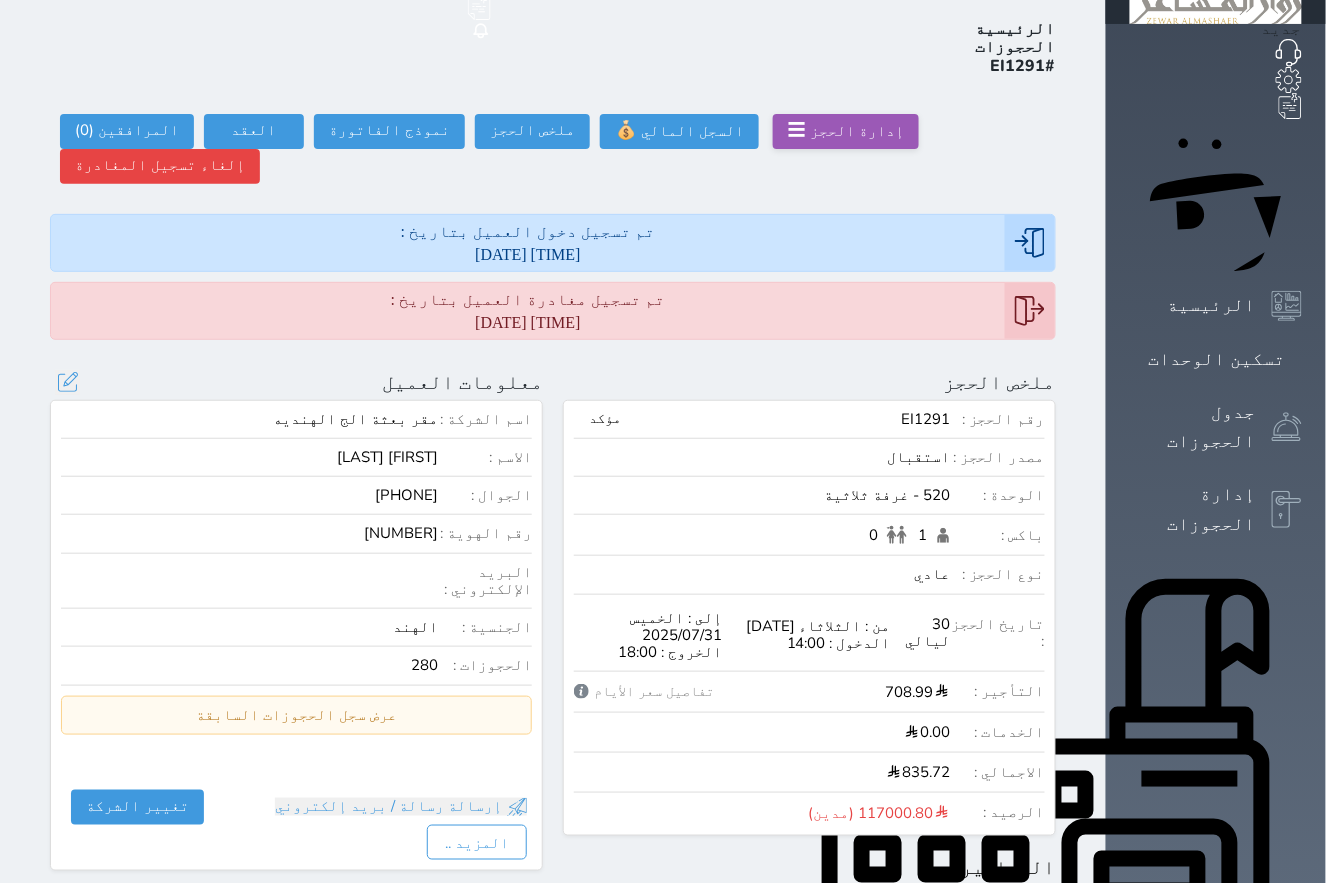 scroll, scrollTop: 0, scrollLeft: 0, axis: both 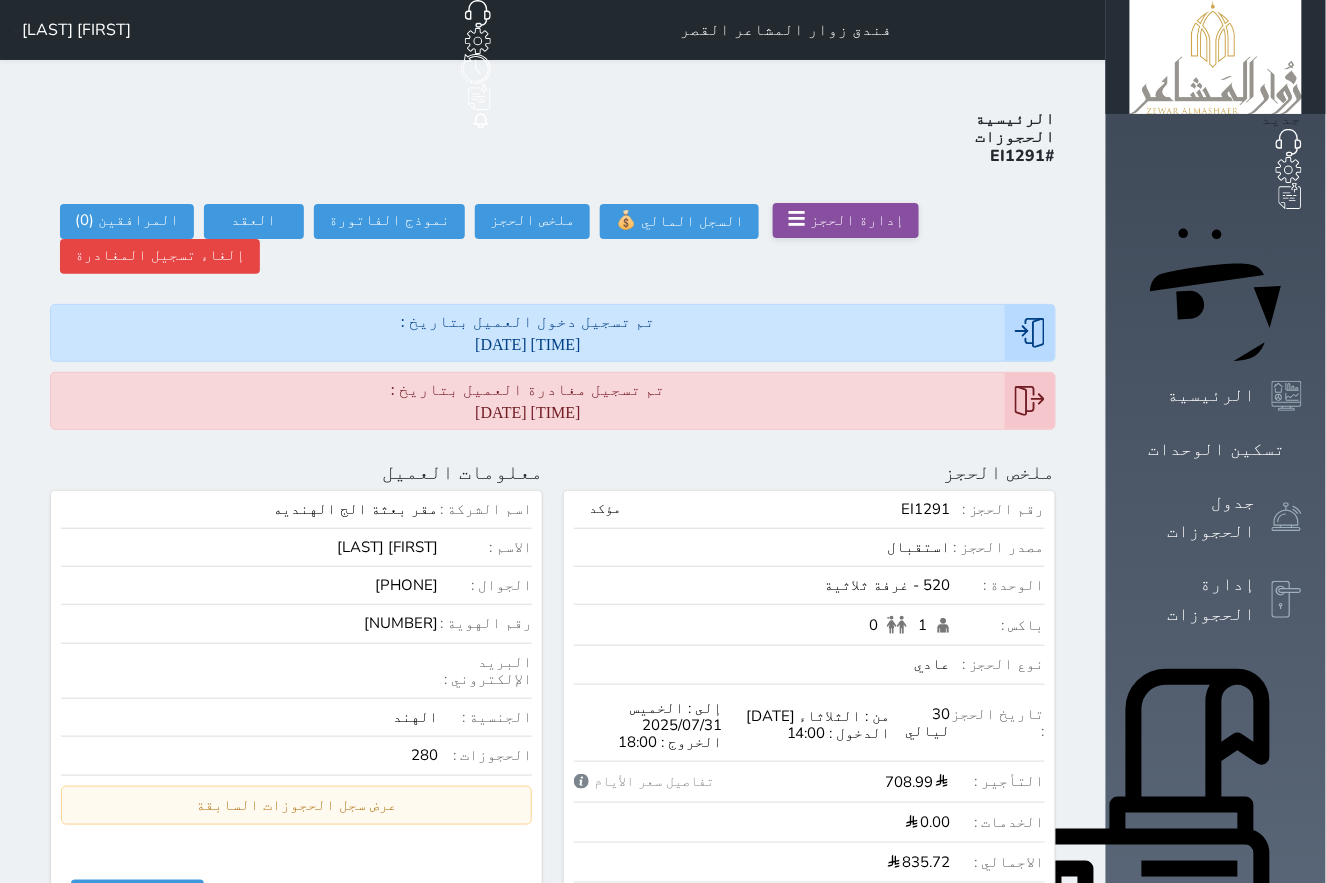 click on "إدارة الحجز" at bounding box center (857, 220) 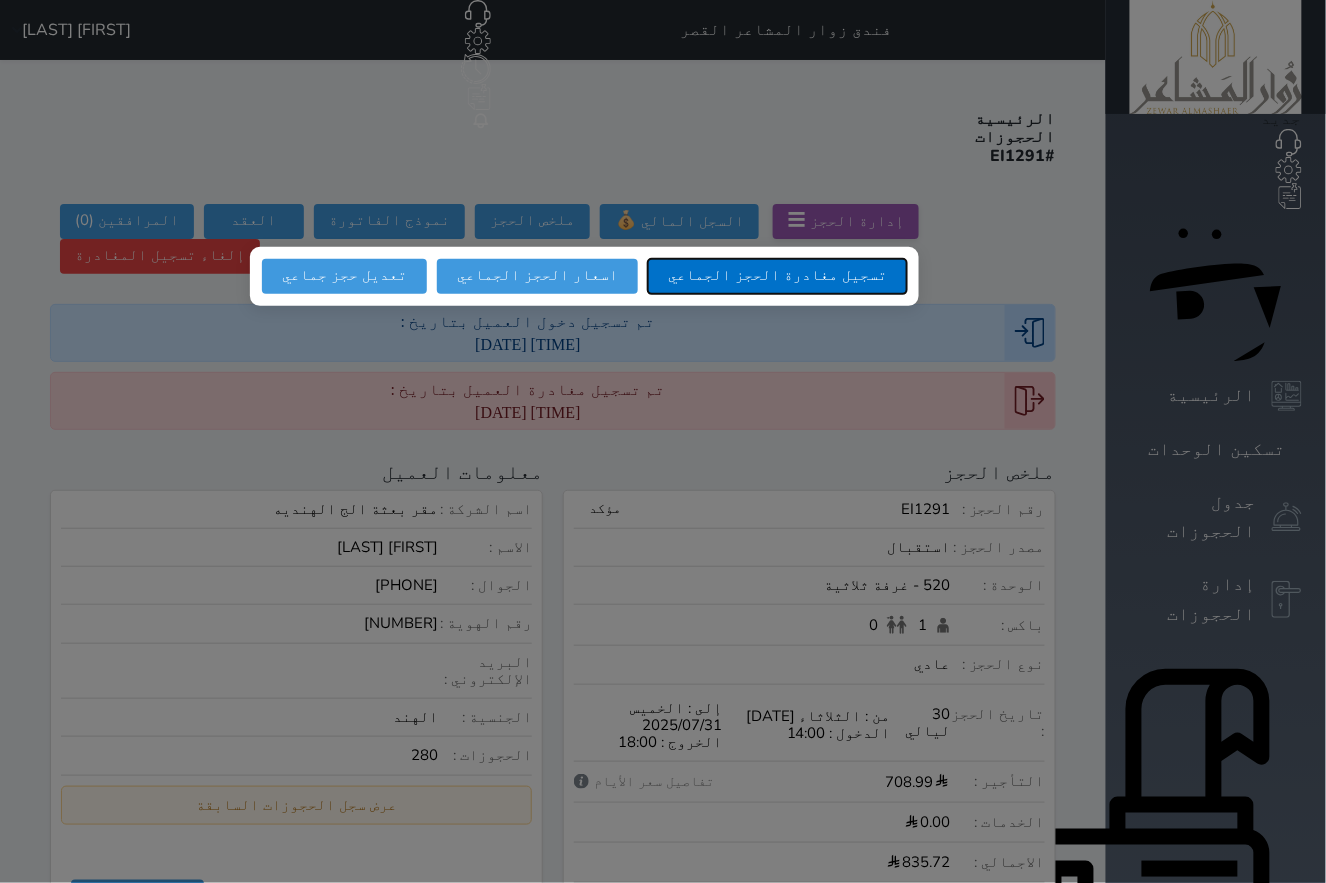 click on "تسجيل مغادرة الحجز الجماعي" at bounding box center [777, 276] 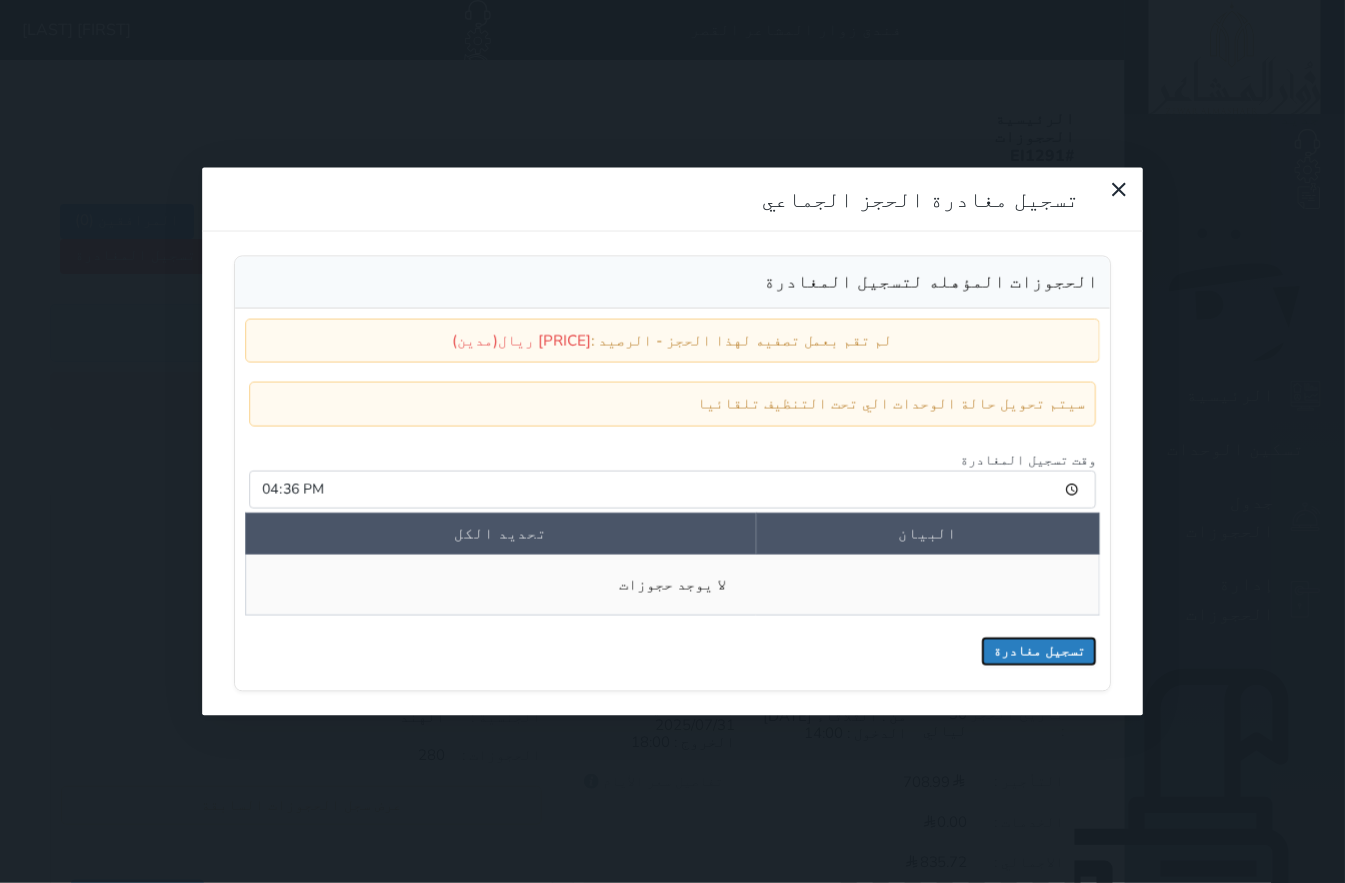 click on "تسجيل مغادرة" at bounding box center (1039, 652) 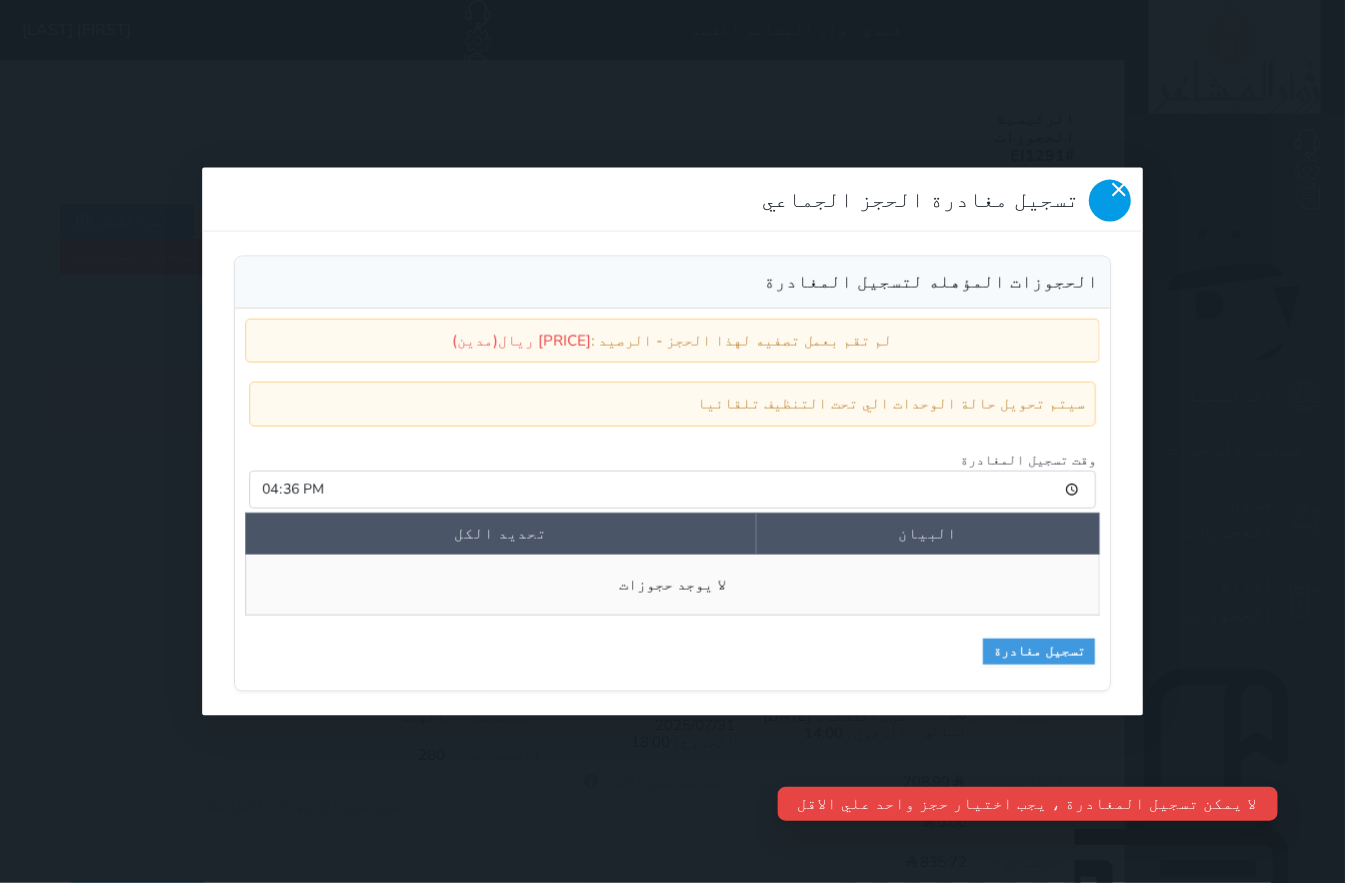 click 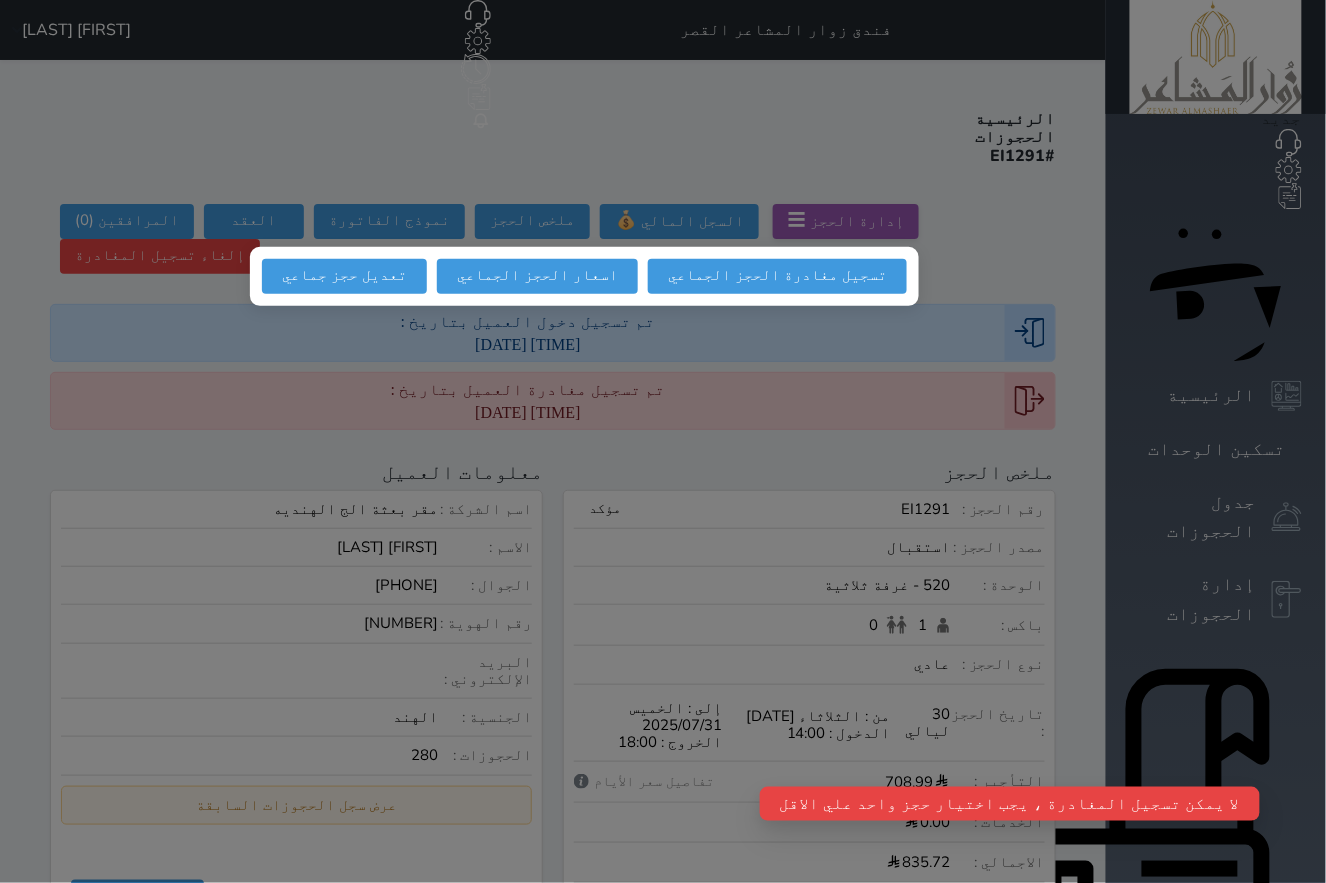 click at bounding box center (663, 441) 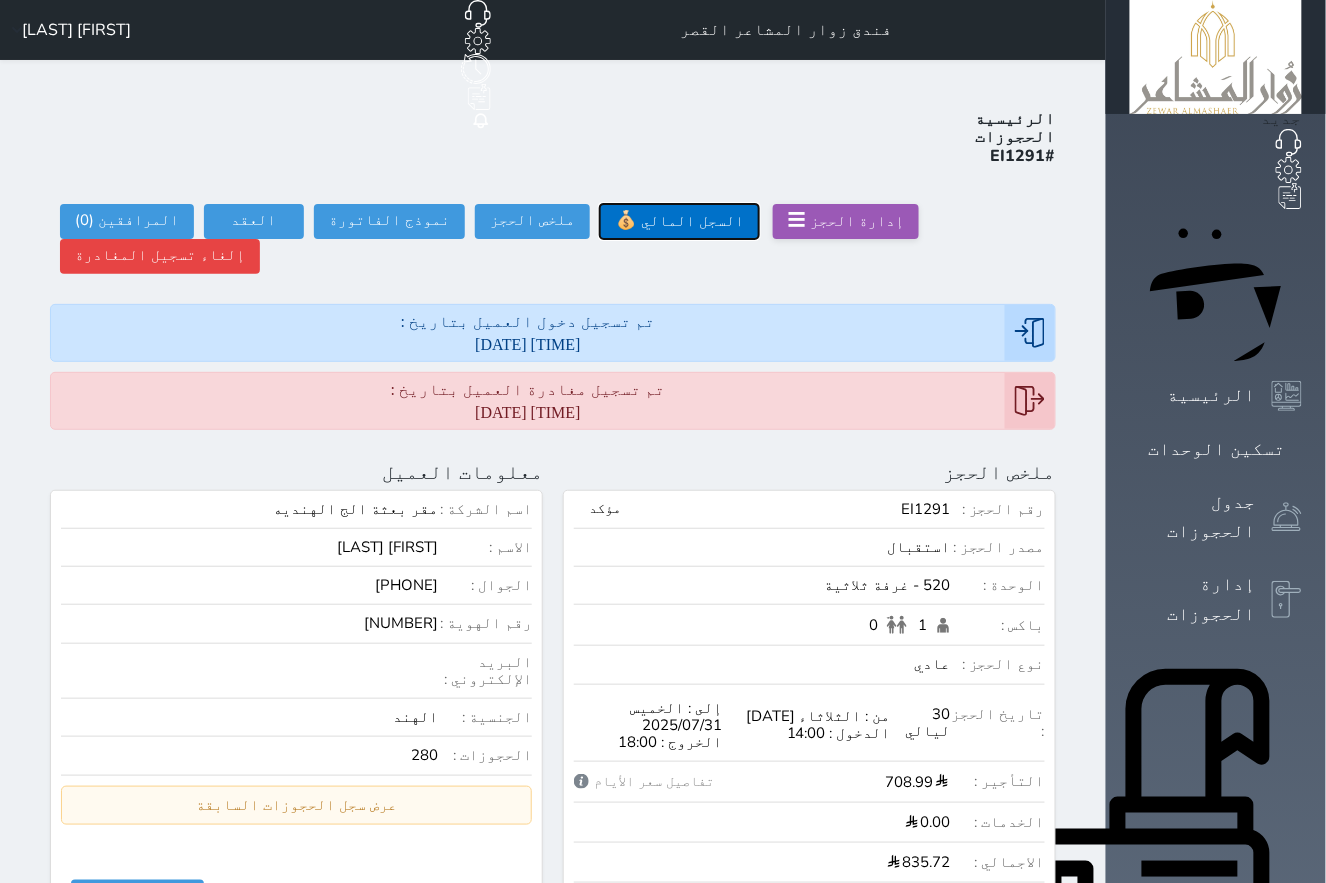 click on "السجل المالي" at bounding box center (692, 221) 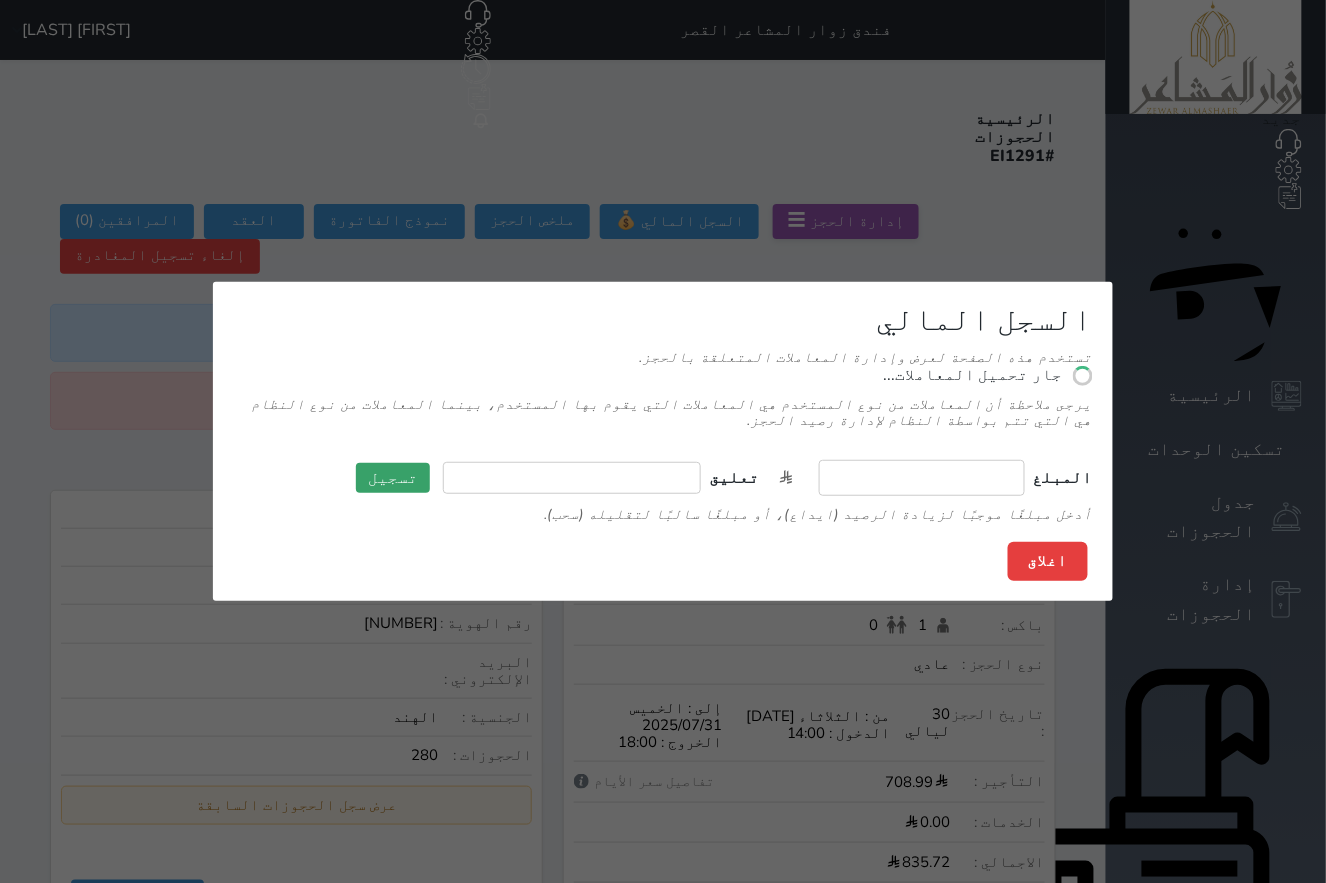 click on "السجل المالي   تستخدم هذه الصفحة لعرض وإدارة المعاملات المتعلقة بالحجز.     جار تحميل المعاملات...       يرجى ملاحظة أن المعاملات من نوع المستخدم هي المعاملات التي يقوم بها المستخدم، بينما المعاملات من نوع النظام هي التي تتم بواسطة النظام لإدارة رصيد الحجز.     المبلغ       تعليق     تسجيل   أدخل مبلغًا موجبًا لزيادة الرصيد (ايداع)، أو مبلغًا سالبًا لتقليله (سحب).   اغلاق" at bounding box center [663, 441] 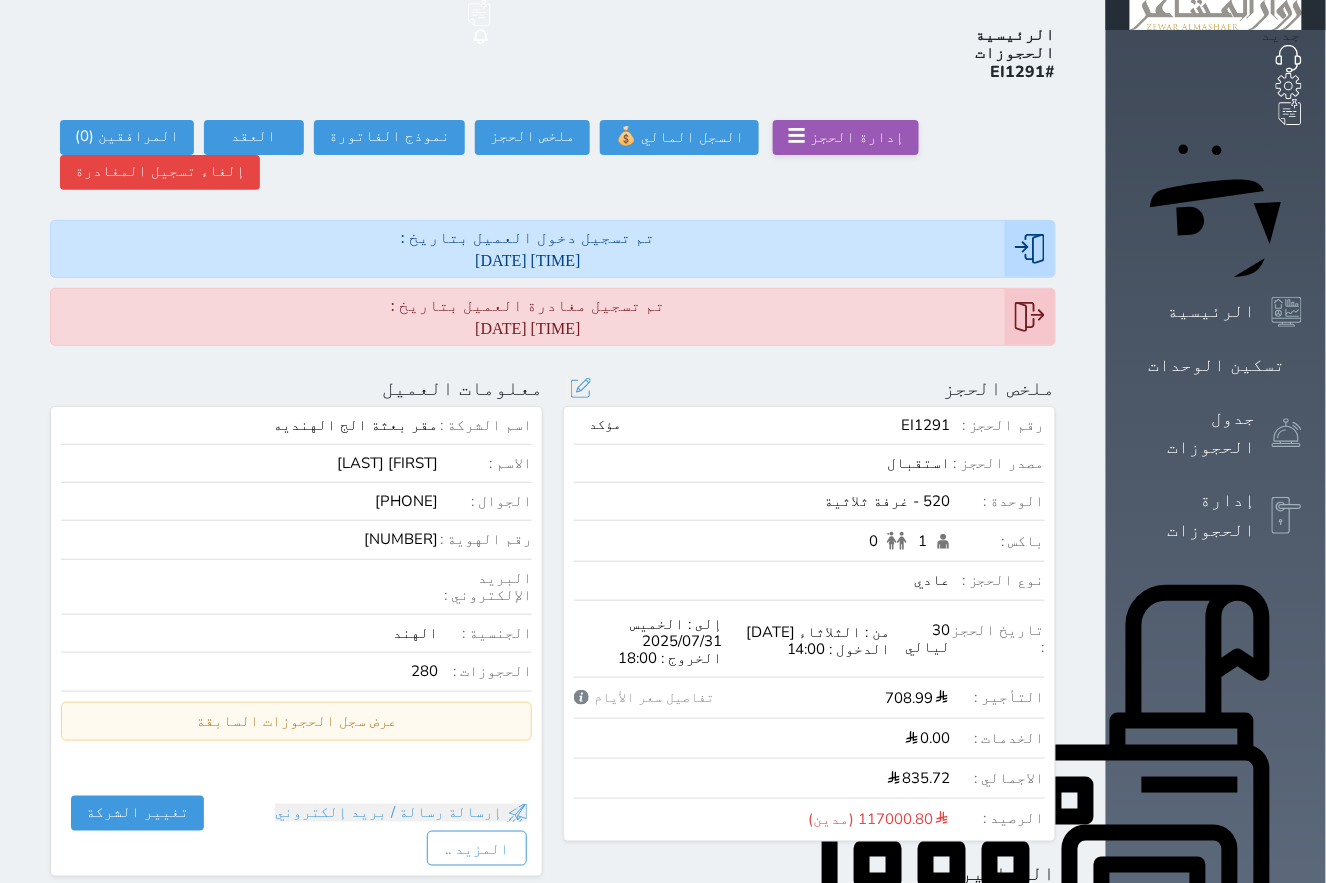 scroll, scrollTop: 374, scrollLeft: 0, axis: vertical 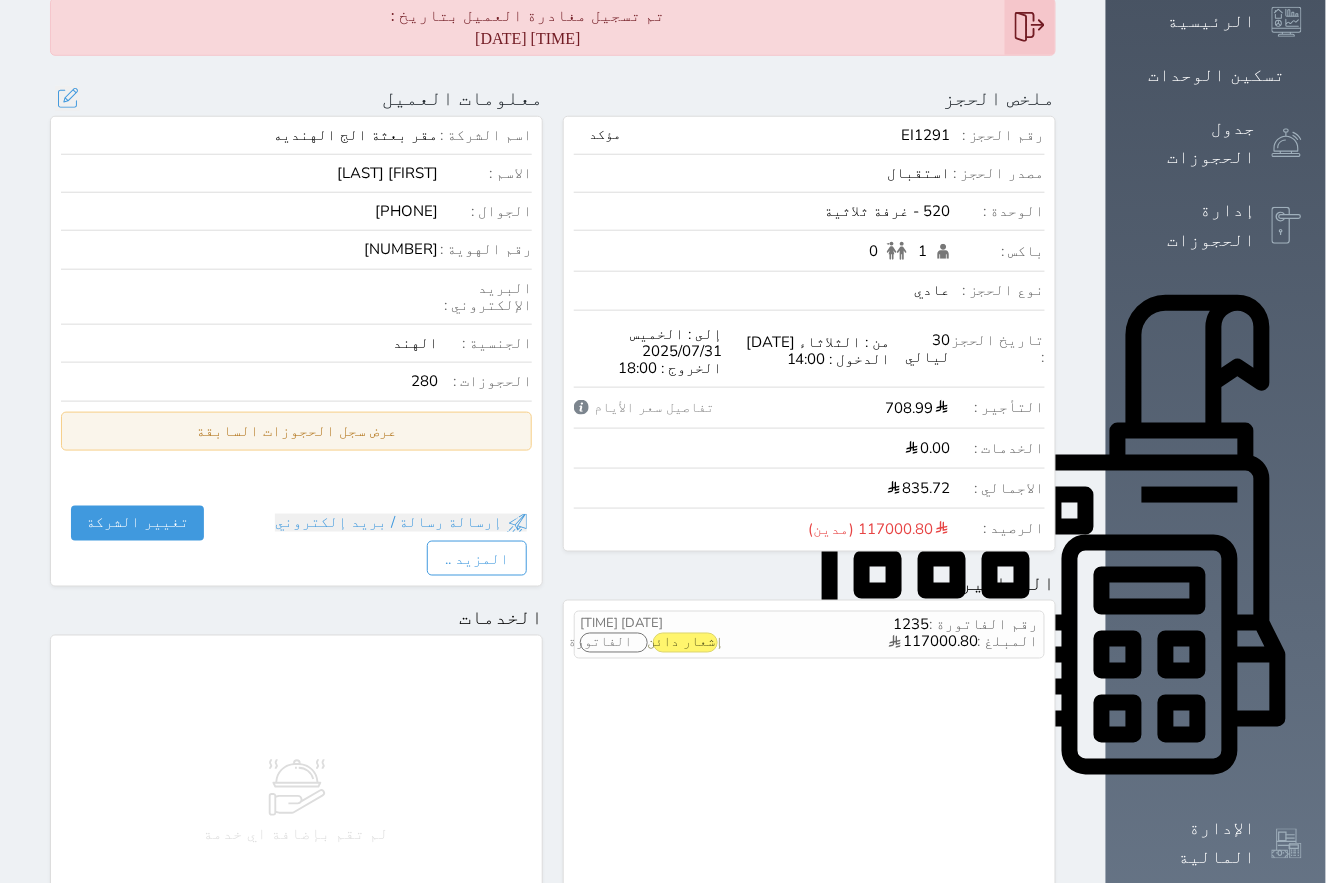 click on "عرض سجل الحجوزات السابقة" at bounding box center (296, 431) 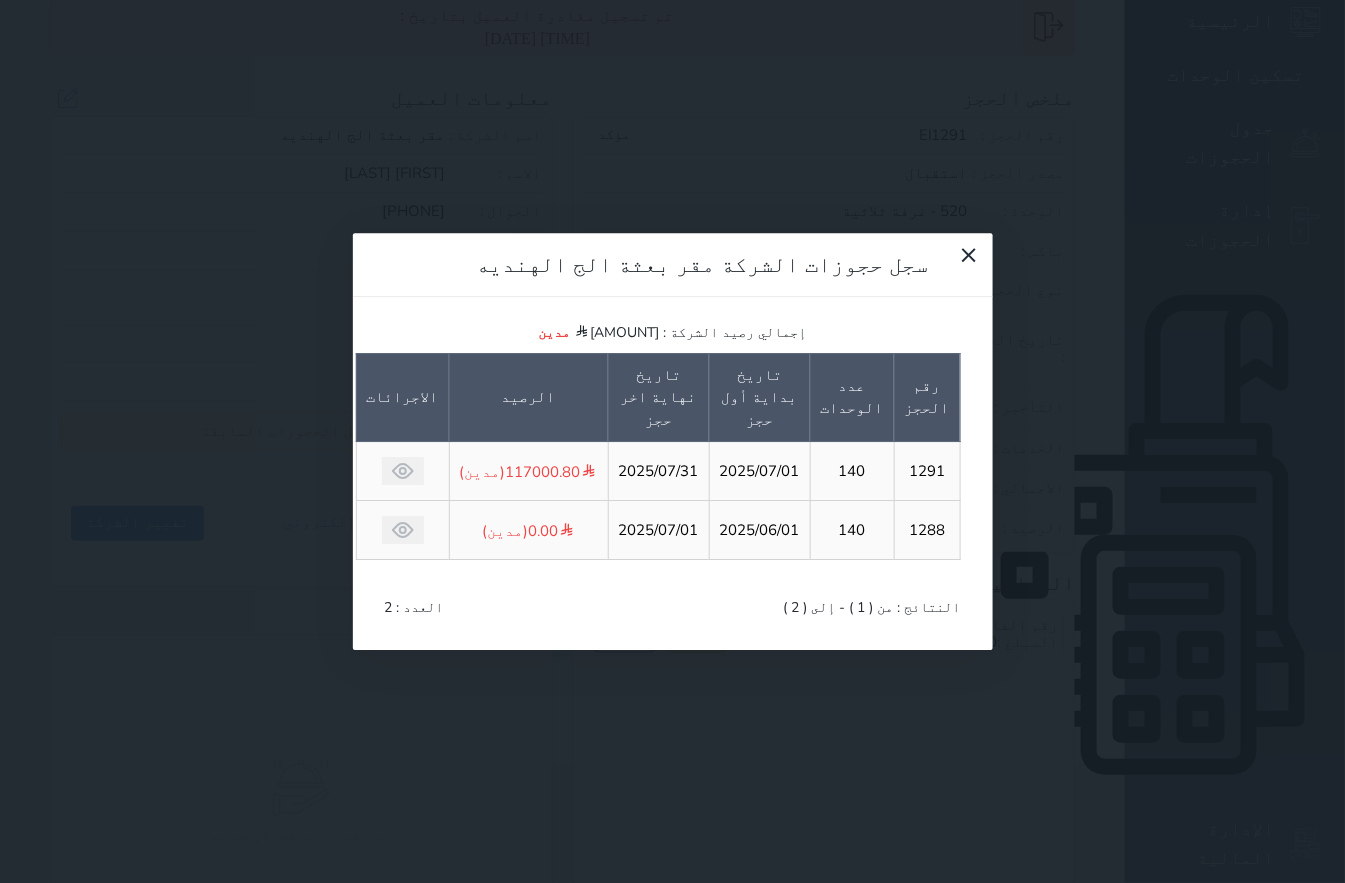 click on "117000.80    (مدين)" at bounding box center (529, 472) 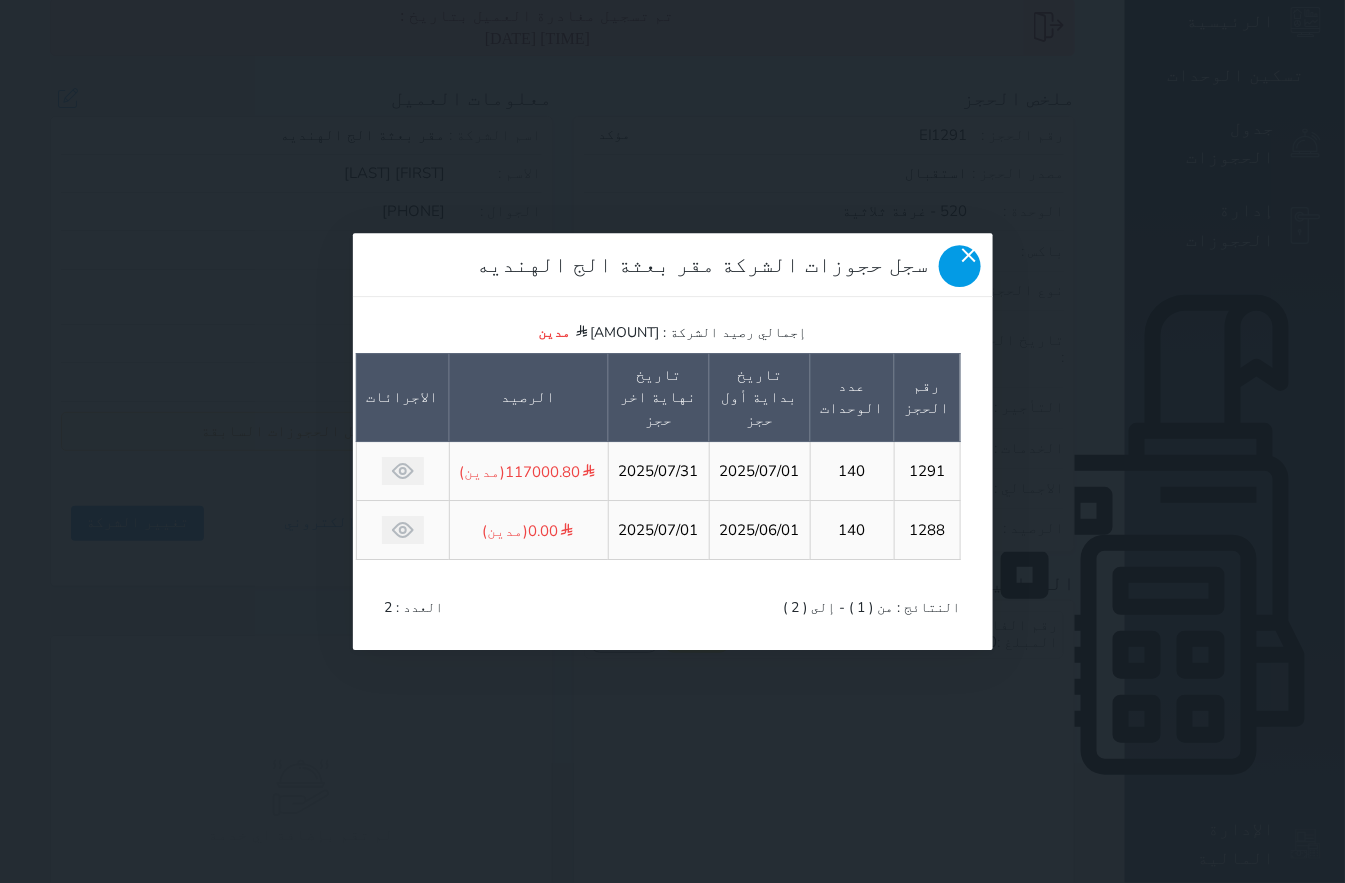 click 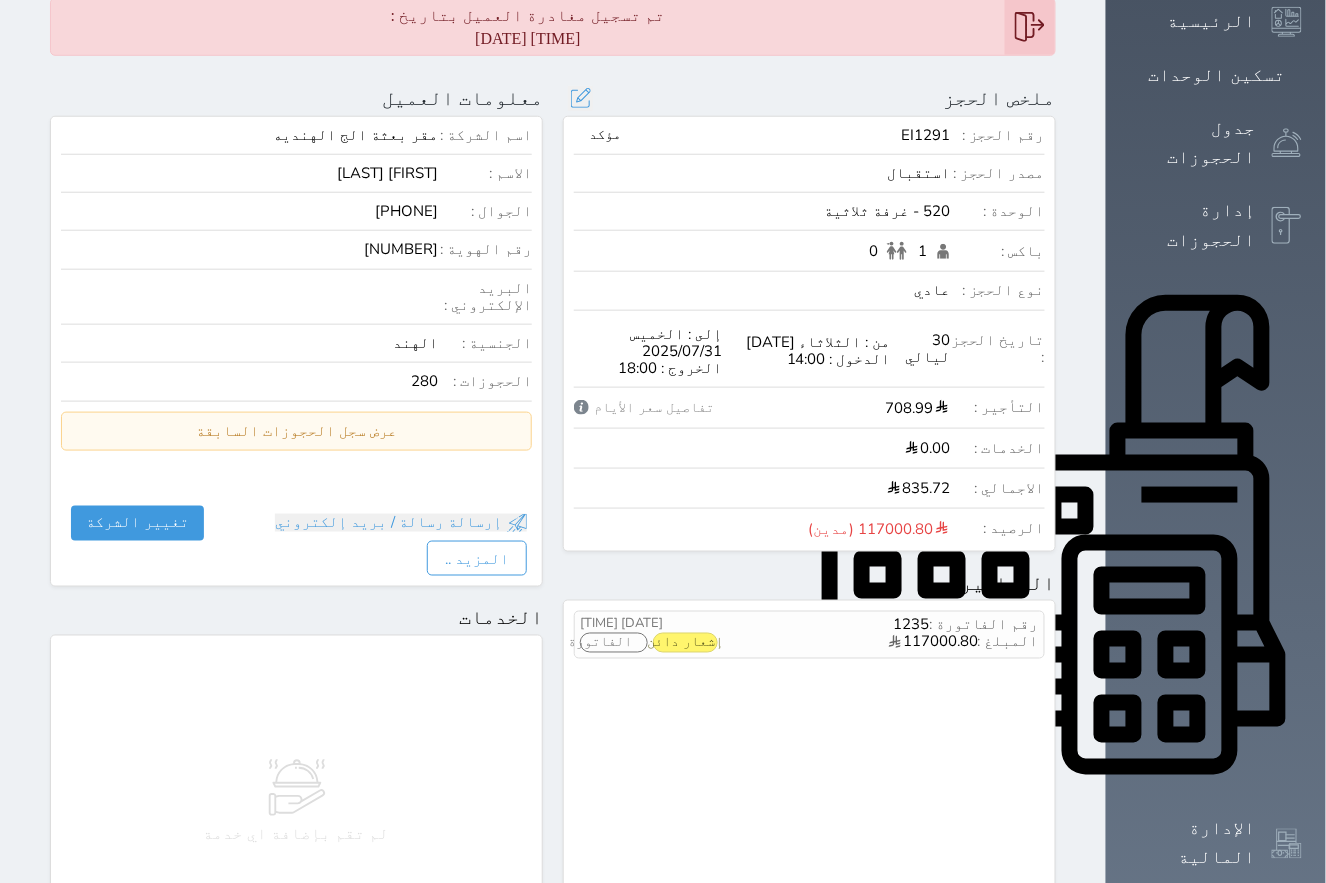 click on "مؤكد" at bounding box center (605, 135) 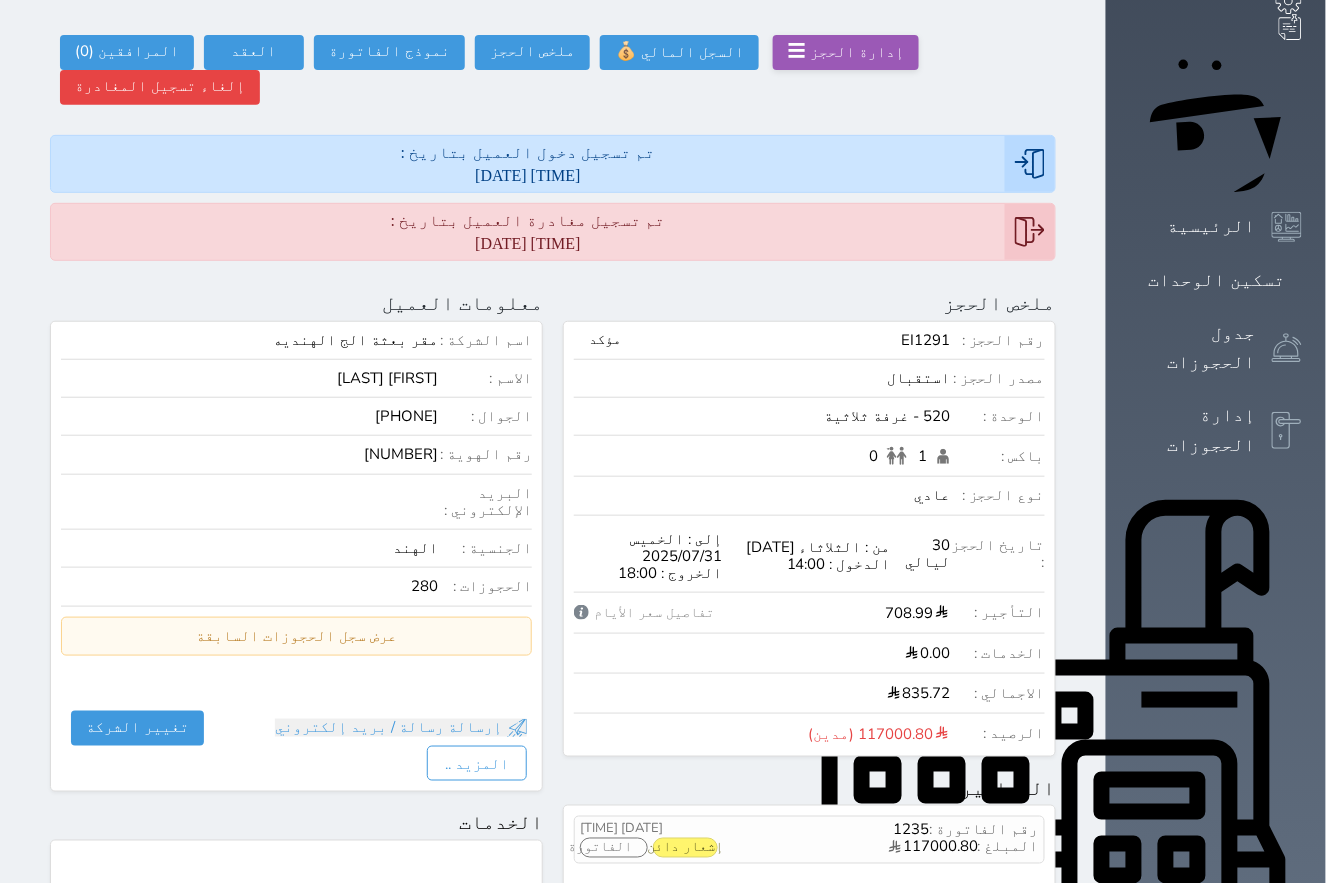 scroll, scrollTop: 0, scrollLeft: 0, axis: both 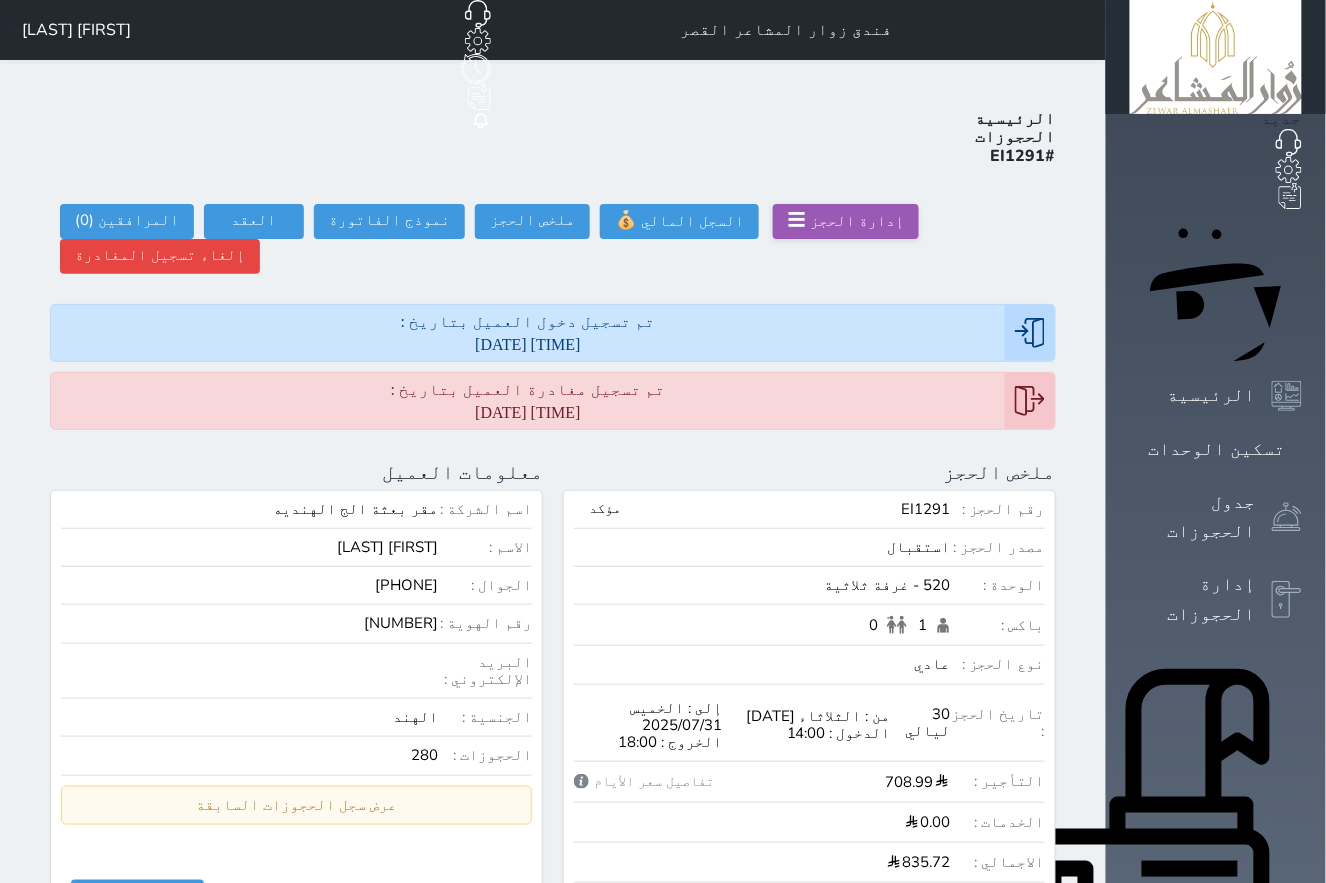 click 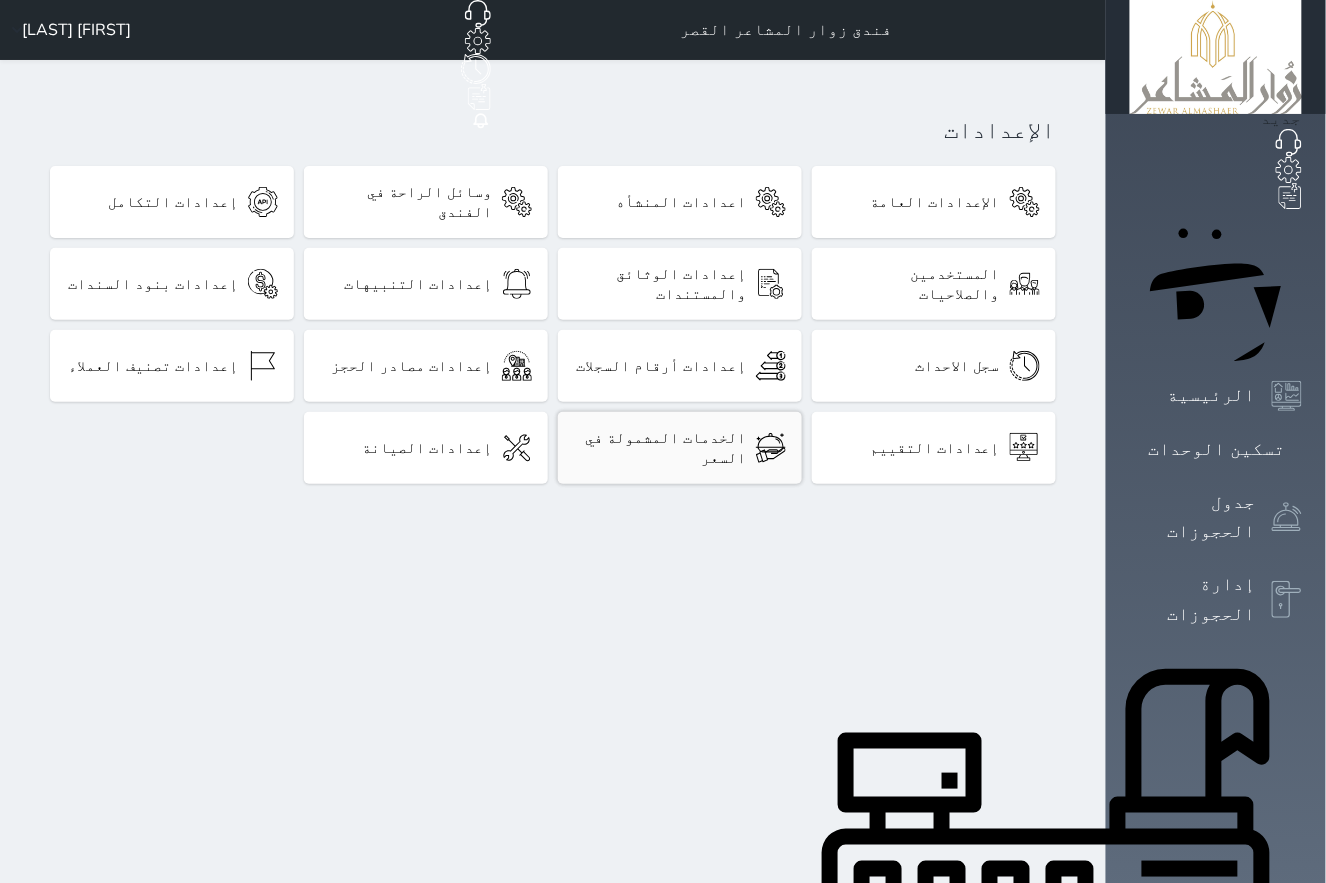 click on "الخدمات المشمولة في السعر" at bounding box center (660, 448) 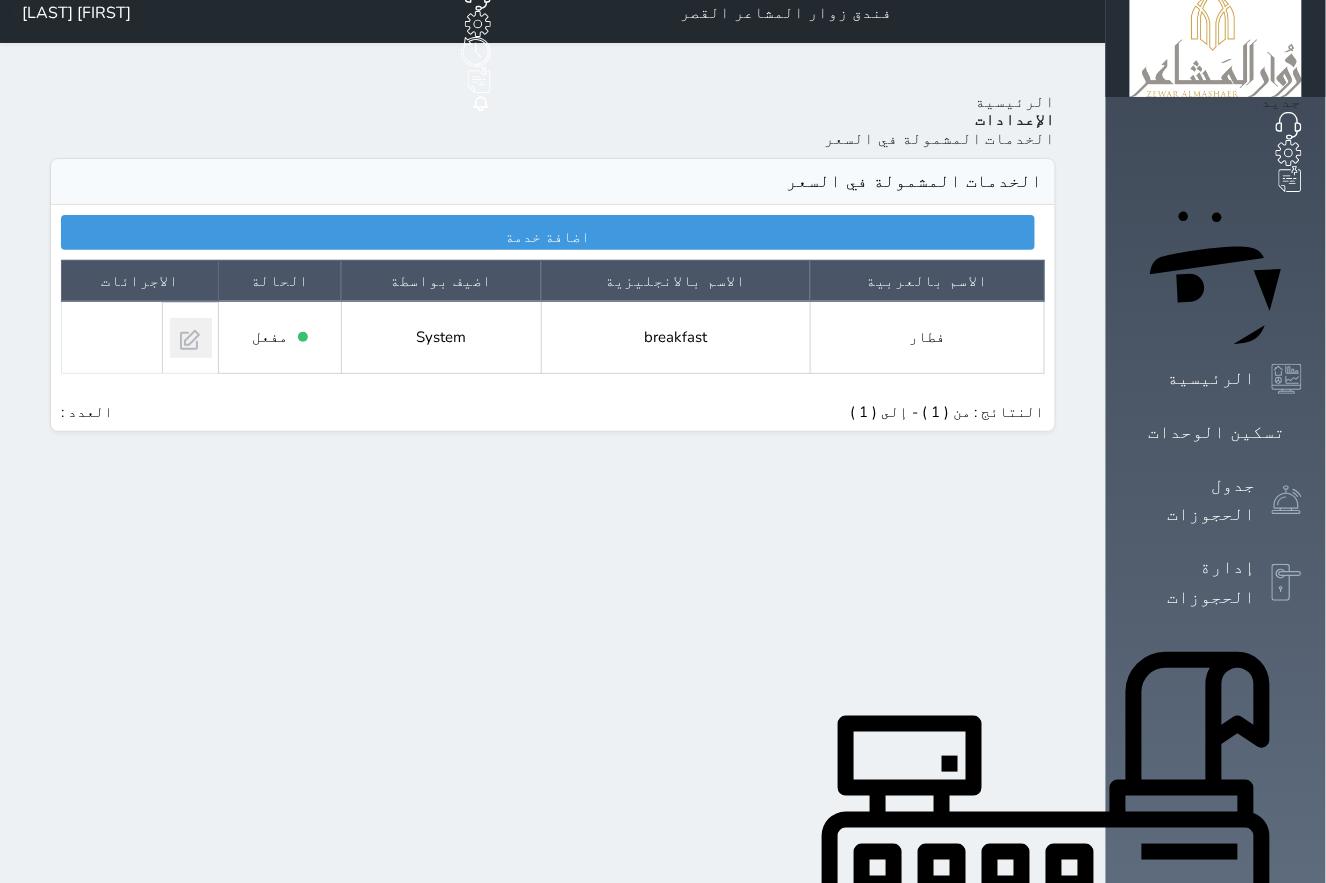 scroll, scrollTop: 0, scrollLeft: 0, axis: both 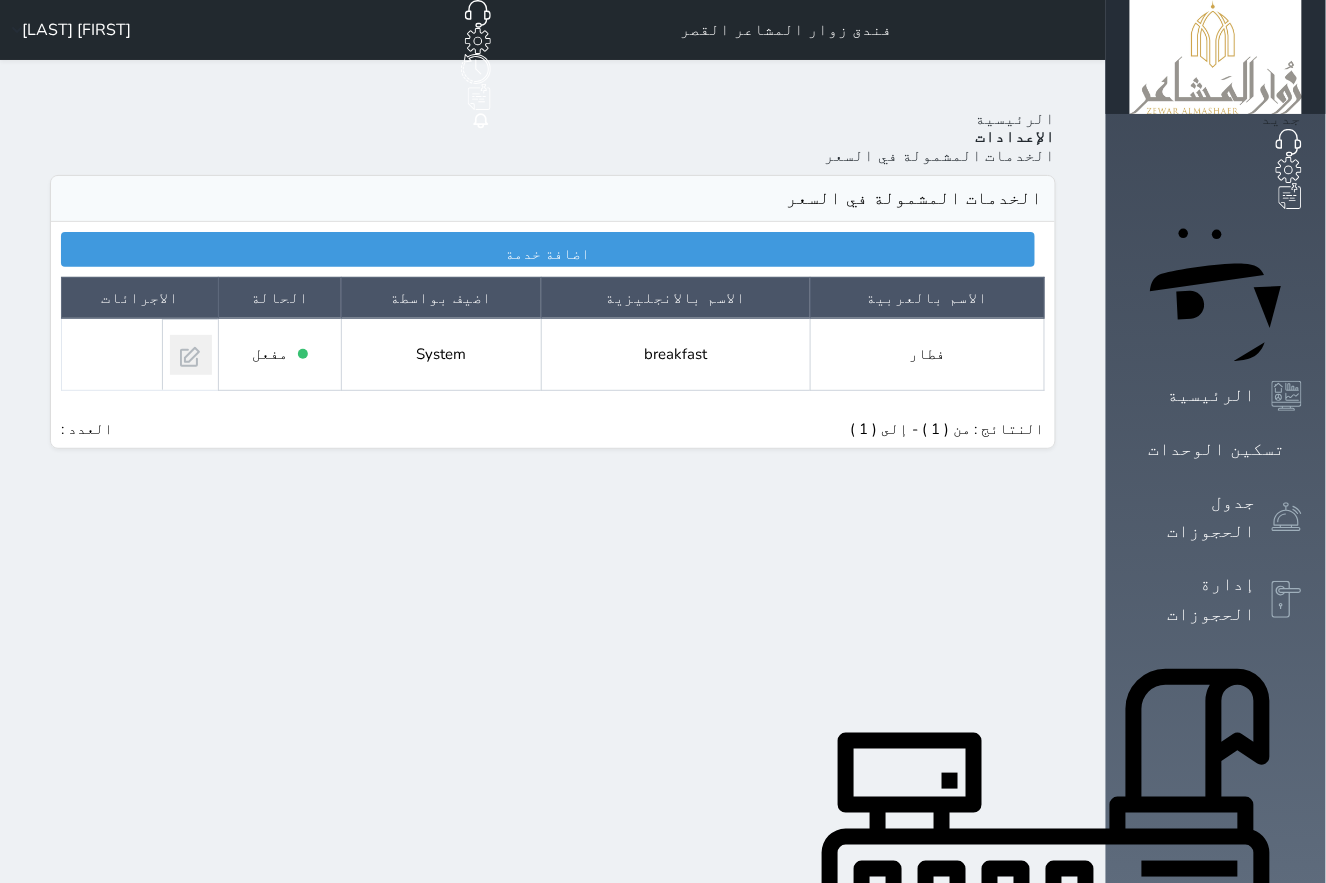 click 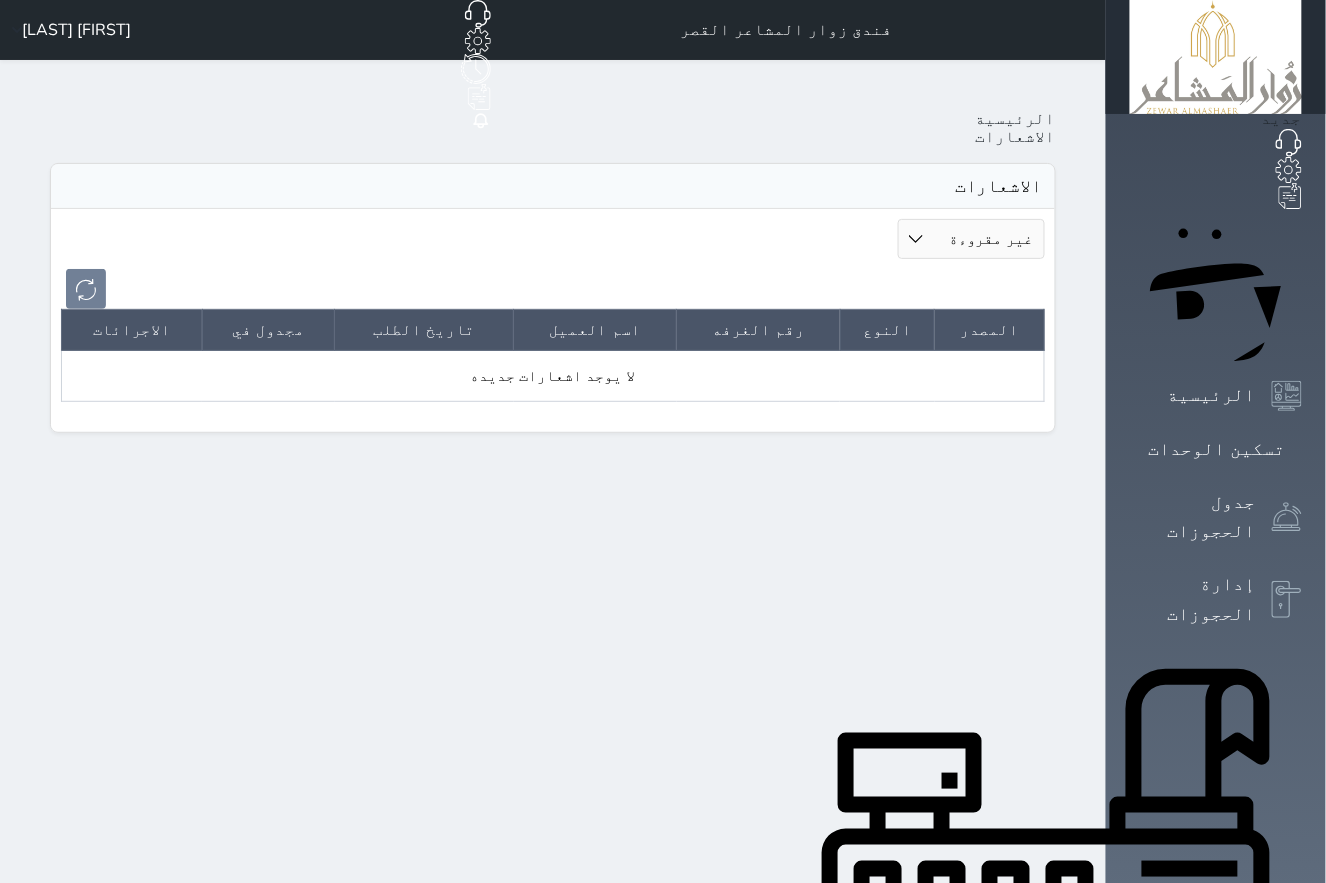 click on "غير مقروءة
مقروءة" at bounding box center [971, 239] 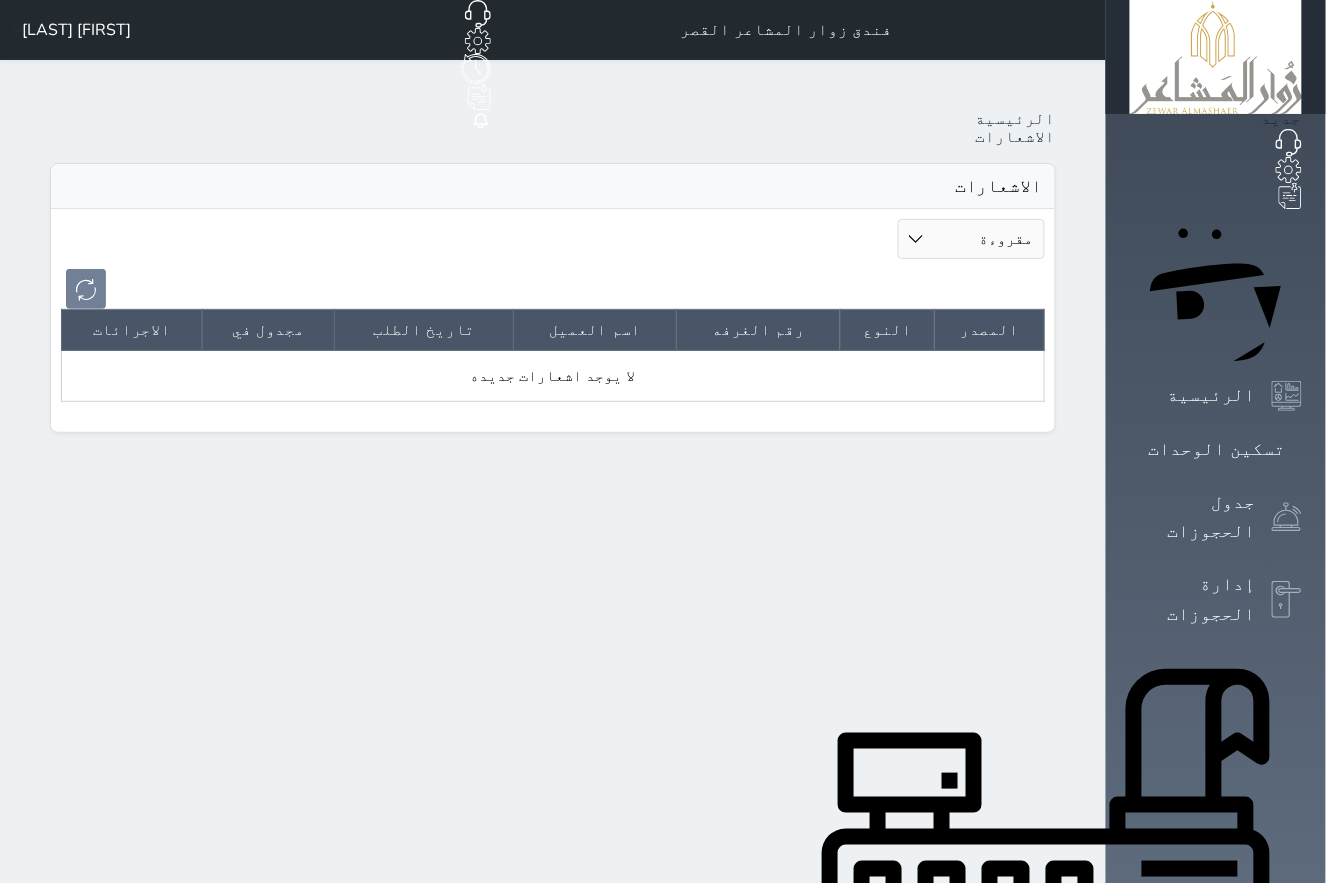 click on "غير مقروءة
مقروءة" at bounding box center (971, 239) 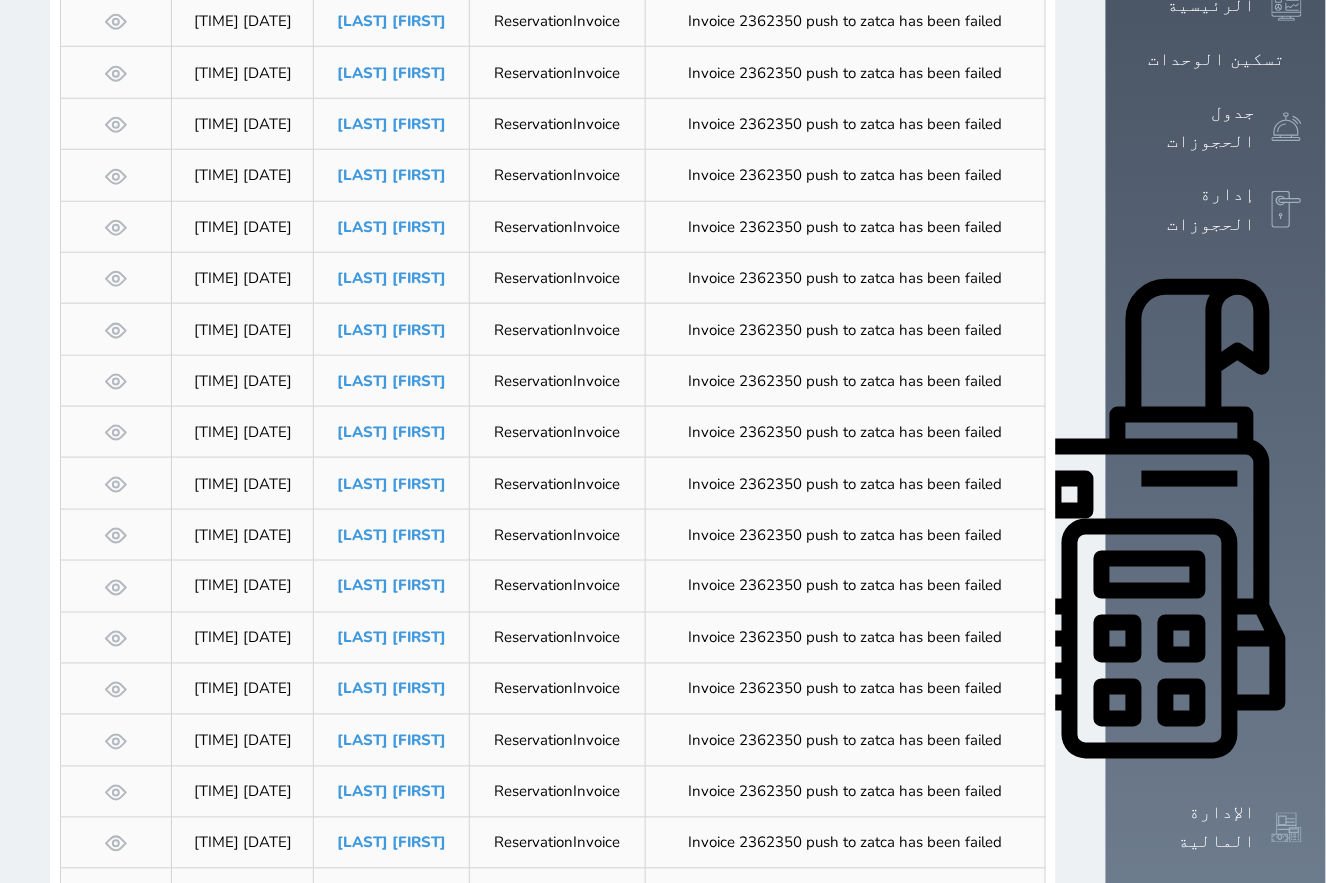 scroll, scrollTop: 79, scrollLeft: 0, axis: vertical 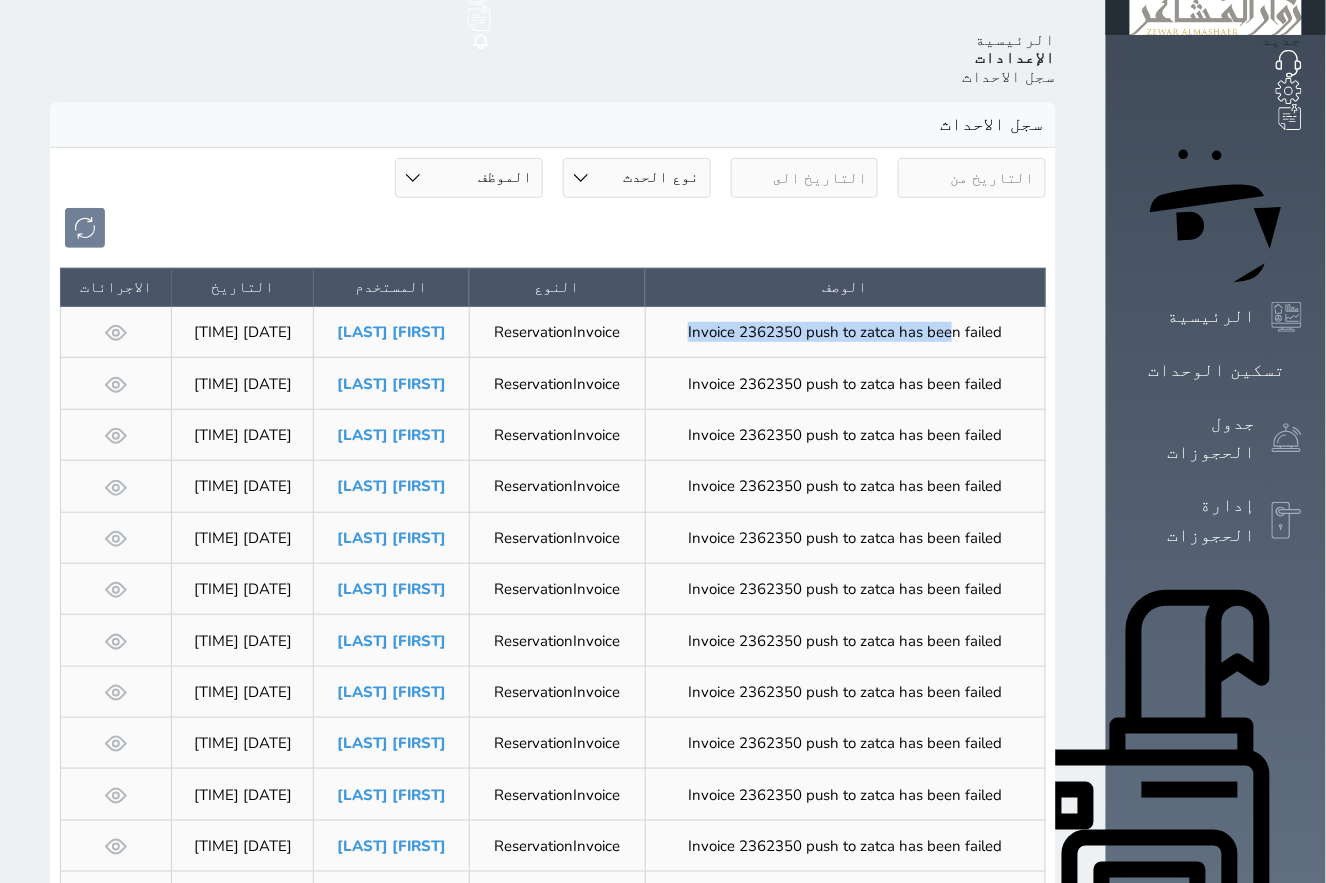 drag, startPoint x: 786, startPoint y: 257, endPoint x: 1045, endPoint y: 272, distance: 259.434 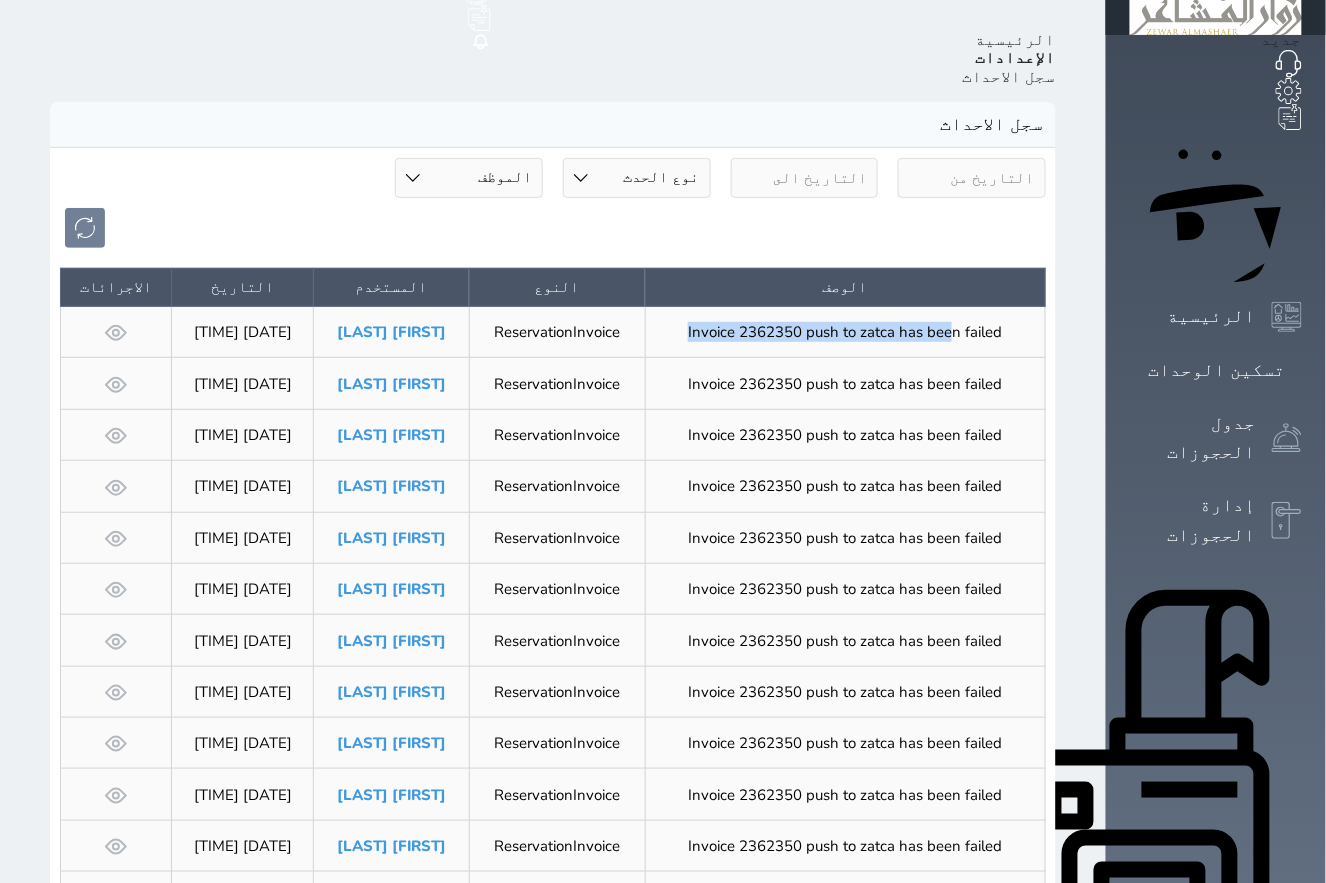 click on "Invoice 2362350 push to zatca has been failed" at bounding box center (845, 332) 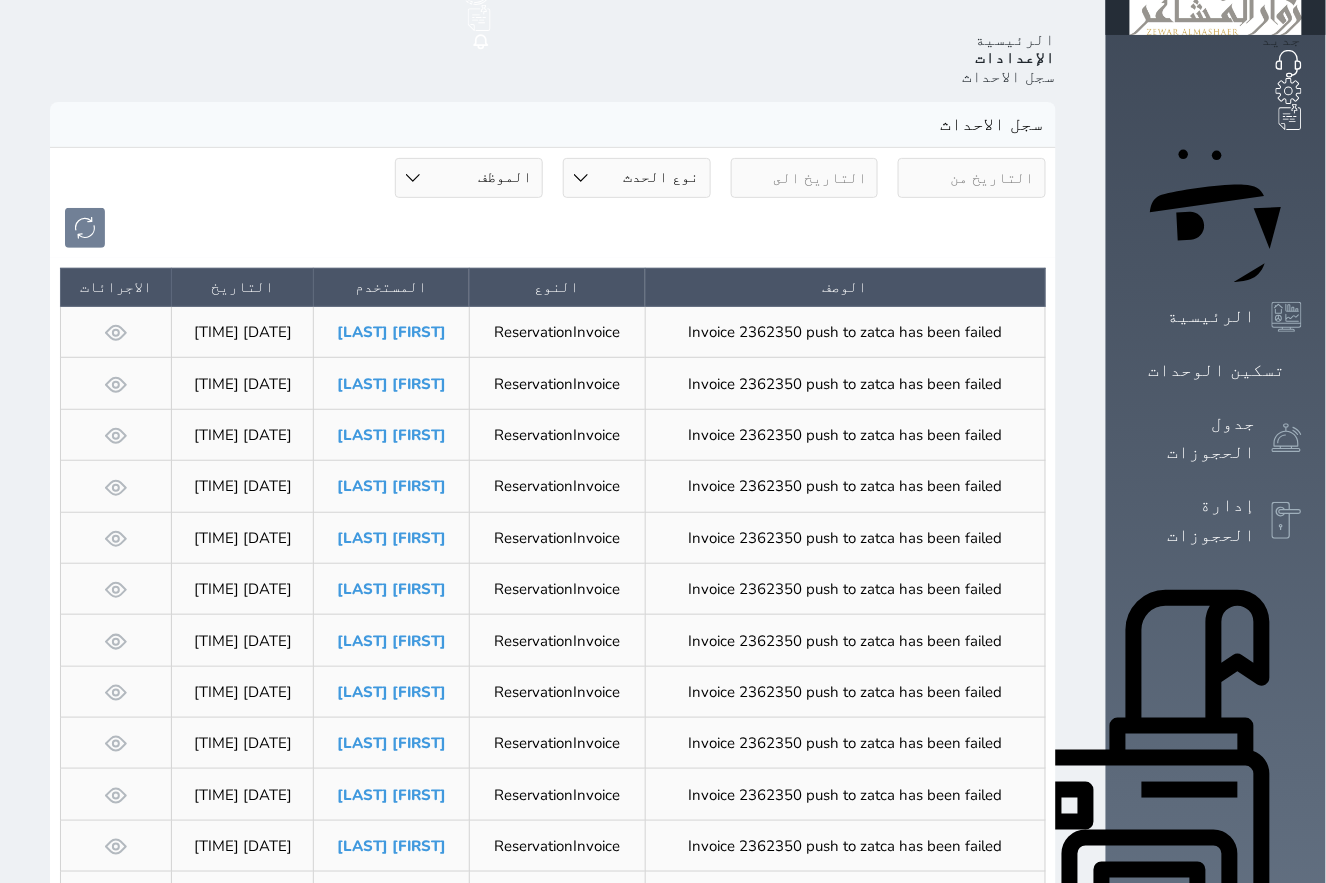 click on "المستخدم" at bounding box center [391, 287] 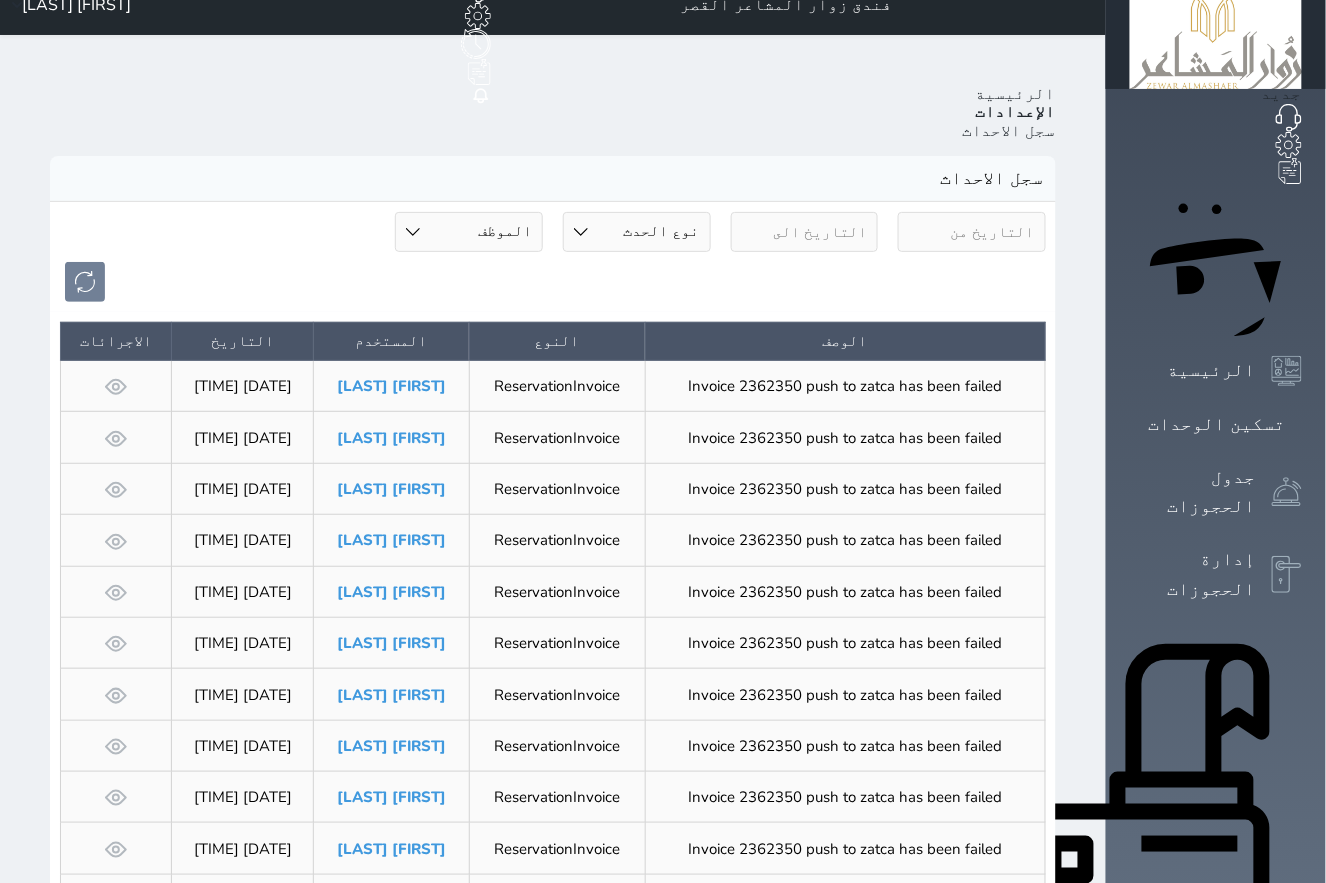 scroll, scrollTop: 0, scrollLeft: 0, axis: both 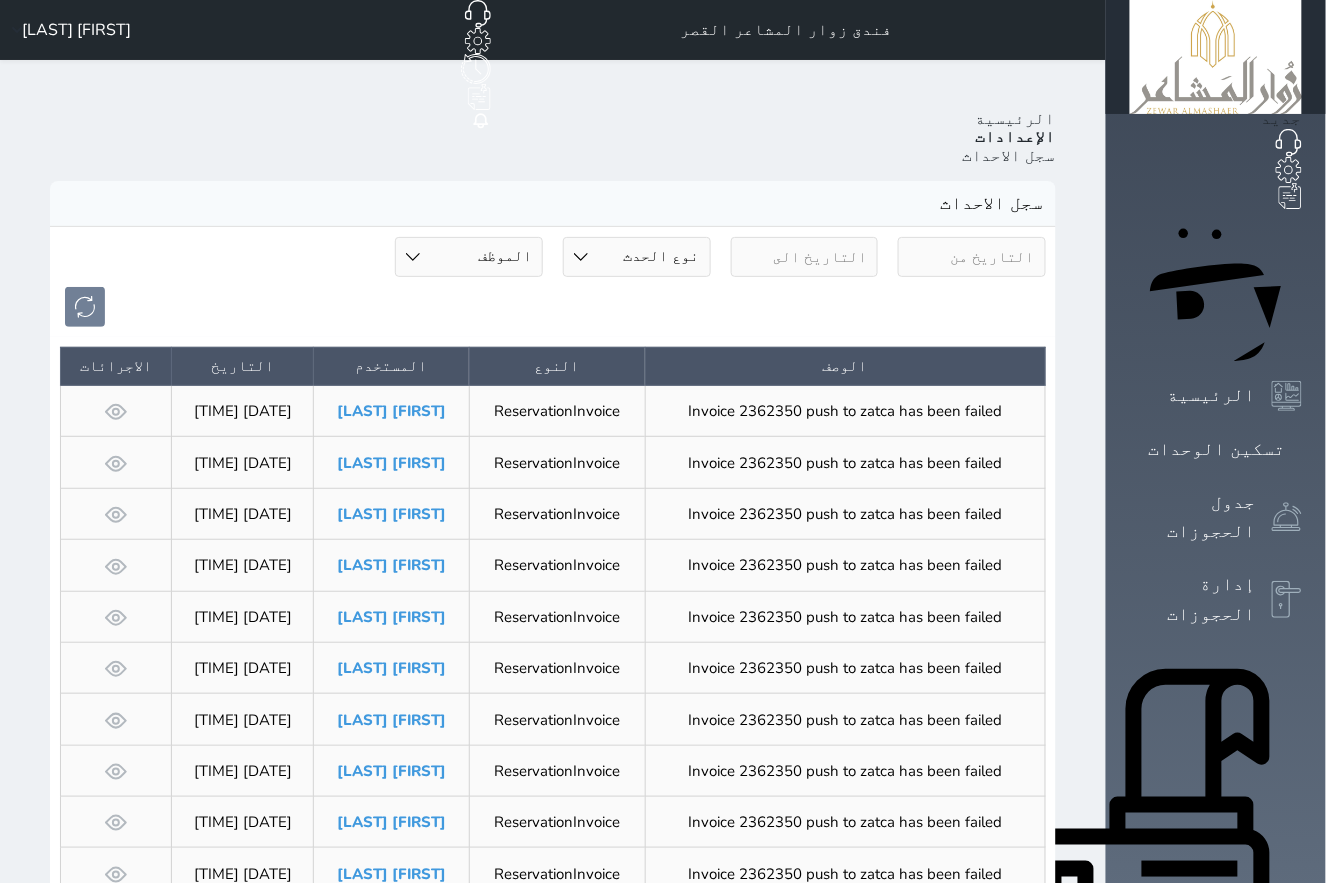 click 